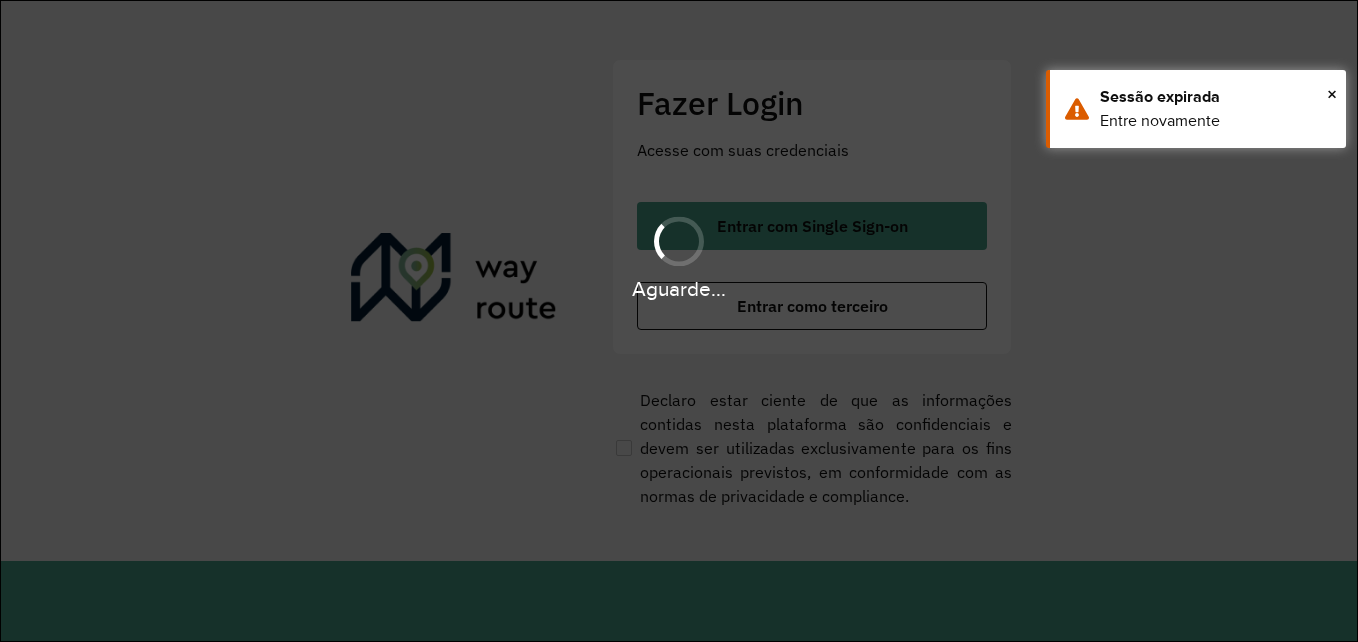scroll, scrollTop: 0, scrollLeft: 0, axis: both 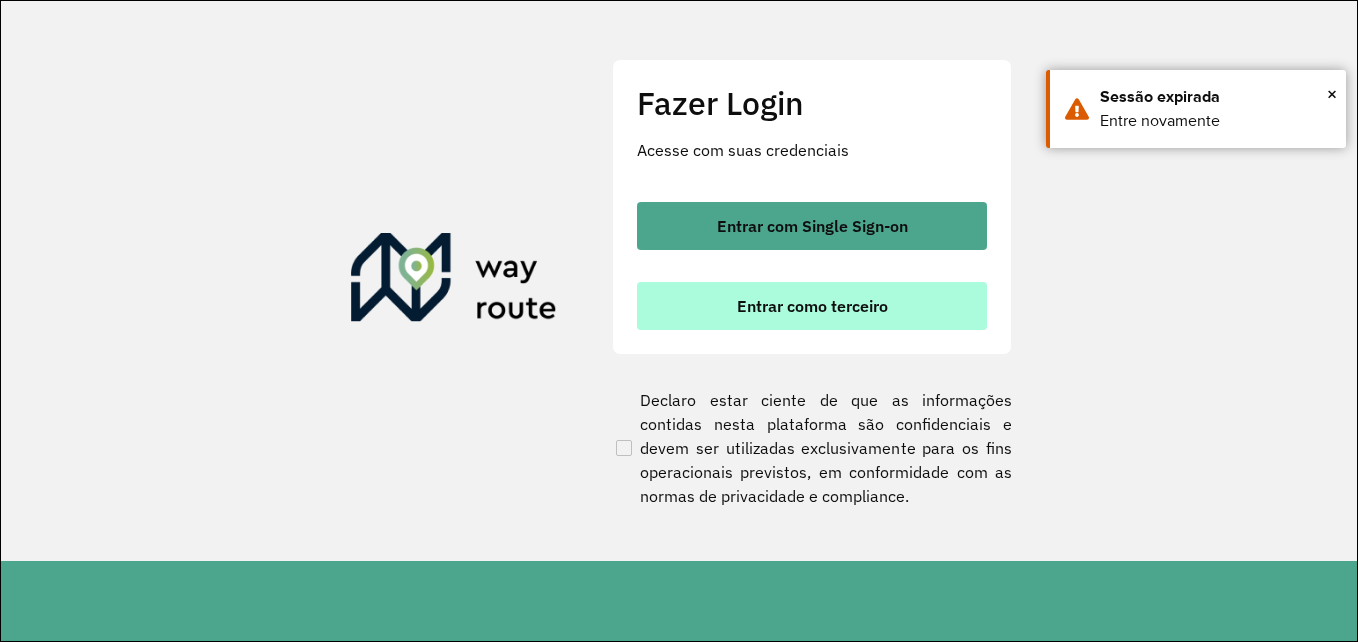 click on "Entrar como terceiro" at bounding box center (812, 306) 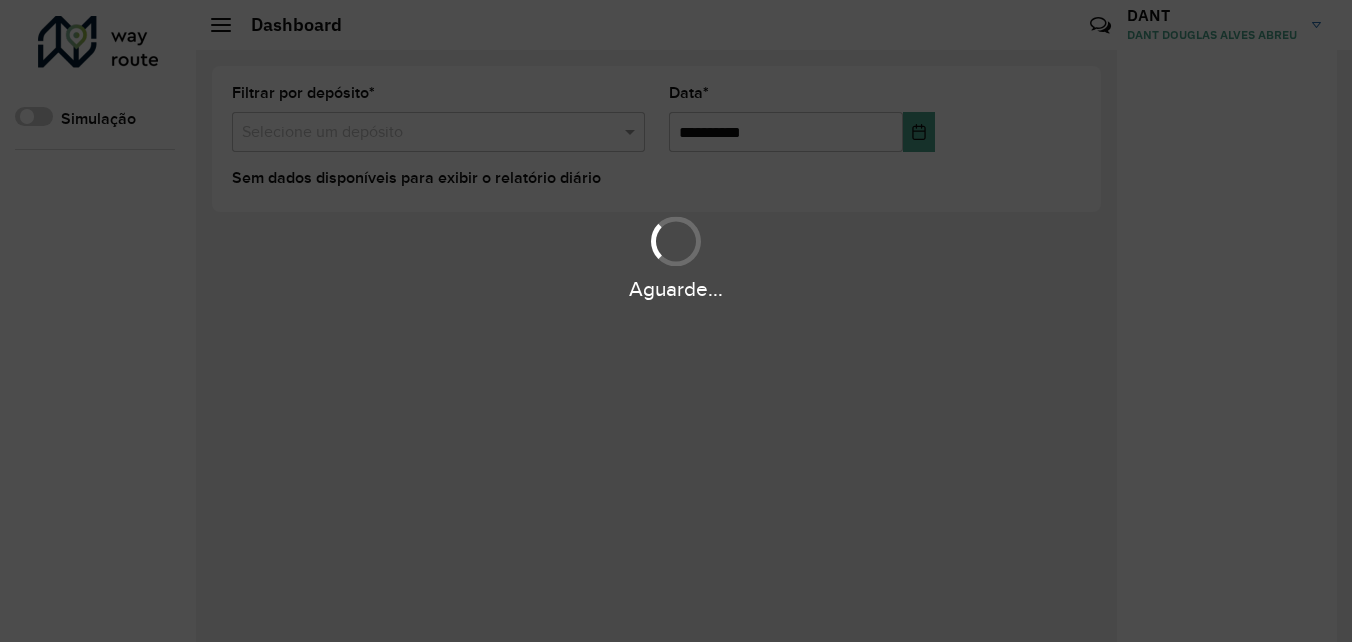 scroll, scrollTop: 0, scrollLeft: 0, axis: both 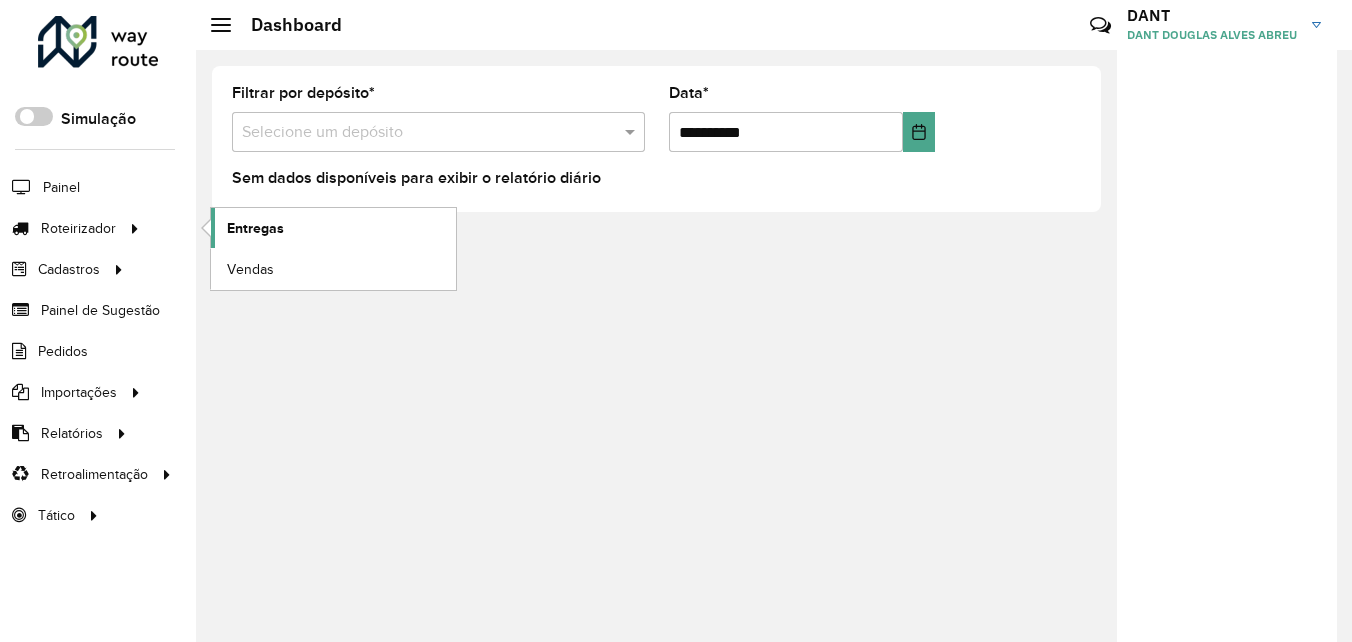click on "Entregas" 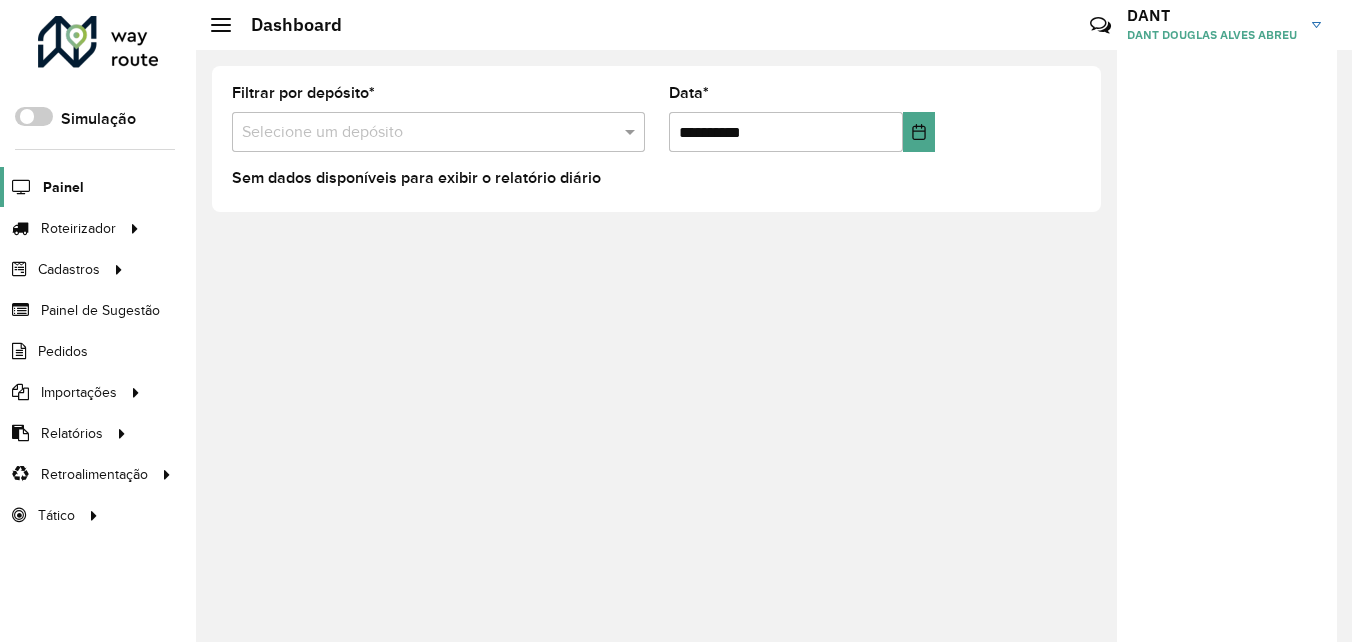 click on "Painel" 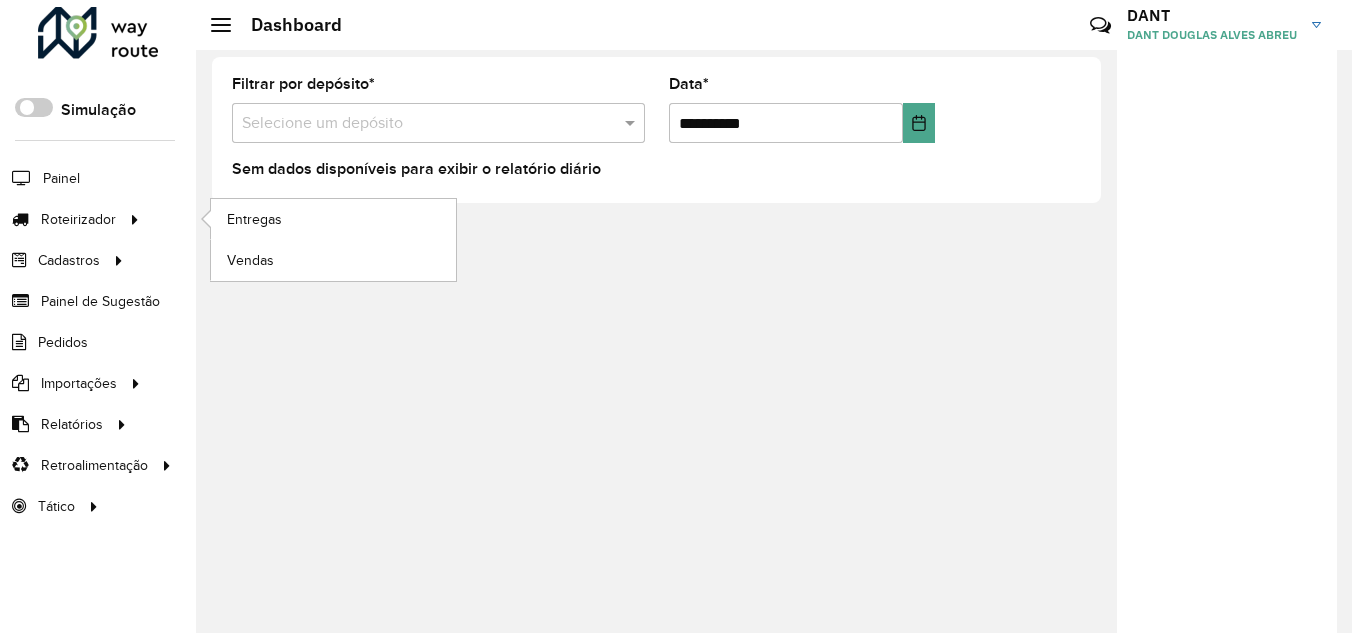 scroll, scrollTop: 11, scrollLeft: 0, axis: vertical 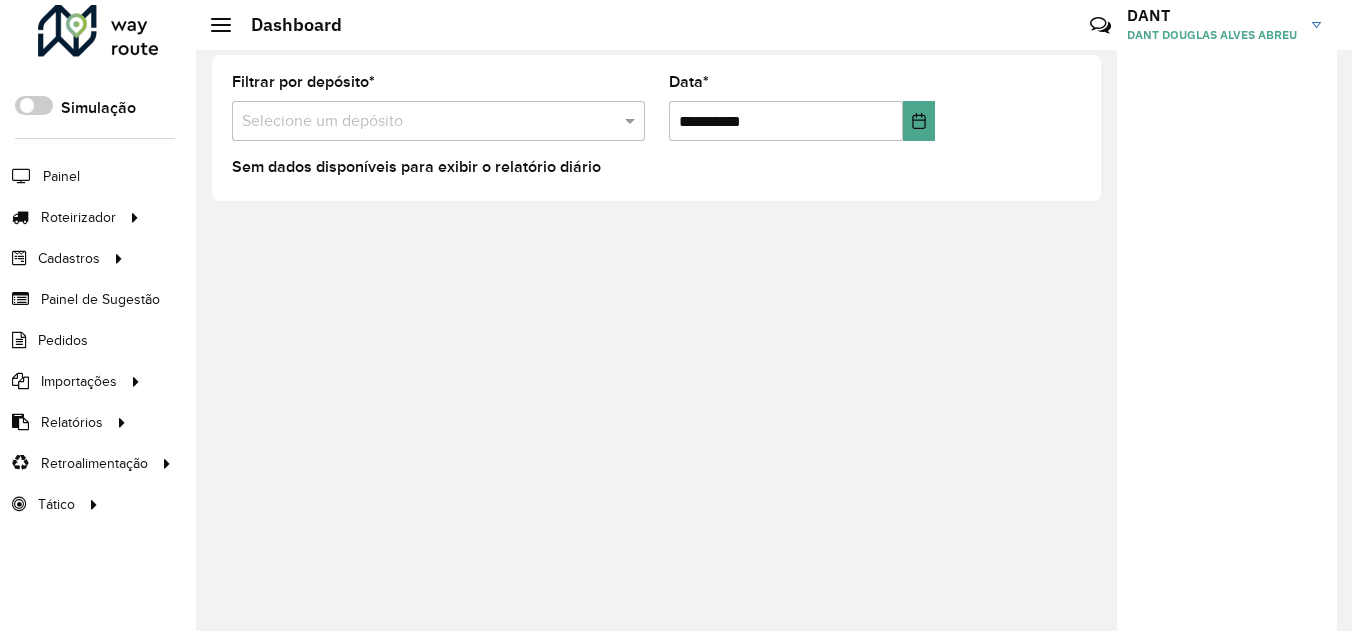 click on "Dashboard" 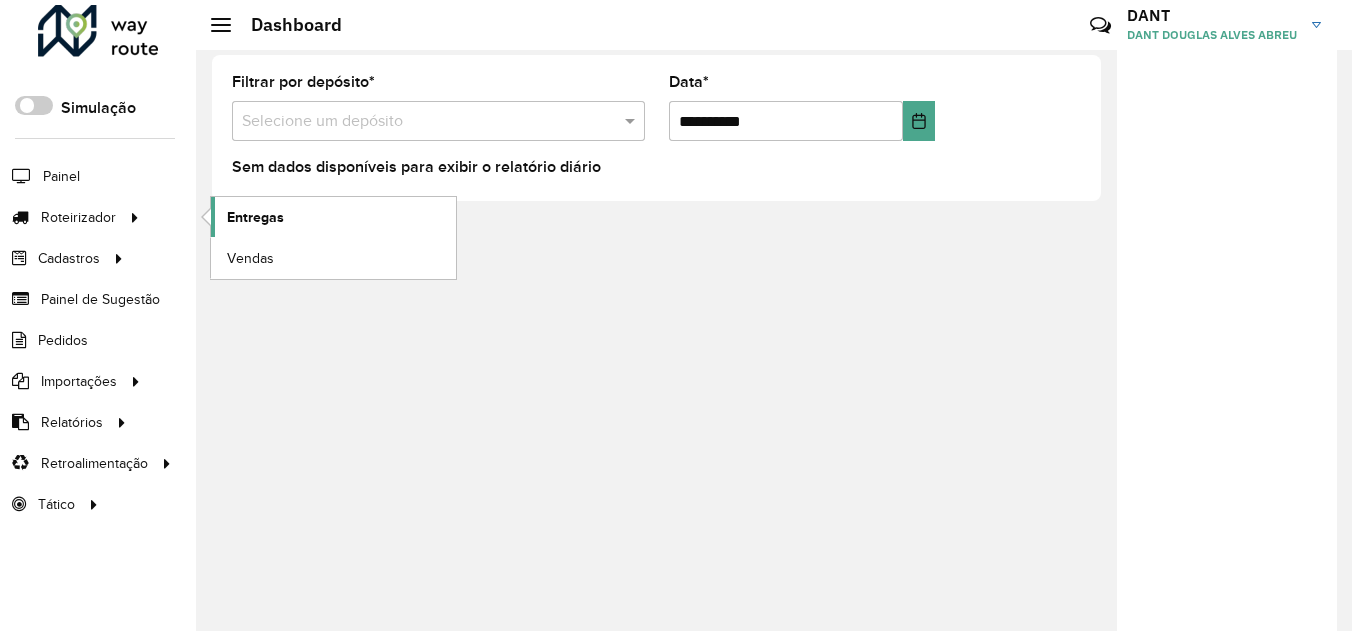 click on "Entregas" 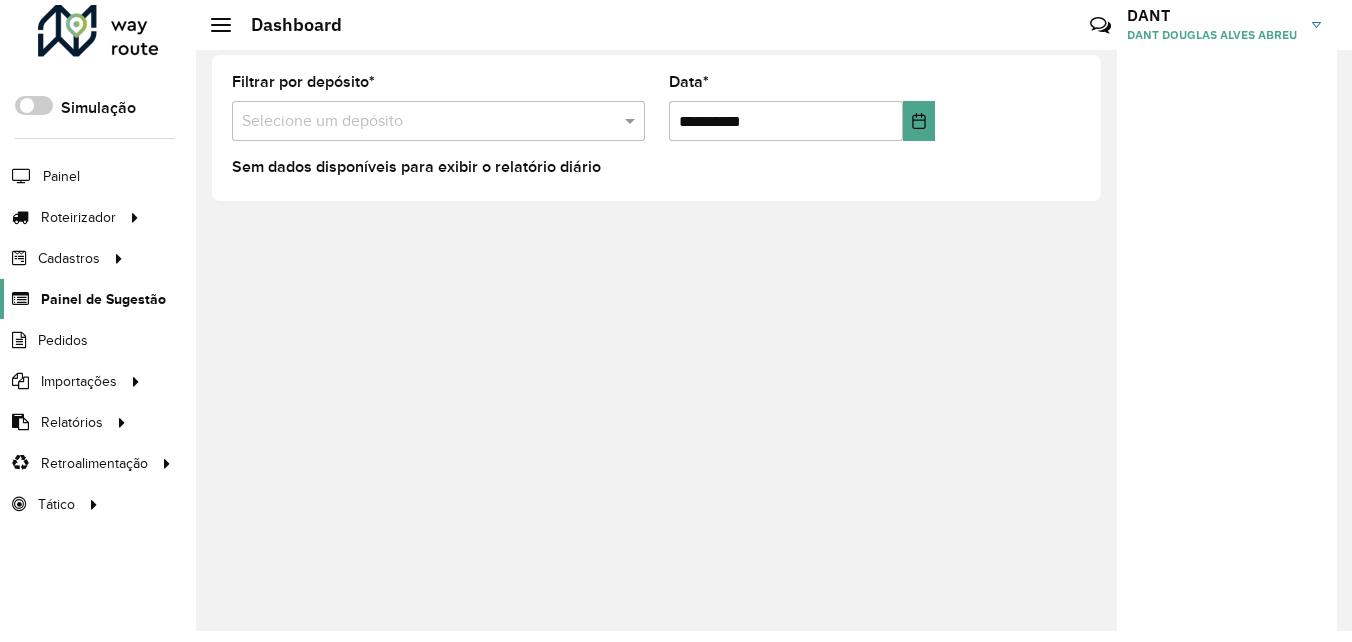 click on "Painel de Sugestão" 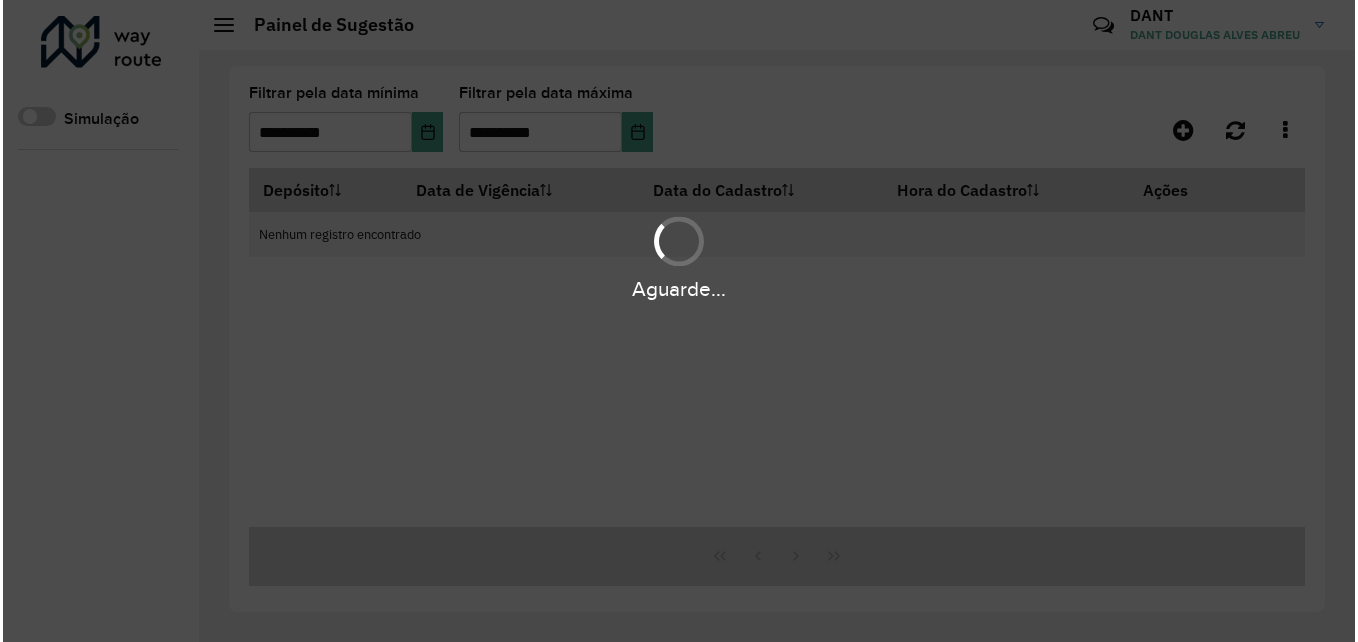 scroll, scrollTop: 0, scrollLeft: 0, axis: both 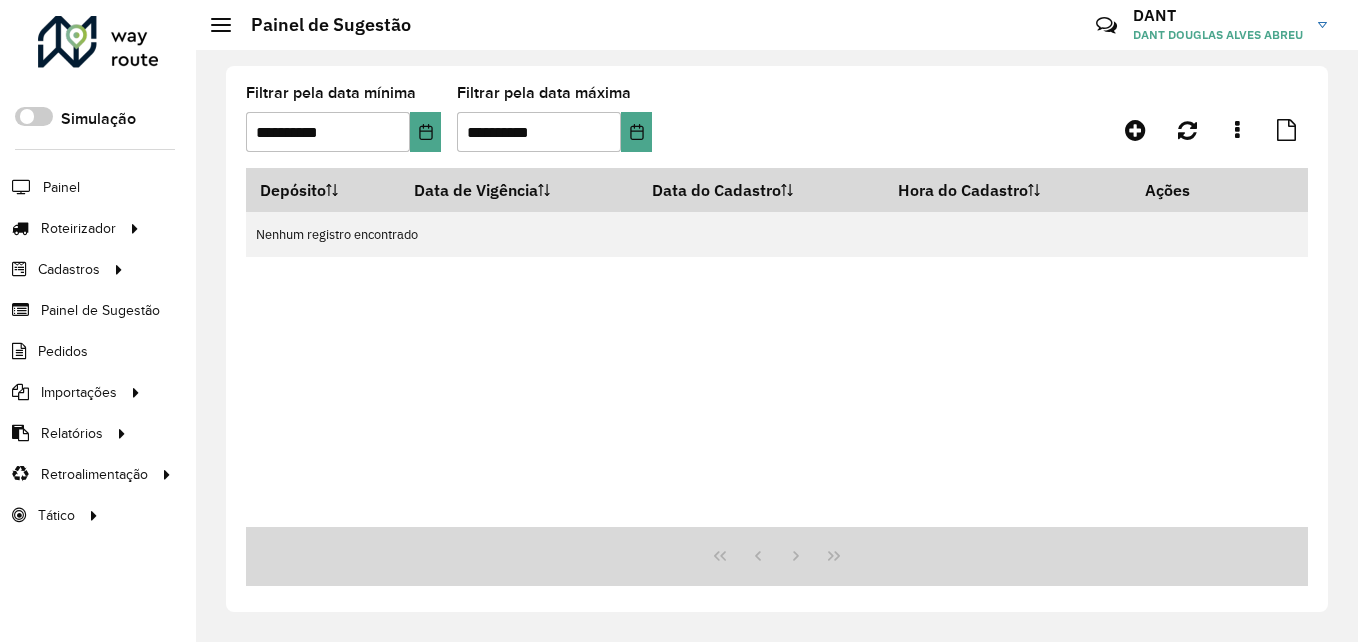click on "Depósito   Data de Vigência   Data do Cadastro   Hora do Cadastro   Ações   Nenhum registro encontrado" at bounding box center (777, 347) 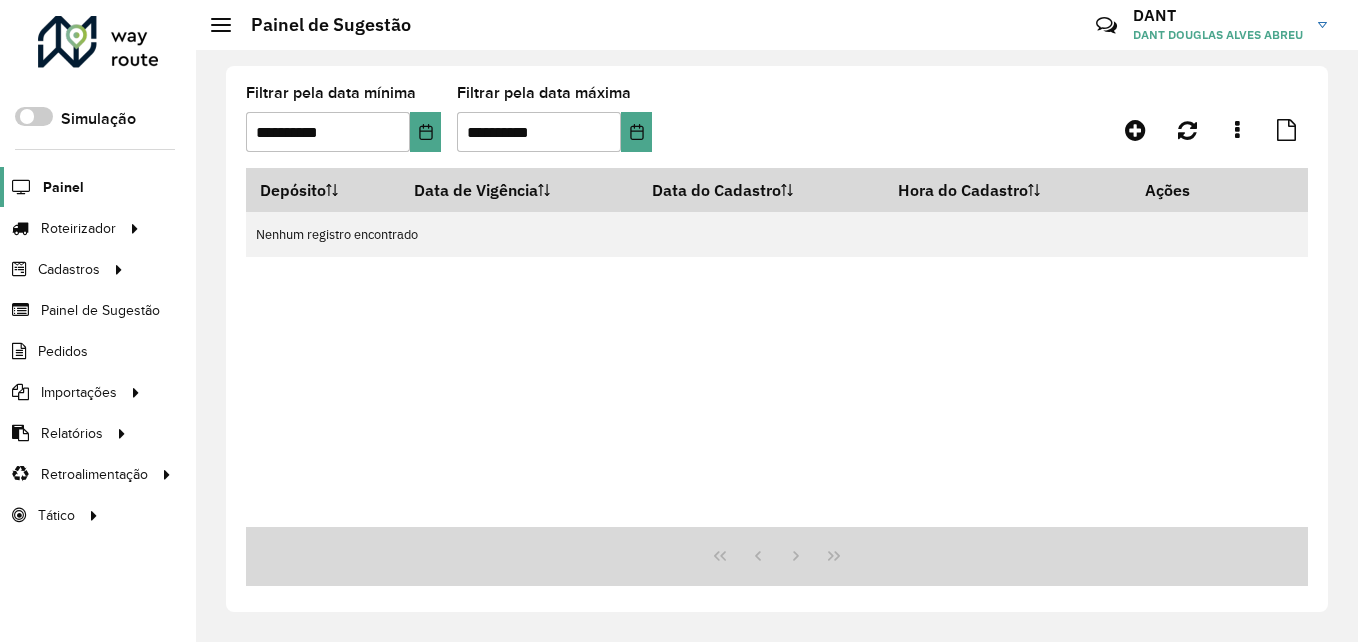 click on "Painel" 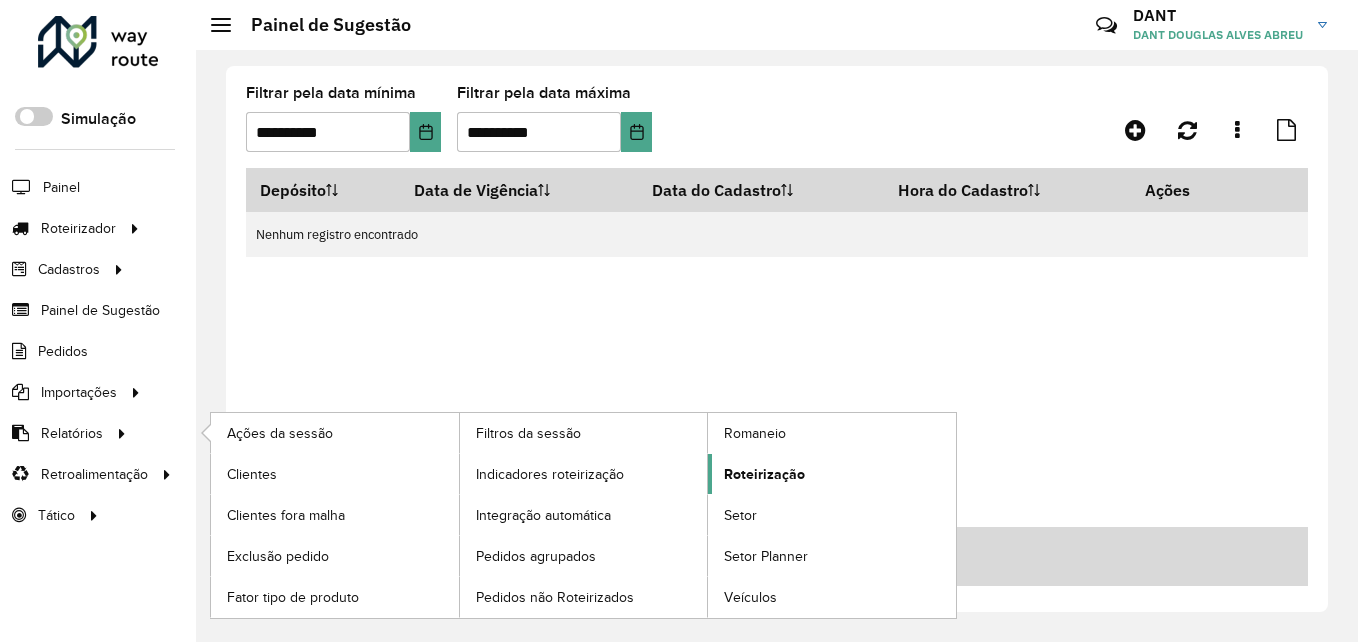 click on "Roteirização" 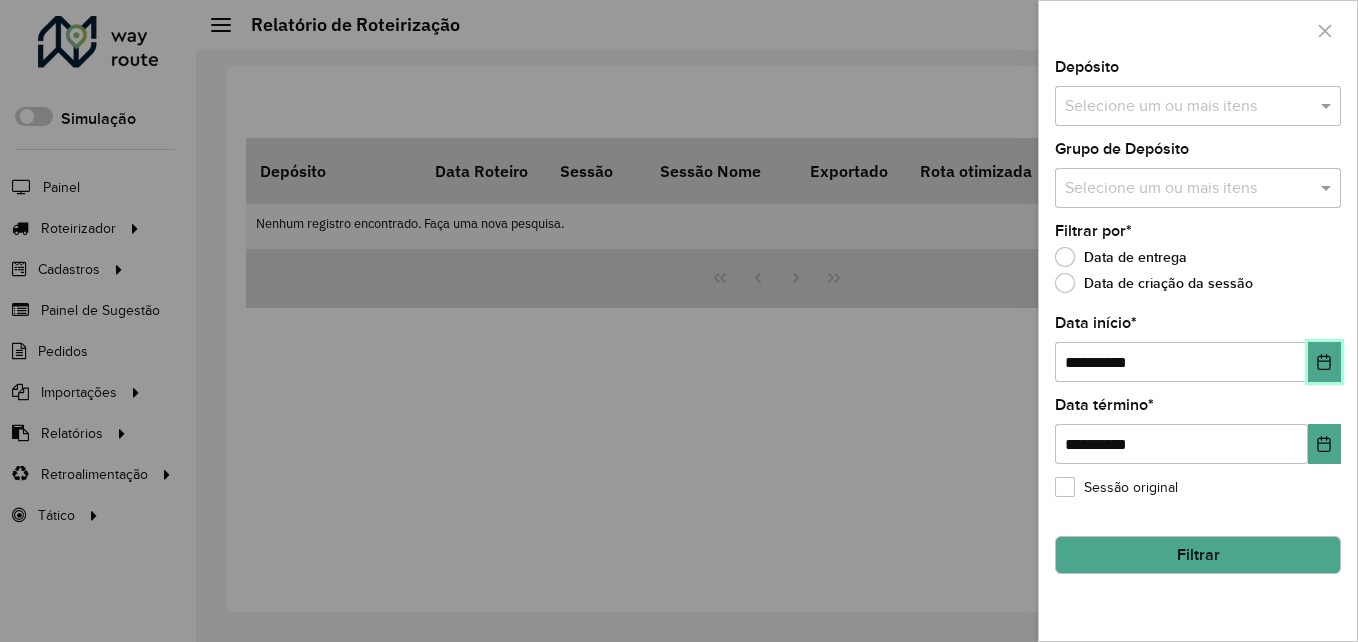 click 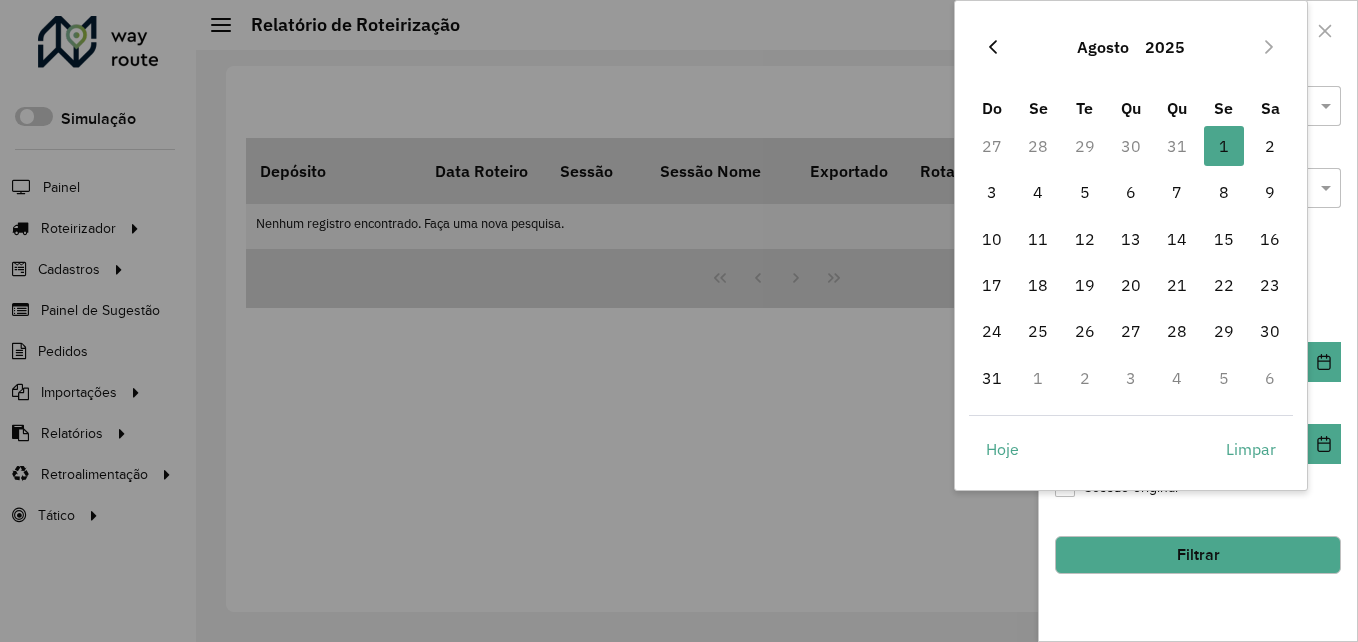 click at bounding box center (993, 47) 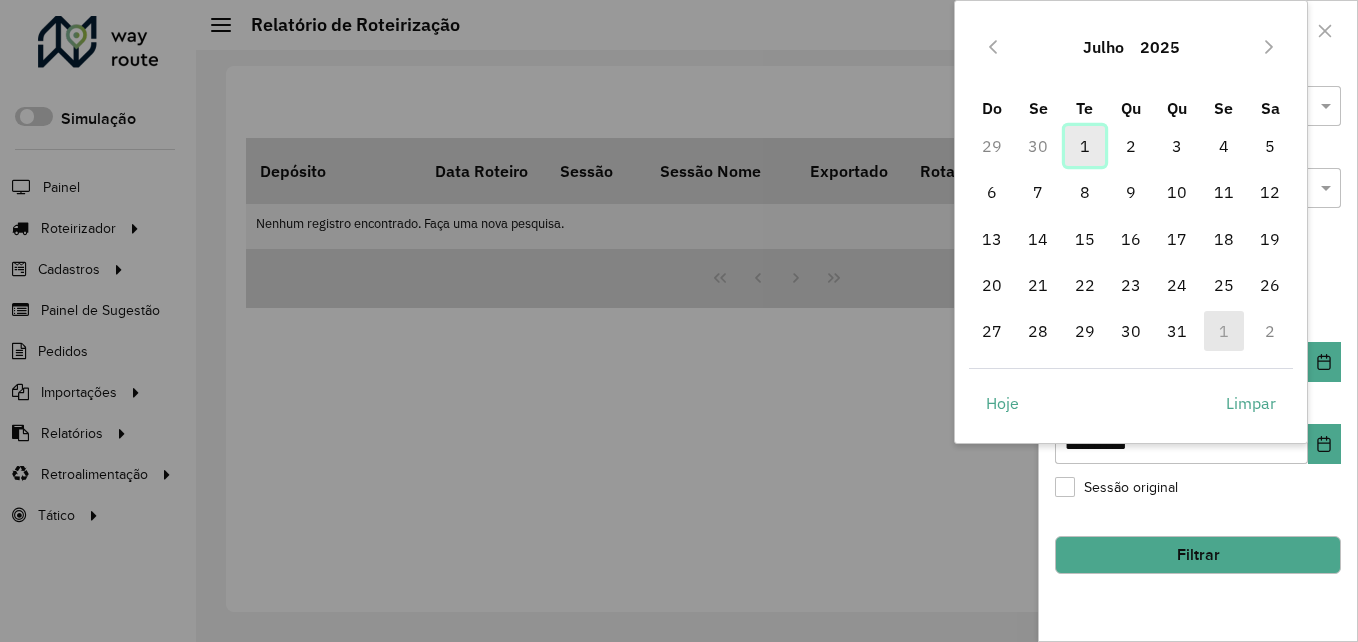 click on "1" at bounding box center [1085, 146] 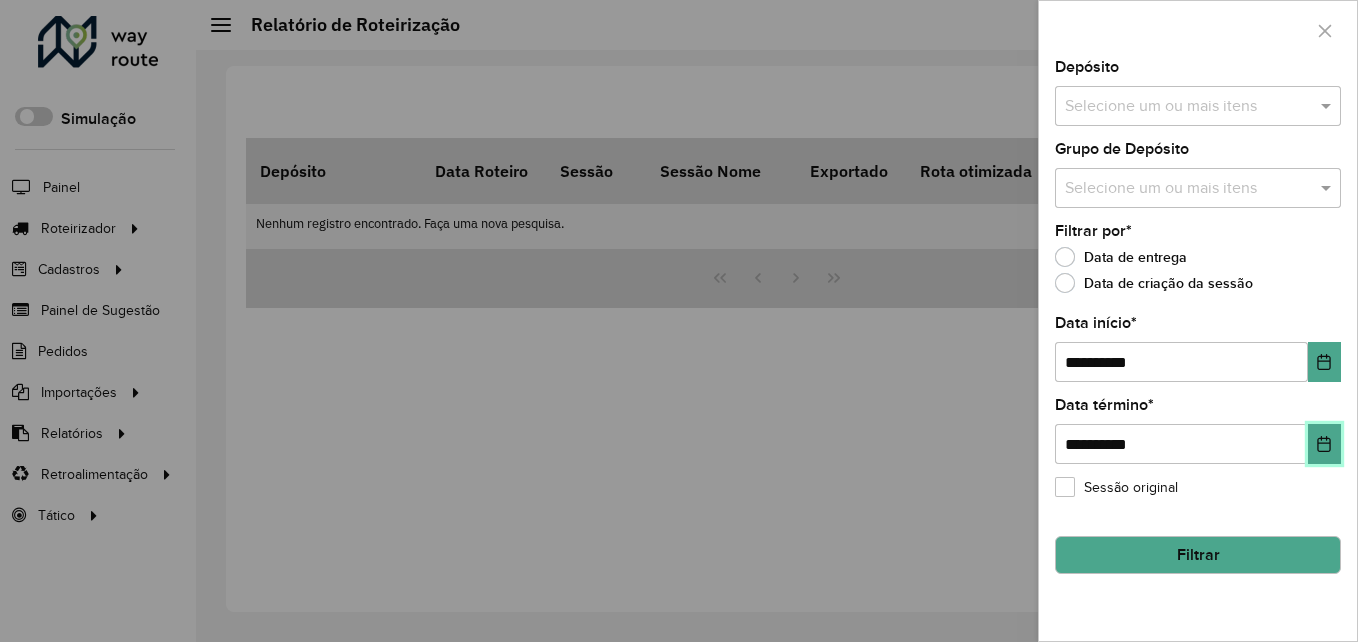 click 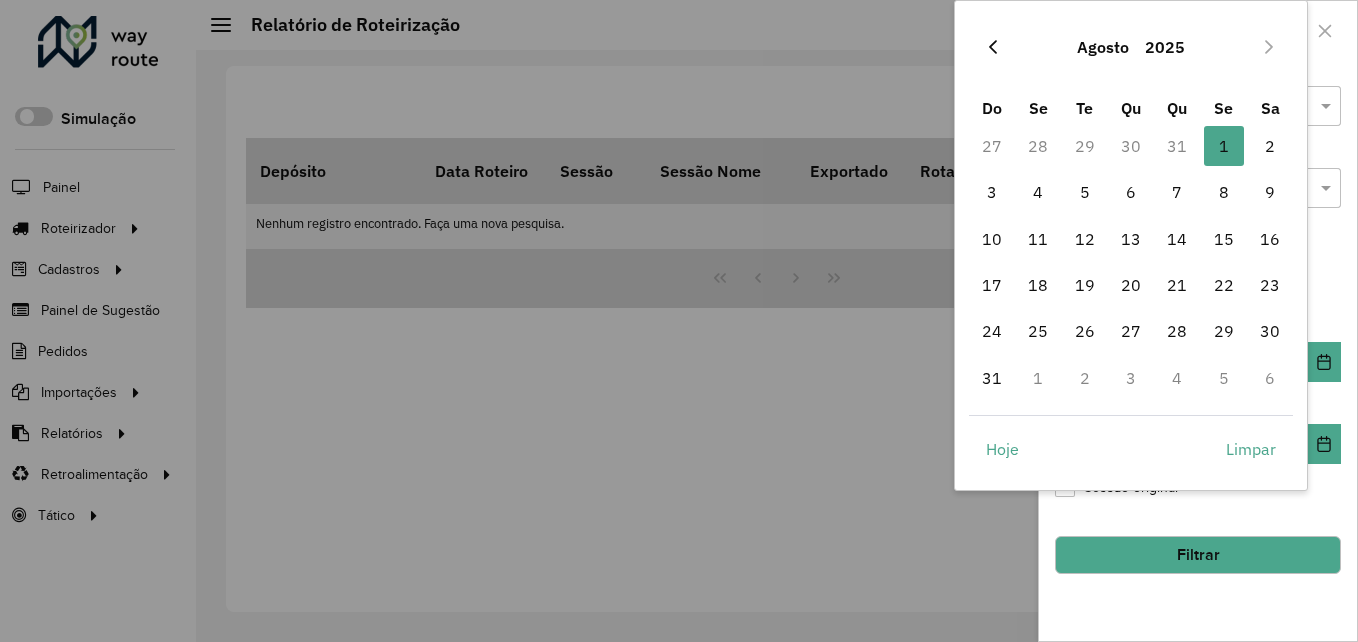 click at bounding box center [993, 47] 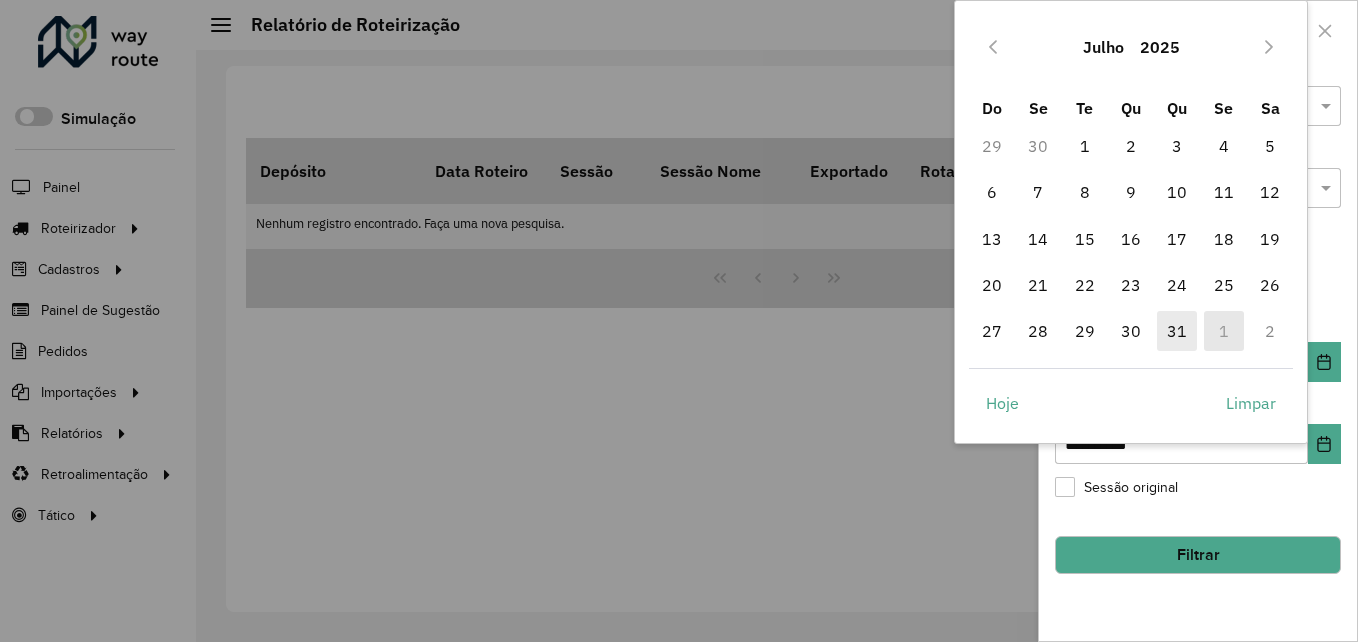 click on "31" at bounding box center [1177, 331] 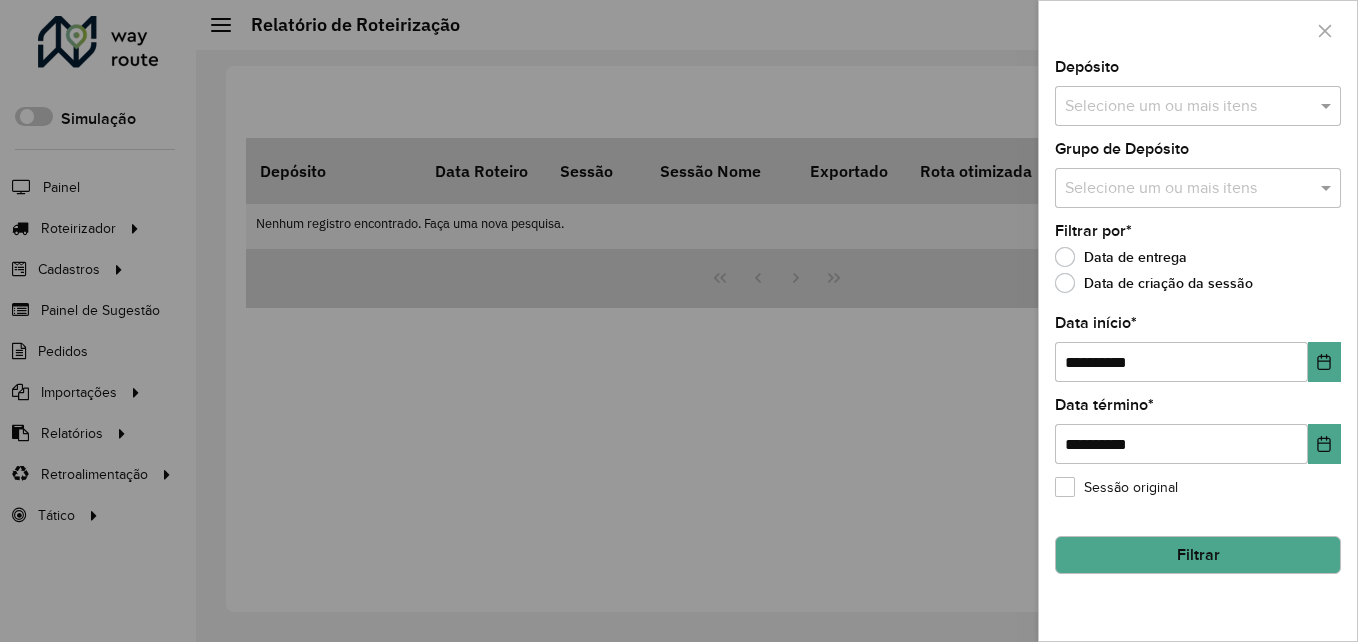 click at bounding box center [1188, 107] 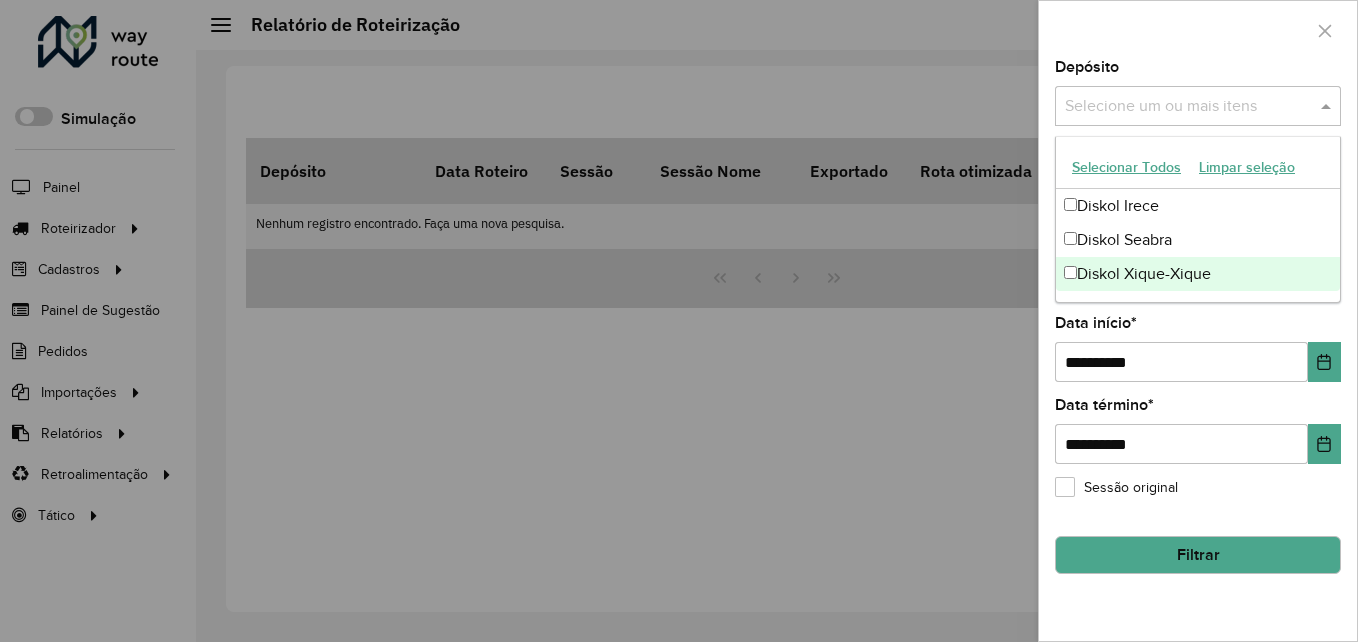 click on "Diskol Xique-Xique" at bounding box center [1198, 274] 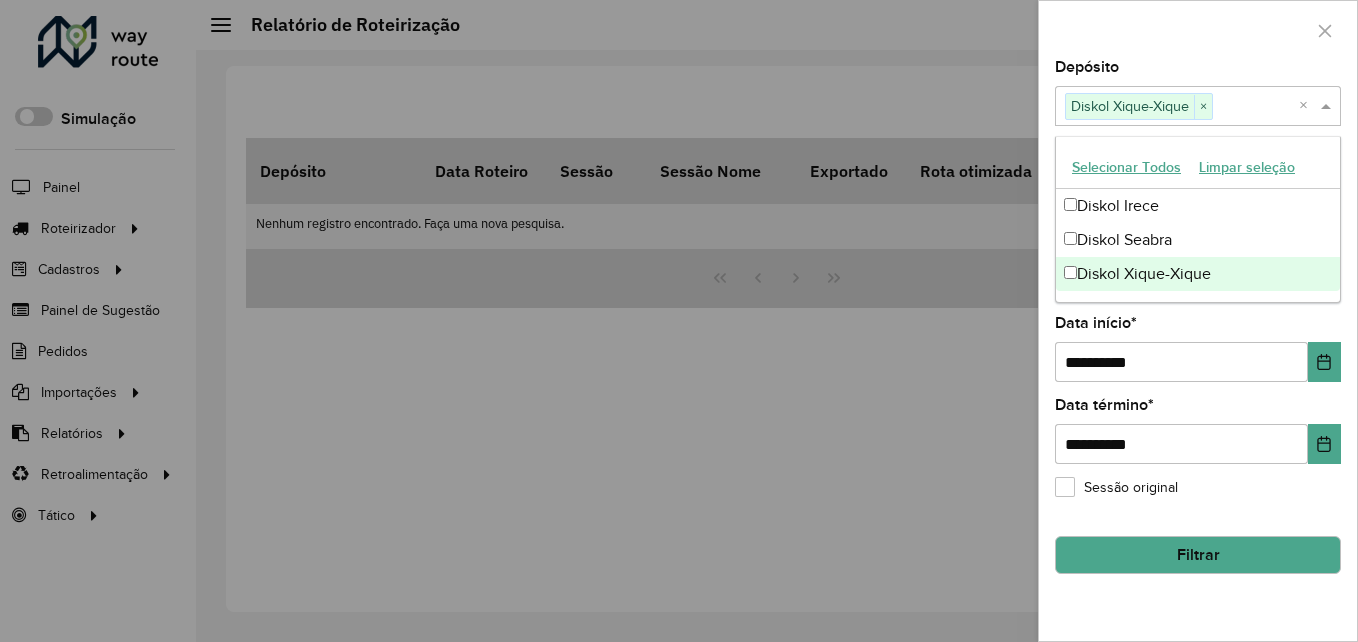 click on "Filtrar" 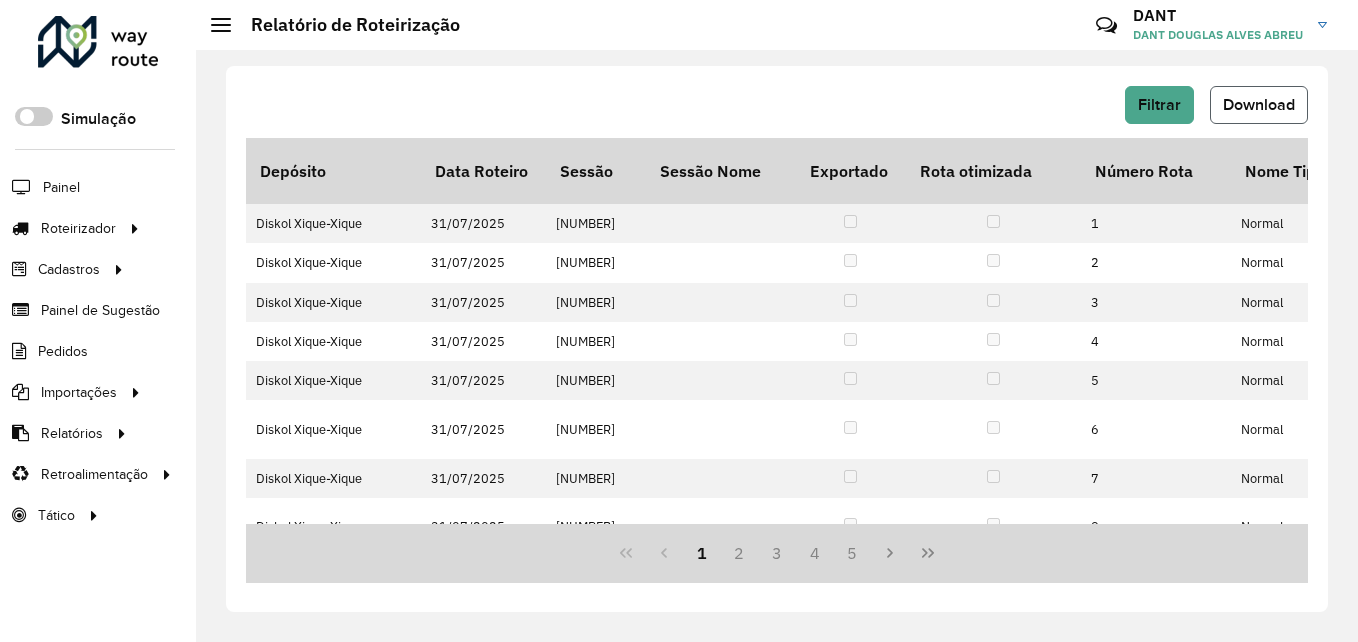 click on "Download" 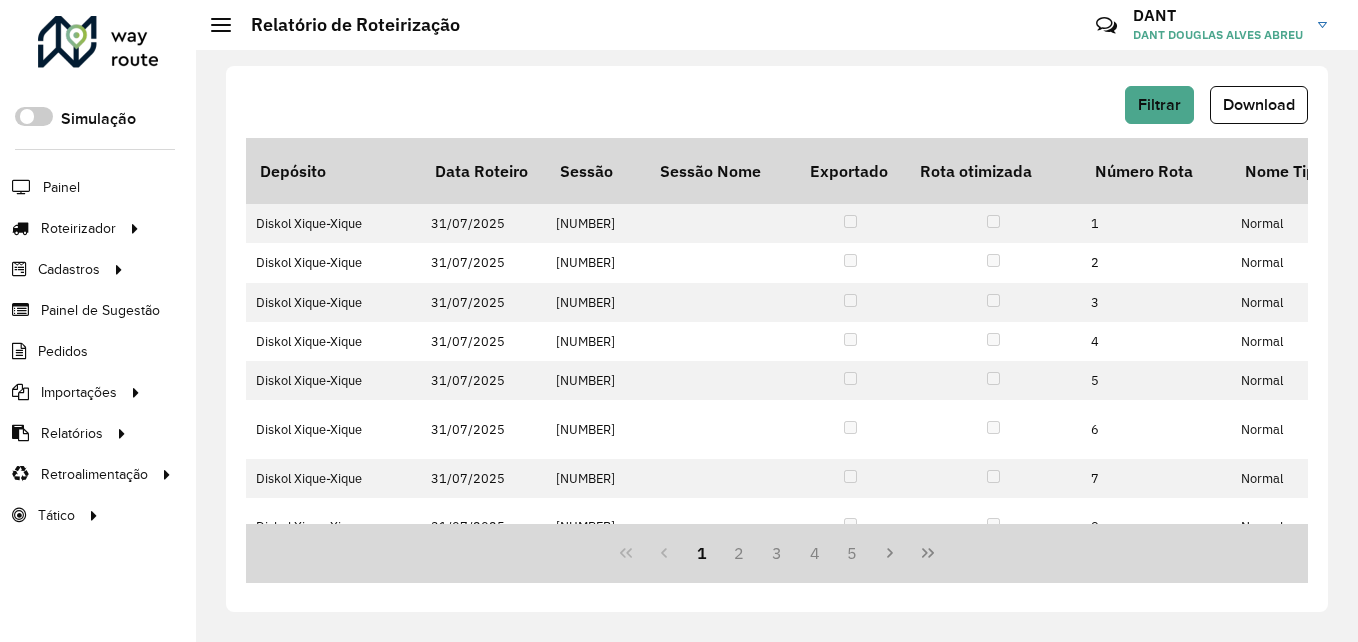 click on "Filtrar   Download   Depósito   Data Roteiro   Sessão   Sessão Nome   Exportado   Rota otimizada   Número Rota   Nome Tipo Rota  Ponto de saída Veículo Tipo do veículo  Nome Rota  Motorista Pedágio  Custo Distância   Custo Quantidade Dias   Custo Fixo Rota   Custo Hora   Custo Quantidade Atividades   Custo Fórmula  Custo Valor  % Custo   % Capacidade   Capacidade Veículo   Capacidade Utilizada   % Peso   Peso Veículo   Peso Utilizado   Início da Rota   Fim da Rota   Tempo Rota  Dias em rota  Tempo Dirigido   Tempo Atendimento  Entregas  Distancia (km)   Distância Ida Ponto Apoio   Distância Volta Ponto Apoio   Setores  Transportadora  Quantidade Pallets  Jornada Total de itens Prateleira  Hectolitro (hl)  Recarga  Justificativa da violação  Diskol Xique-Xique  31/07/2025   972532      1  Normal SKK1D11 TOCO - 9500 BARRA DO RIO GRANDE ERENALDO FRANCA  0,00 0,00 0,00 0,00  0,00  0,00 35.542,79 0,00  49,49  420,00 207,84  66,49  9.500,00 6.316,83  31/07/2025 07:00   31/07/2025 18:10  11:10:00 1" 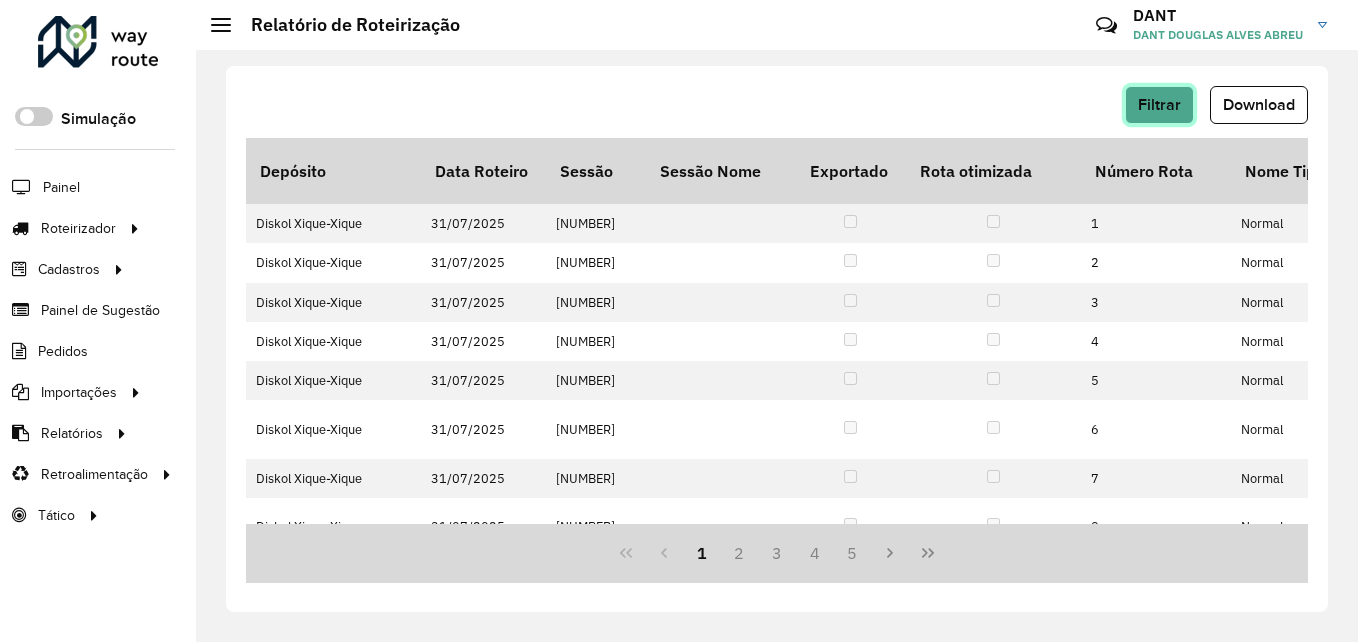 click on "Filtrar" 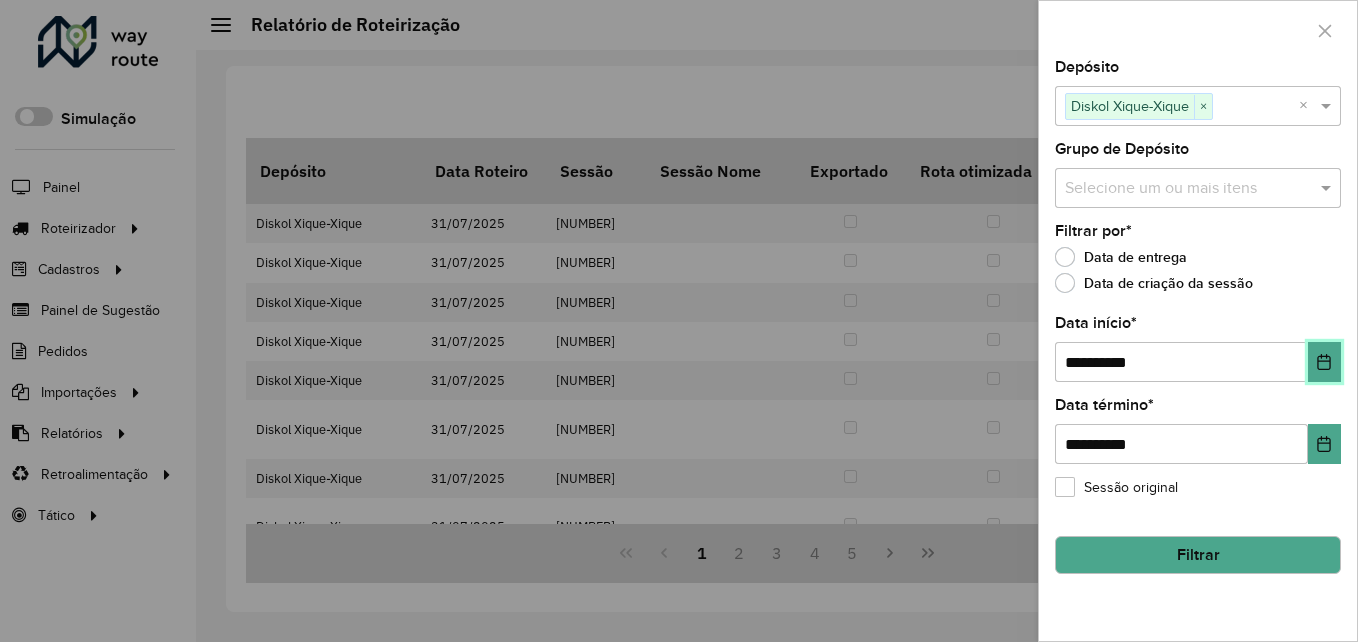 click 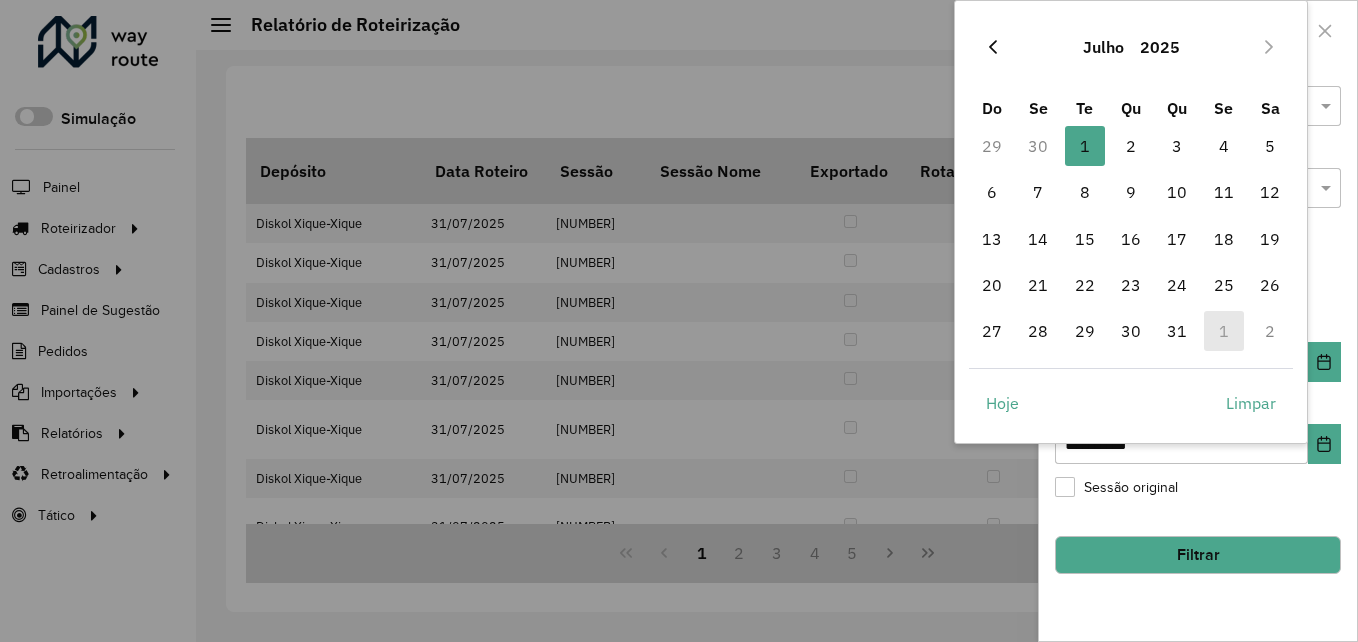 click 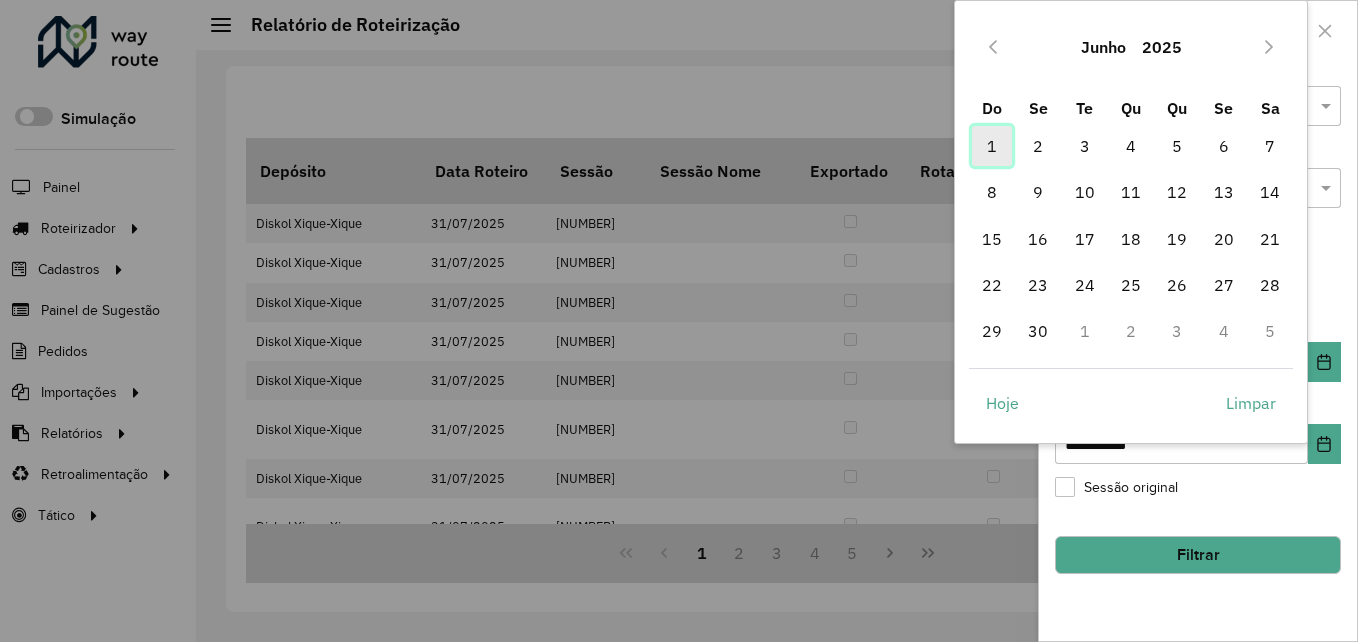 click on "1" at bounding box center (992, 146) 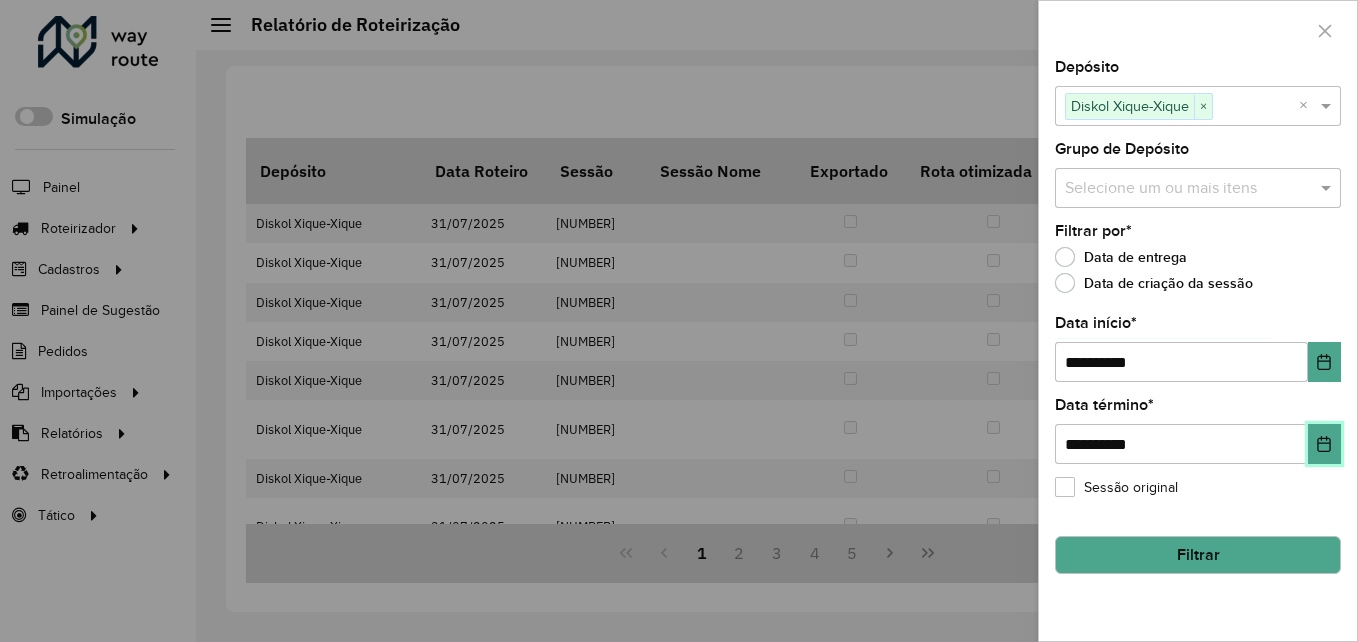 click at bounding box center (1324, 444) 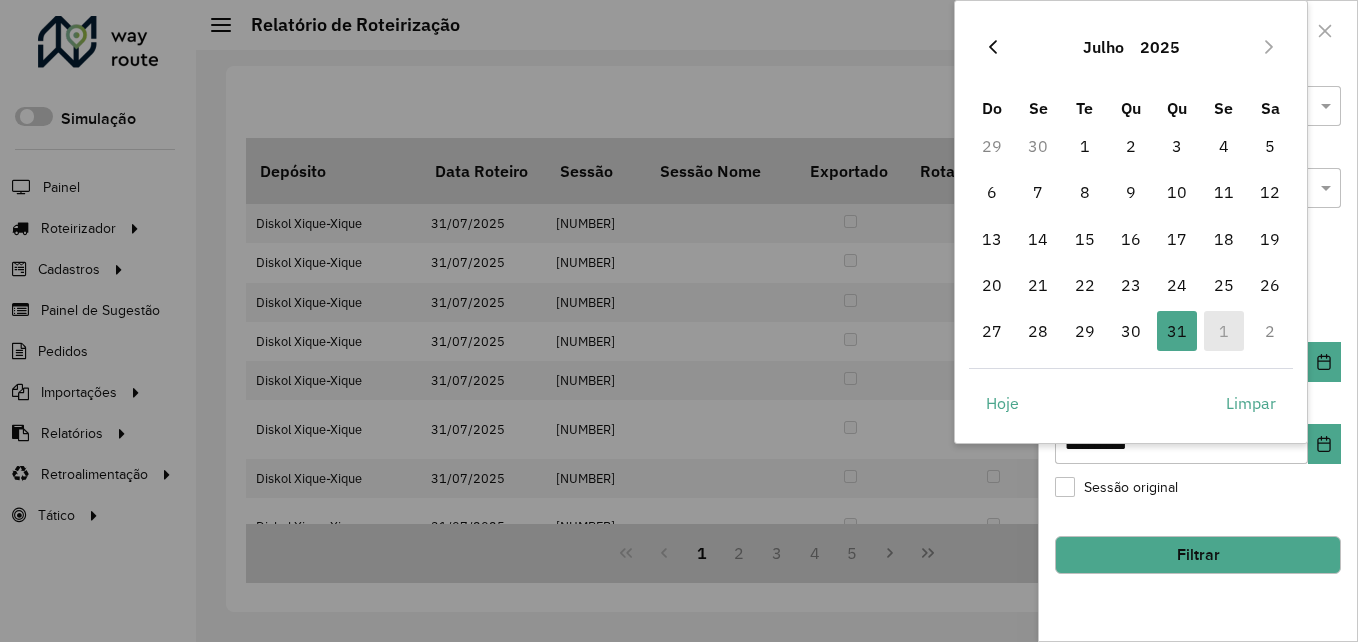 click at bounding box center [993, 47] 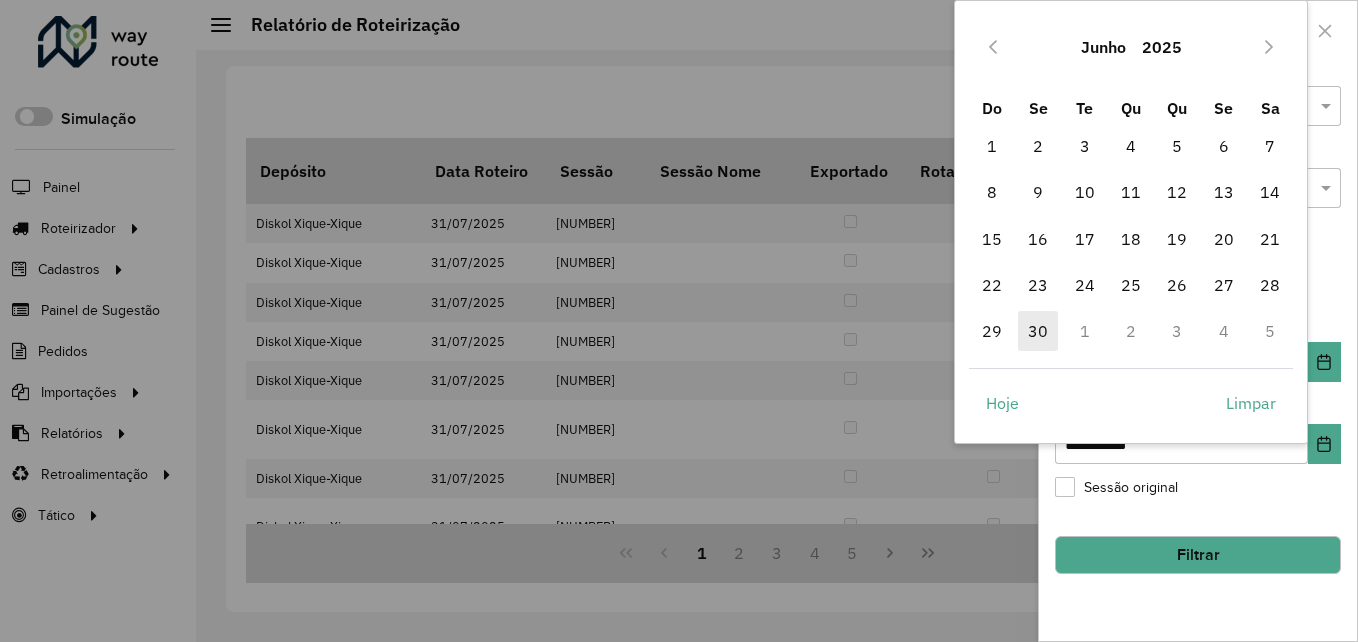 click on "30" at bounding box center (1038, 331) 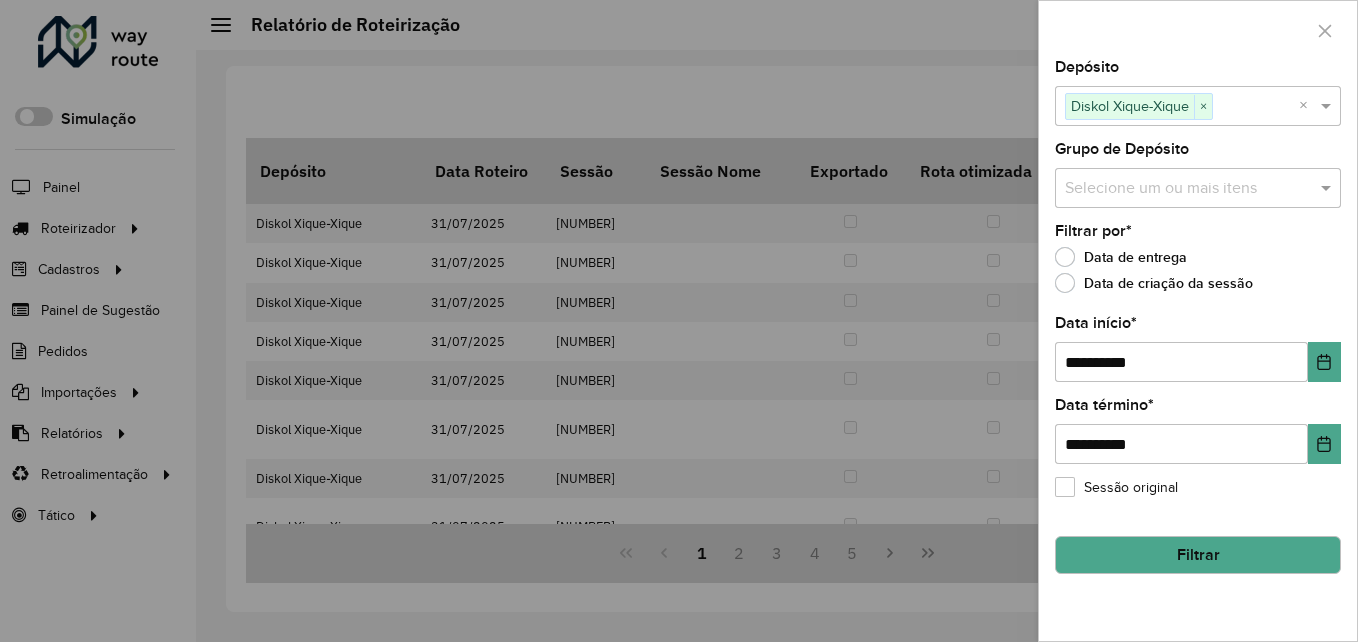 click on "Filtrar" 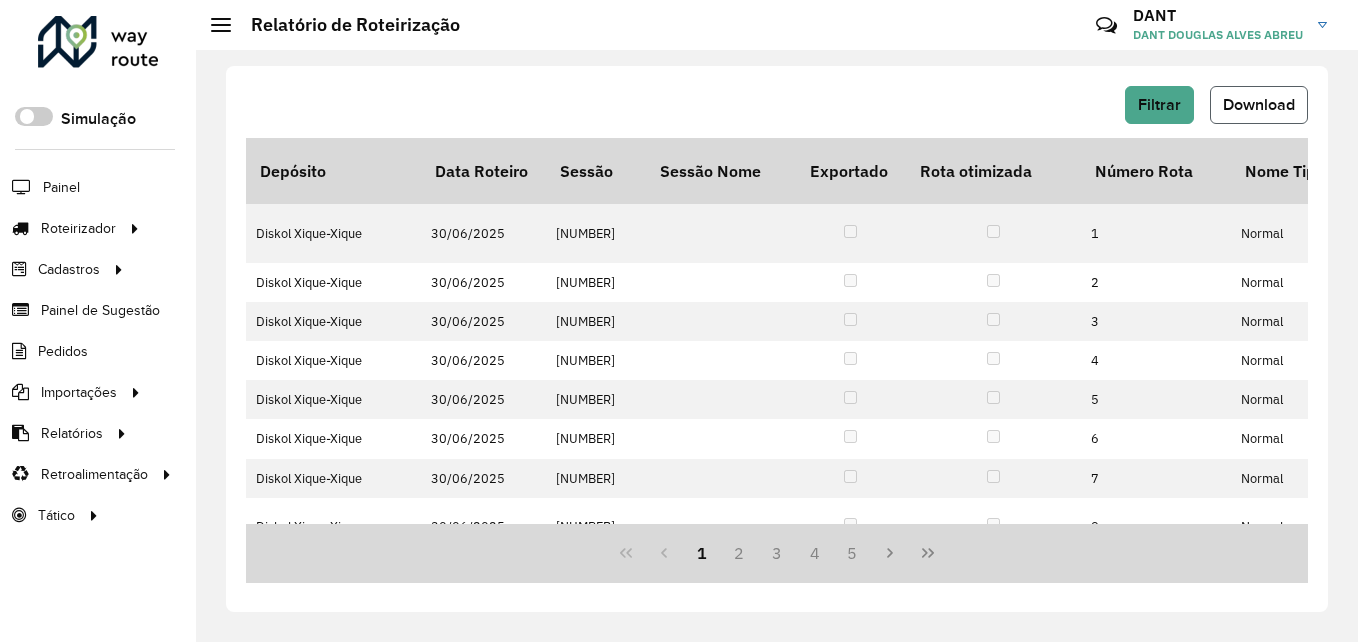 click on "Download" 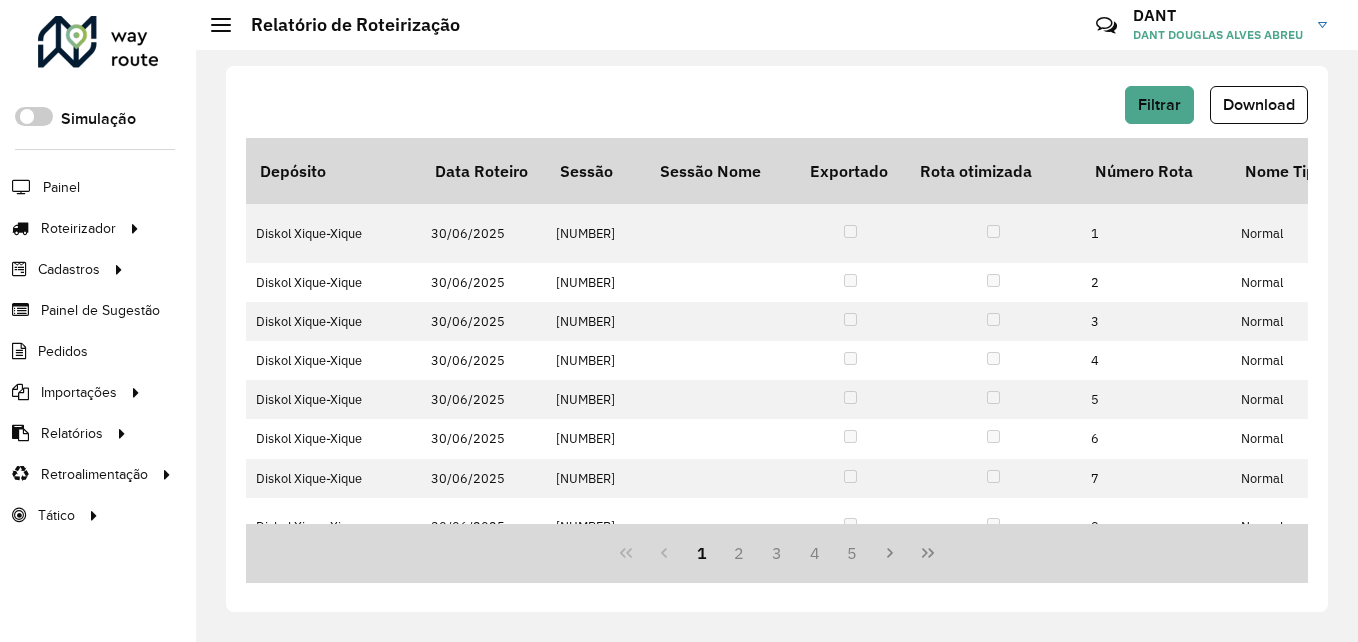 drag, startPoint x: 744, startPoint y: 87, endPoint x: 642, endPoint y: 105, distance: 103.57606 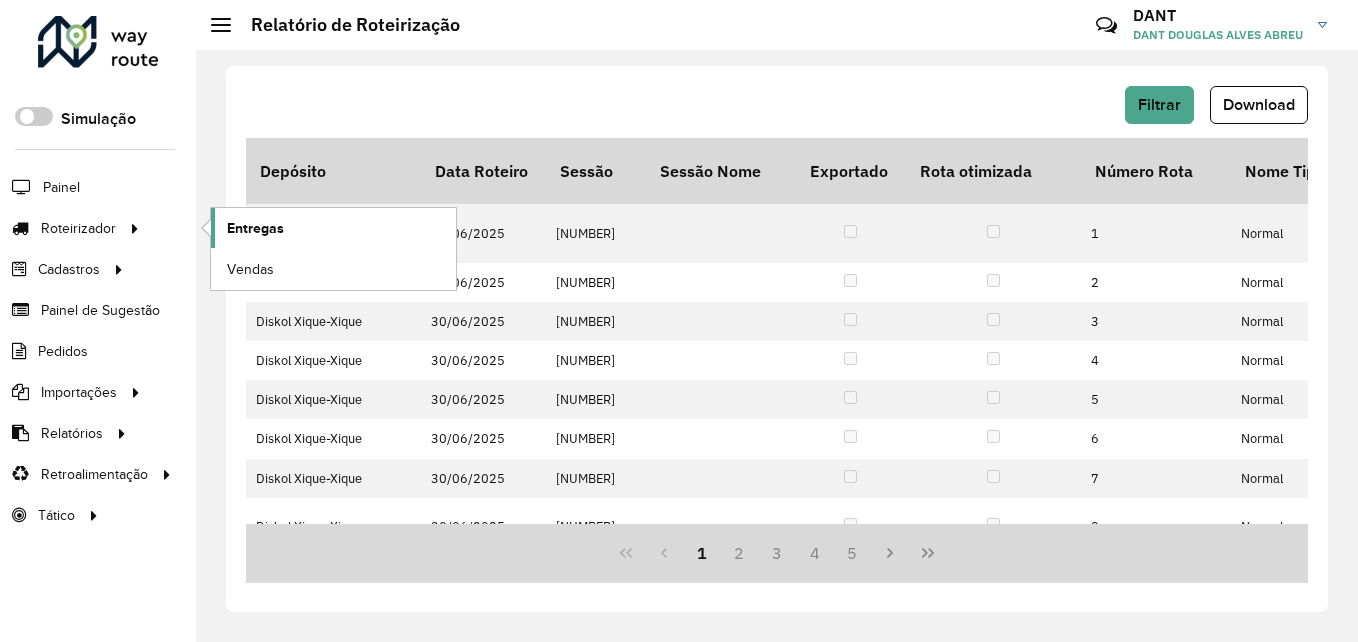 click on "Entregas" 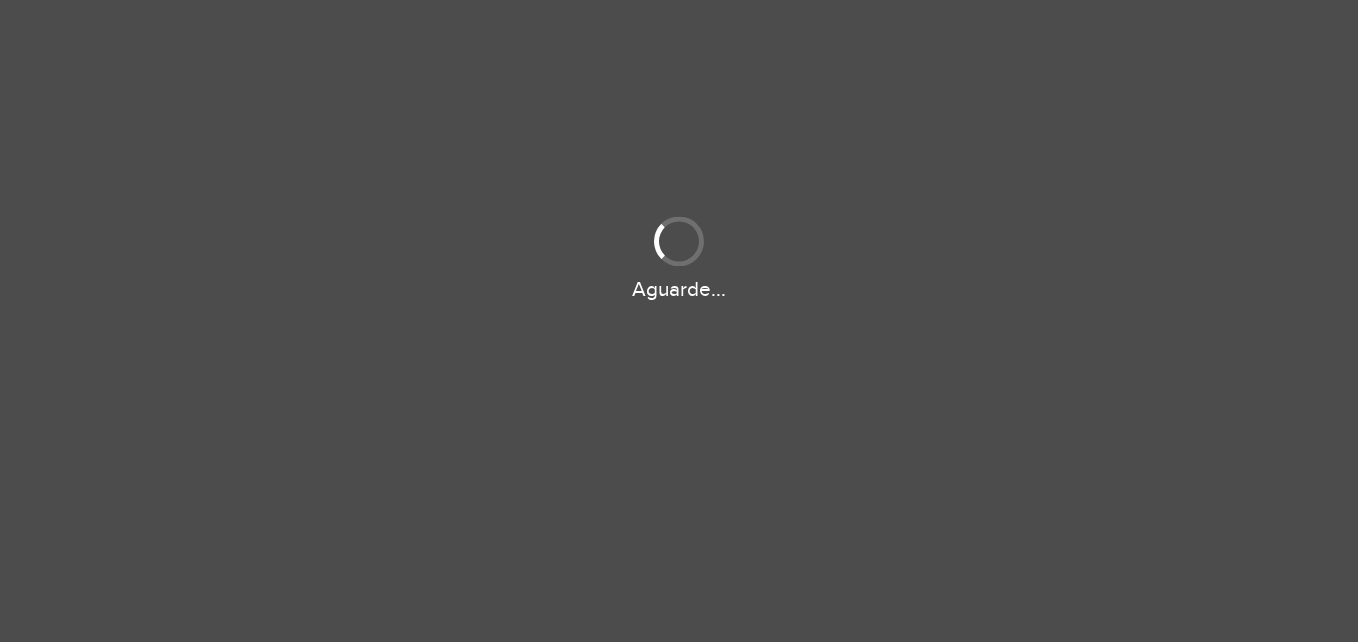 scroll, scrollTop: 0, scrollLeft: 0, axis: both 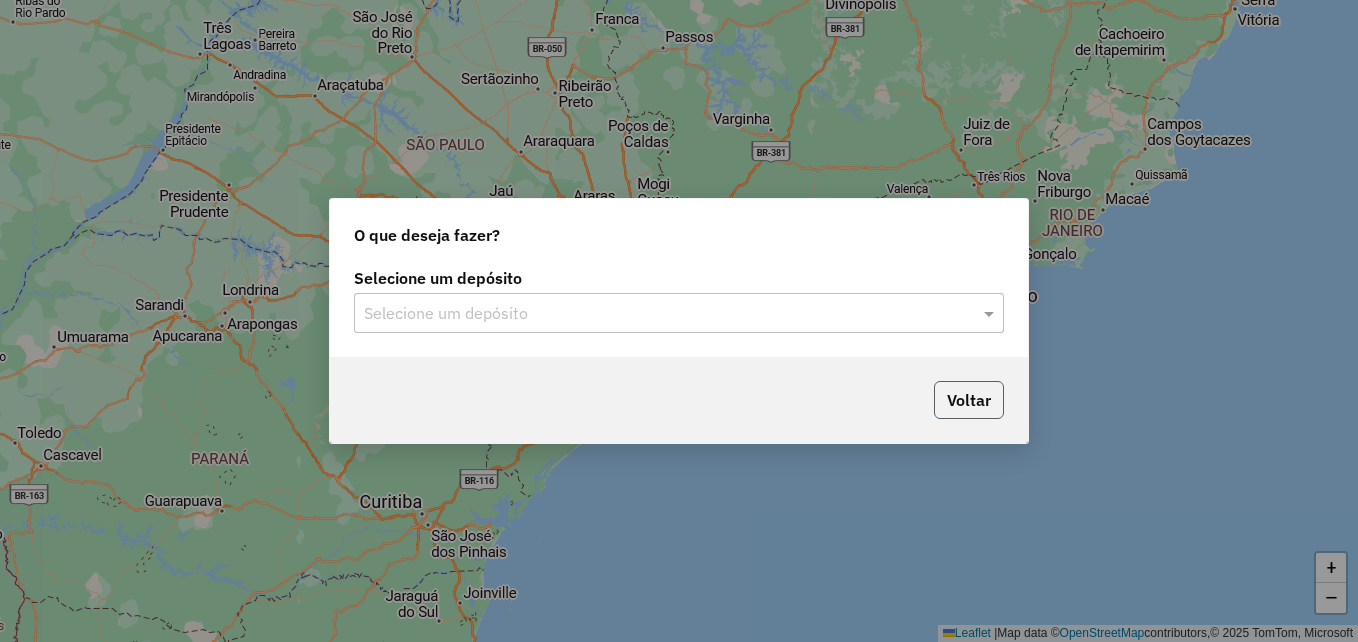 click on "Voltar" 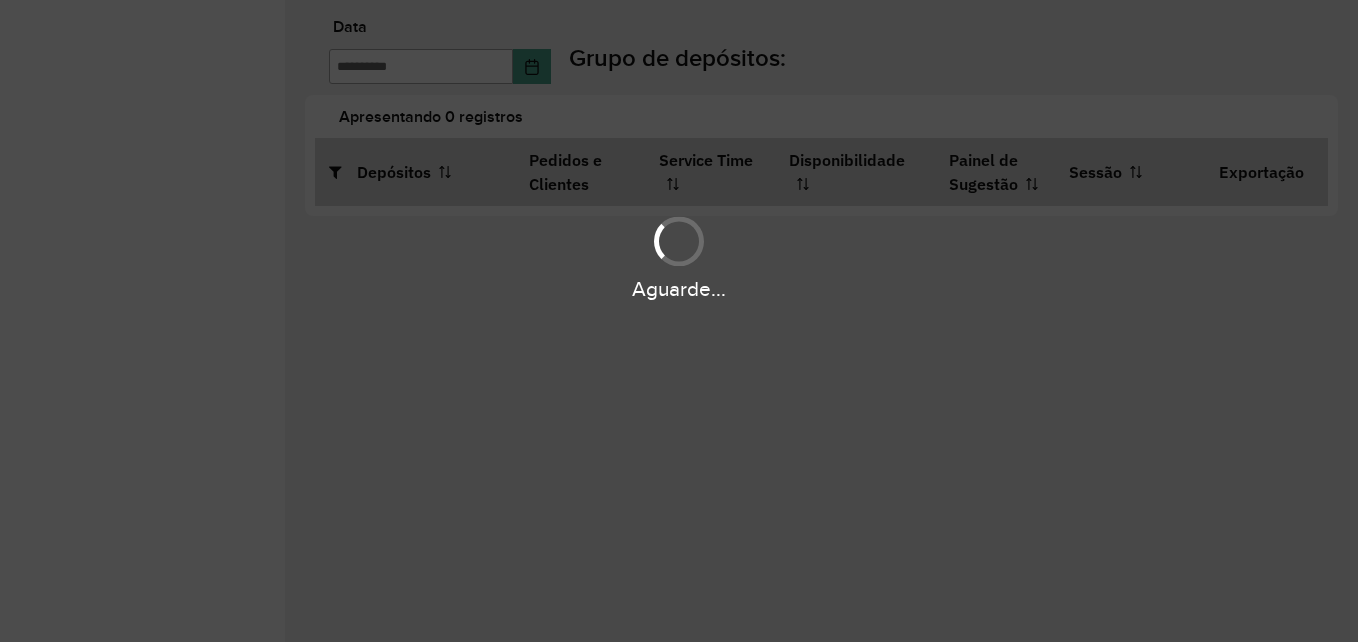 type on "**********" 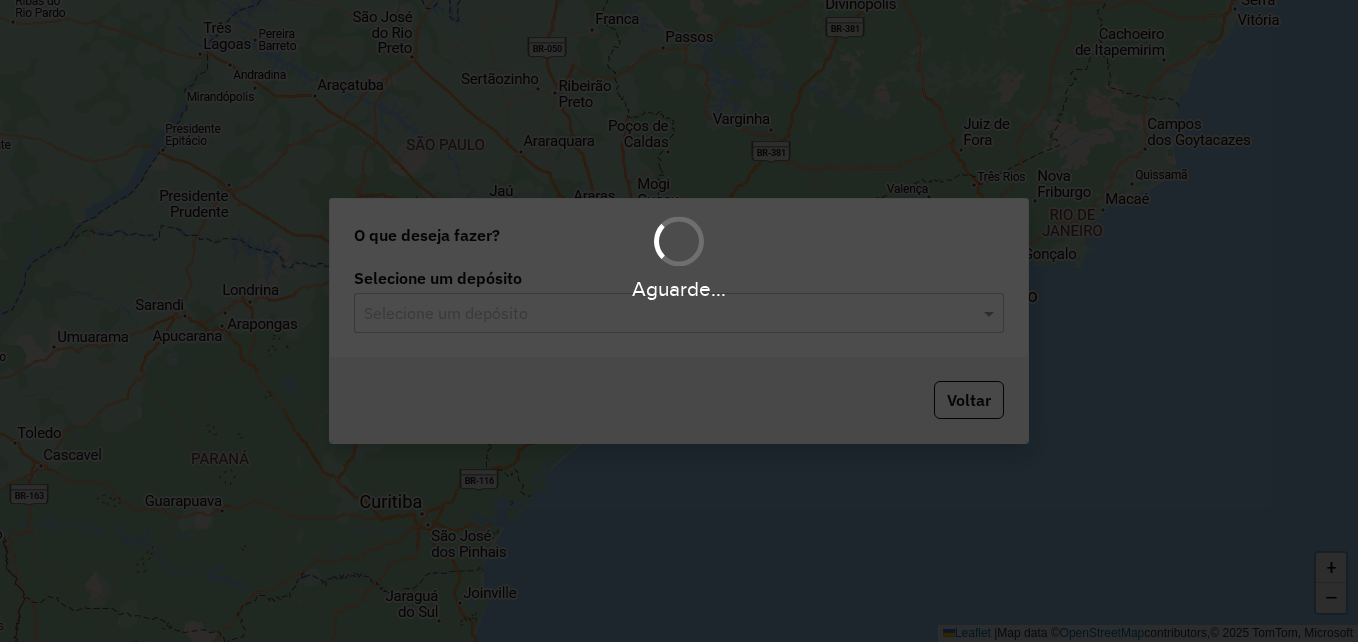 scroll, scrollTop: 0, scrollLeft: 0, axis: both 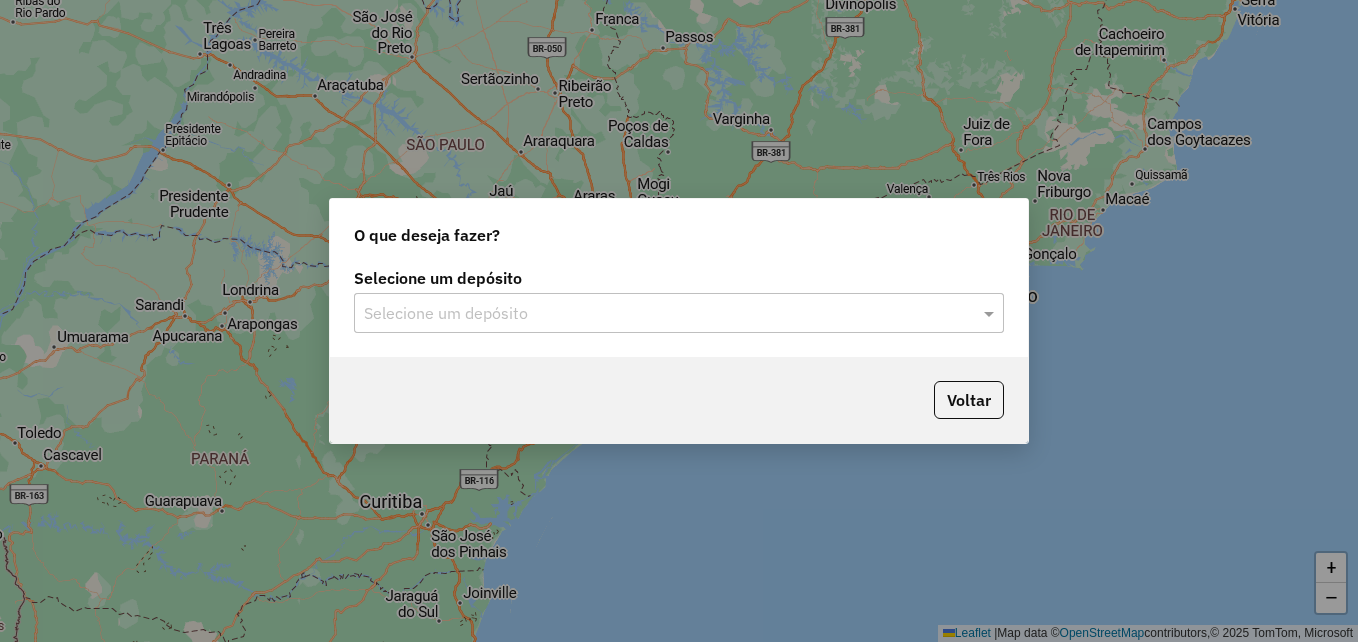 click 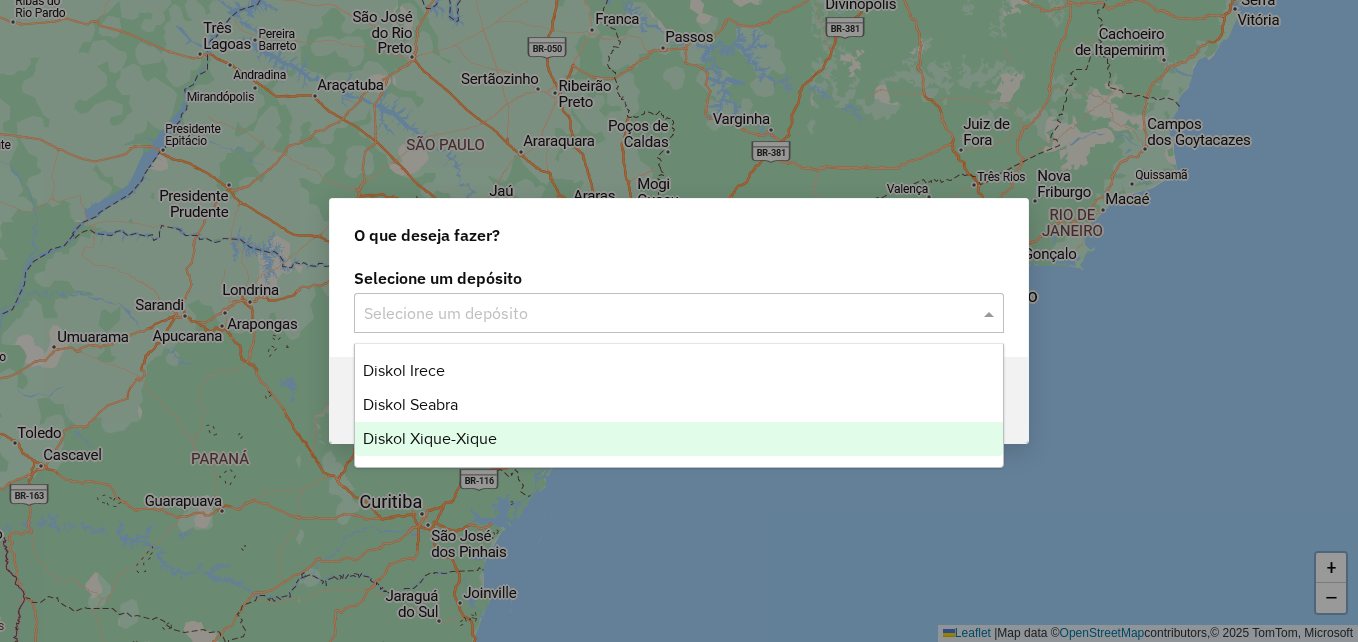 click on "Diskol Xique-Xique" at bounding box center [679, 439] 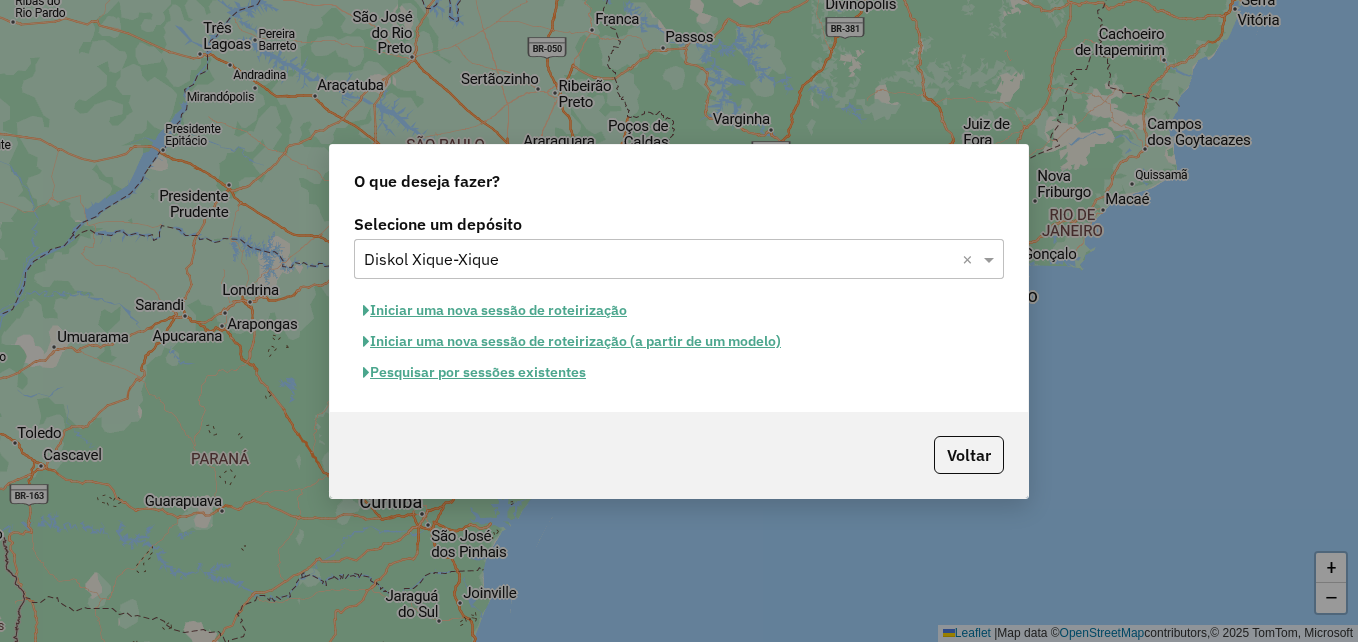 click on "Pesquisar por sessões existentes" 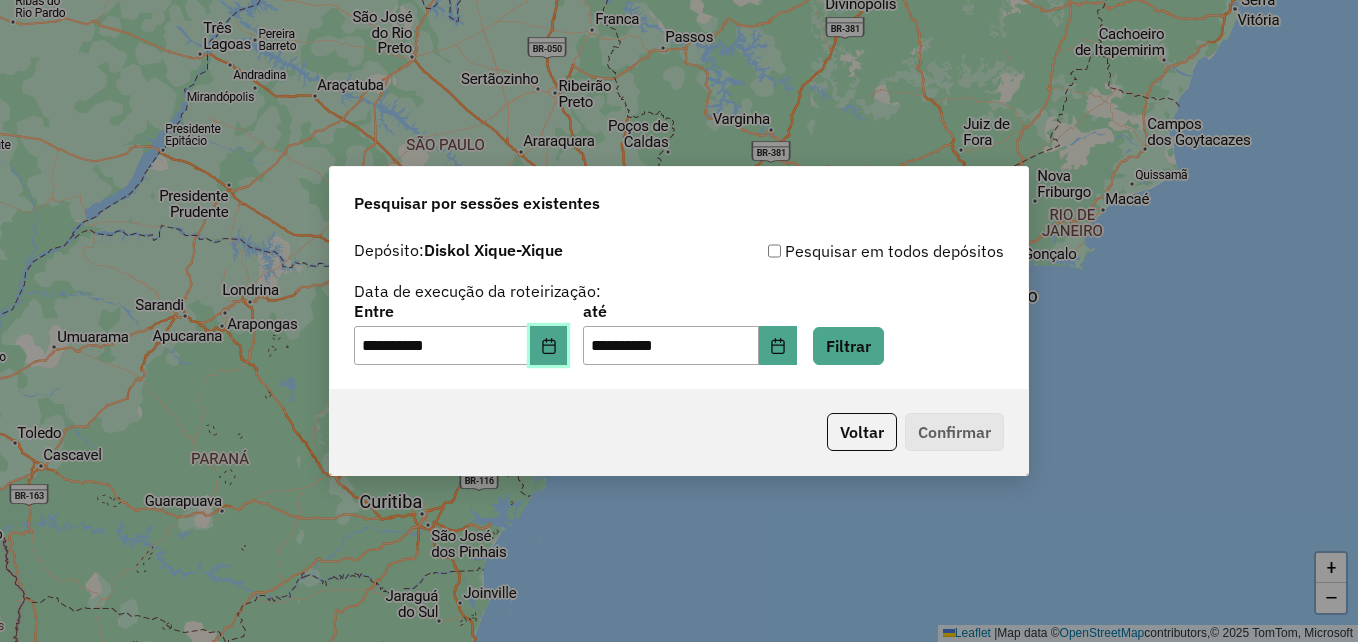 click 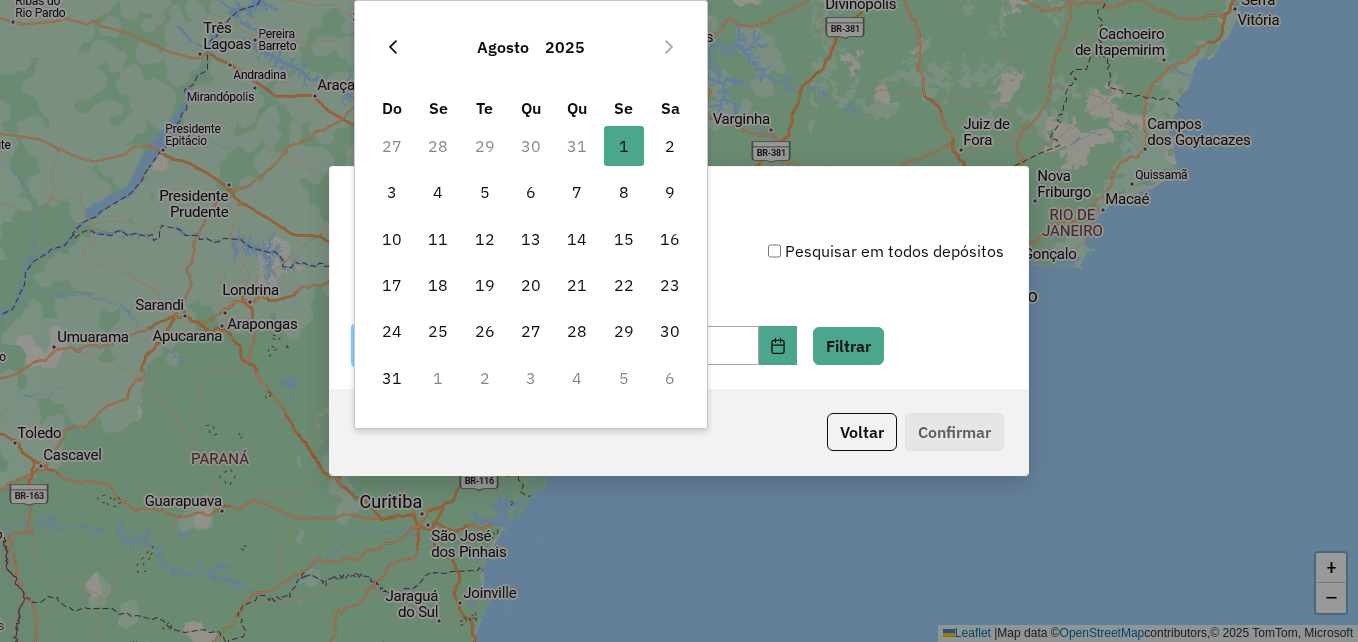click 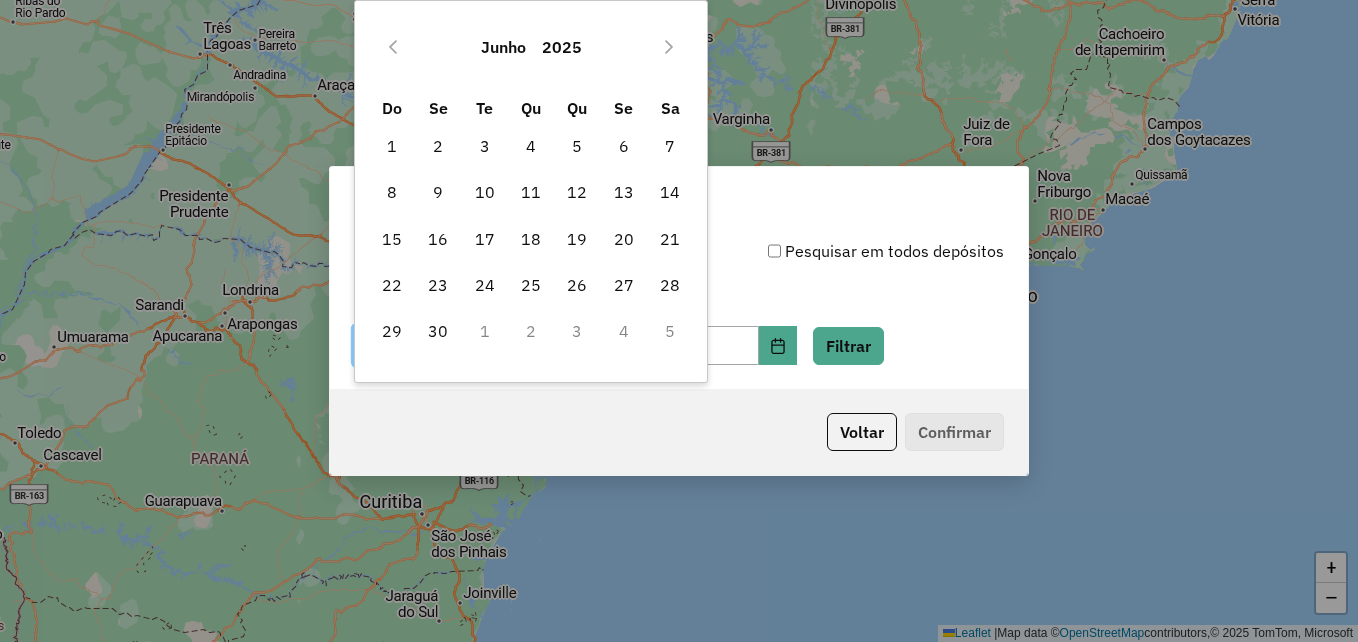 click 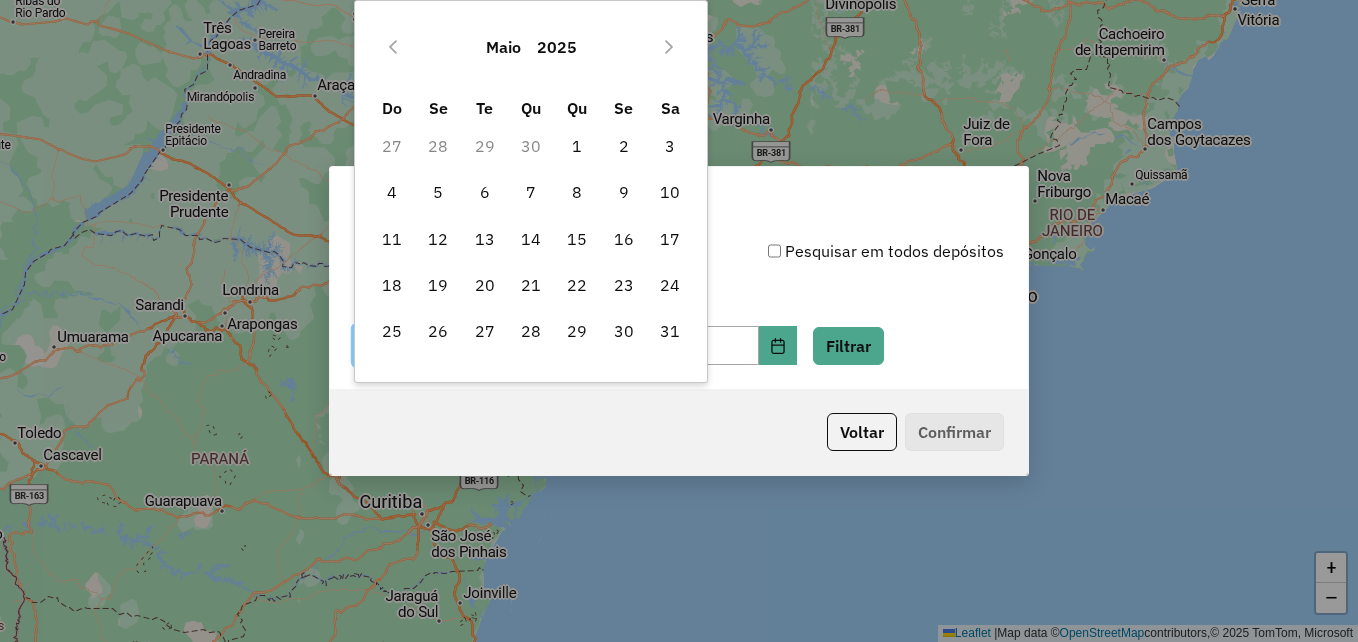 click 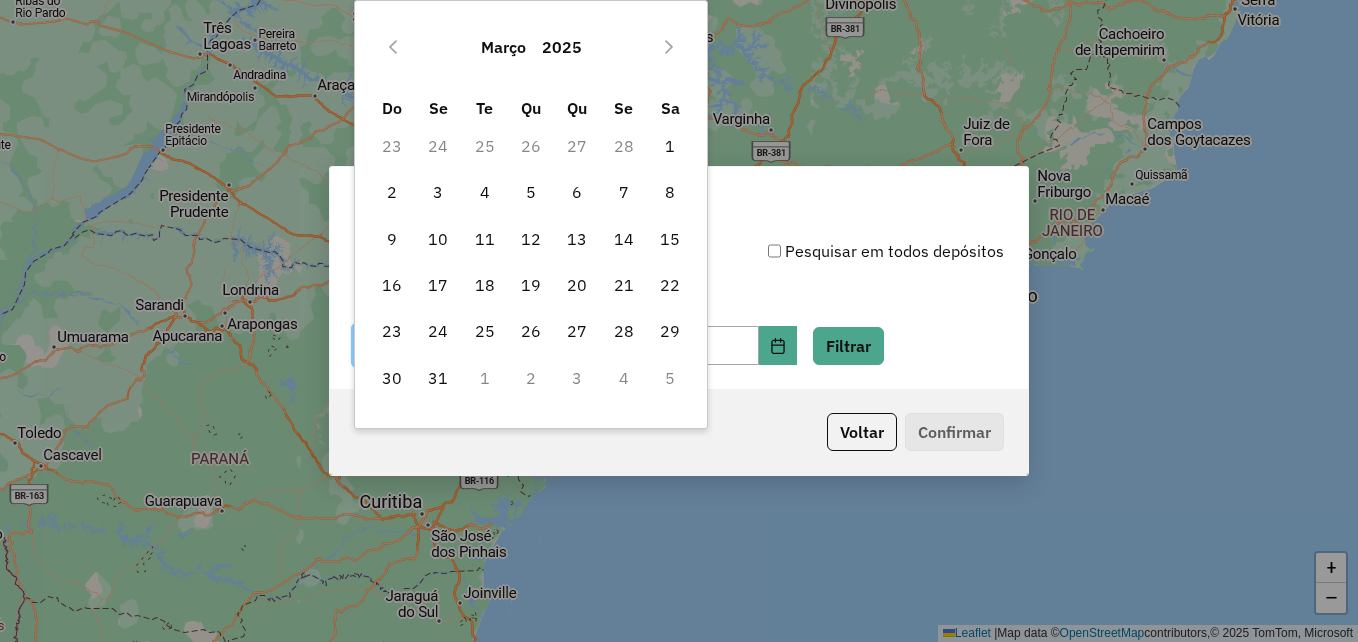 click 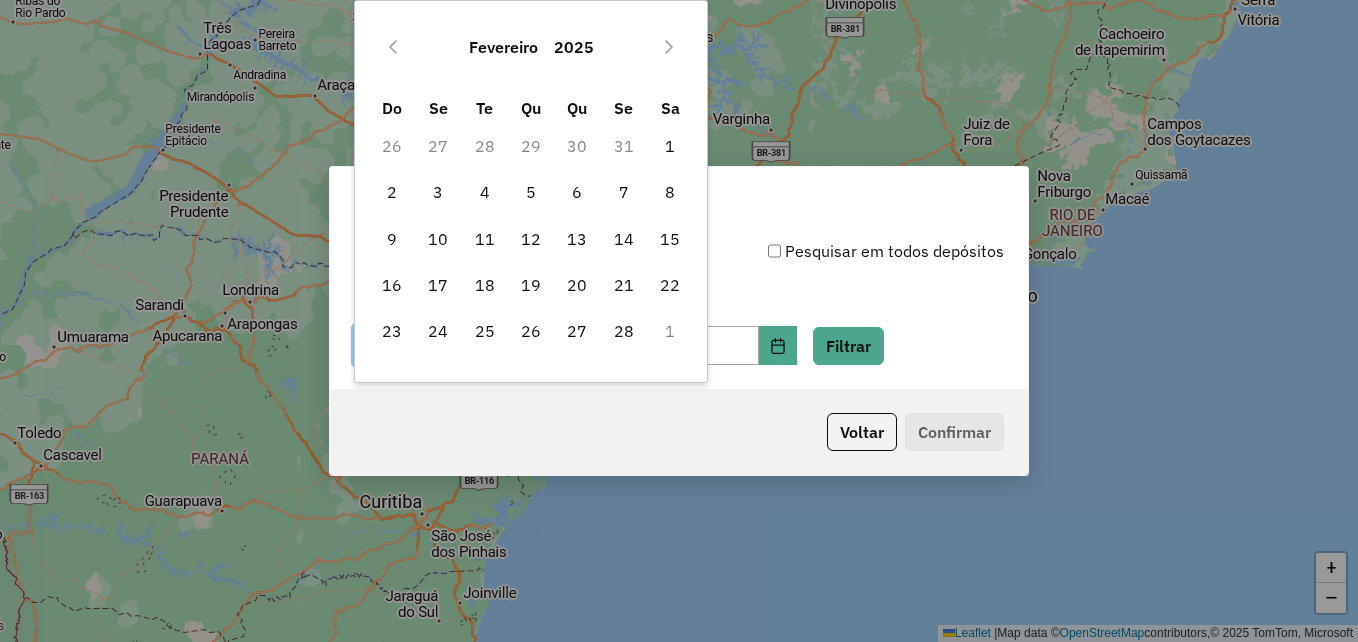 click 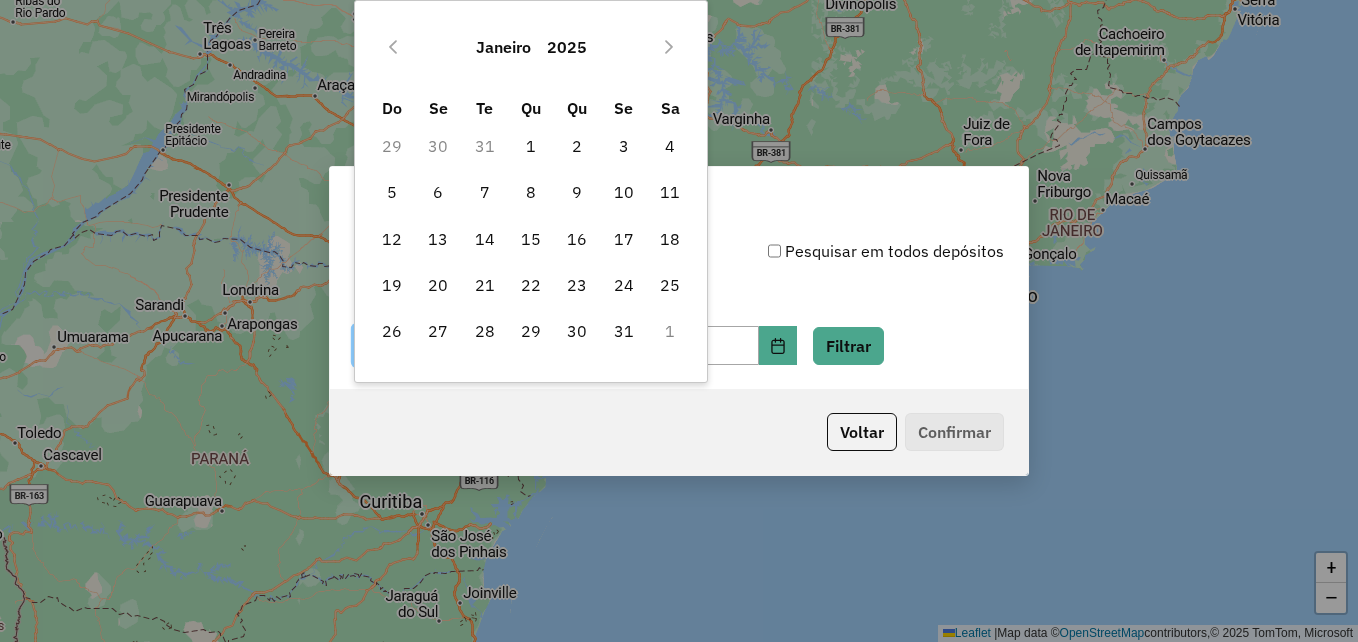 click 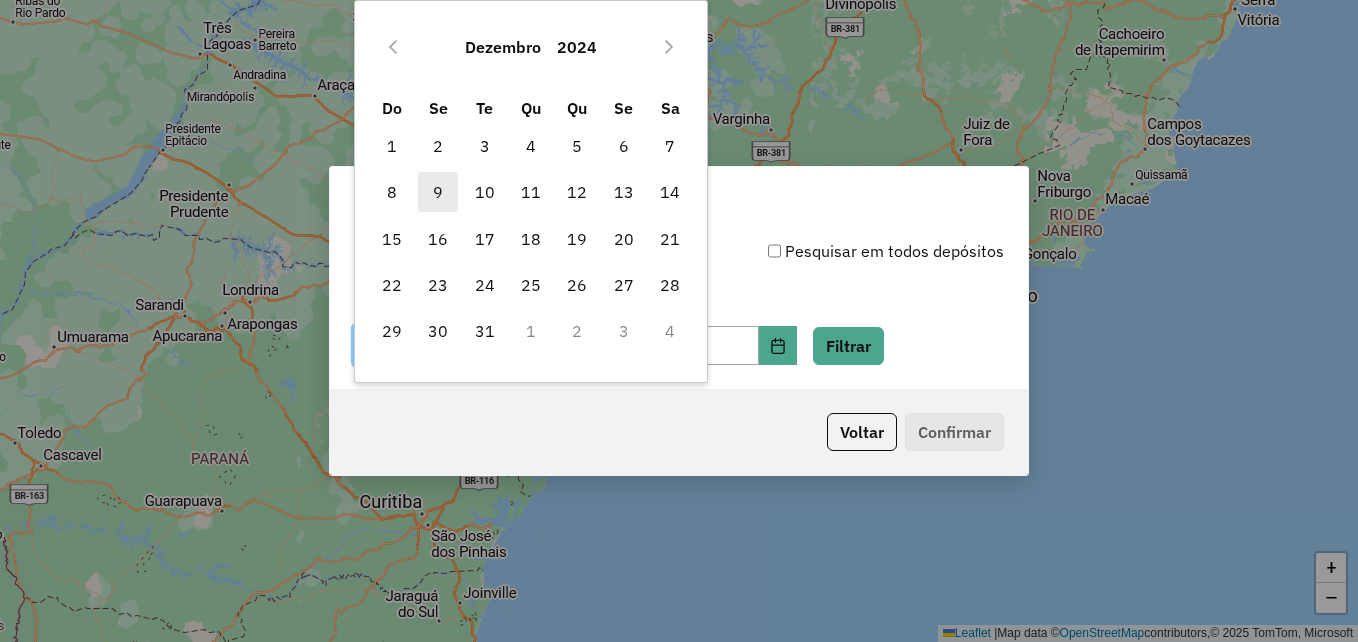 click on "9" at bounding box center (438, 192) 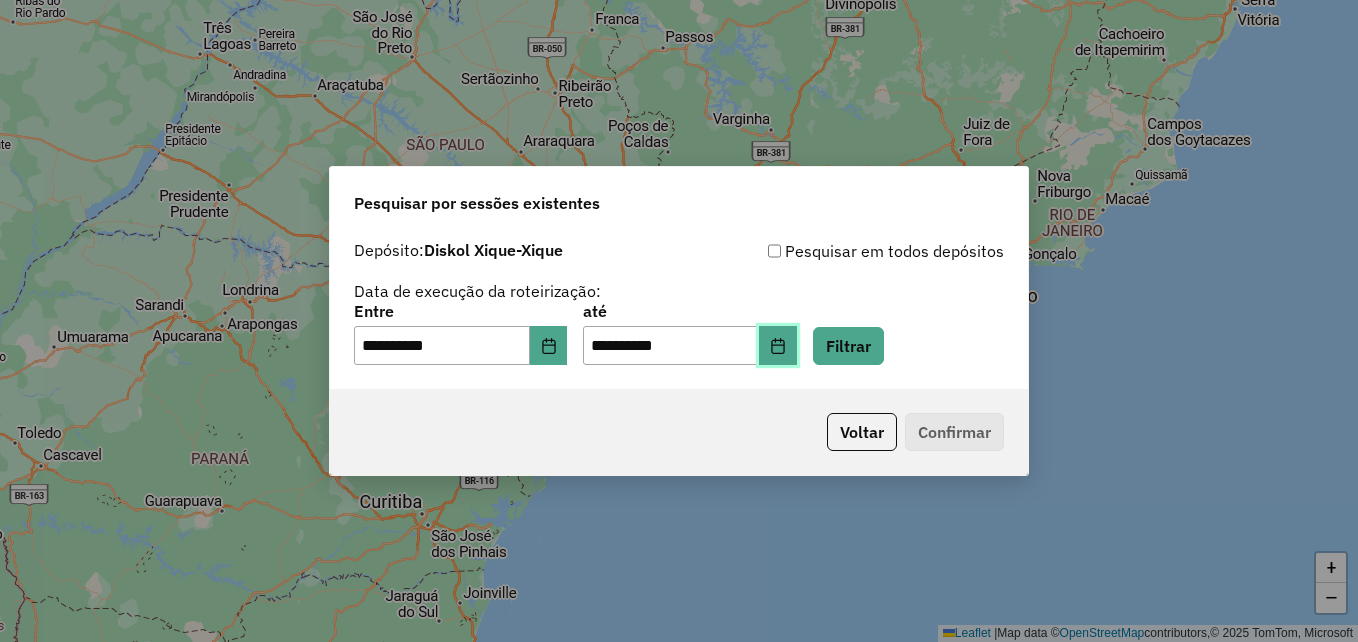 click at bounding box center (778, 346) 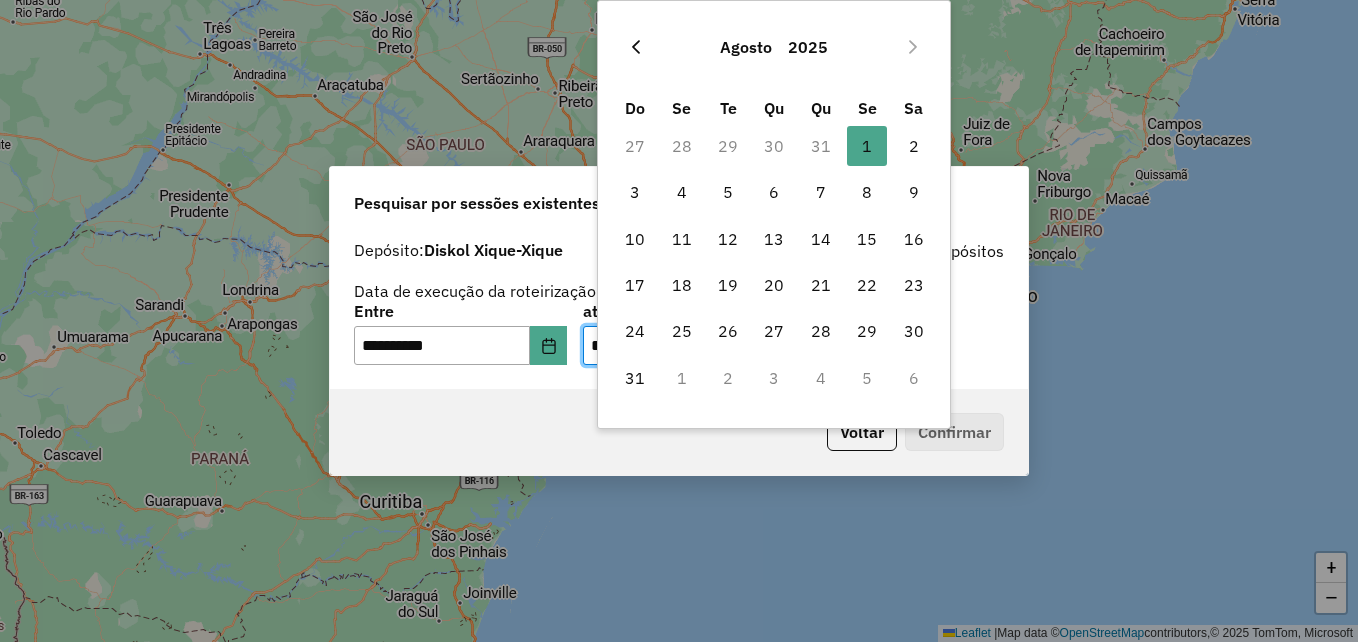 click 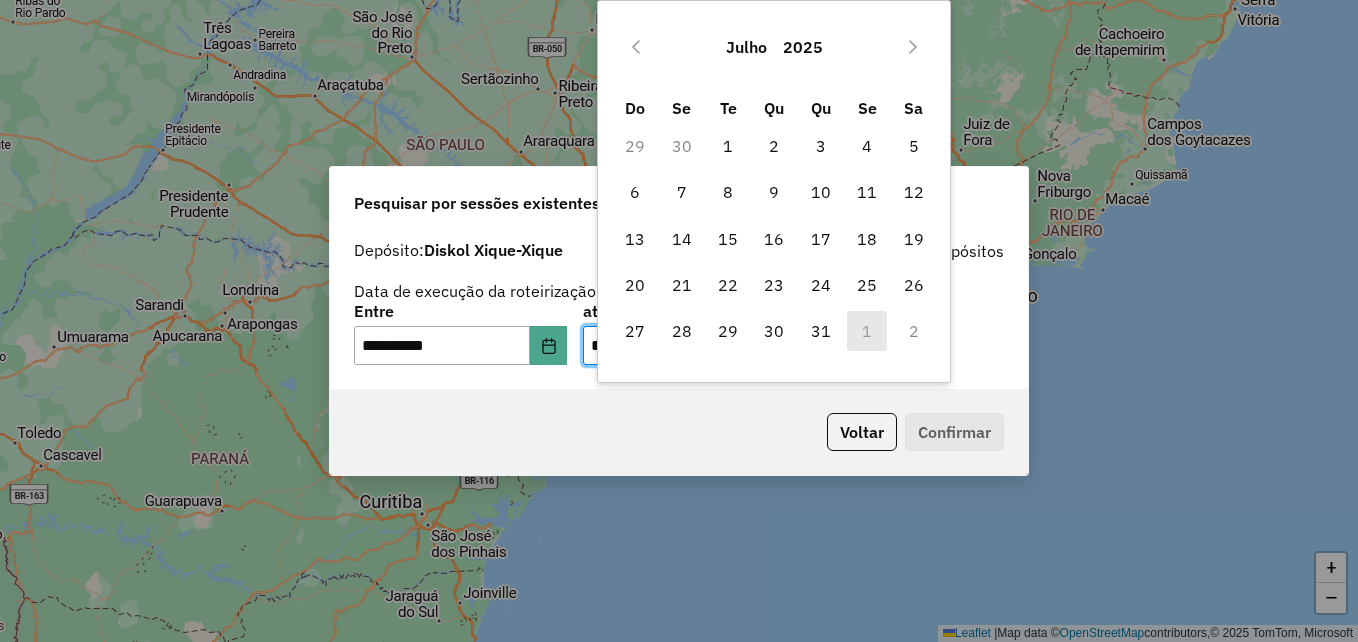 click 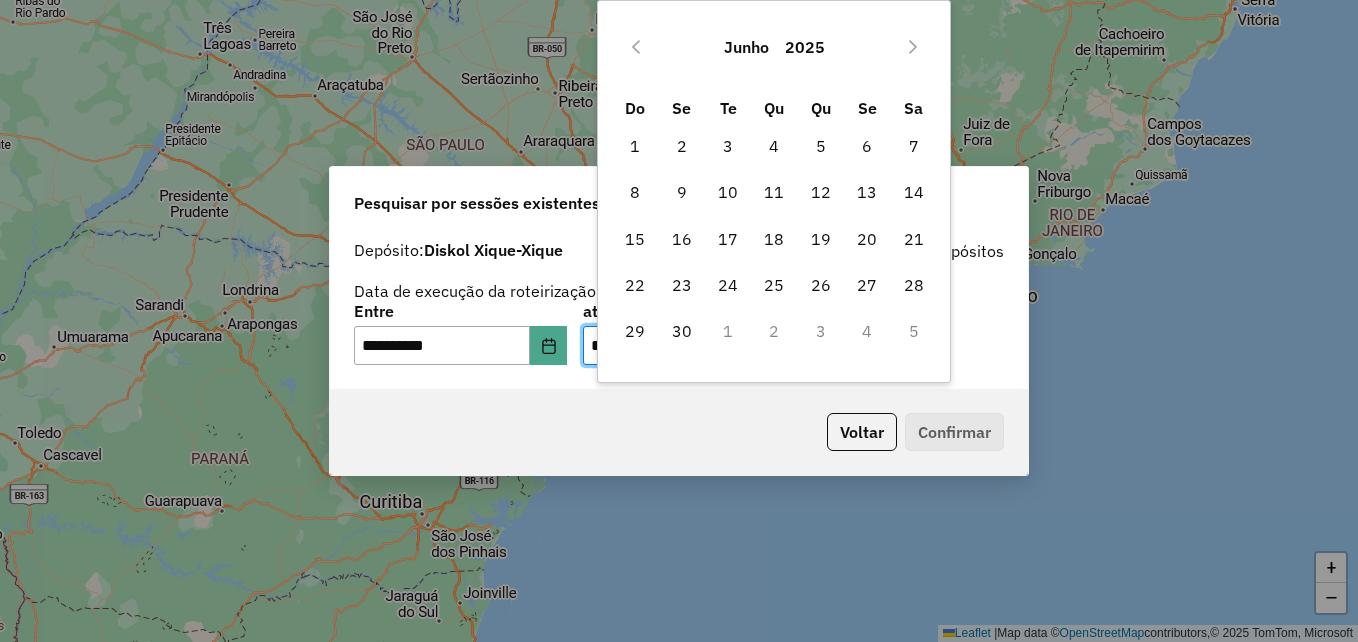 click 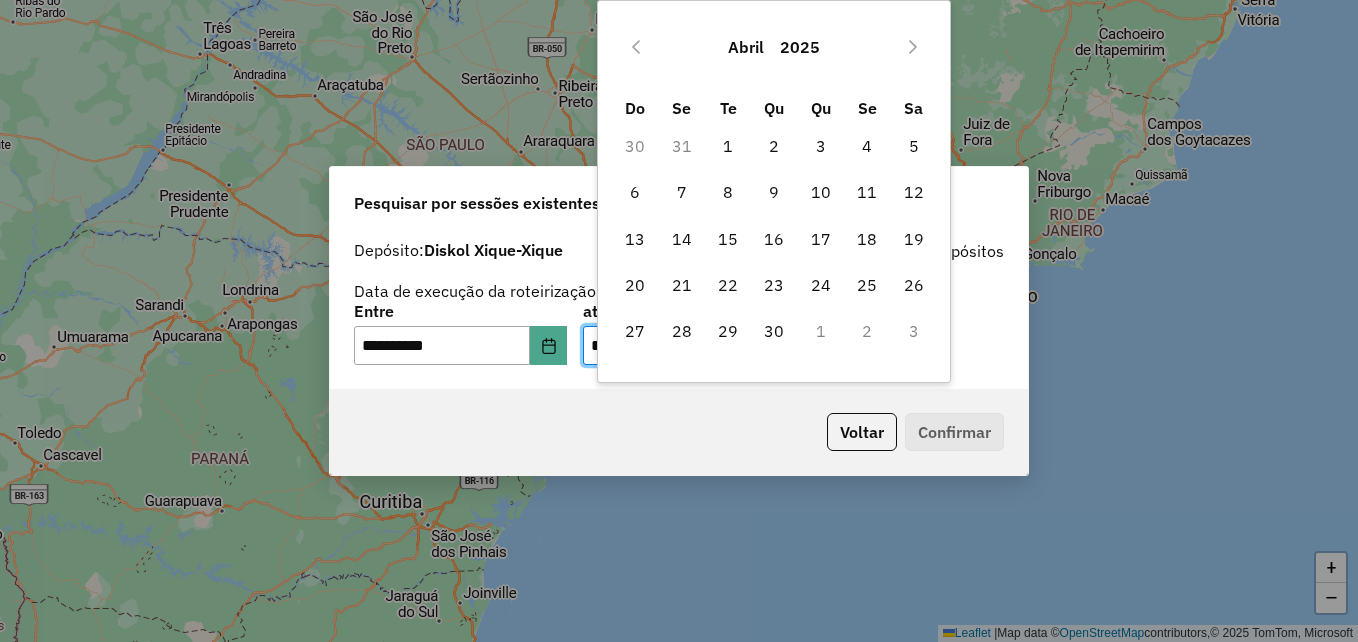 click 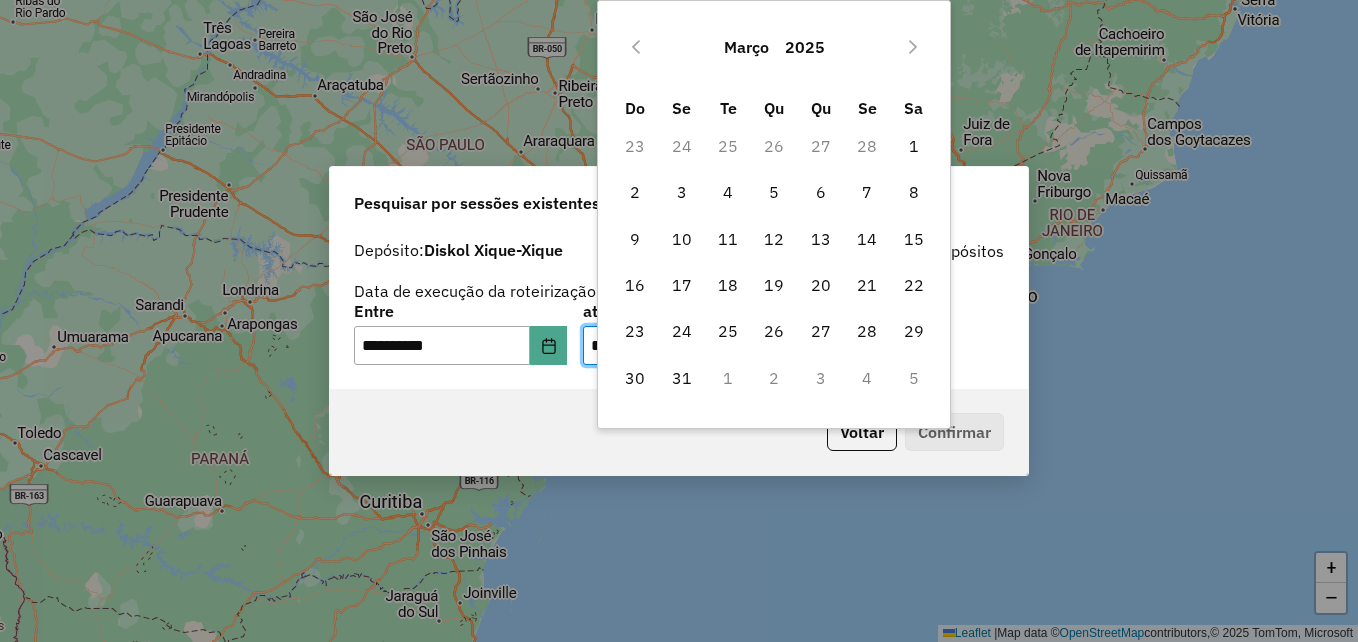 click 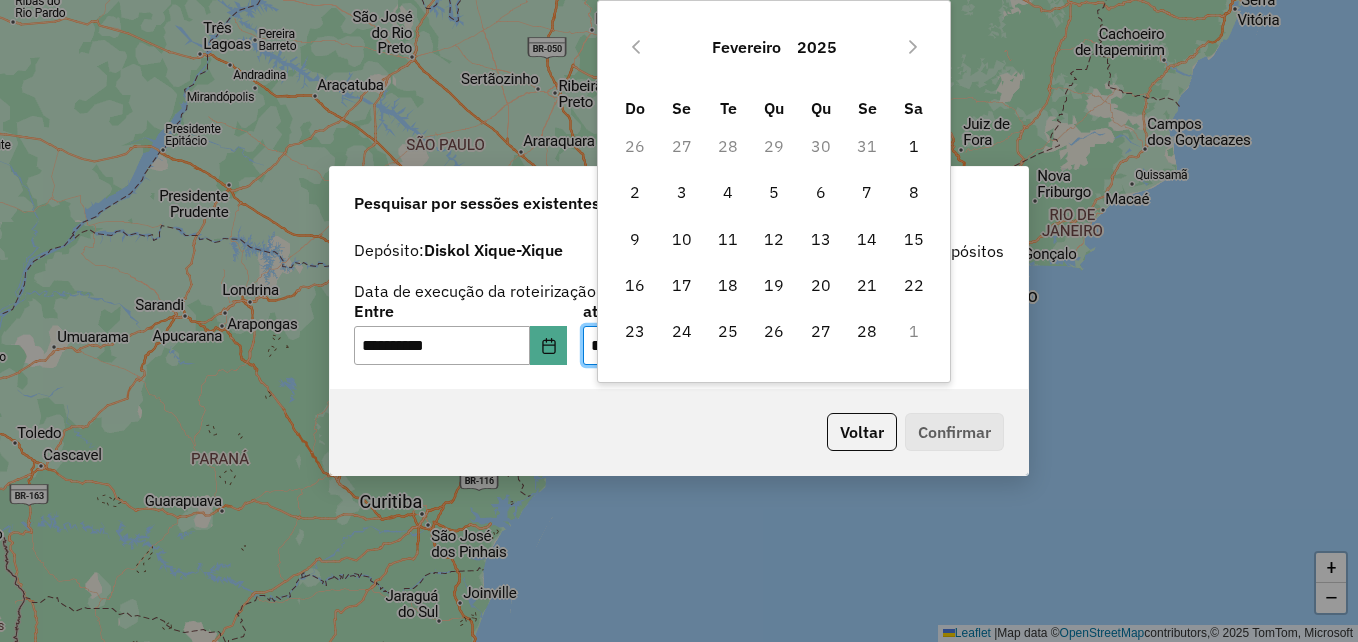 click 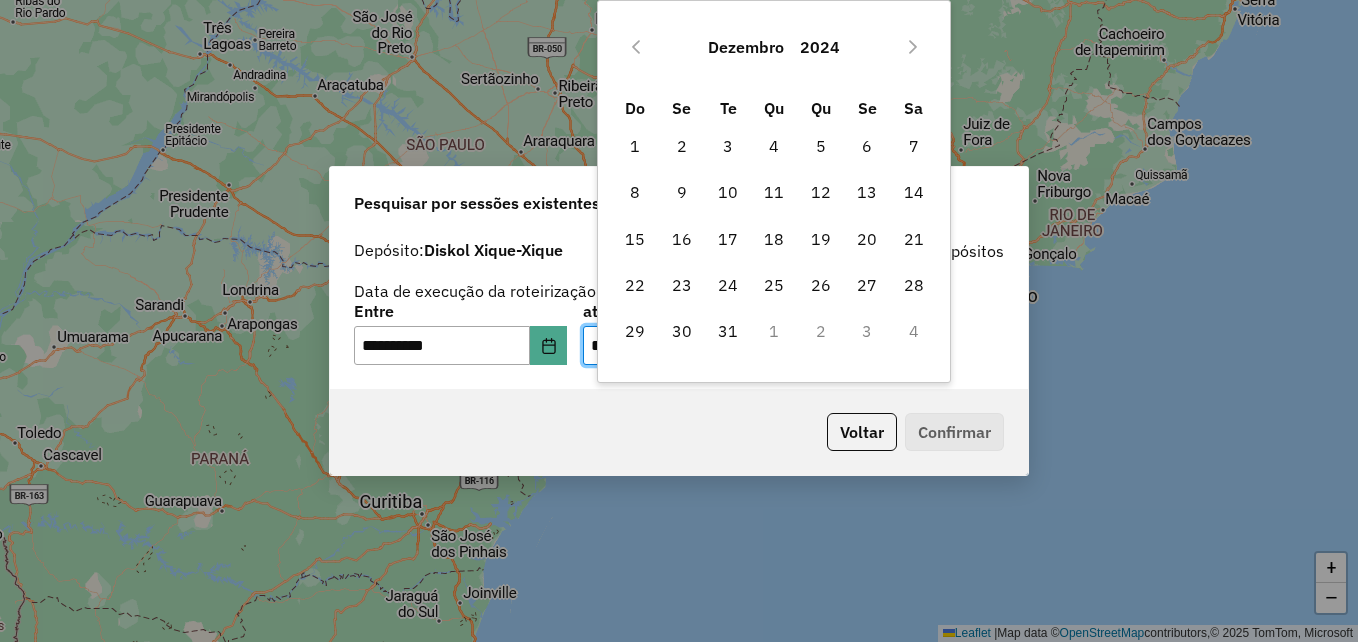 click 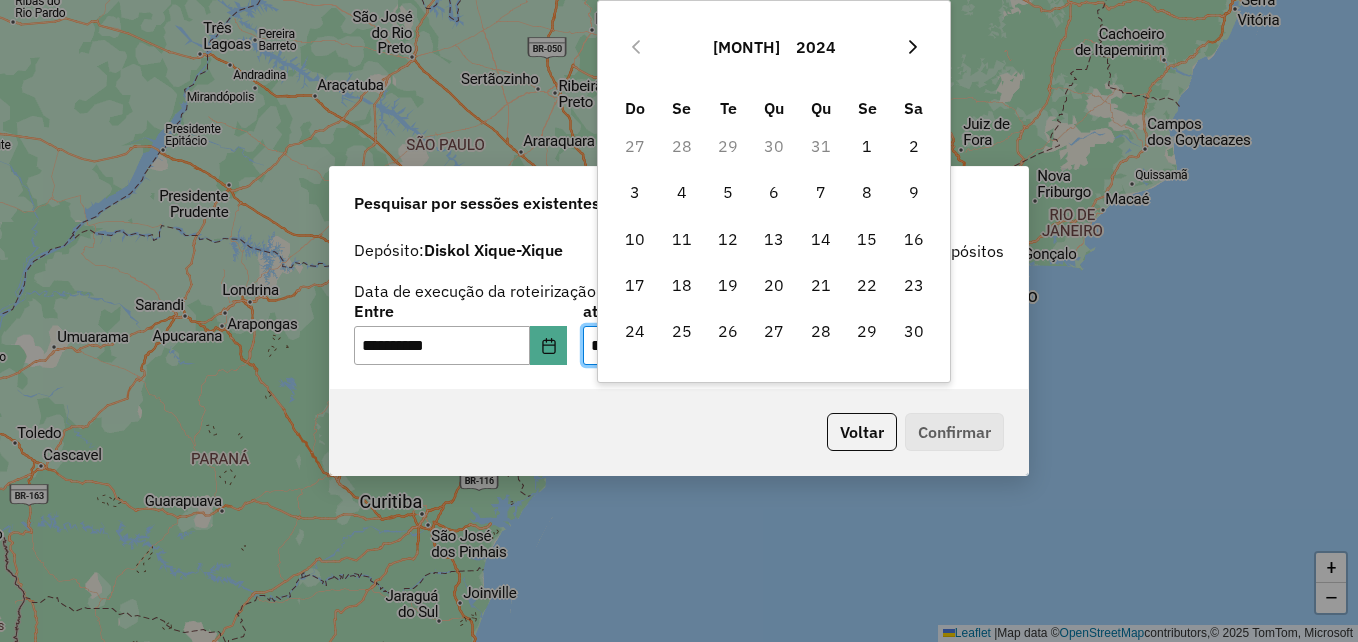 click 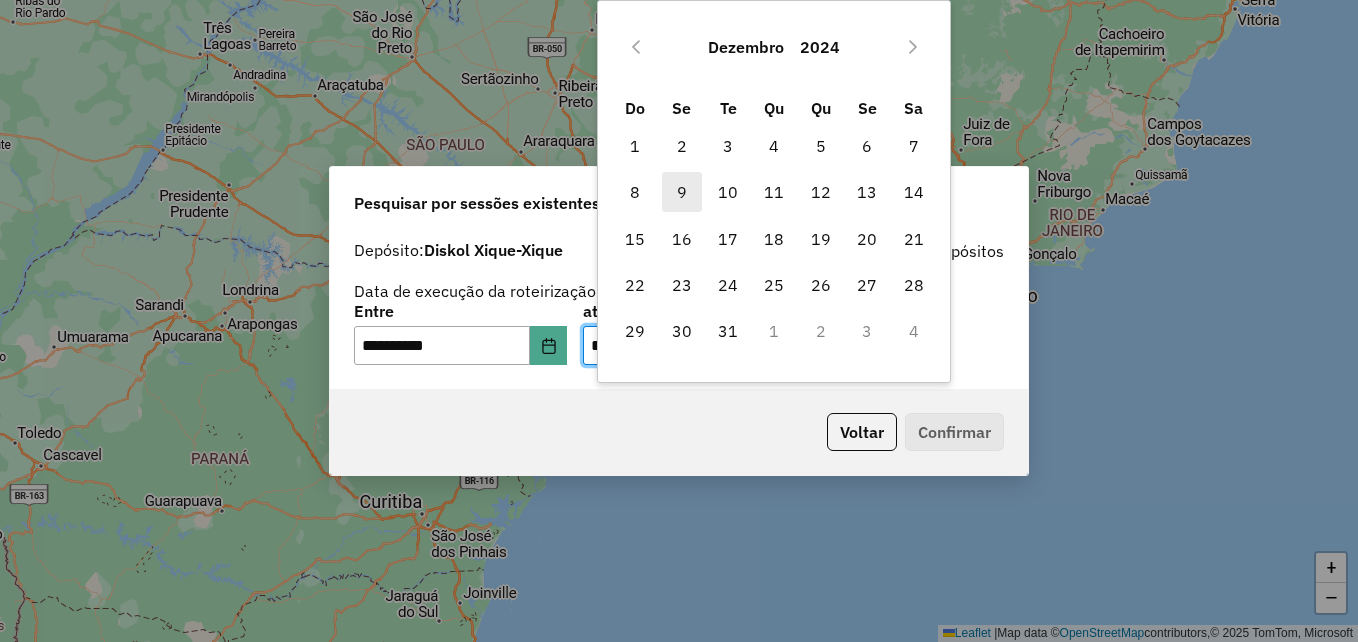 click on "9" at bounding box center (682, 192) 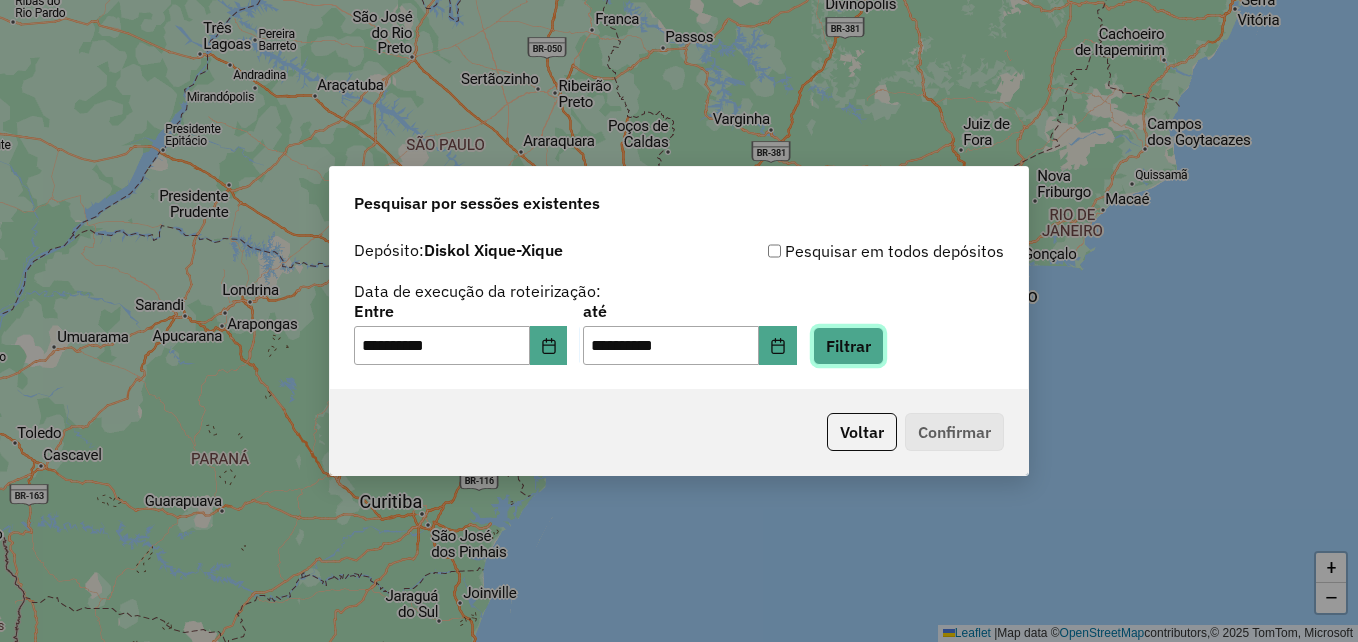 click on "Filtrar" 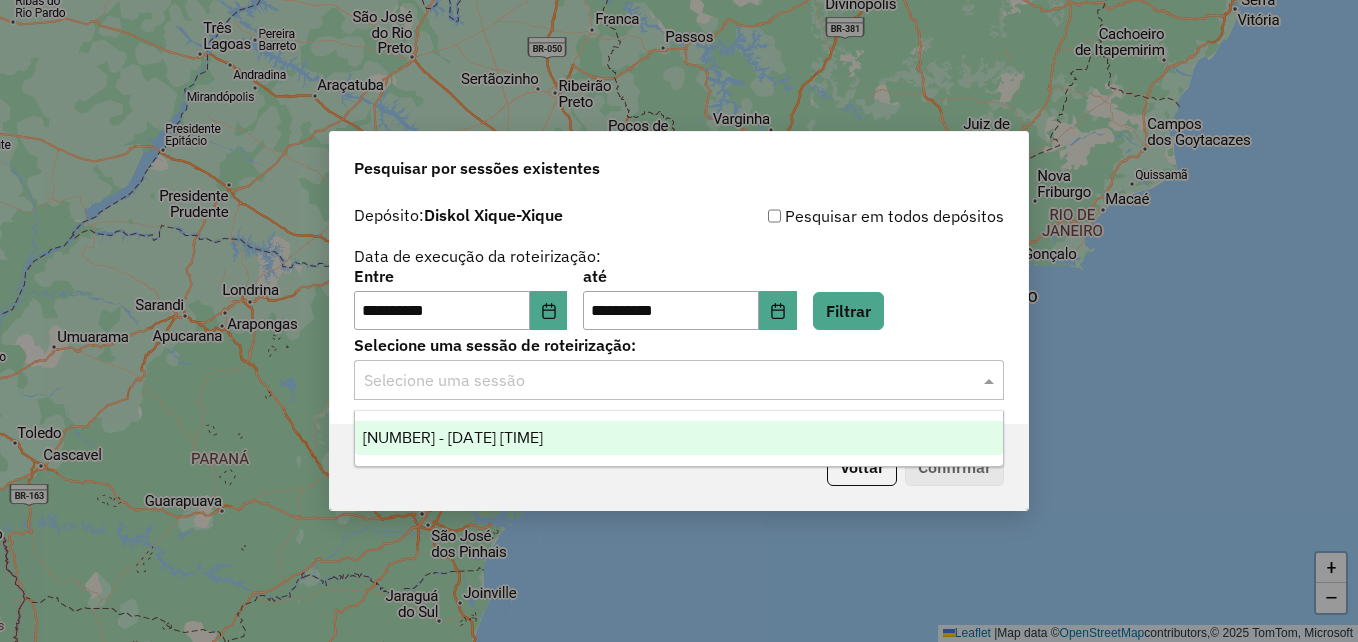 click 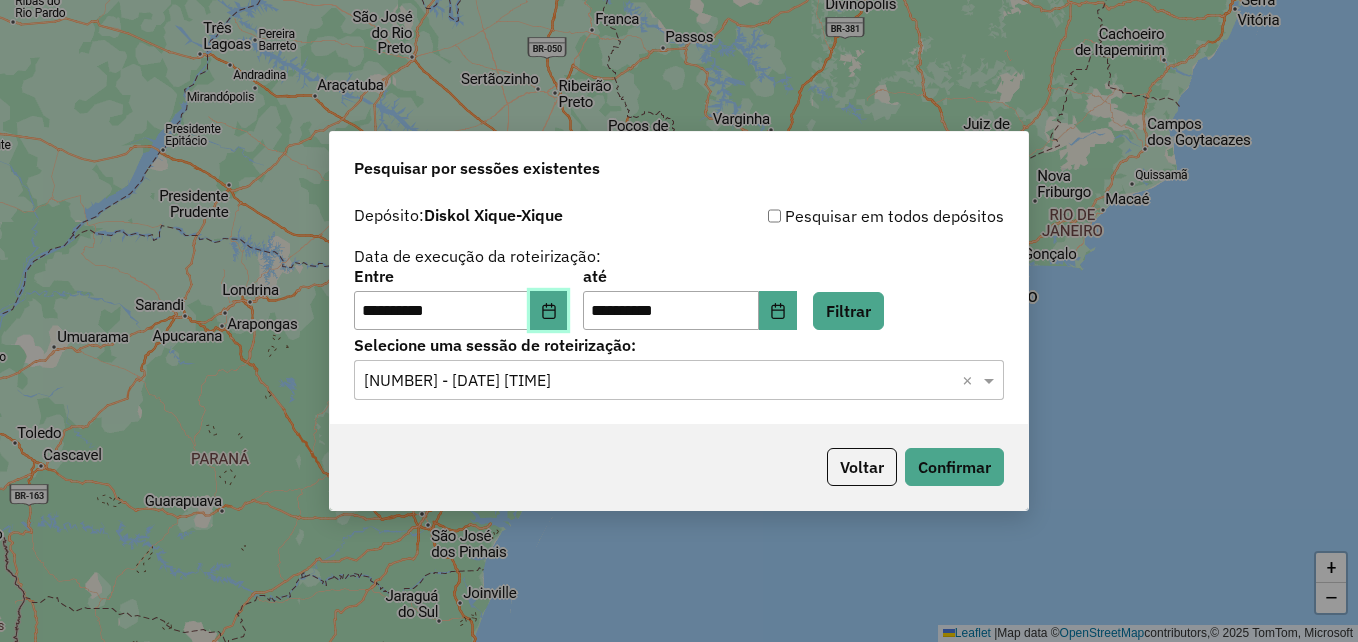 click 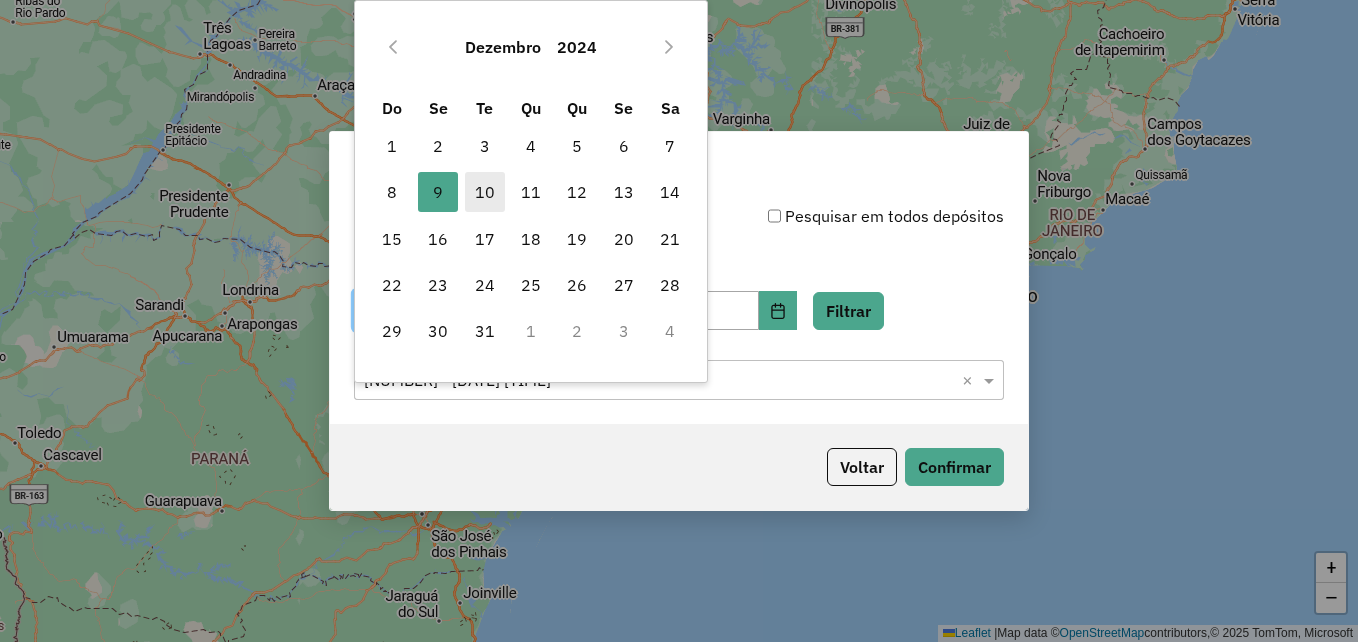 click on "10" at bounding box center (485, 192) 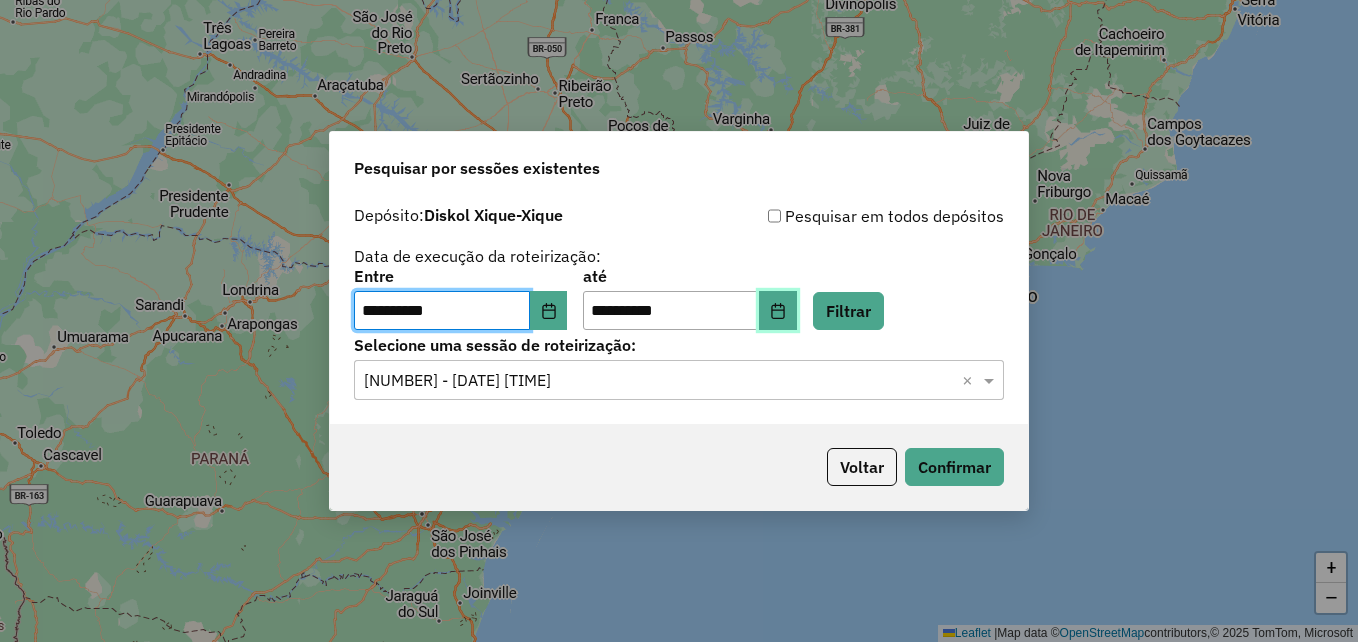 click at bounding box center (778, 311) 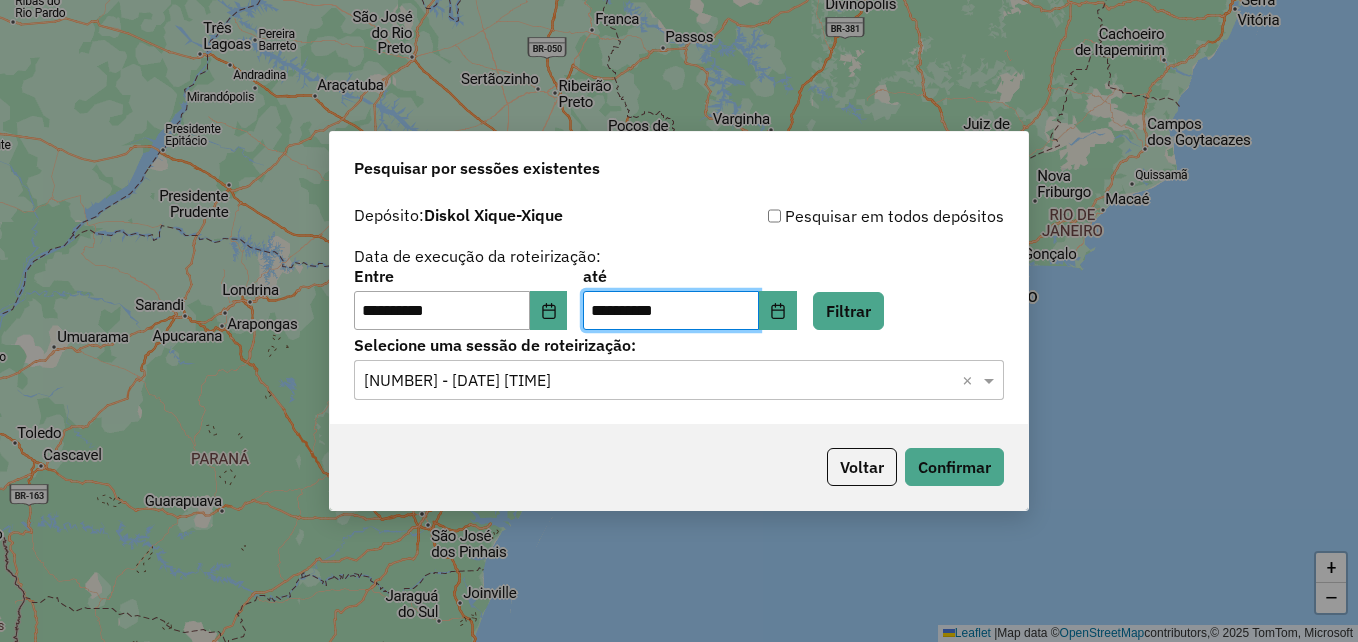 click on "**********" 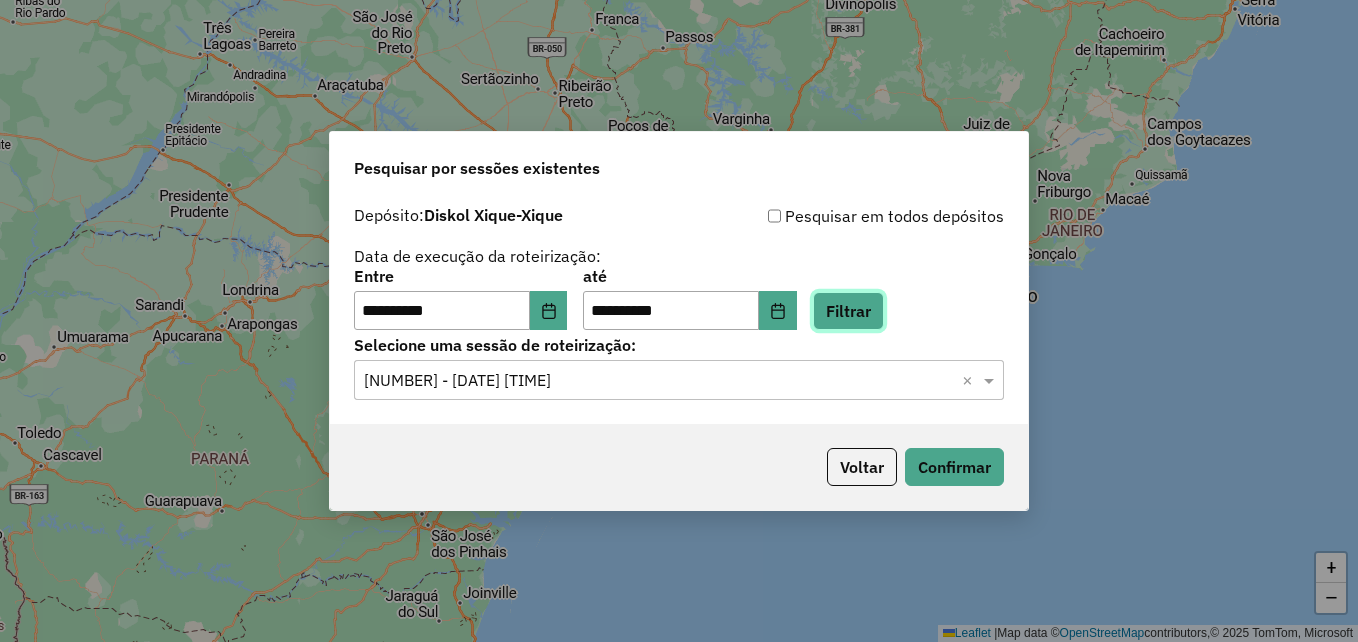 click on "Filtrar" 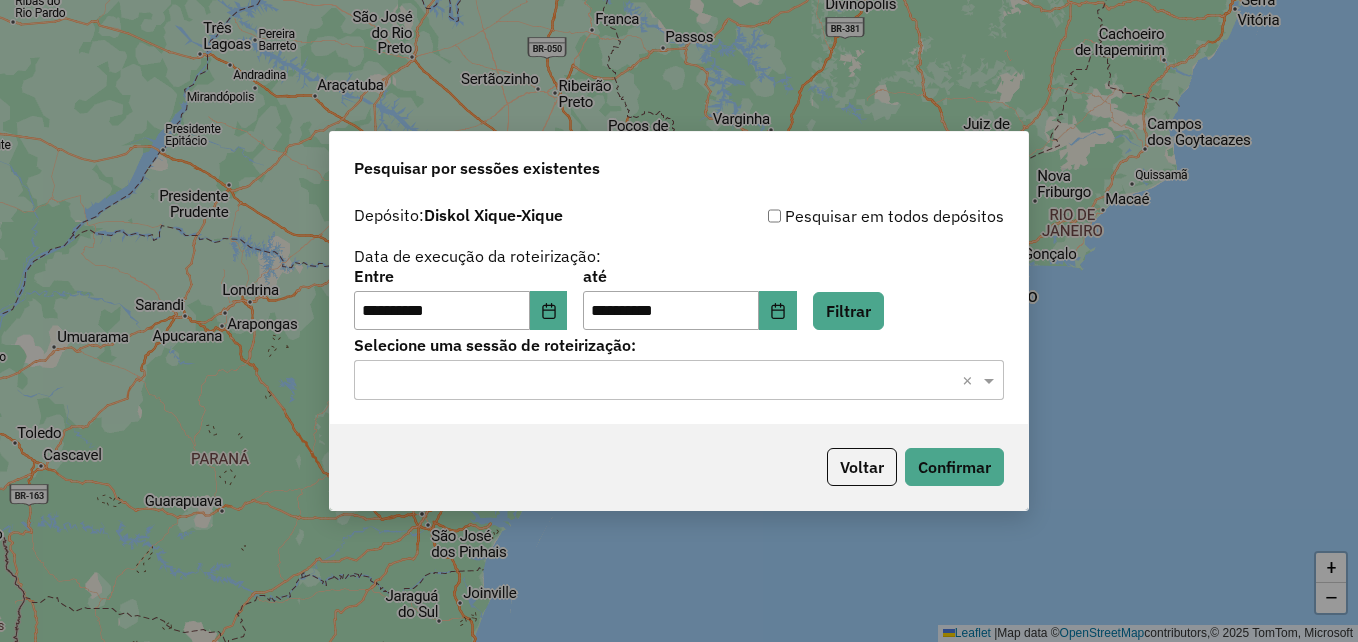 click 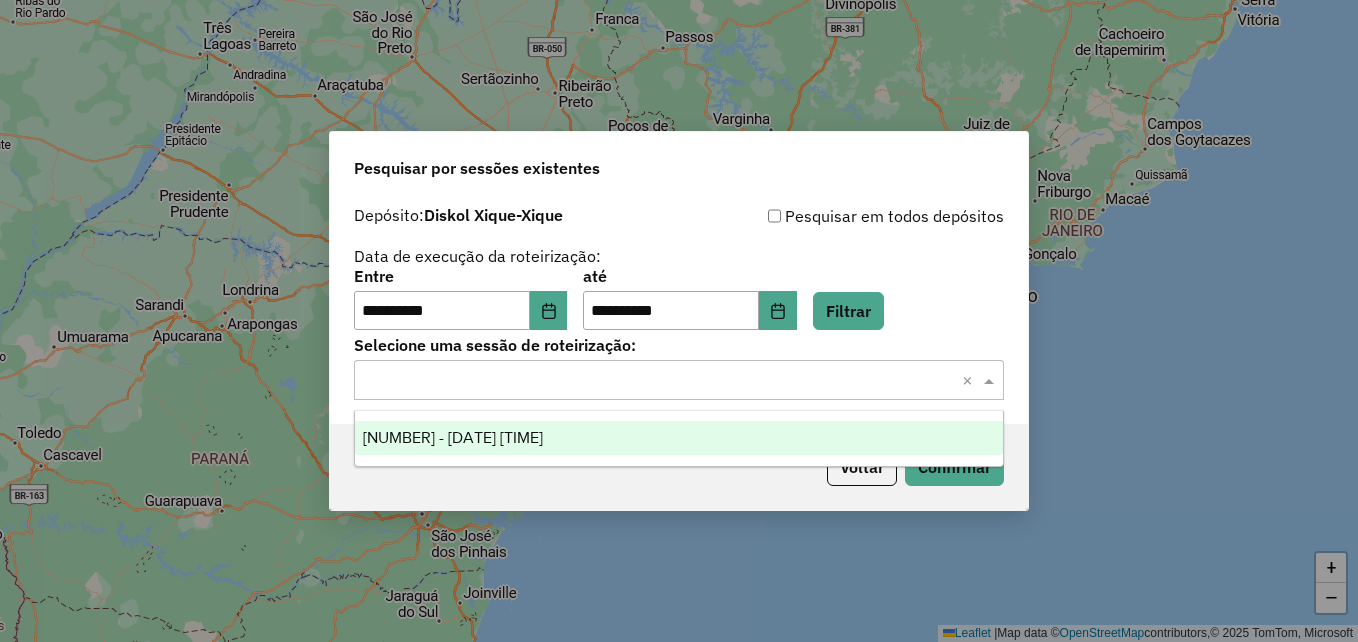 click on "857692 - 10/12/2024 17:32" at bounding box center [679, 438] 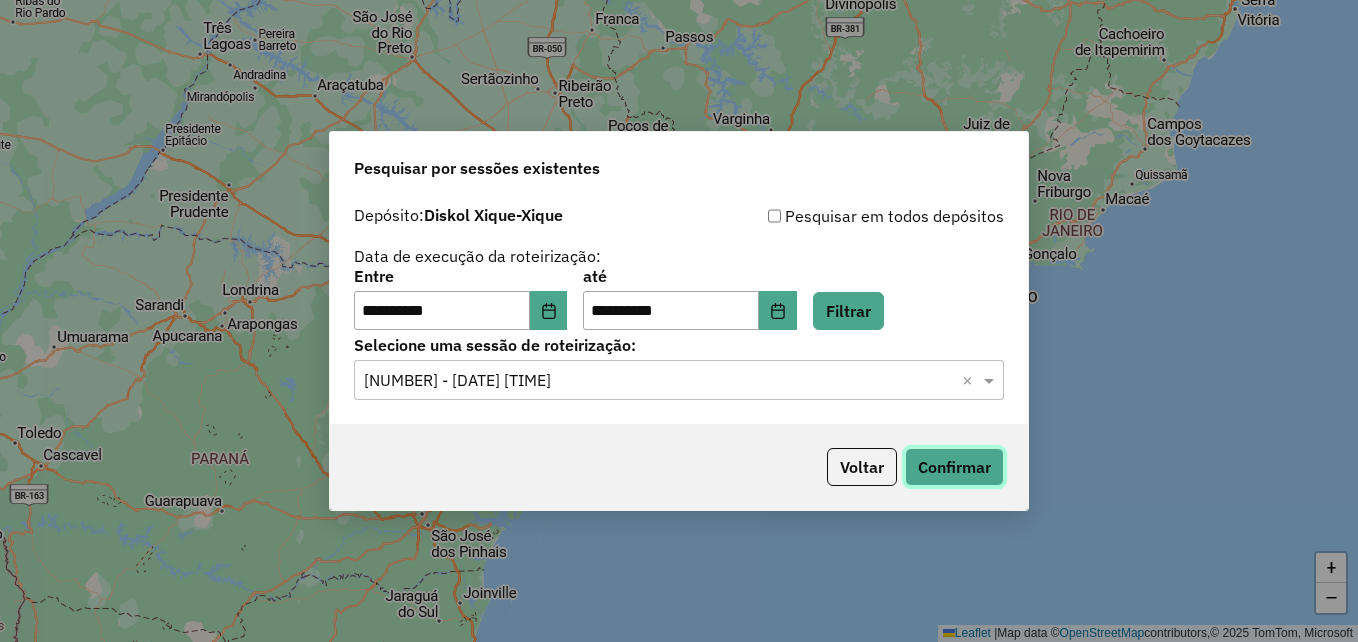 click on "Confirmar" 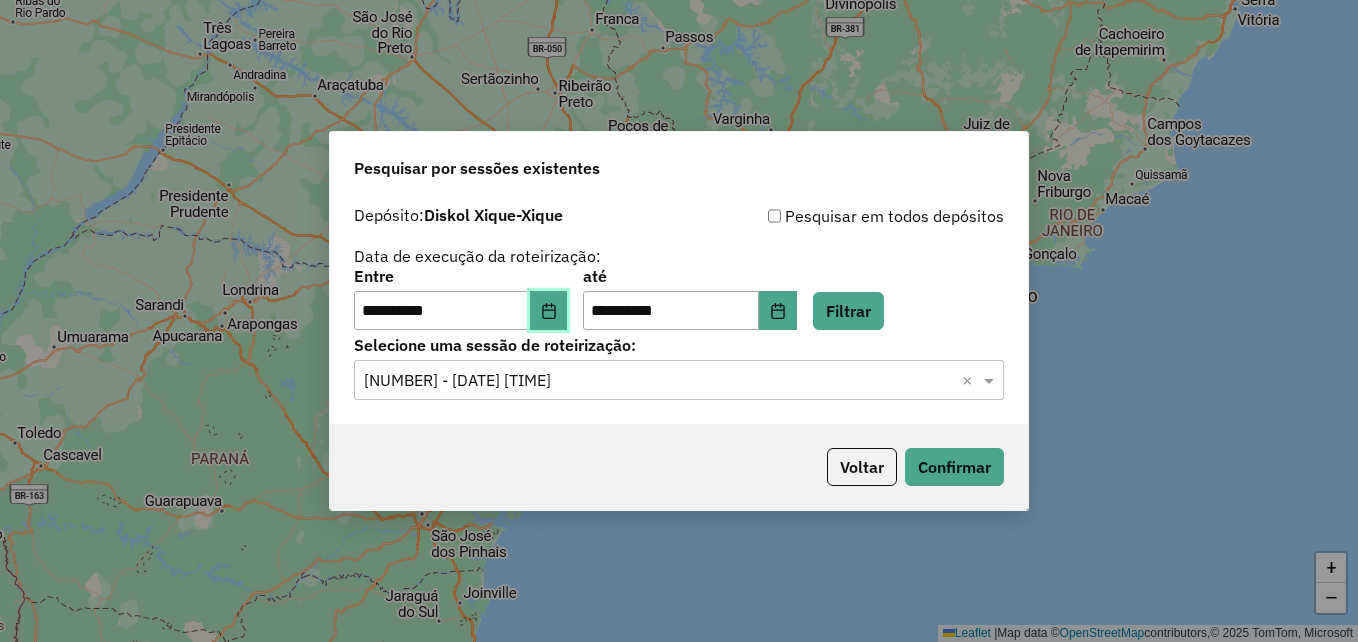 click at bounding box center [549, 311] 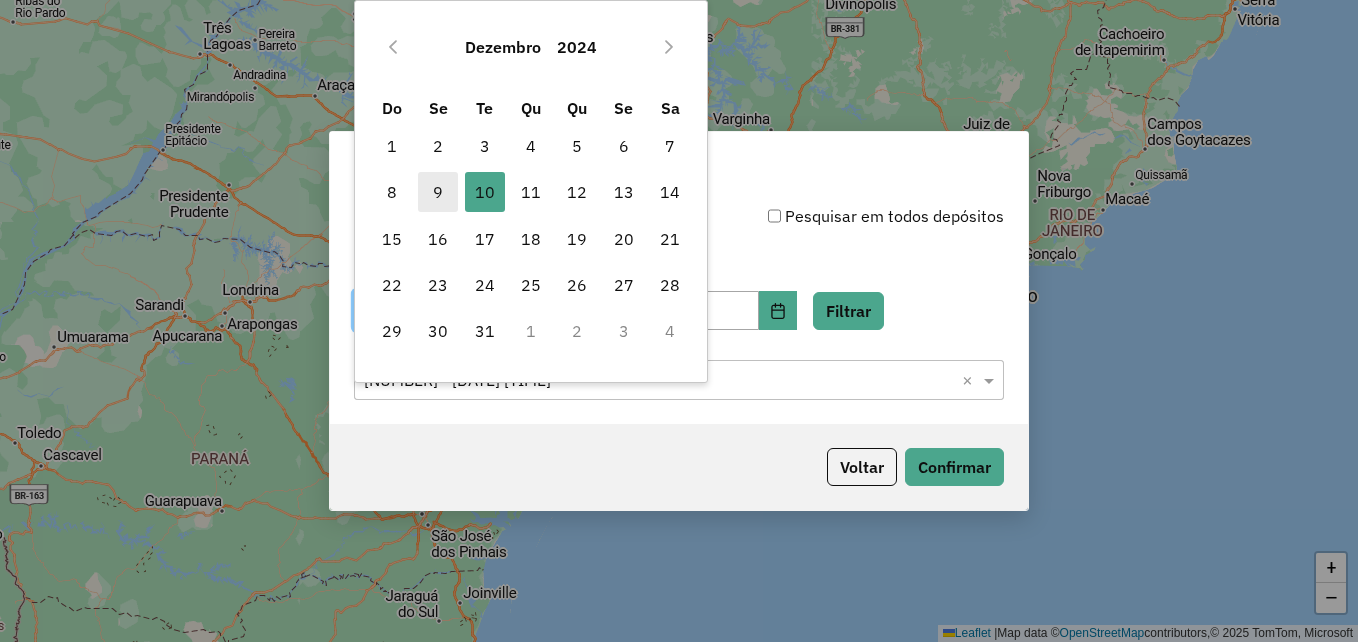 click on "9" at bounding box center (438, 192) 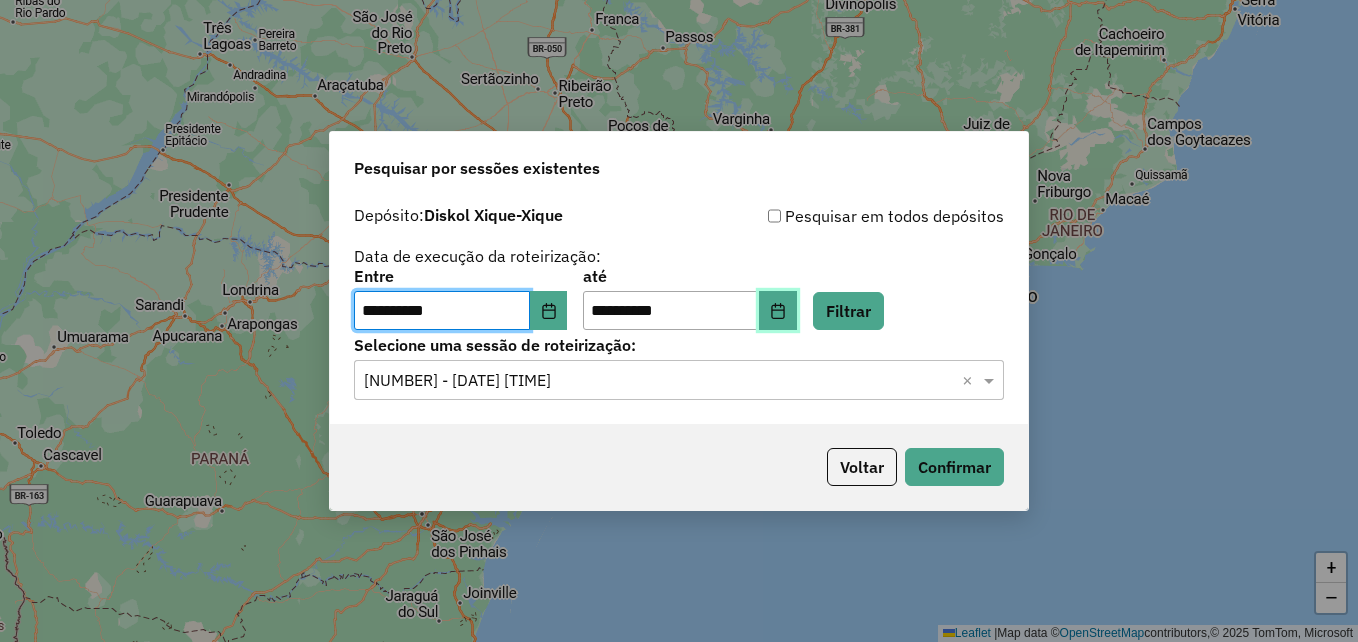 click at bounding box center (778, 311) 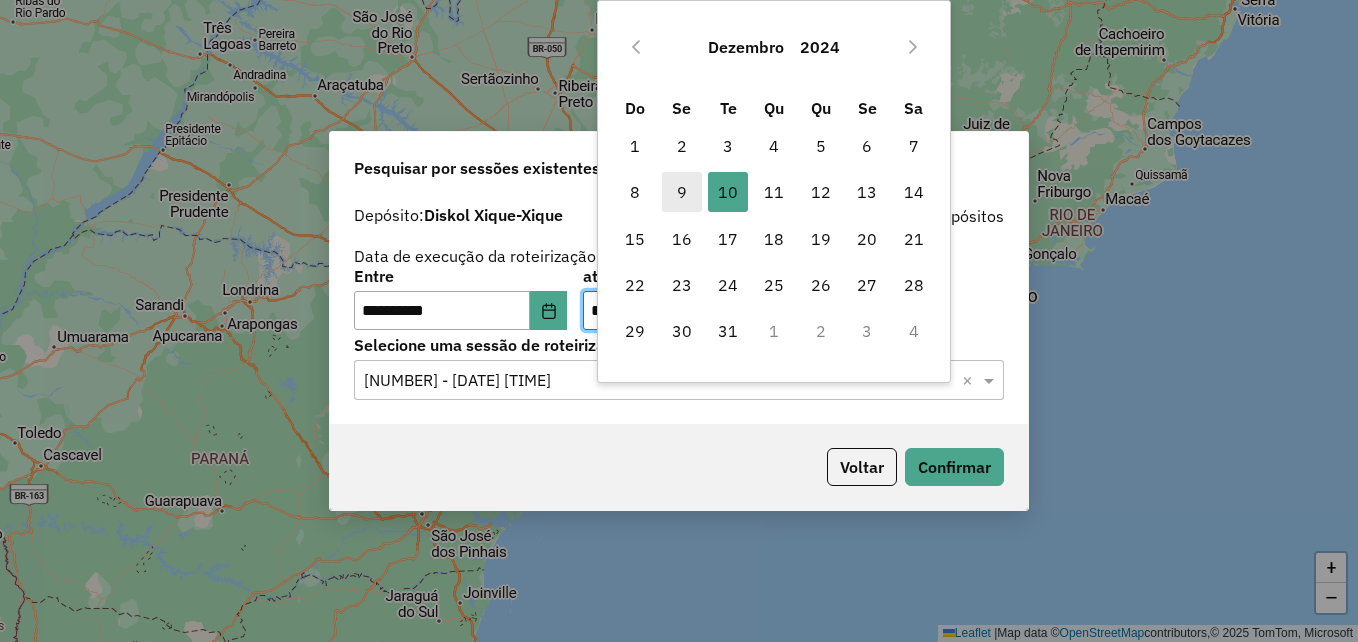 click on "9" at bounding box center (682, 192) 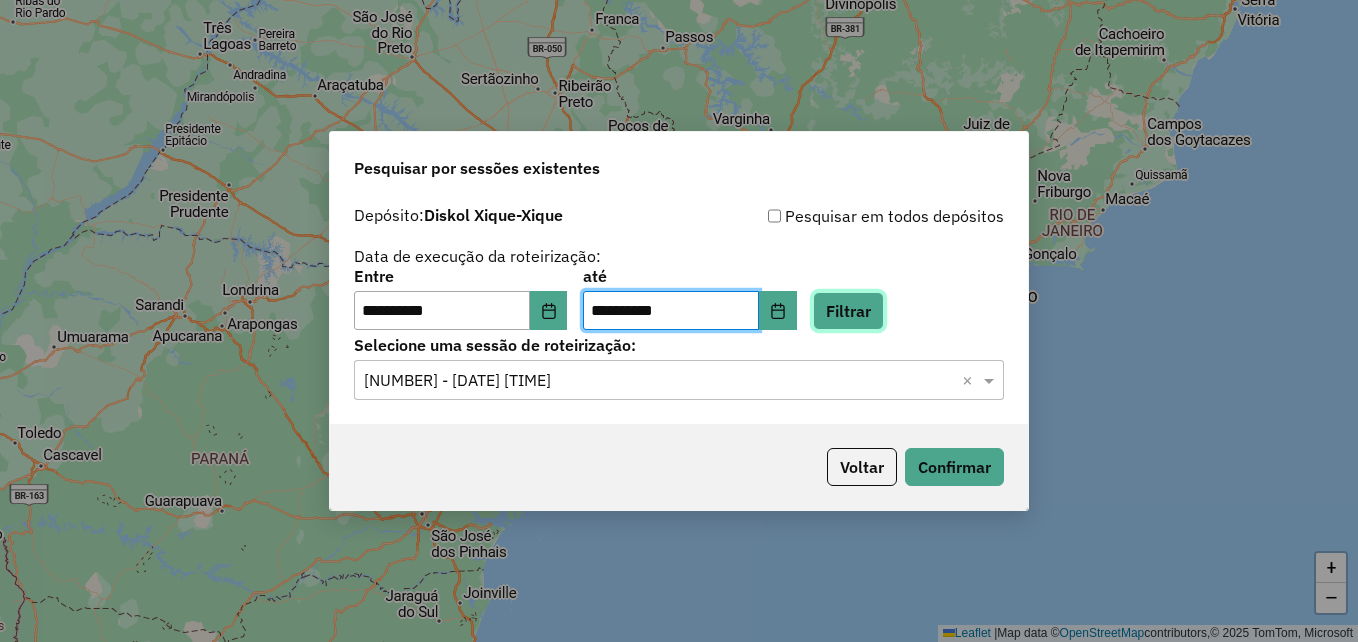 click on "Filtrar" 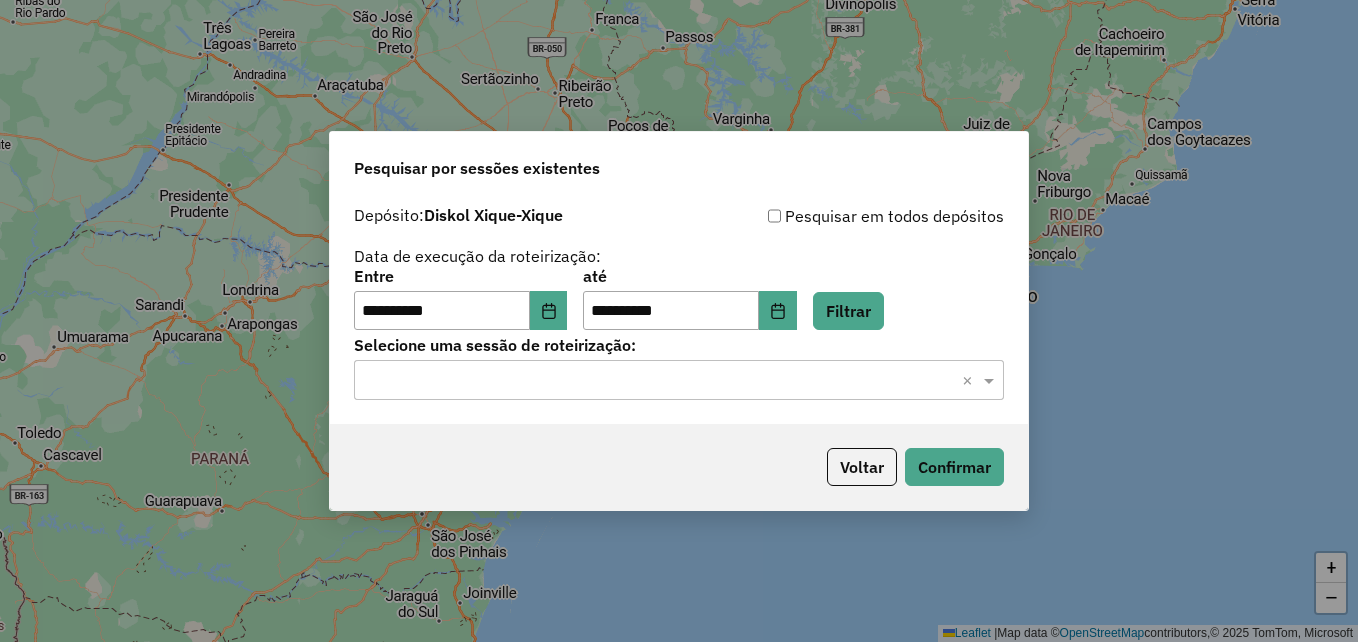 click 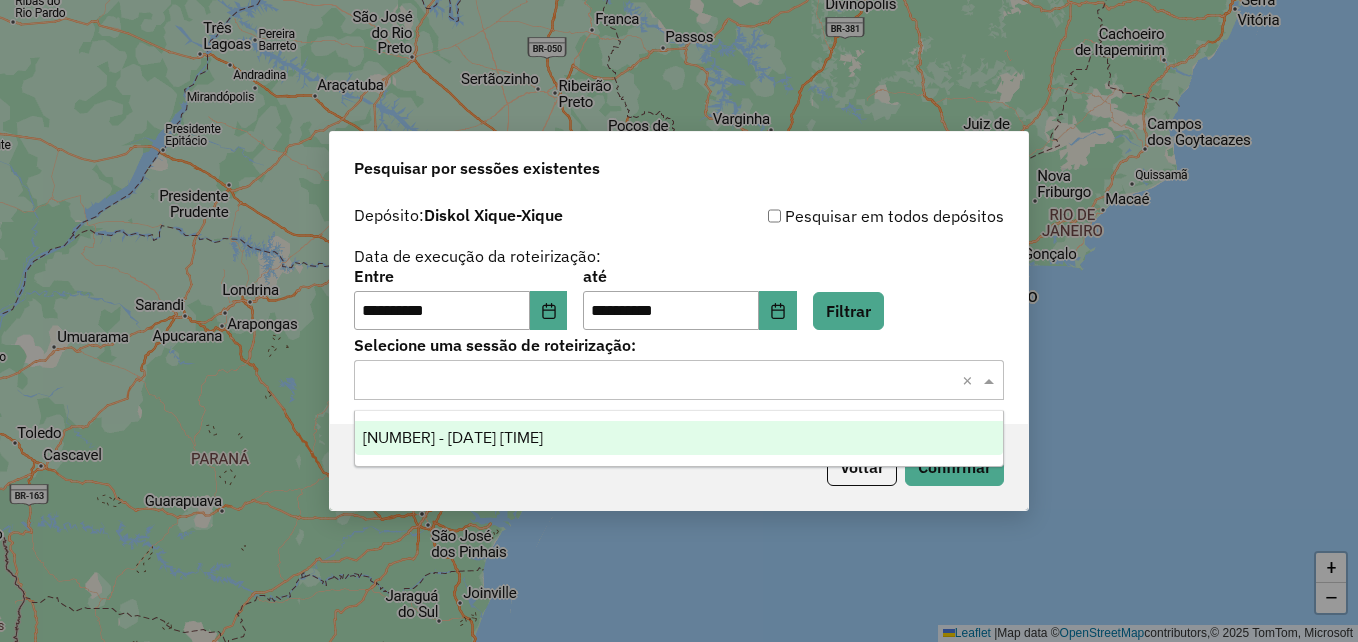 click on "857306 - 09/12/2024 11:47" at bounding box center (679, 438) 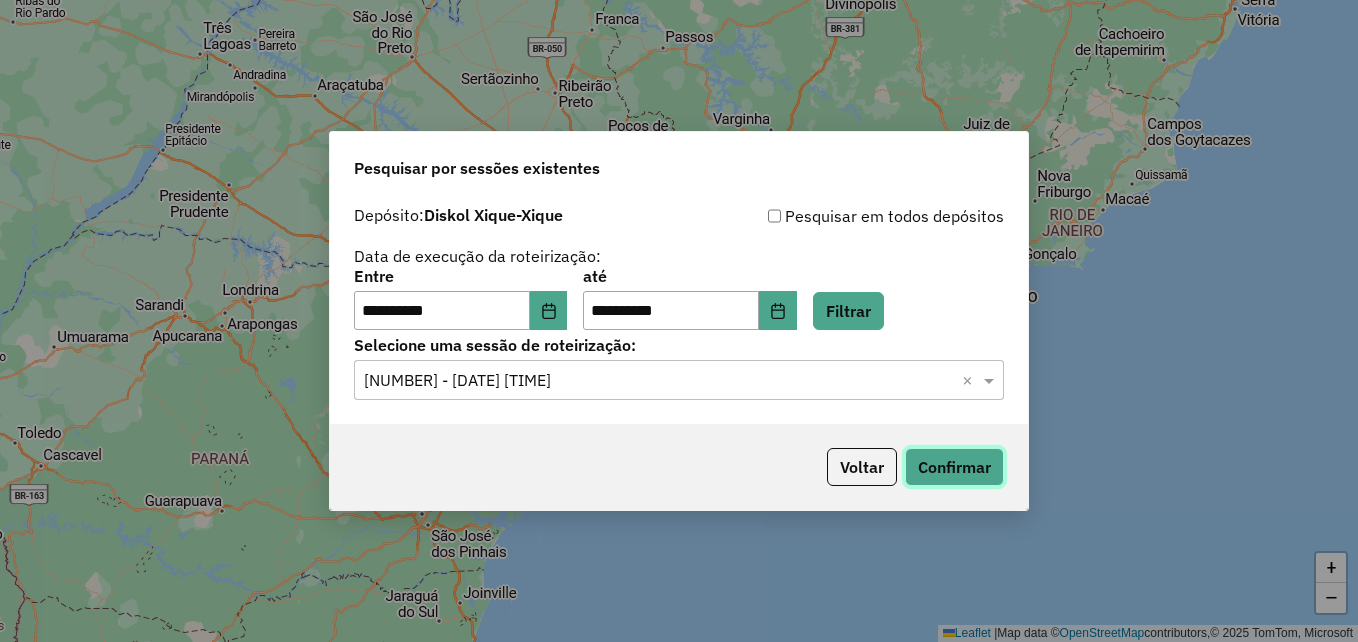 click on "Confirmar" 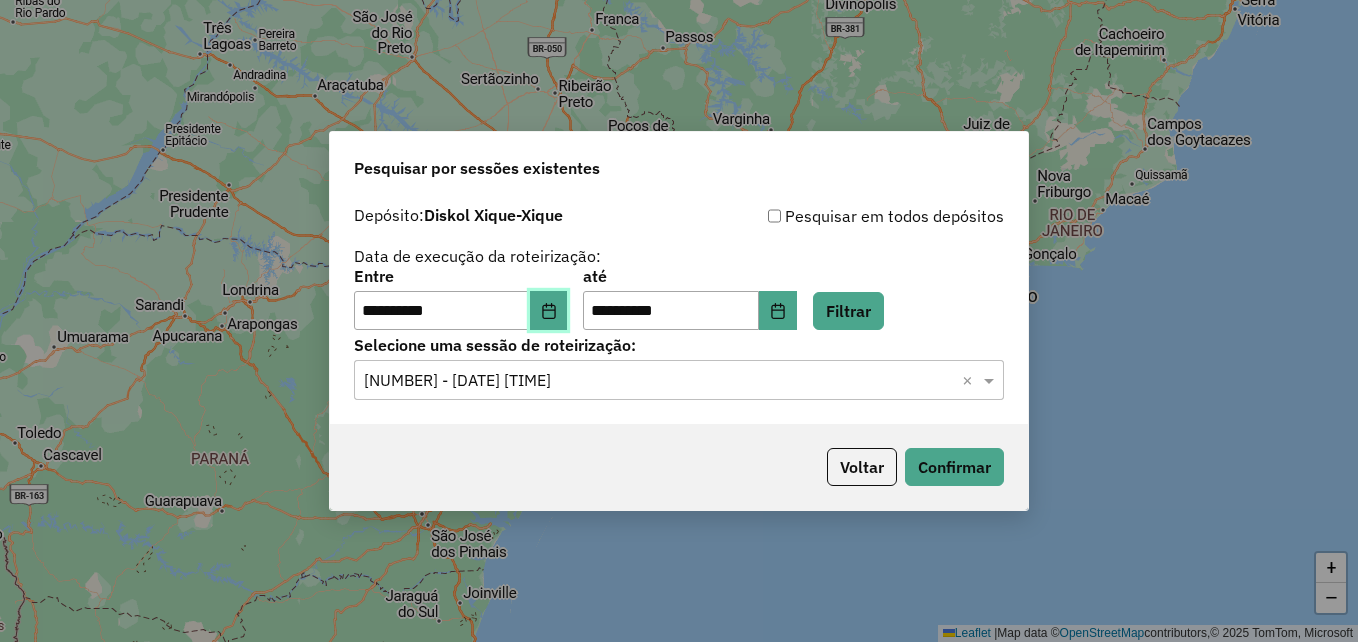 click 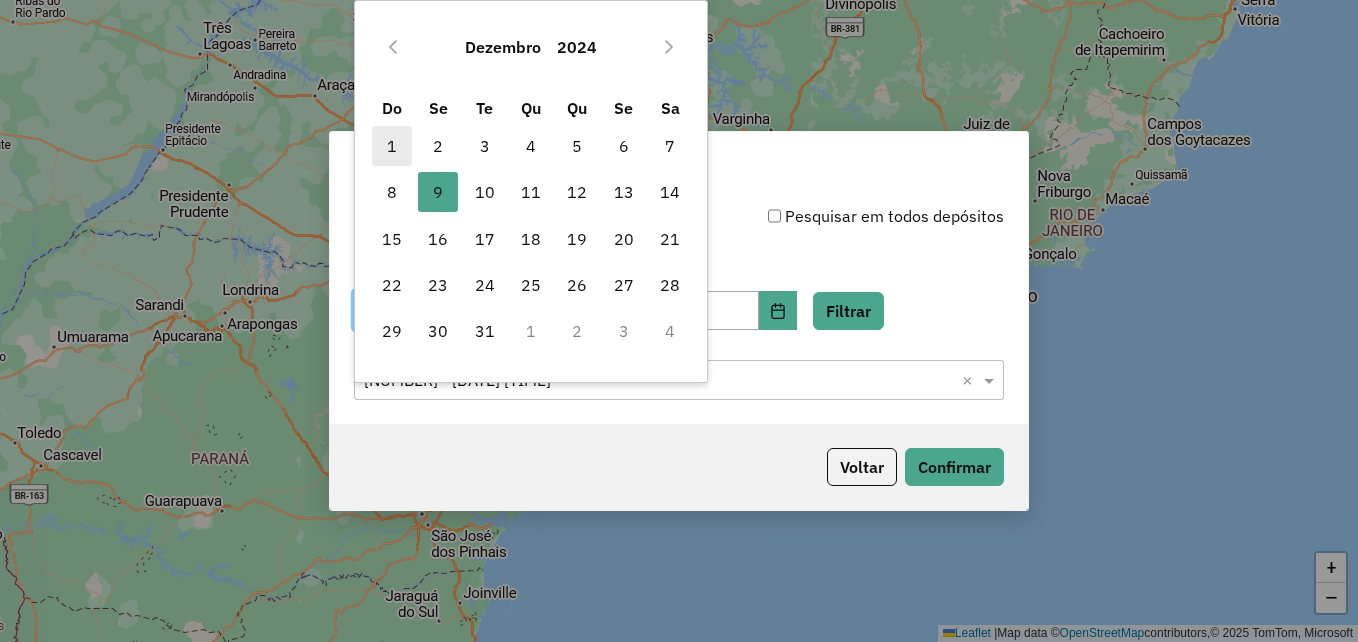 click on "1" at bounding box center (392, 146) 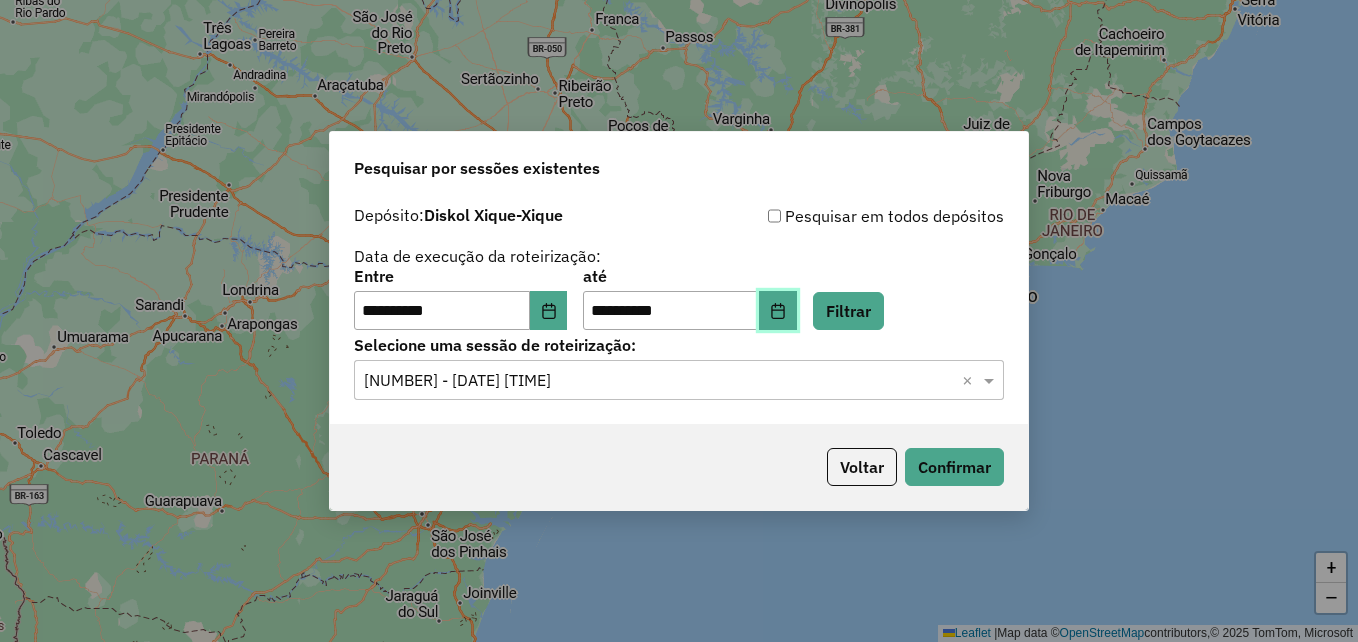 click at bounding box center [778, 311] 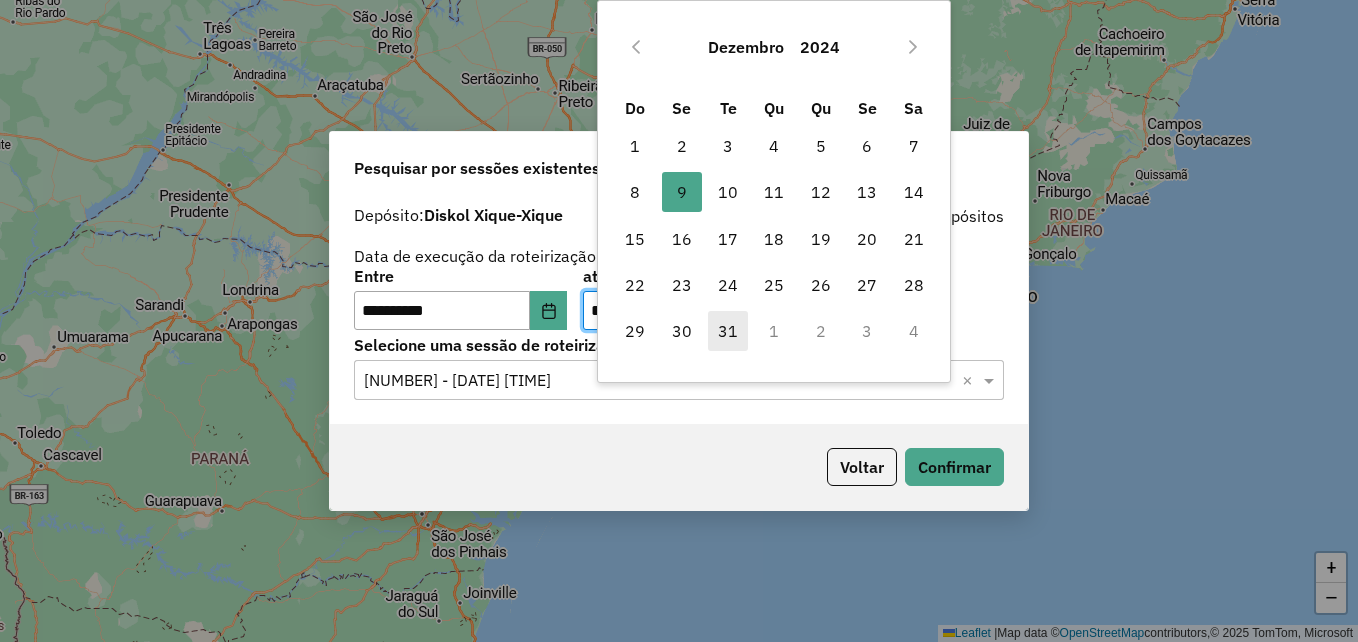 click on "31" at bounding box center (728, 331) 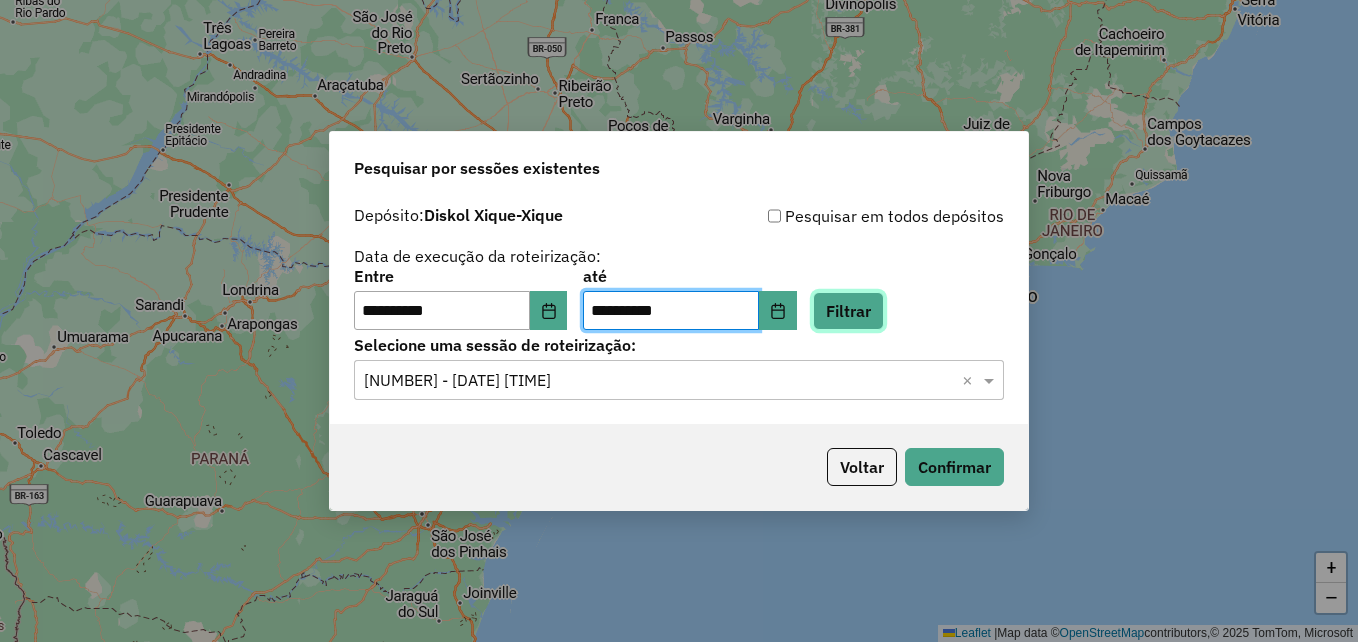 click on "Filtrar" 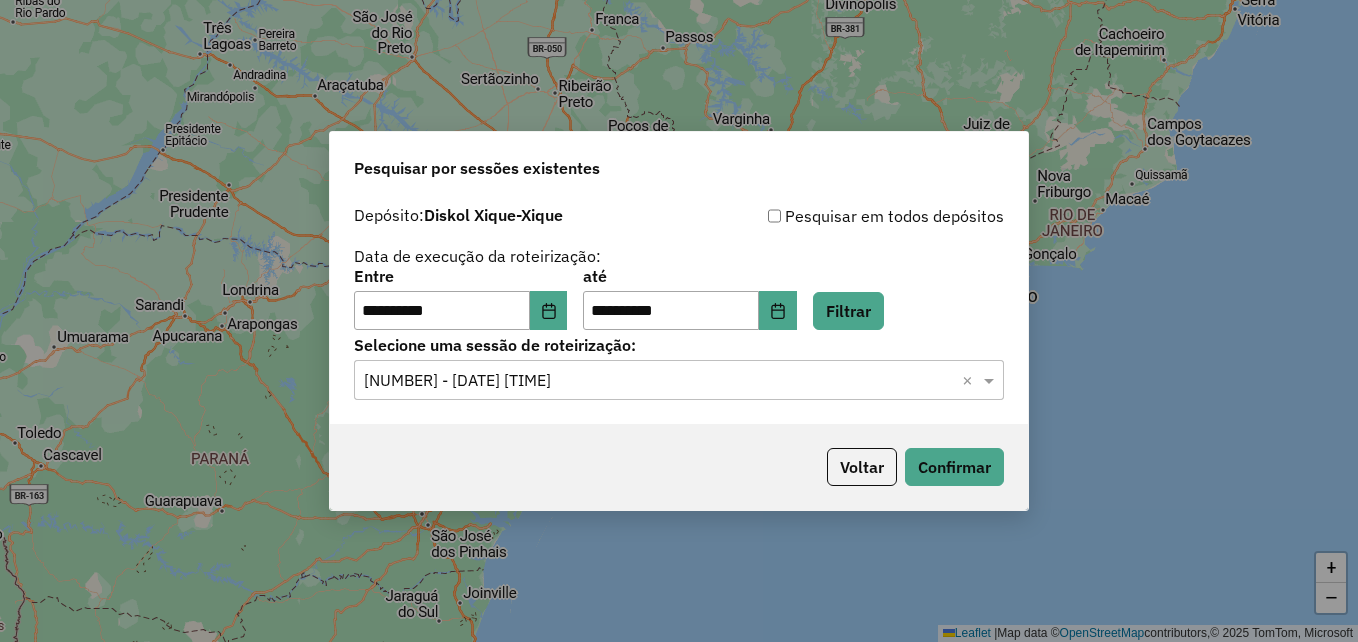 click 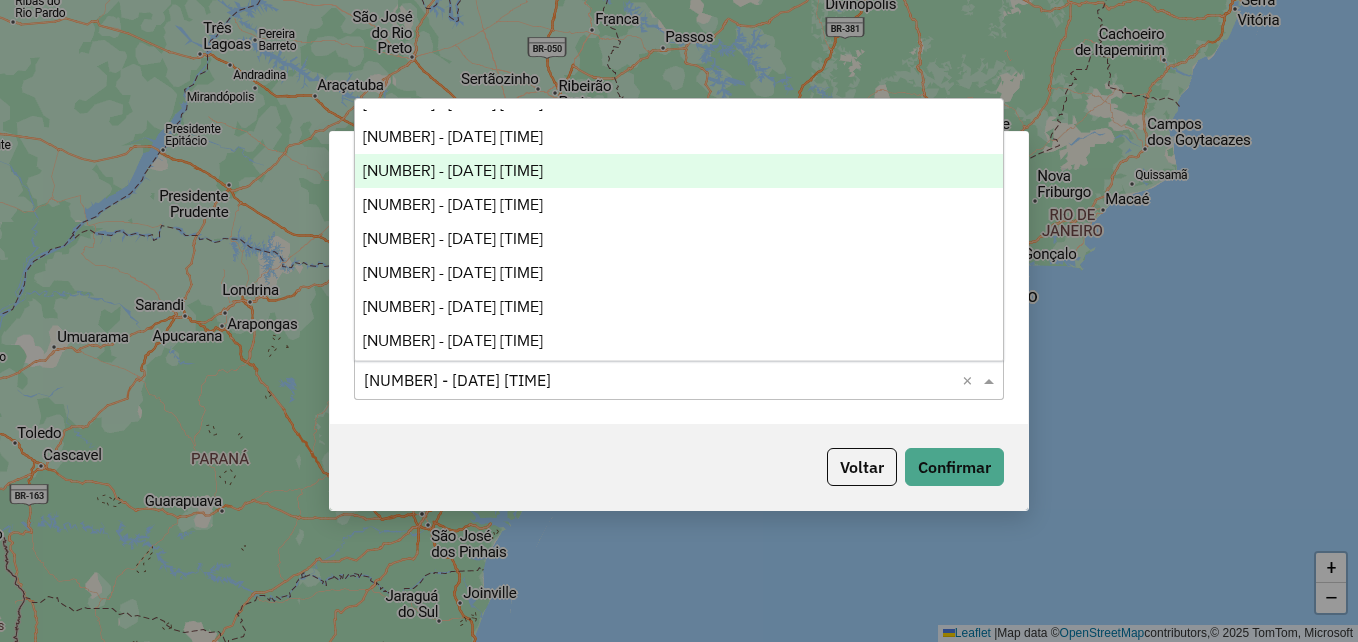 scroll, scrollTop: 400, scrollLeft: 0, axis: vertical 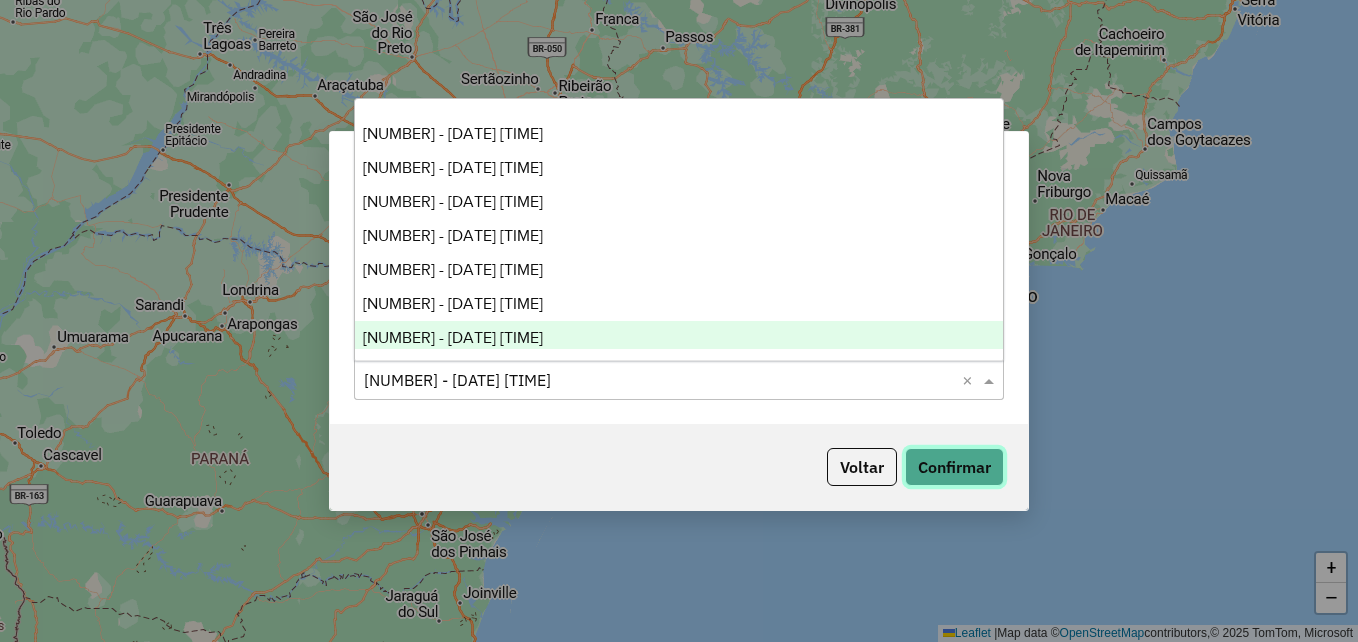 click on "Confirmar" 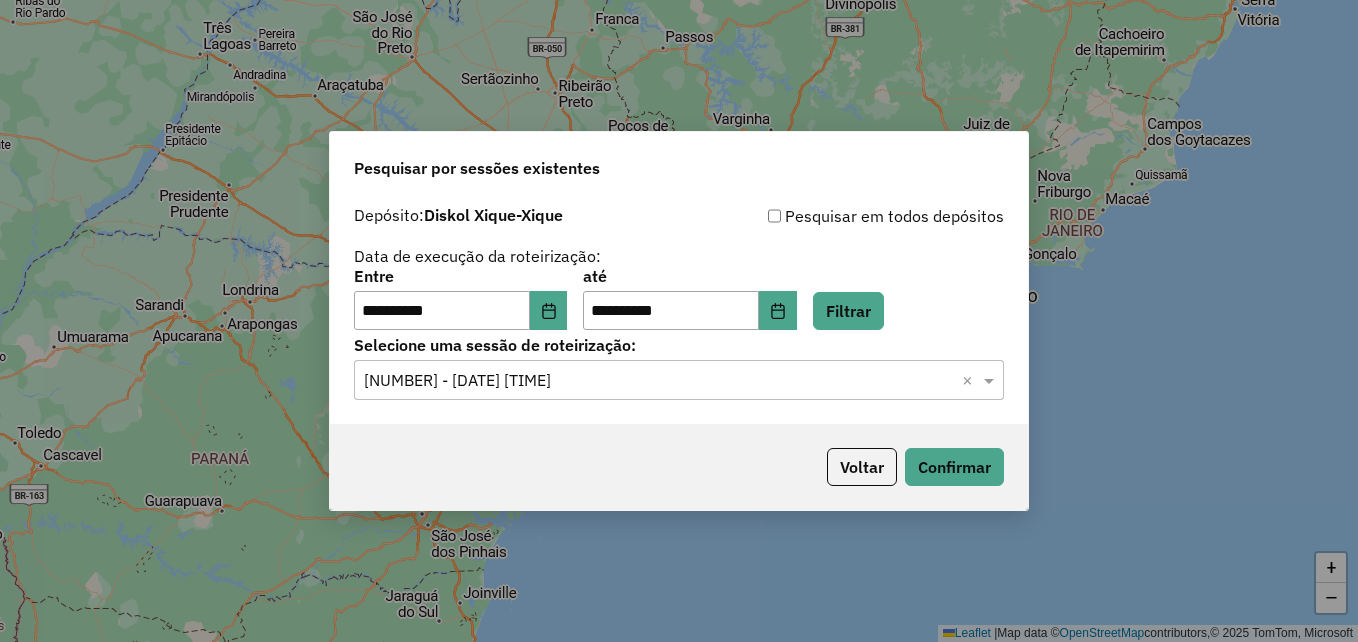 click on "**********" 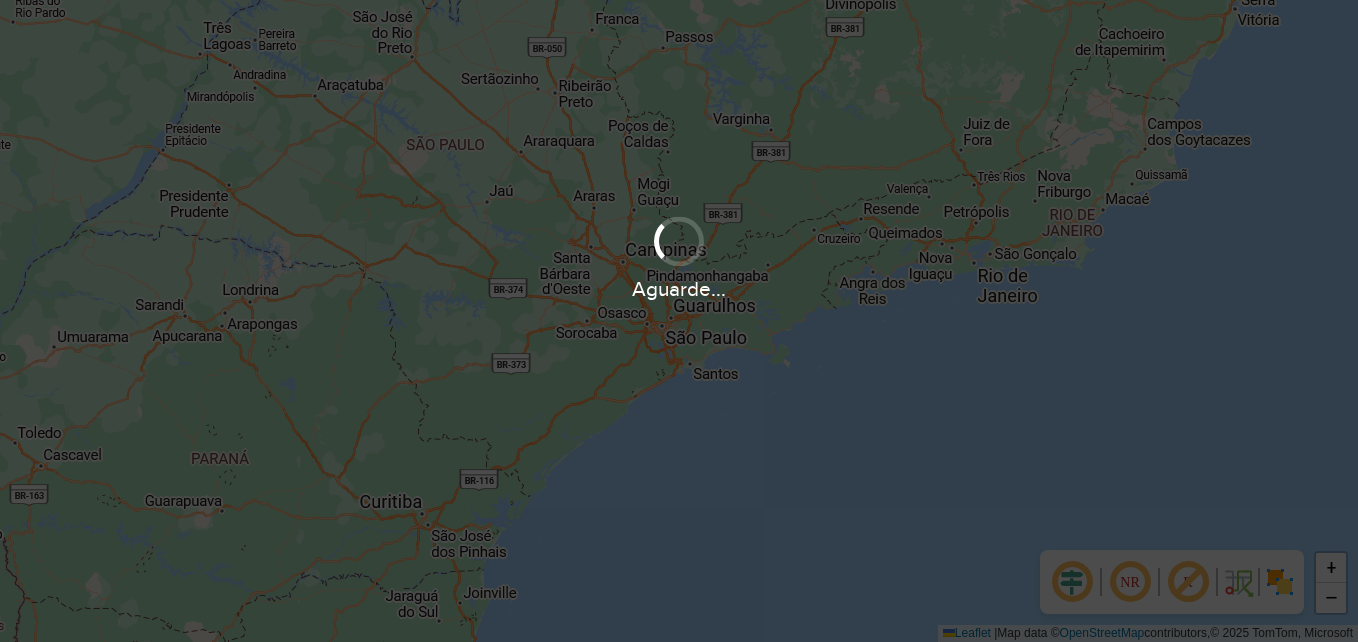 scroll, scrollTop: 0, scrollLeft: 0, axis: both 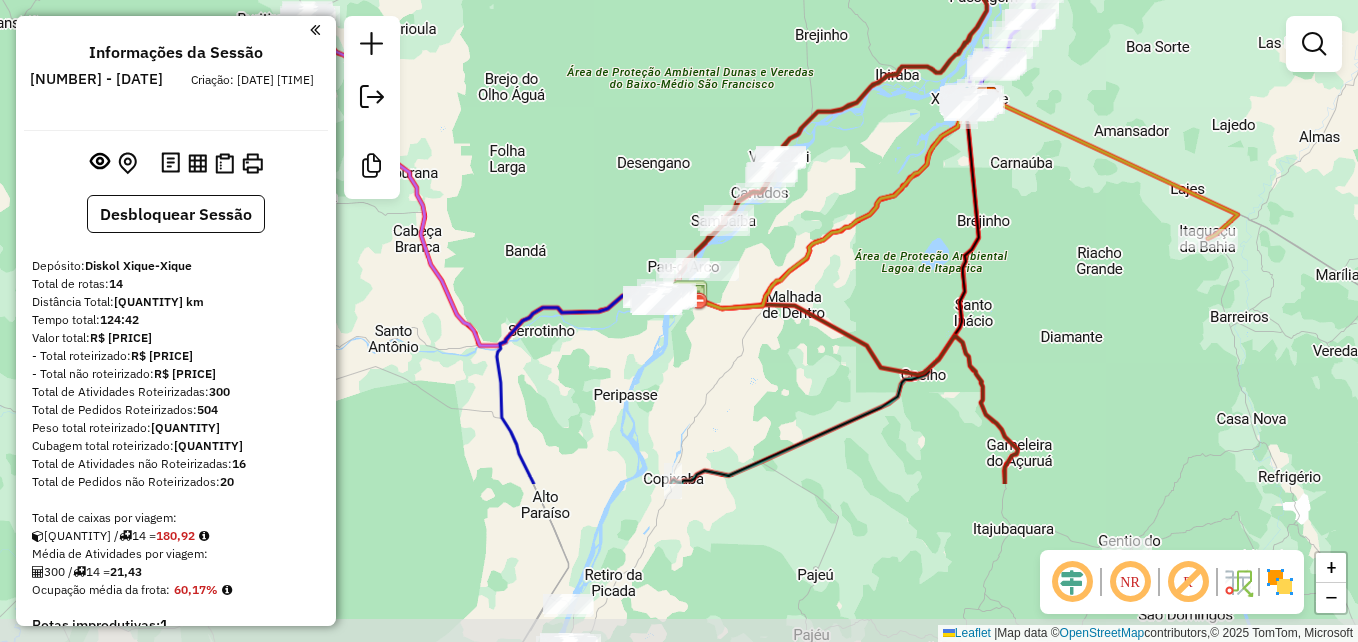 drag, startPoint x: 606, startPoint y: 437, endPoint x: 845, endPoint y: 236, distance: 312.28513 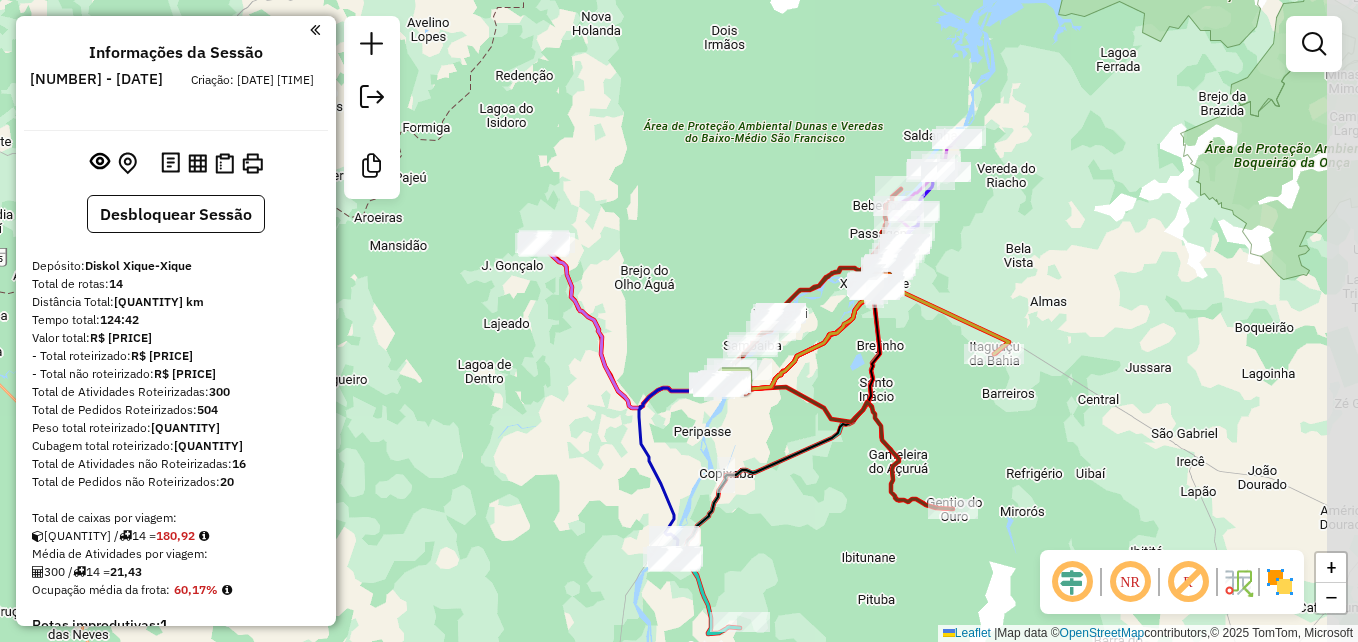 drag, startPoint x: 763, startPoint y: 161, endPoint x: 676, endPoint y: 238, distance: 116.18089 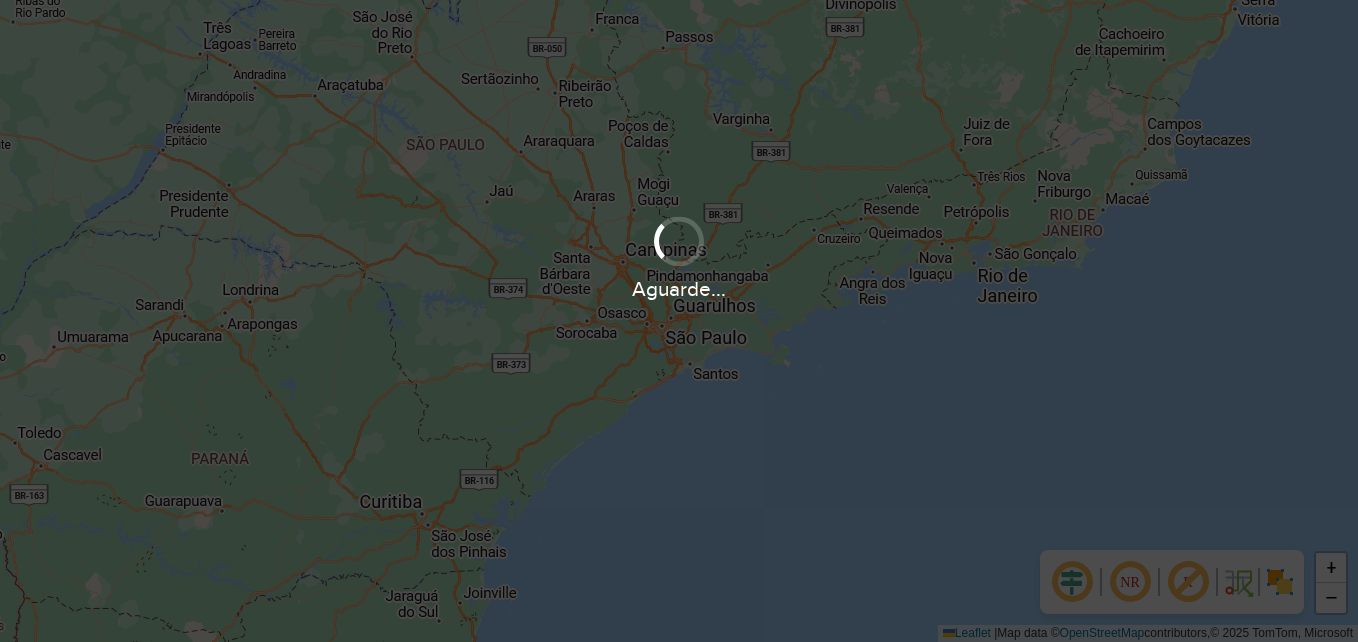 scroll, scrollTop: 0, scrollLeft: 0, axis: both 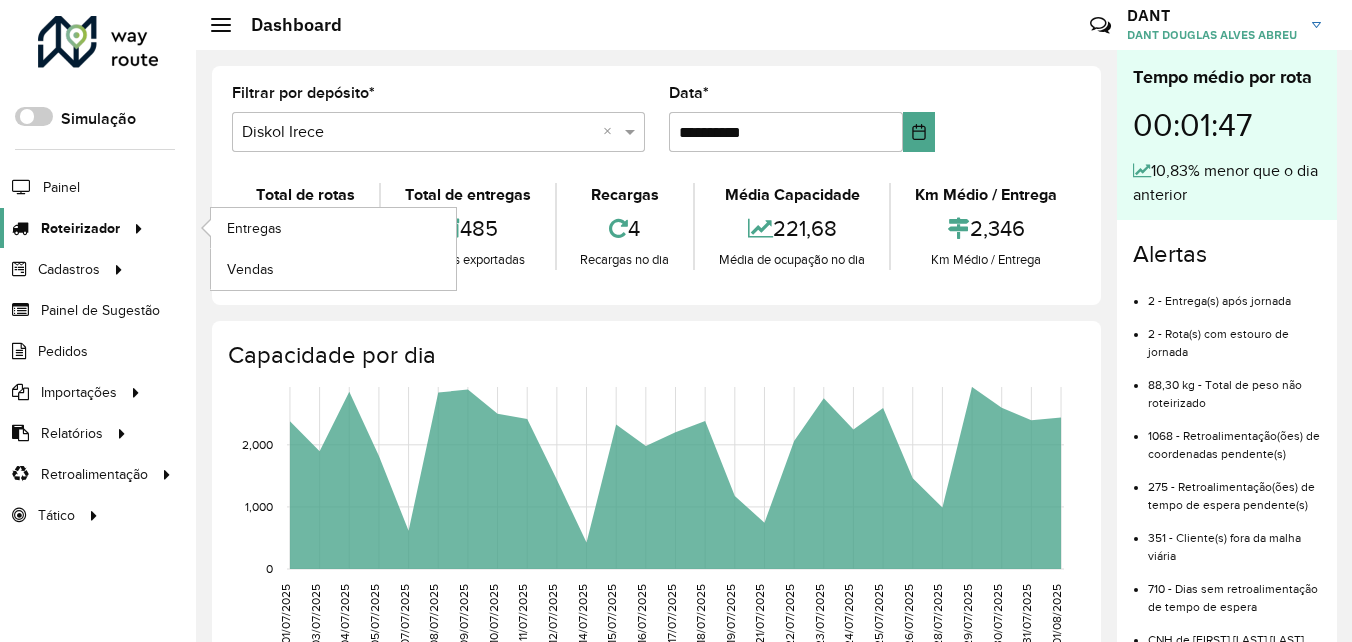 click on "Roteirizador" 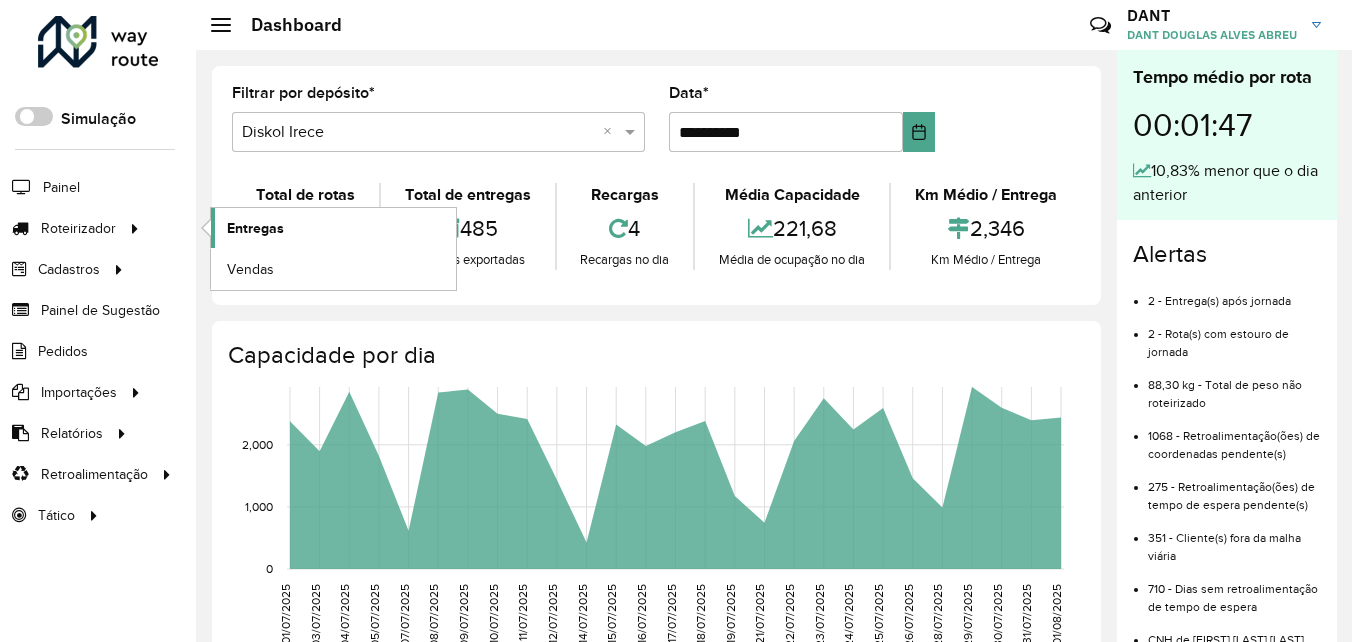 click on "Entregas" 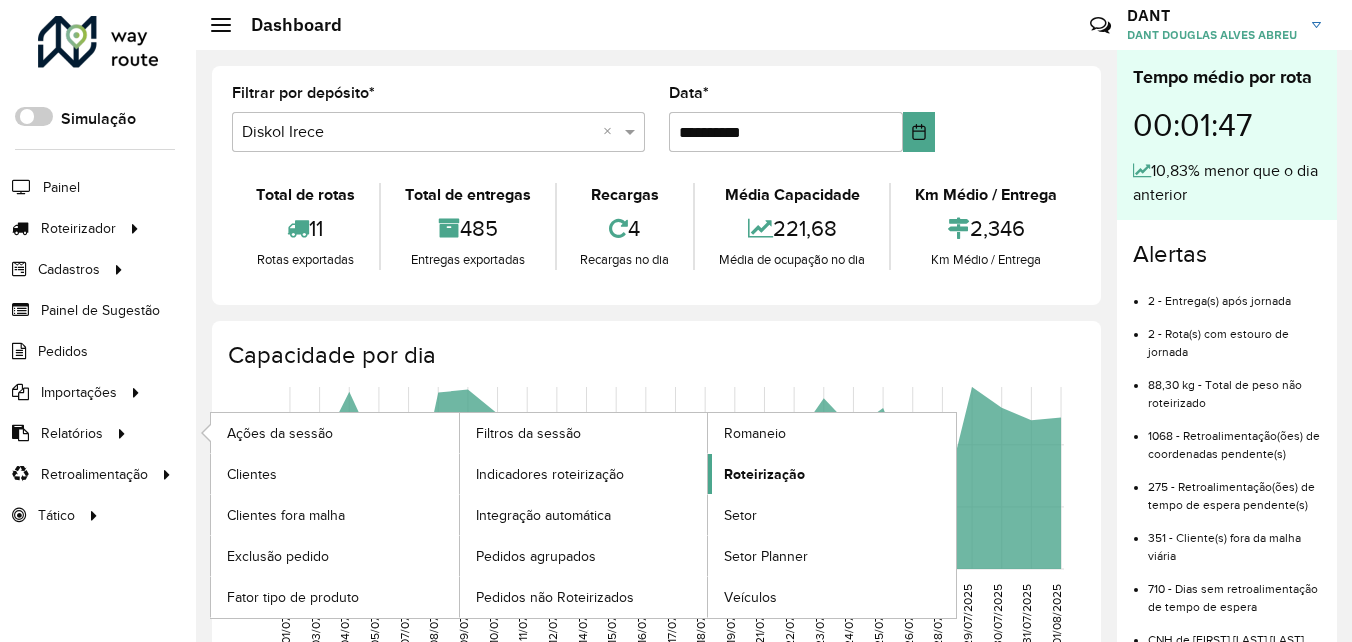 click on "Roteirização" 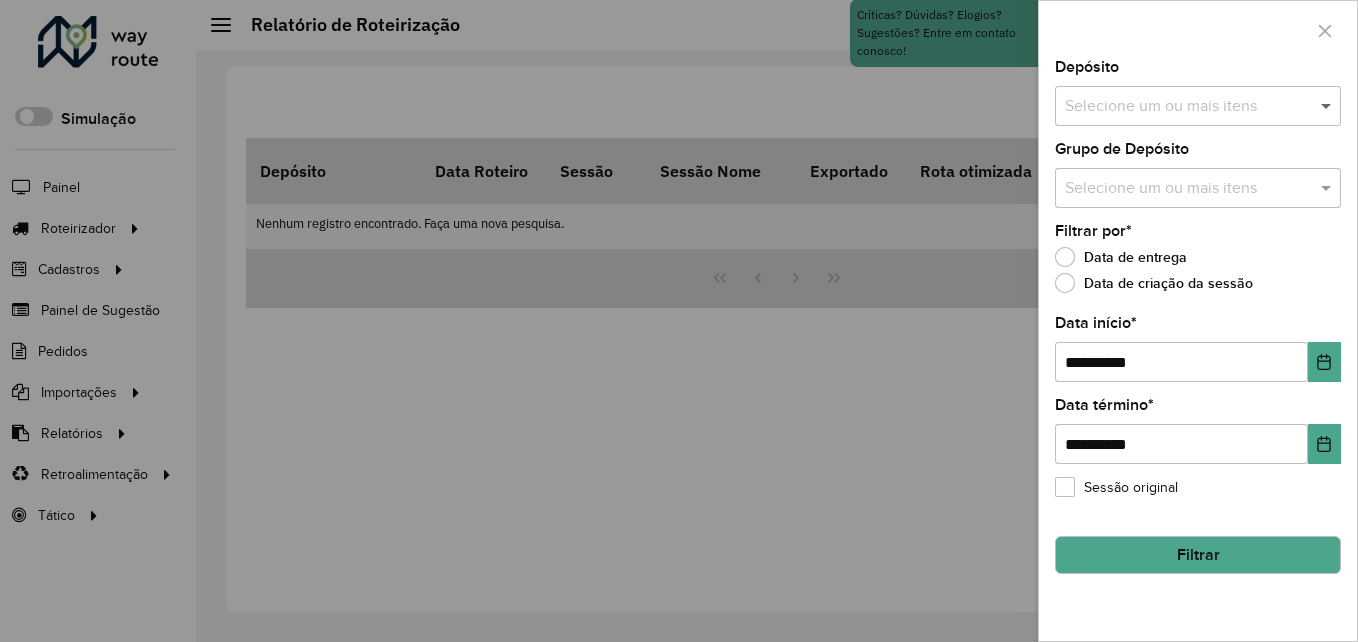 click at bounding box center [1328, 106] 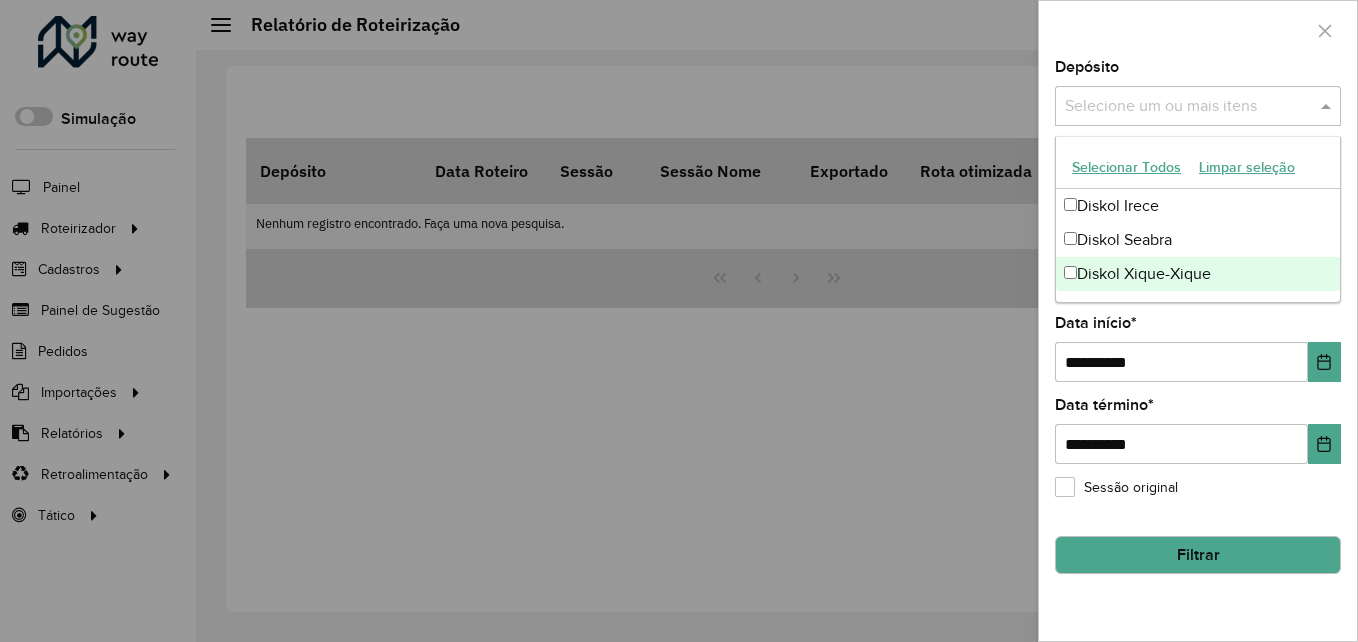 click on "Diskol Xique-Xique" at bounding box center (1198, 274) 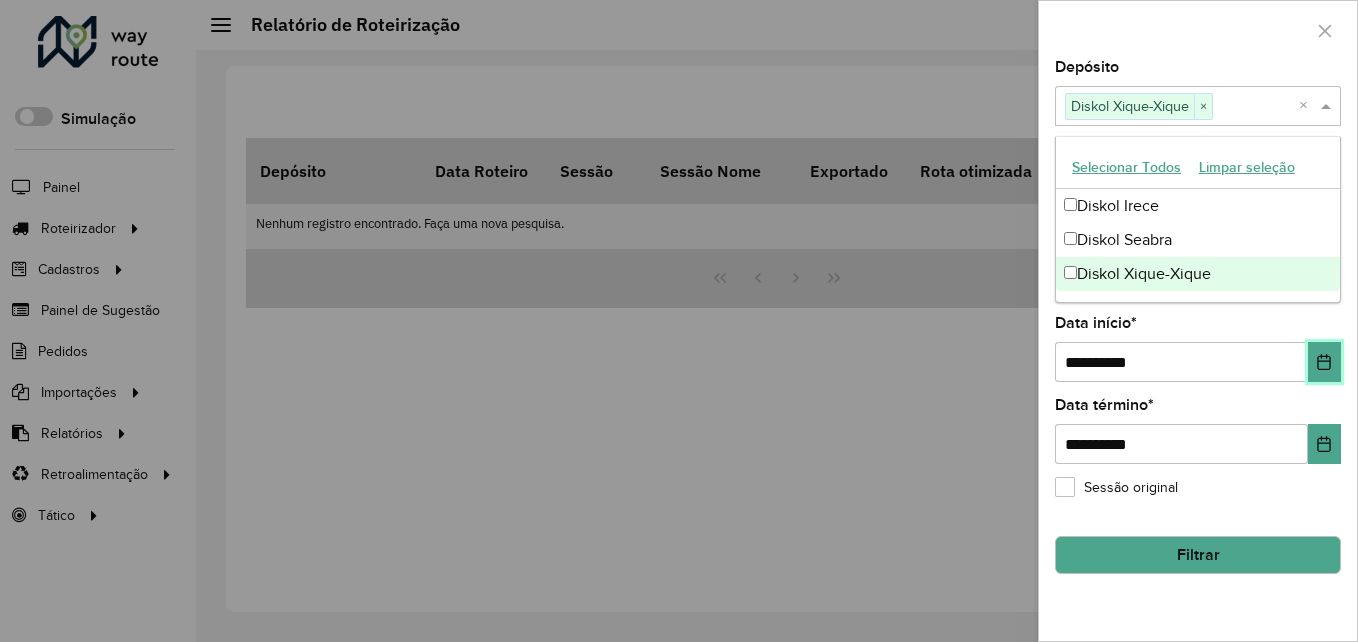 click 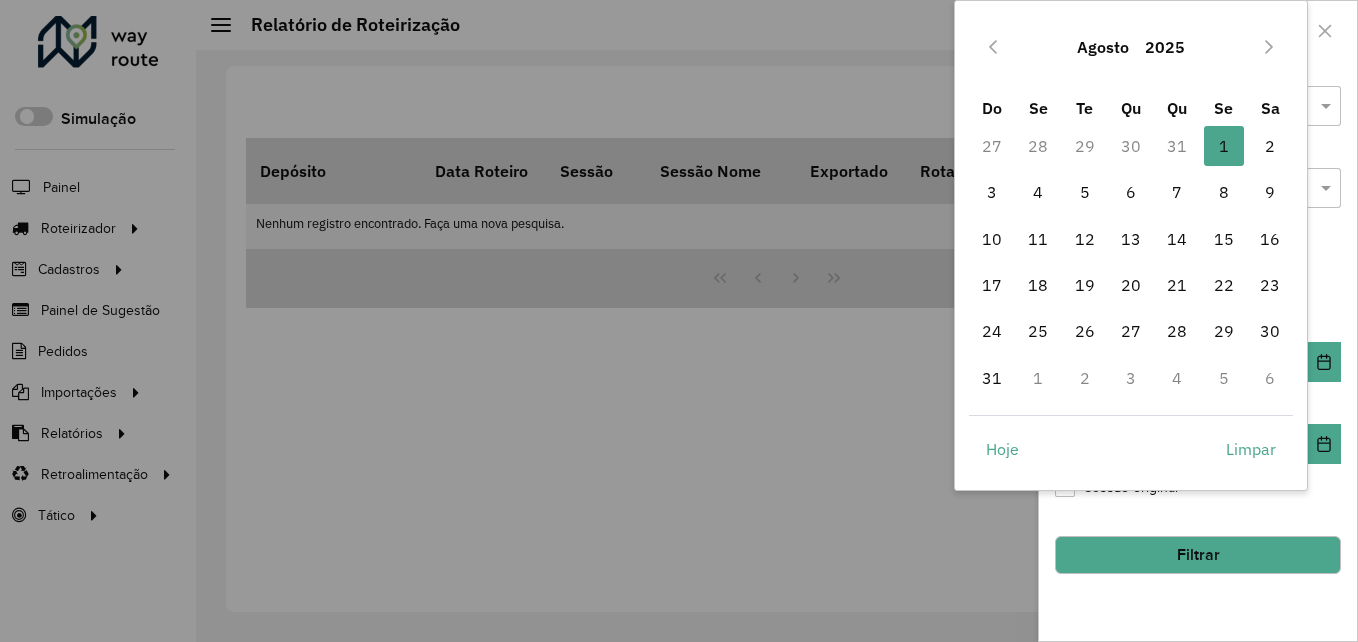 click on "2" at bounding box center [1084, 378] 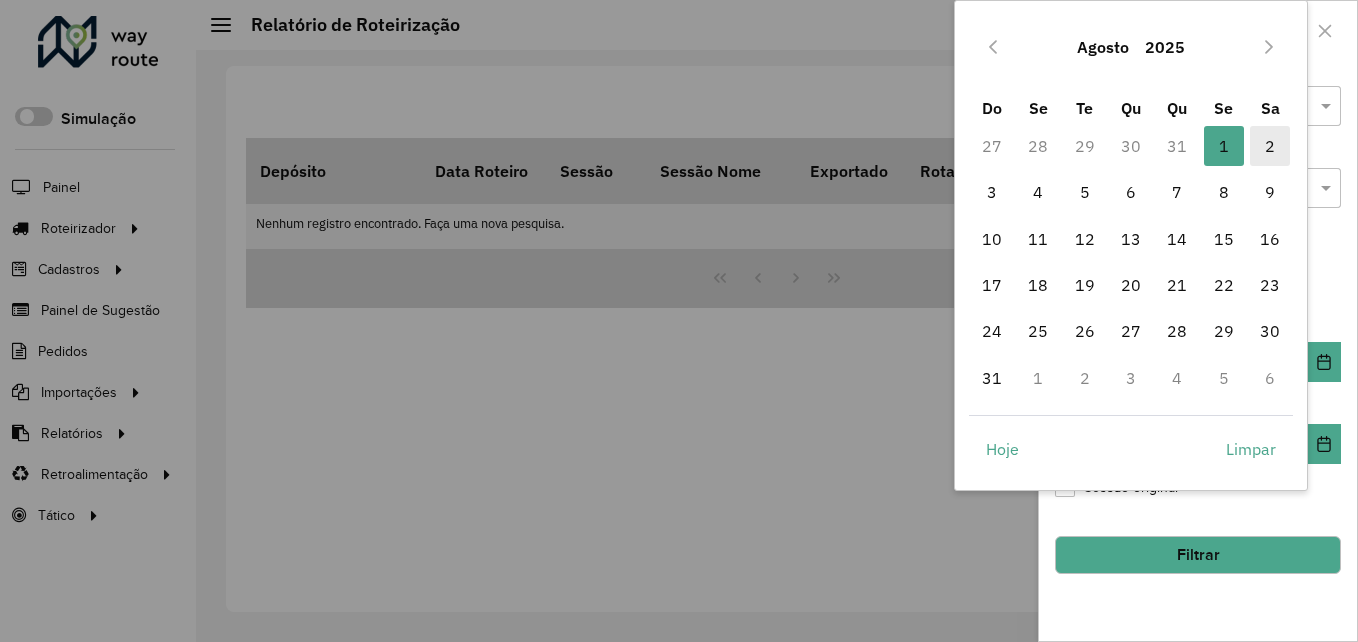 click on "2" at bounding box center [1270, 146] 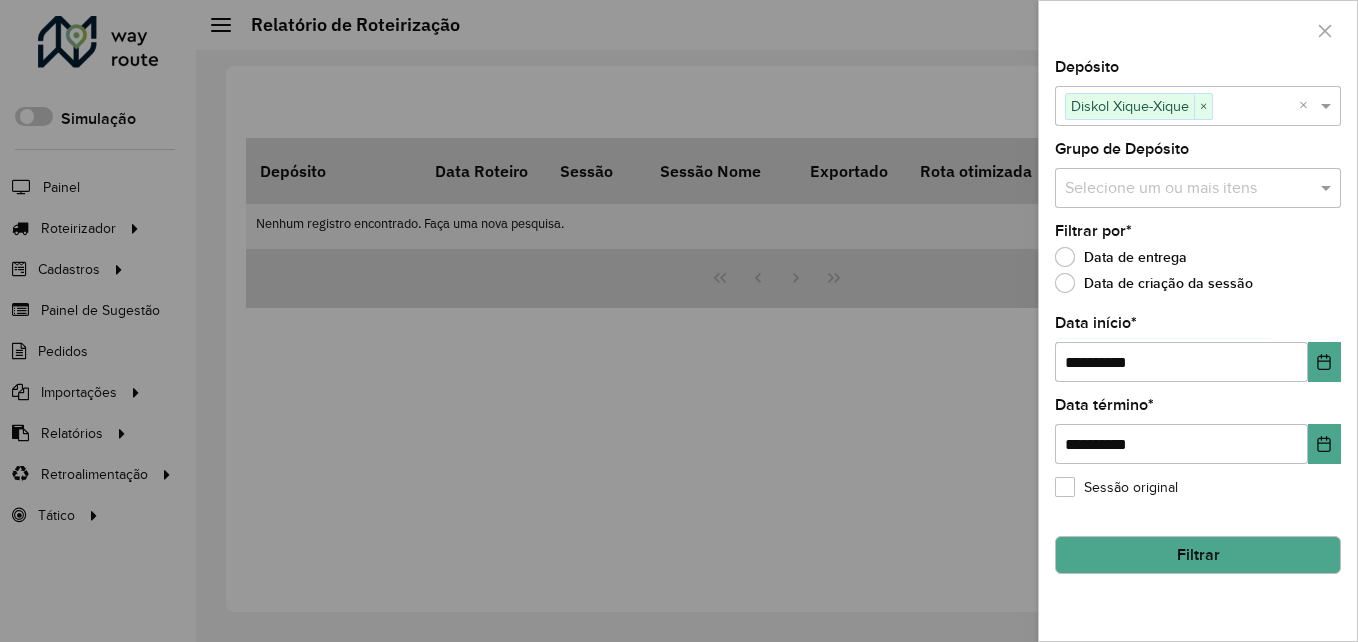 click on "Filtrar" 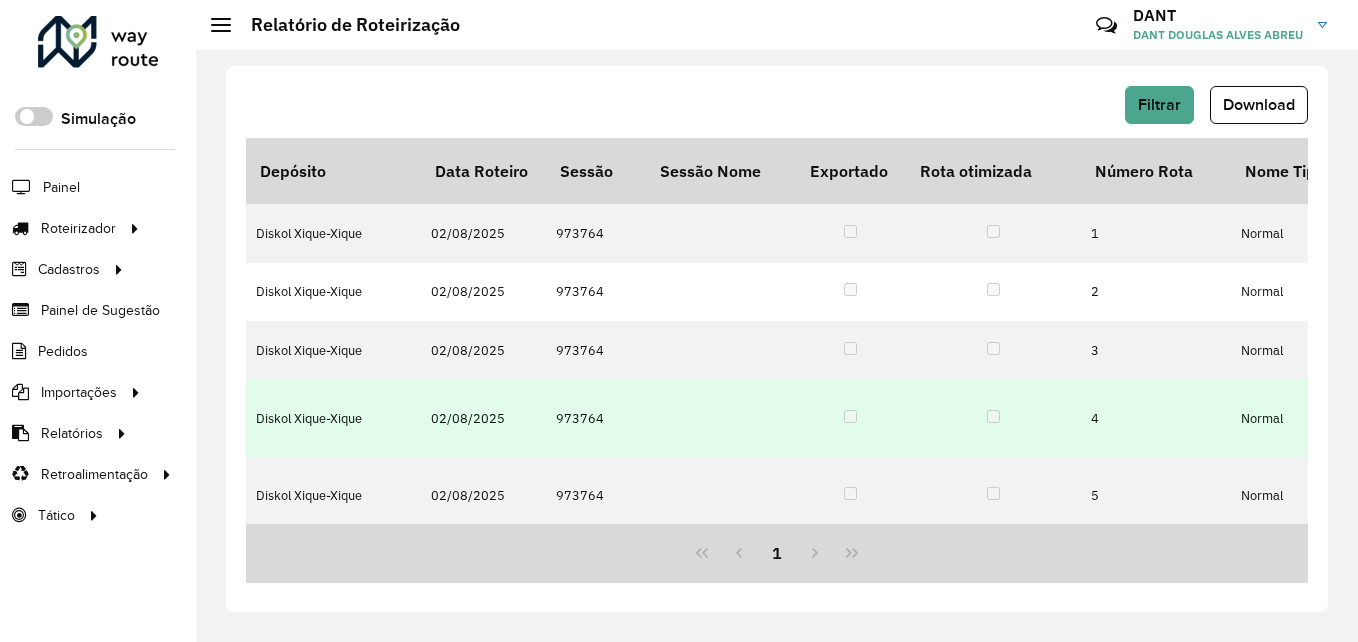 scroll, scrollTop: 17, scrollLeft: 0, axis: vertical 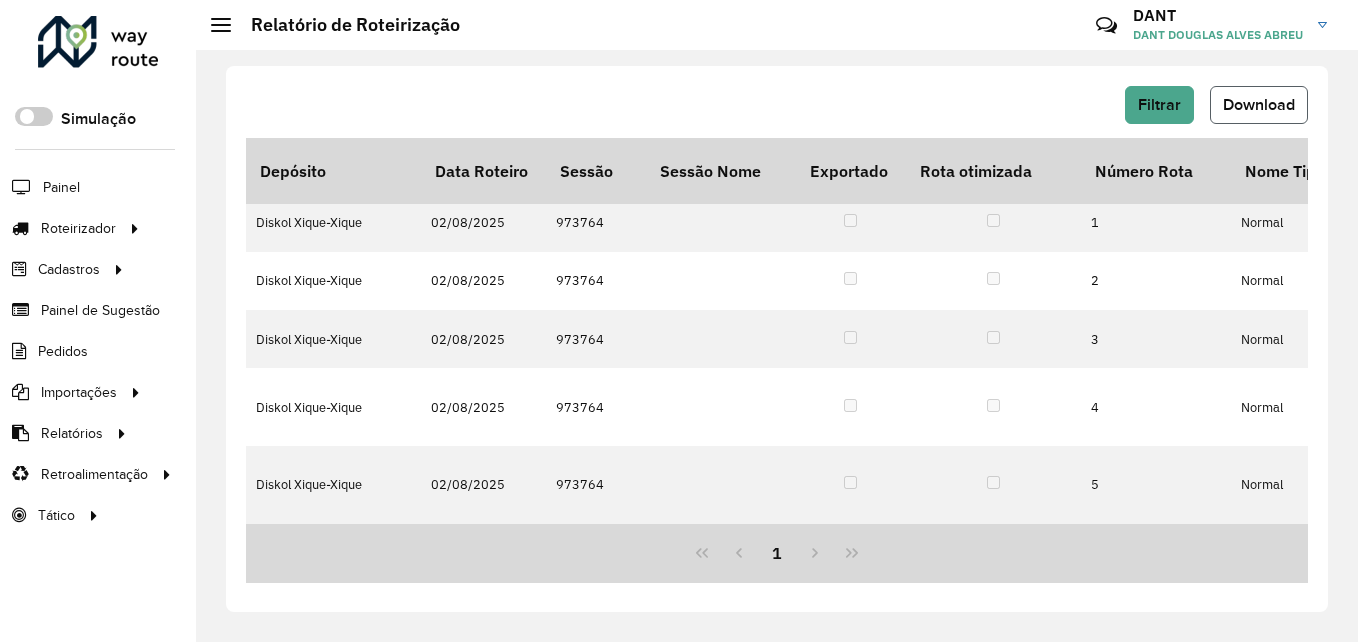 click on "Download" 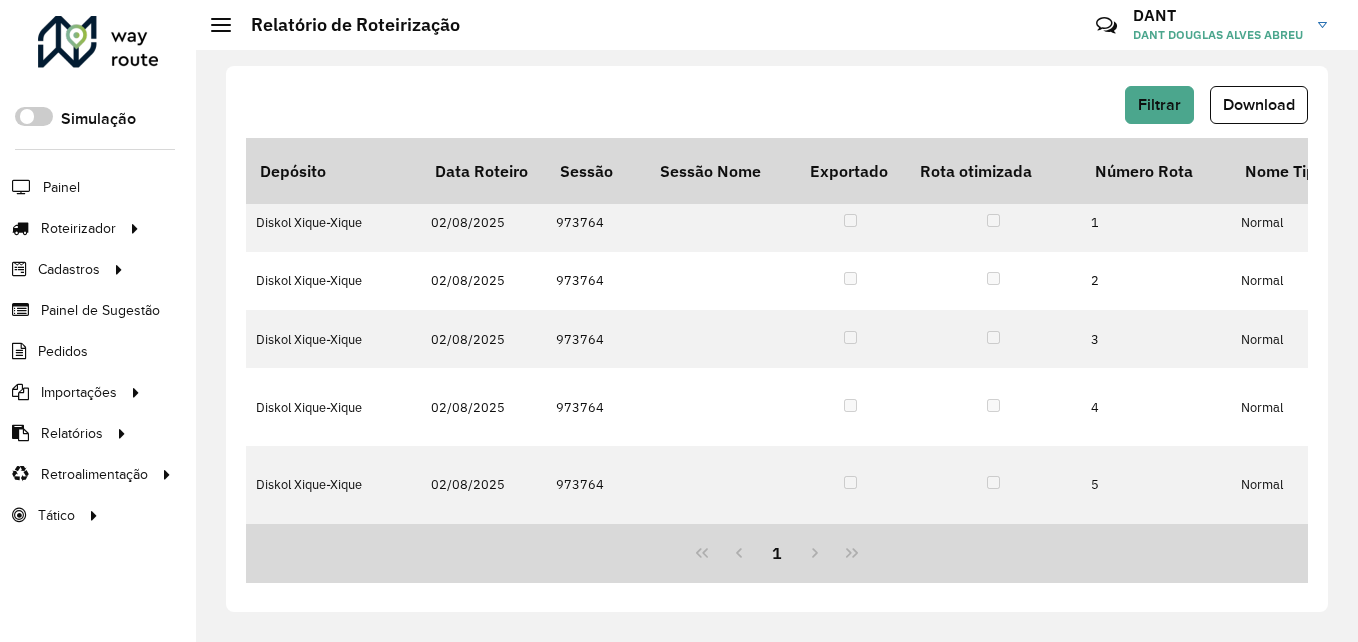 click on "Filtrar   Download" 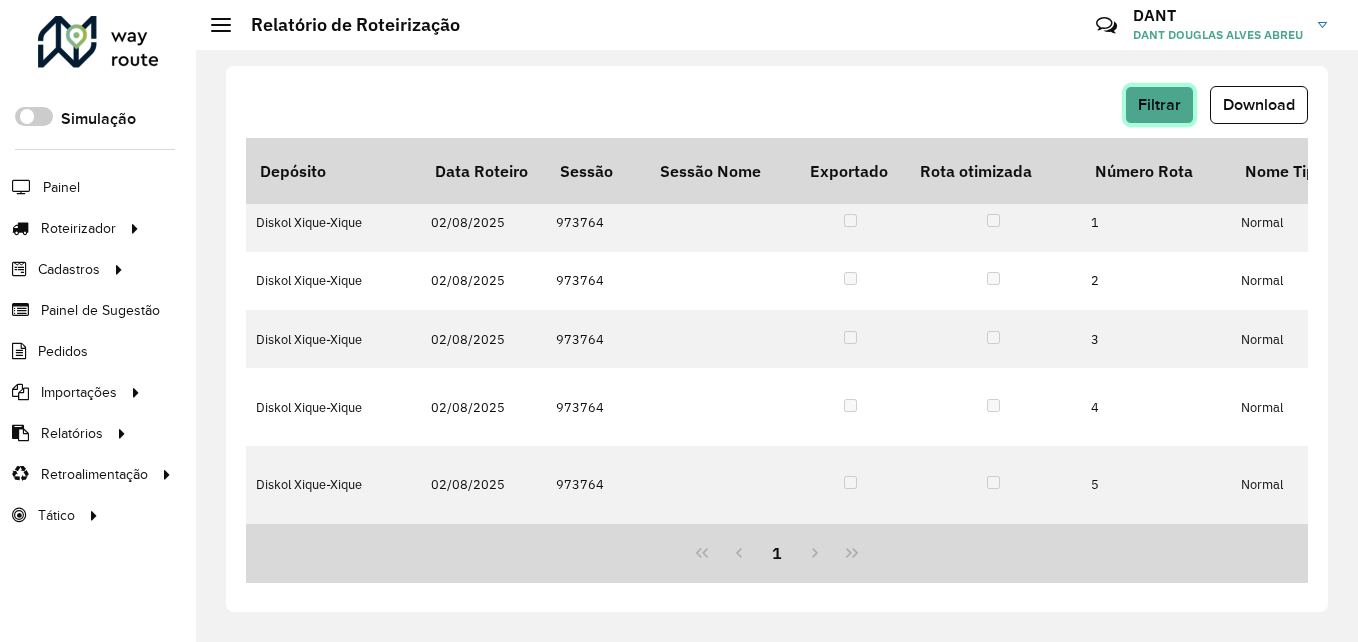 click on "Filtrar" 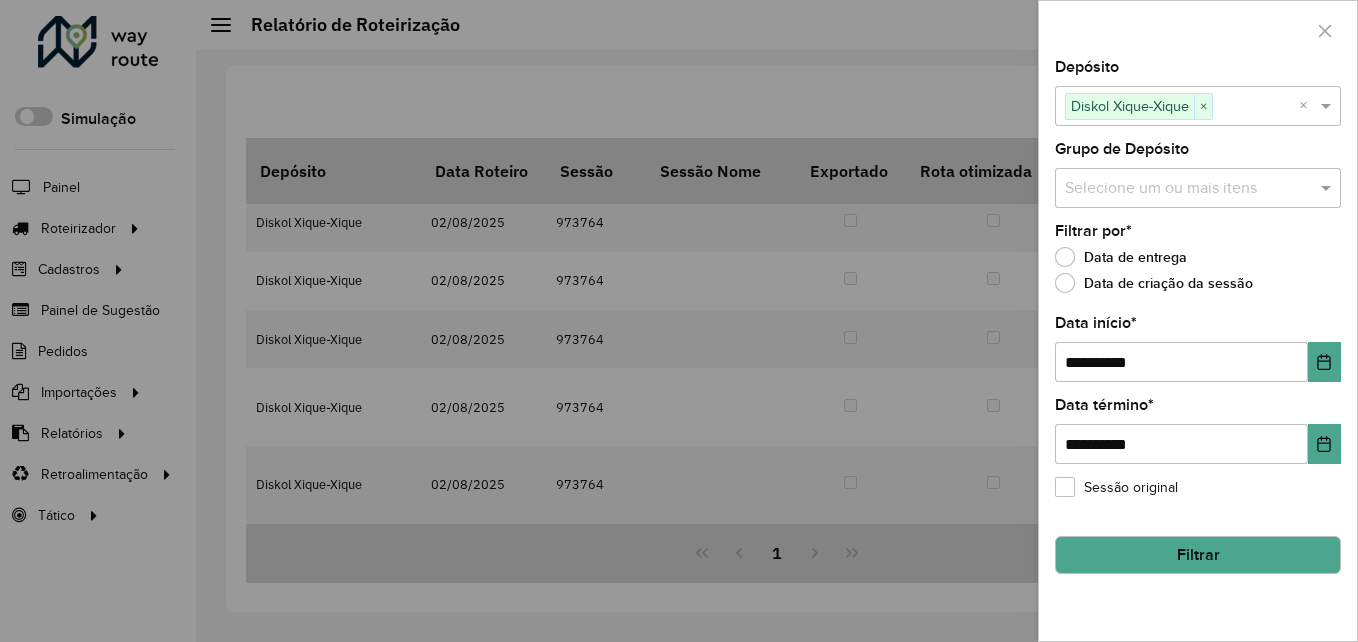 click on "Filtrar" 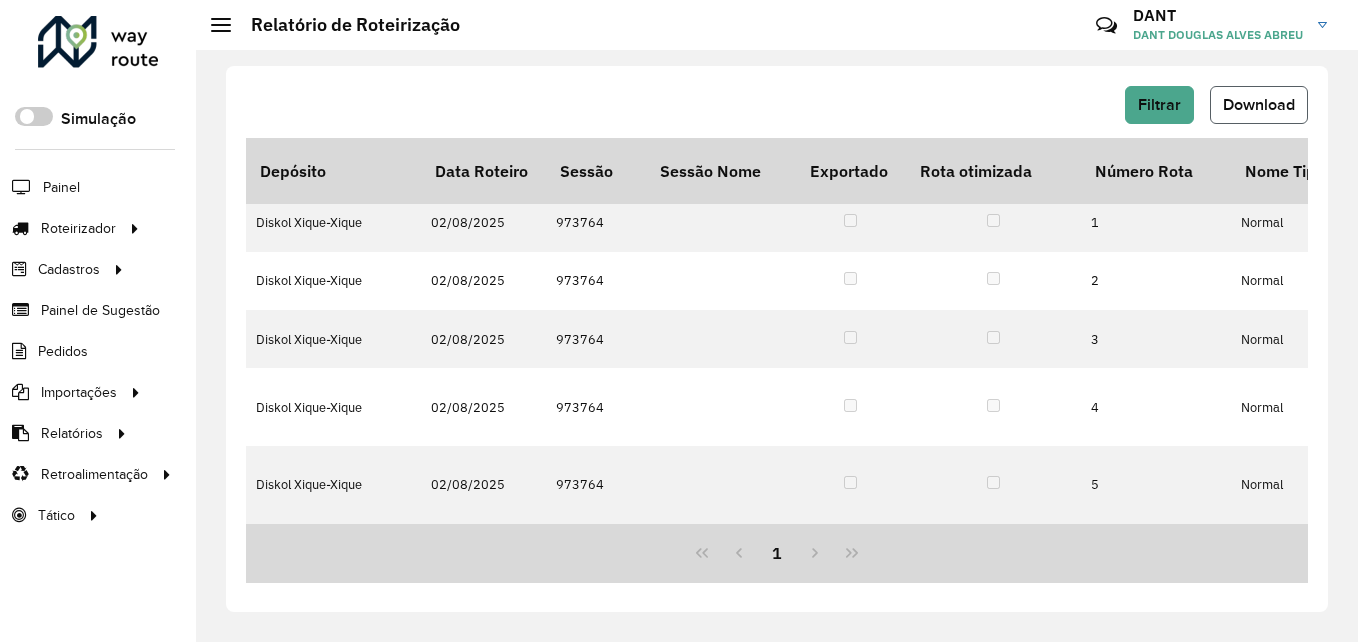 click on "Download" 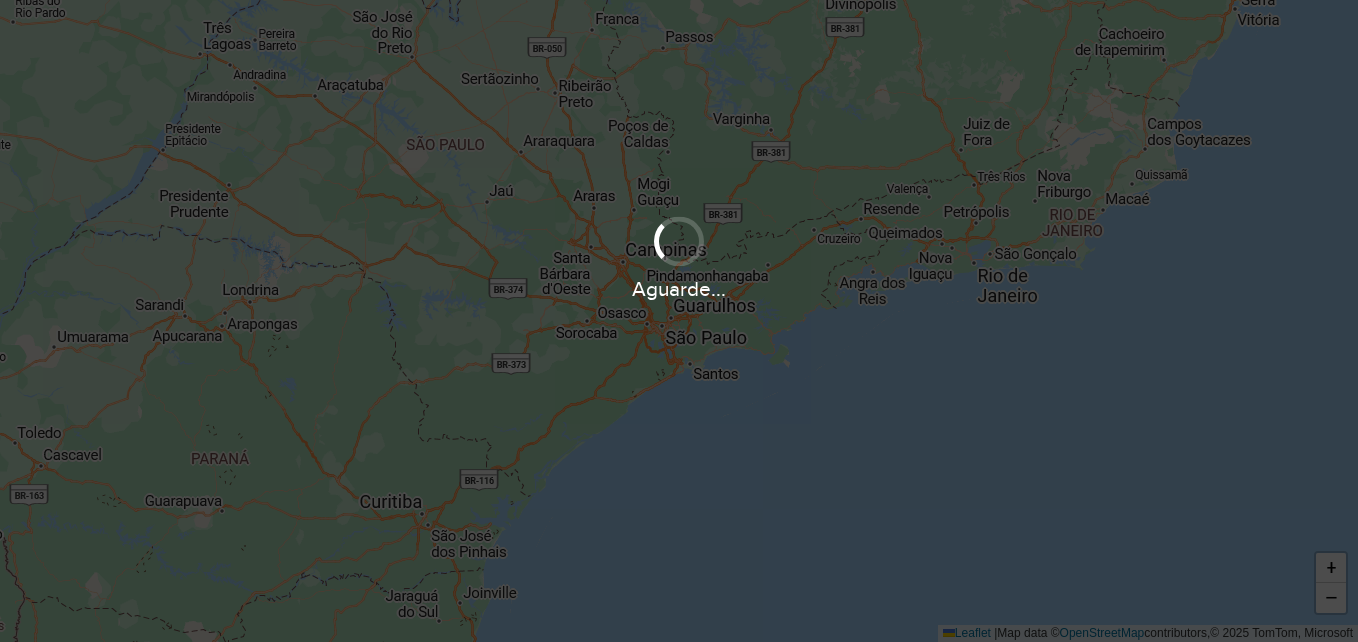 scroll, scrollTop: 0, scrollLeft: 0, axis: both 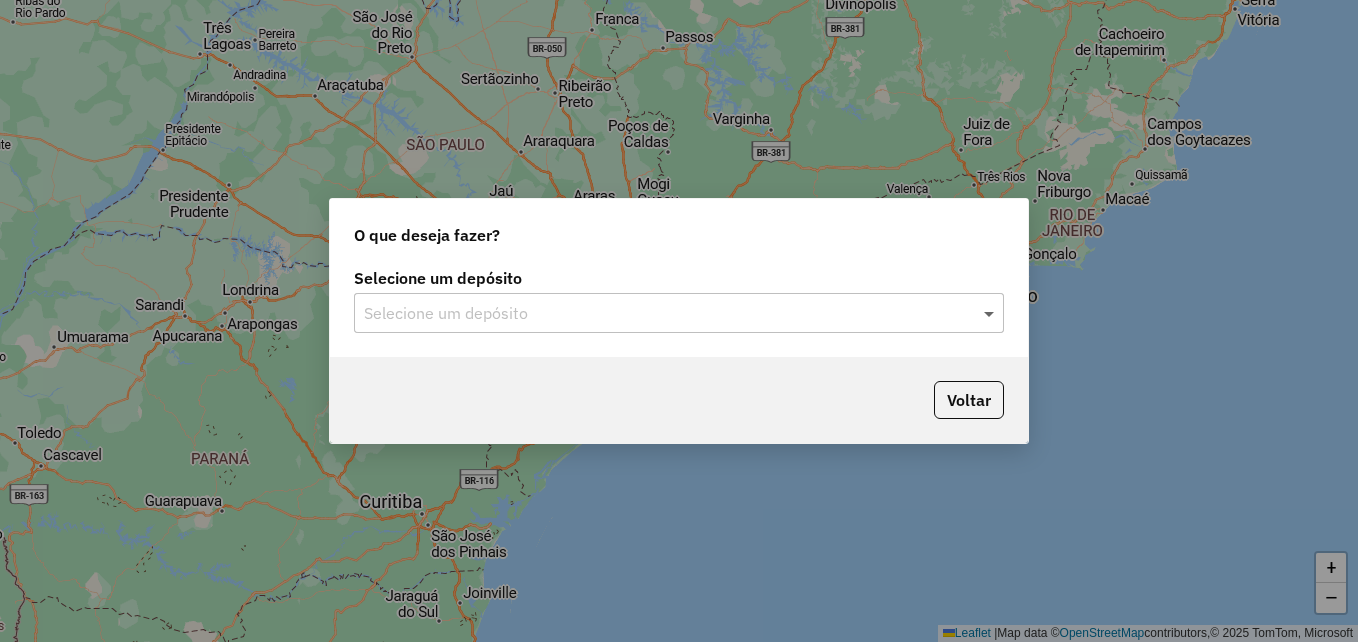 click 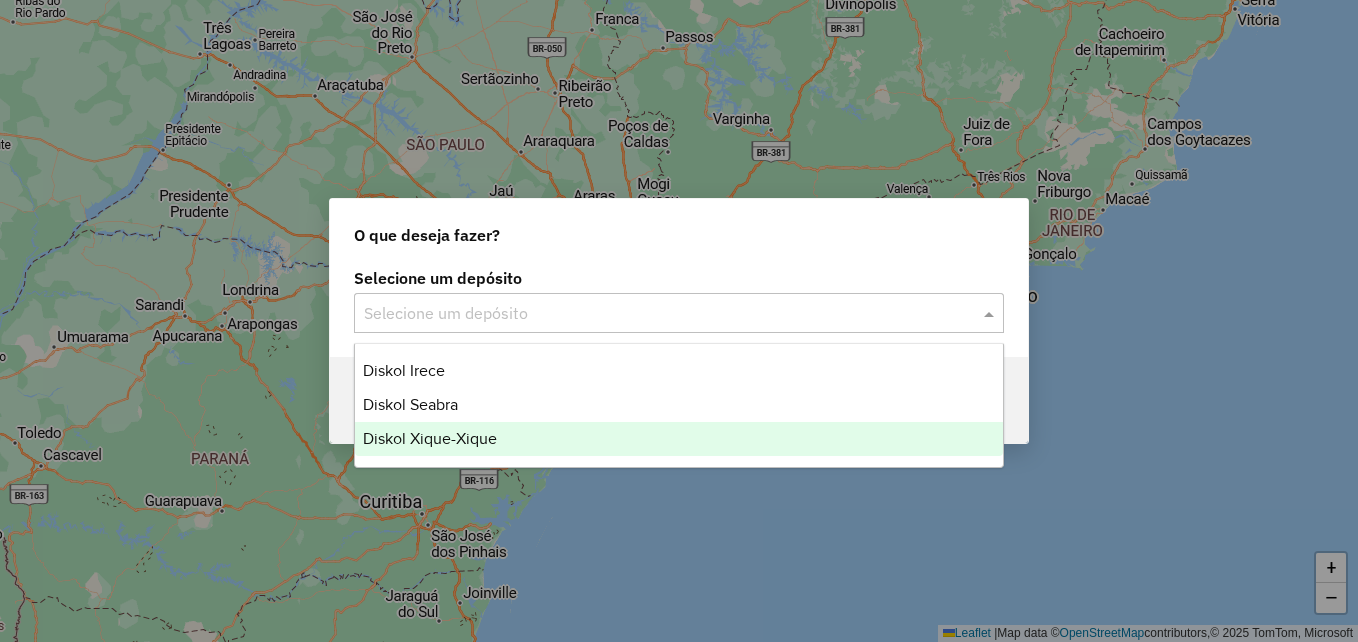 click on "Diskol Xique-Xique" at bounding box center (679, 439) 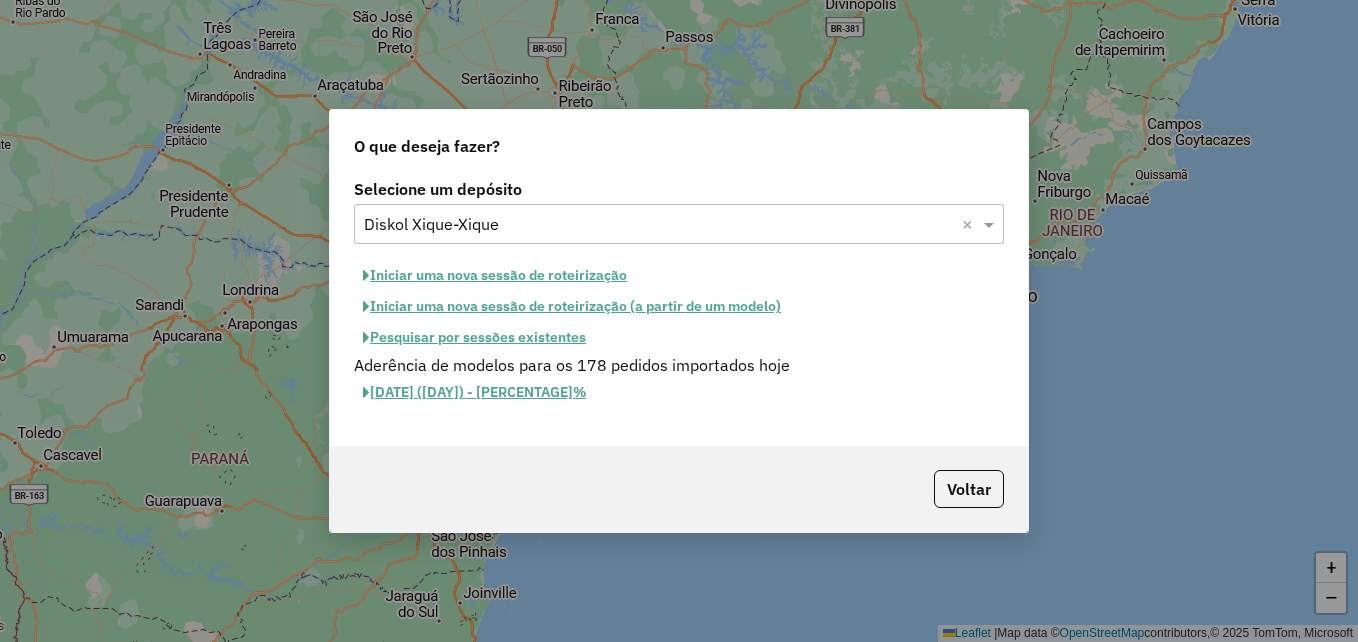 click on "Iniciar uma nova sessão de roteirização" 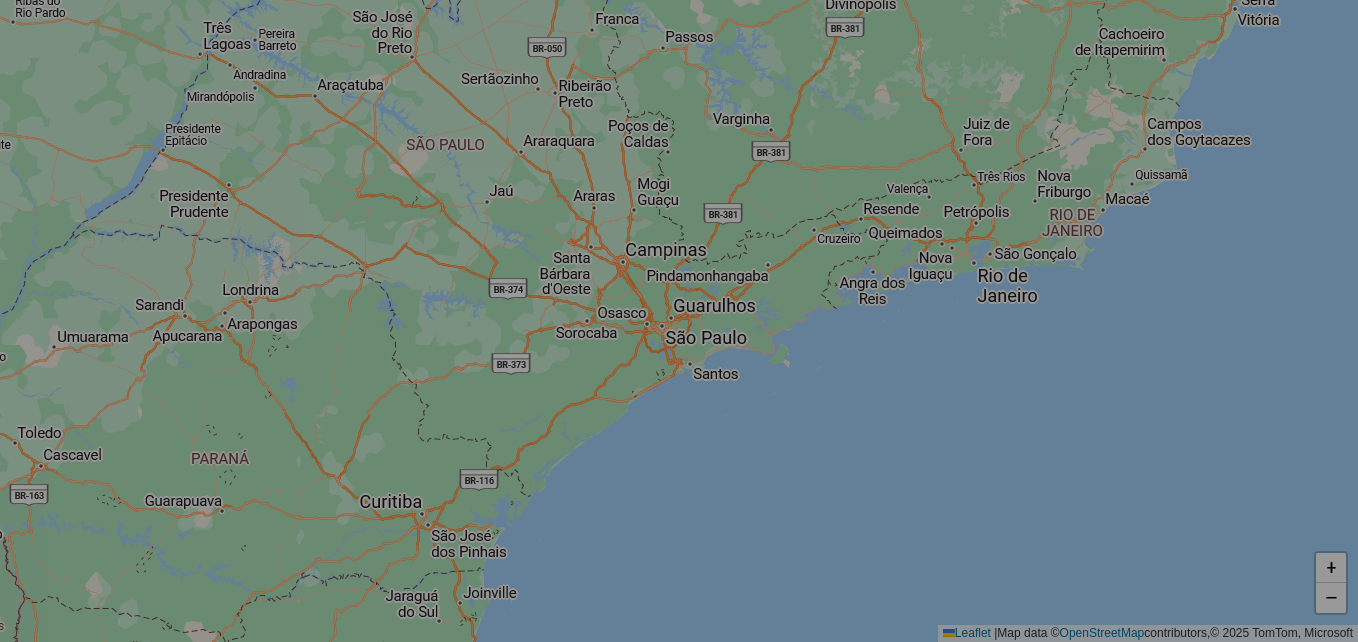 select on "*" 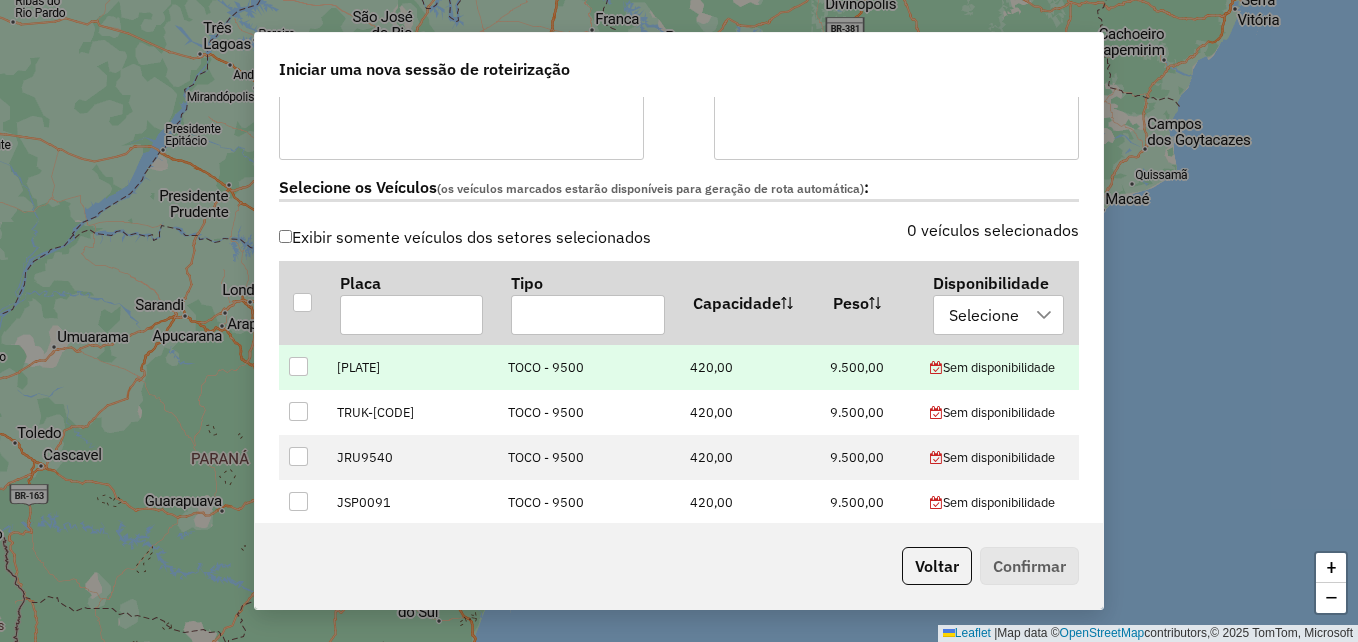 scroll, scrollTop: 600, scrollLeft: 0, axis: vertical 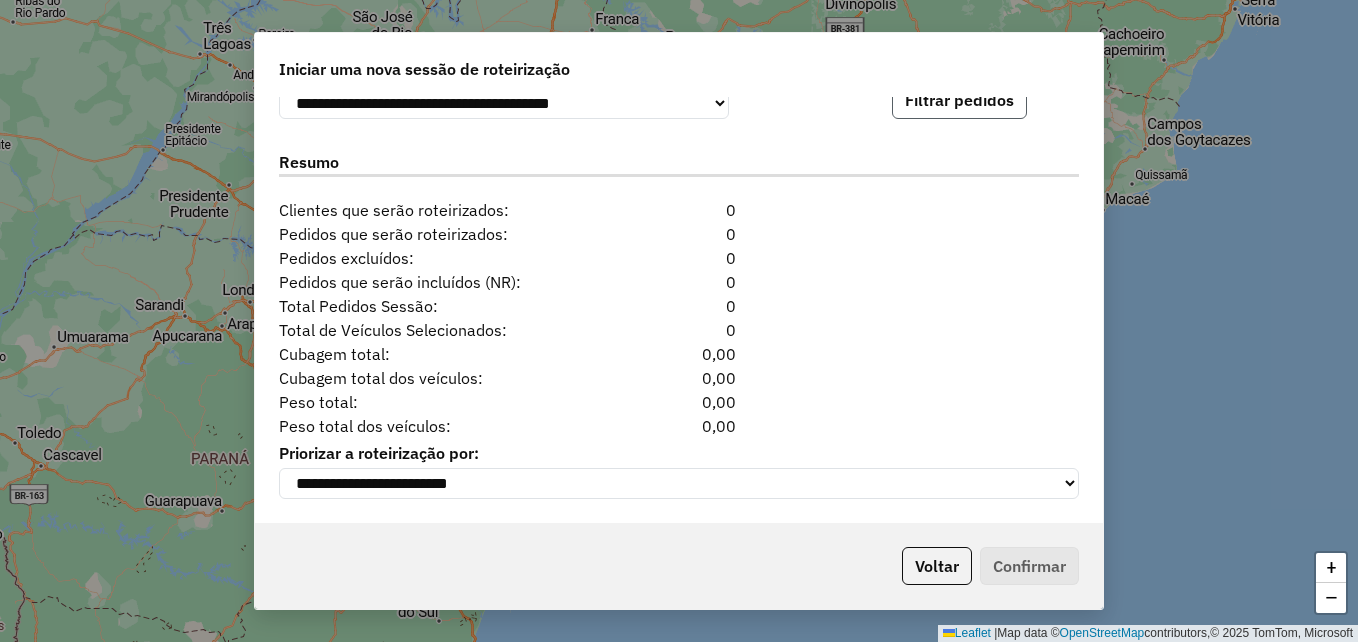 click on "Filtrar pedidos" 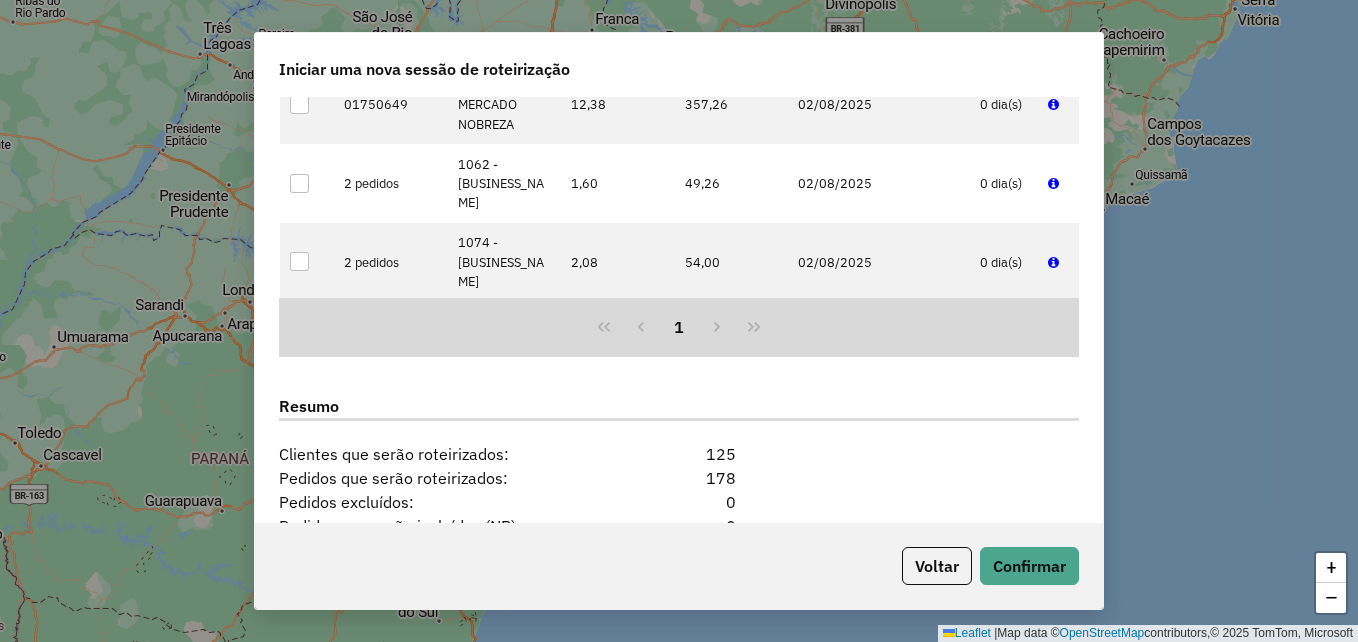 scroll, scrollTop: 2523, scrollLeft: 0, axis: vertical 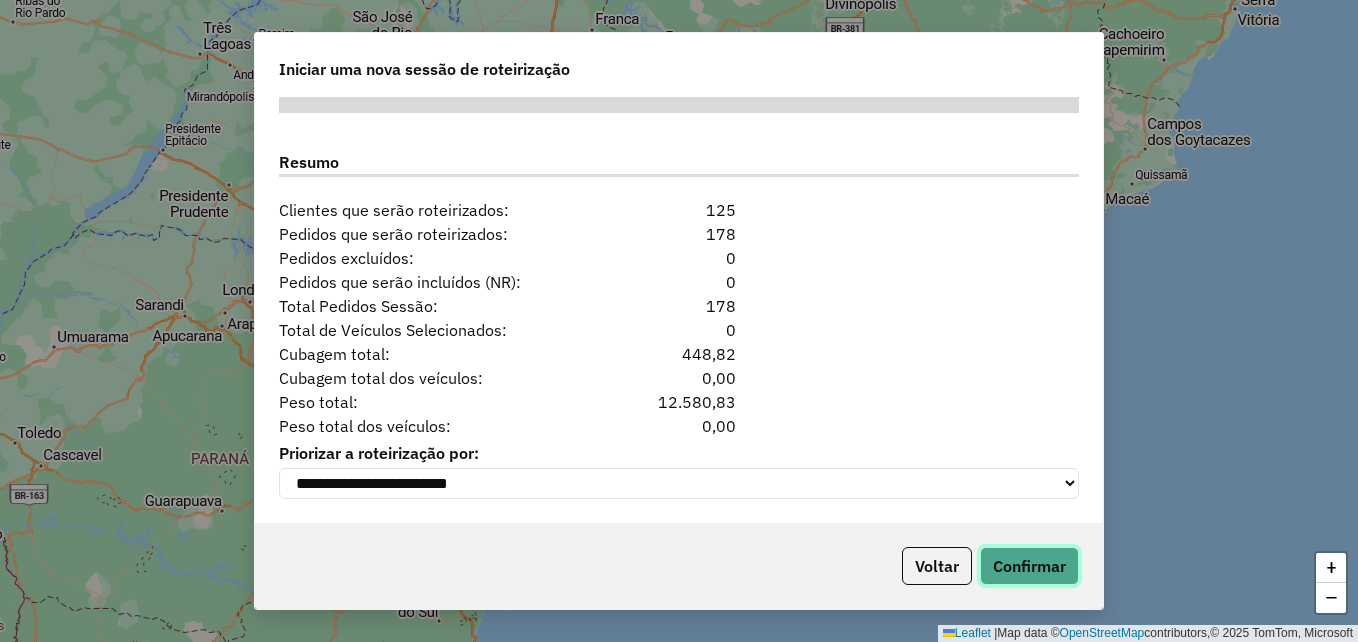 click on "Confirmar" 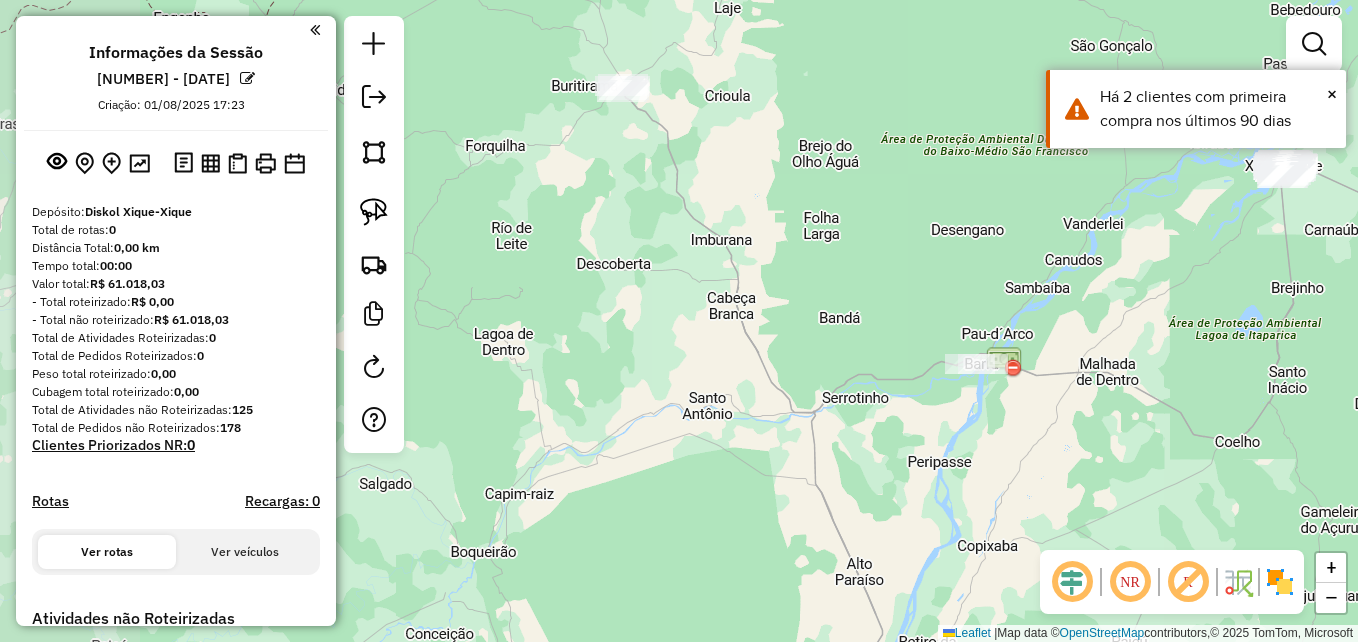 drag, startPoint x: 514, startPoint y: 470, endPoint x: 1132, endPoint y: 317, distance: 636.65765 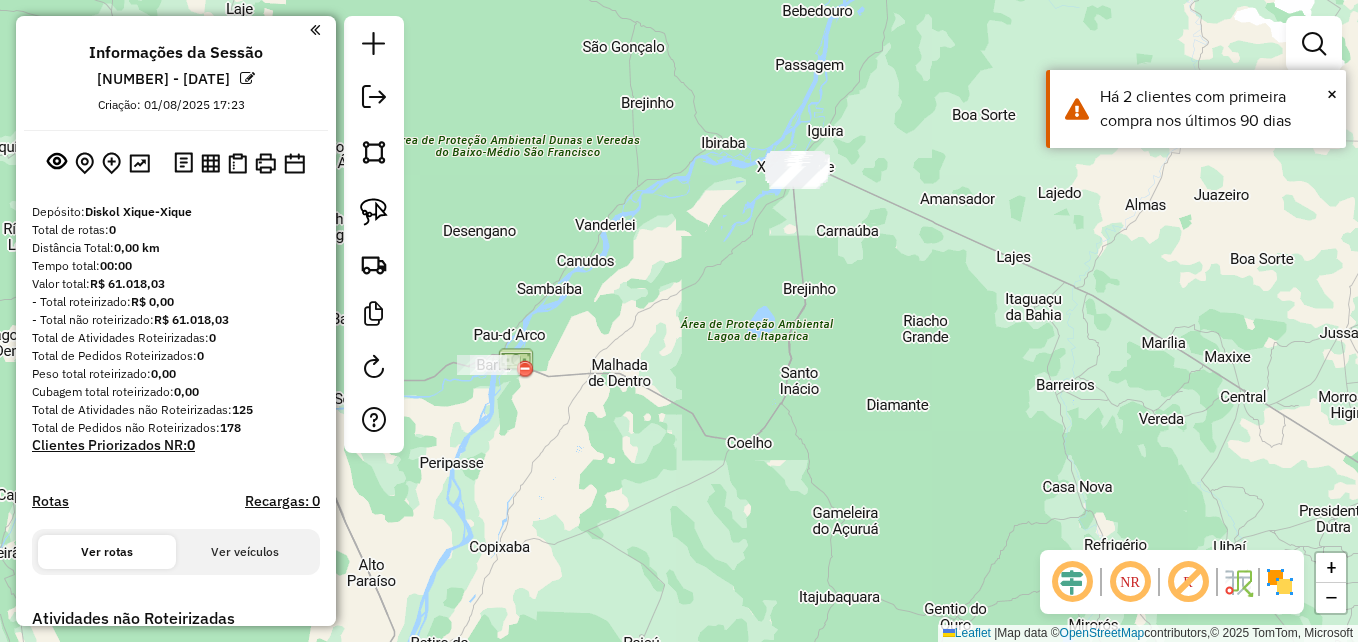 drag, startPoint x: 1041, startPoint y: 416, endPoint x: 501, endPoint y: 417, distance: 540.0009 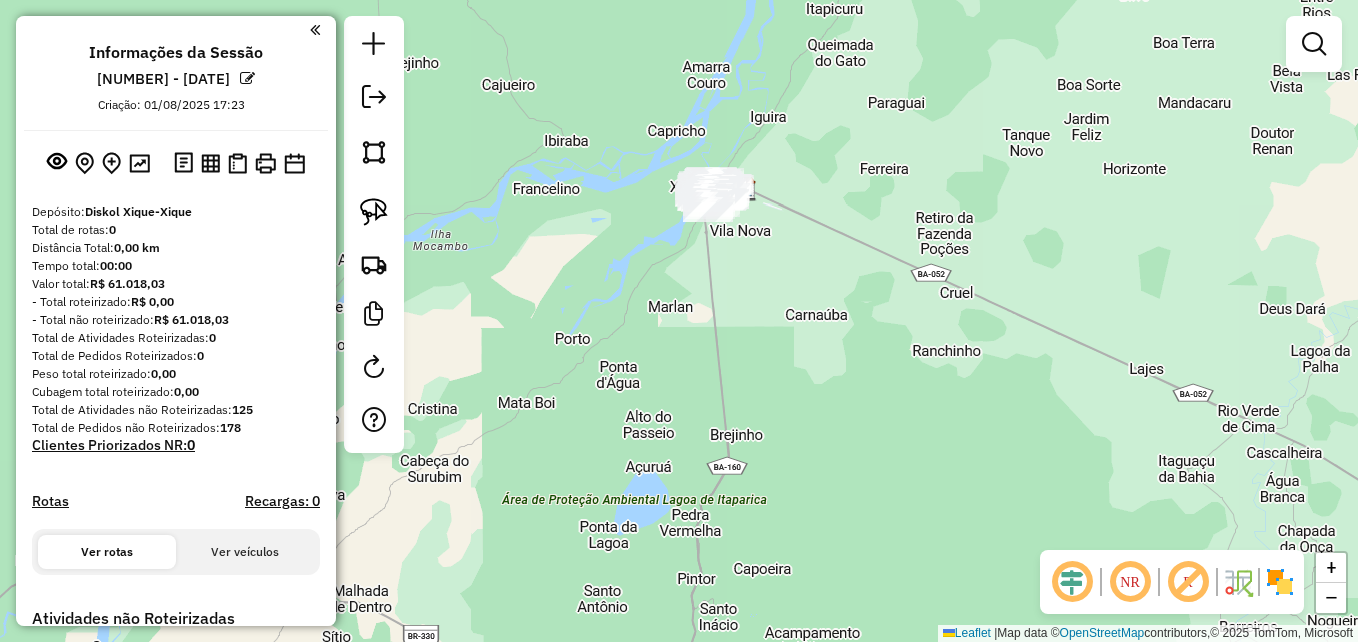 drag, startPoint x: 770, startPoint y: 150, endPoint x: 775, endPoint y: 410, distance: 260.04807 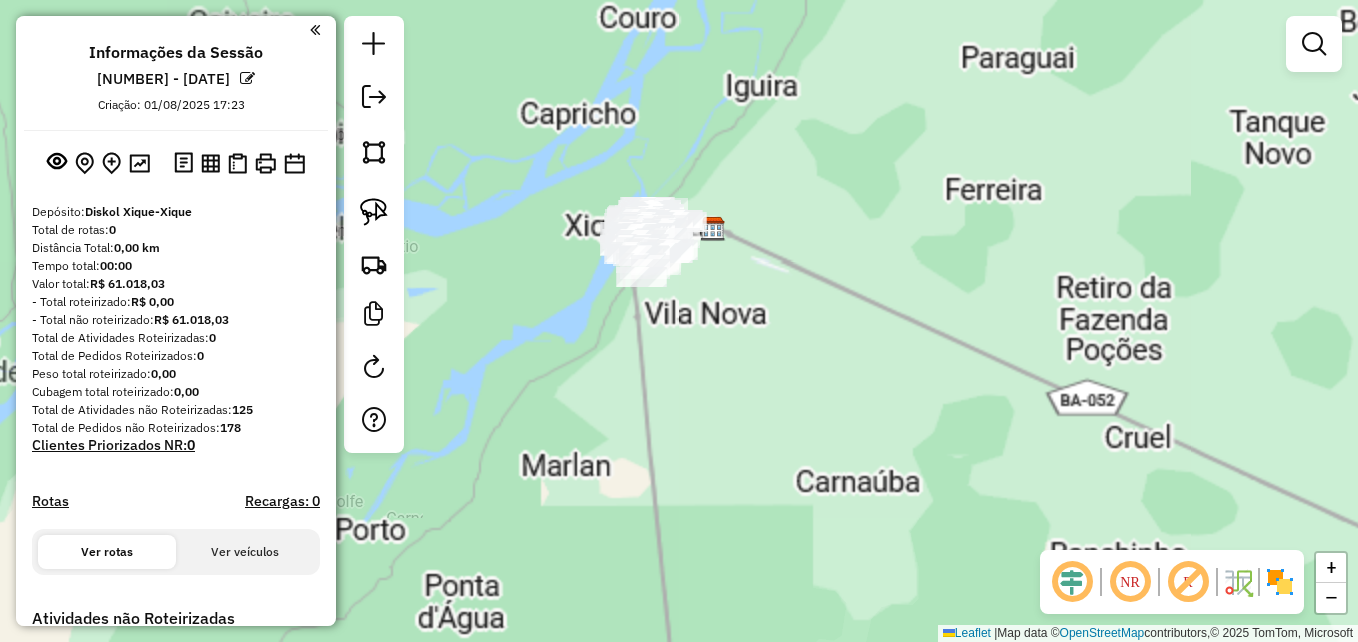 drag, startPoint x: 711, startPoint y: 317, endPoint x: 720, endPoint y: 408, distance: 91.44397 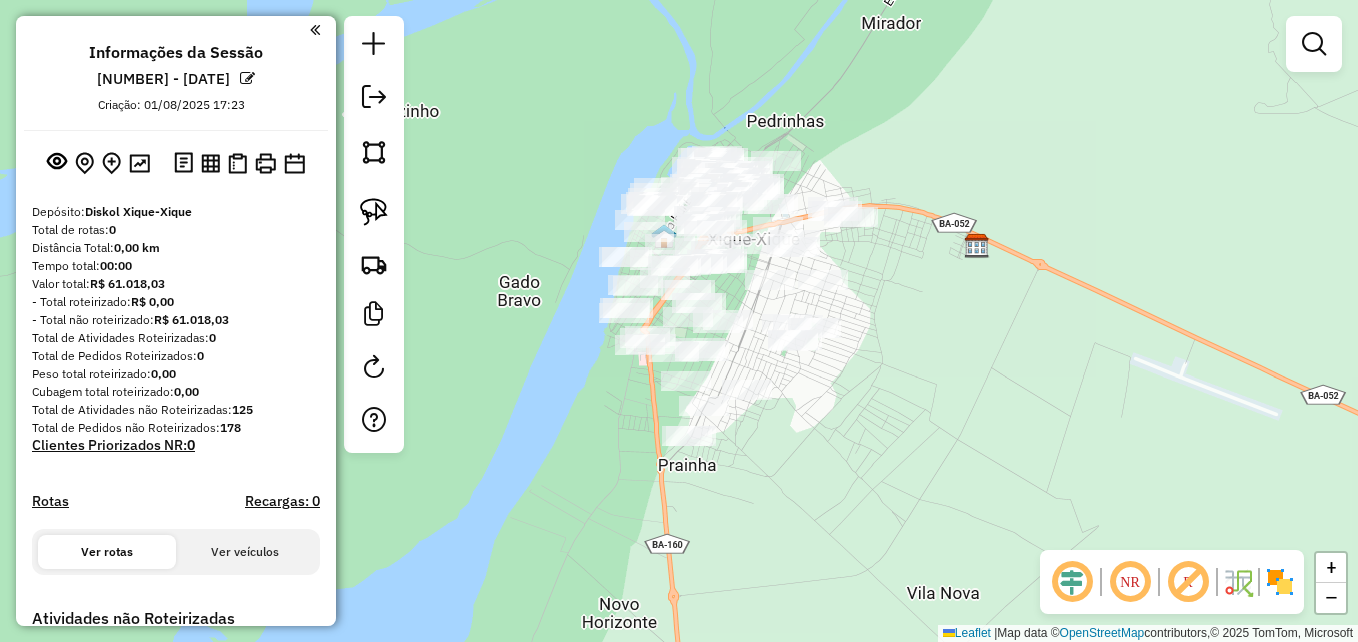 drag, startPoint x: 1031, startPoint y: 290, endPoint x: 1039, endPoint y: 423, distance: 133.24039 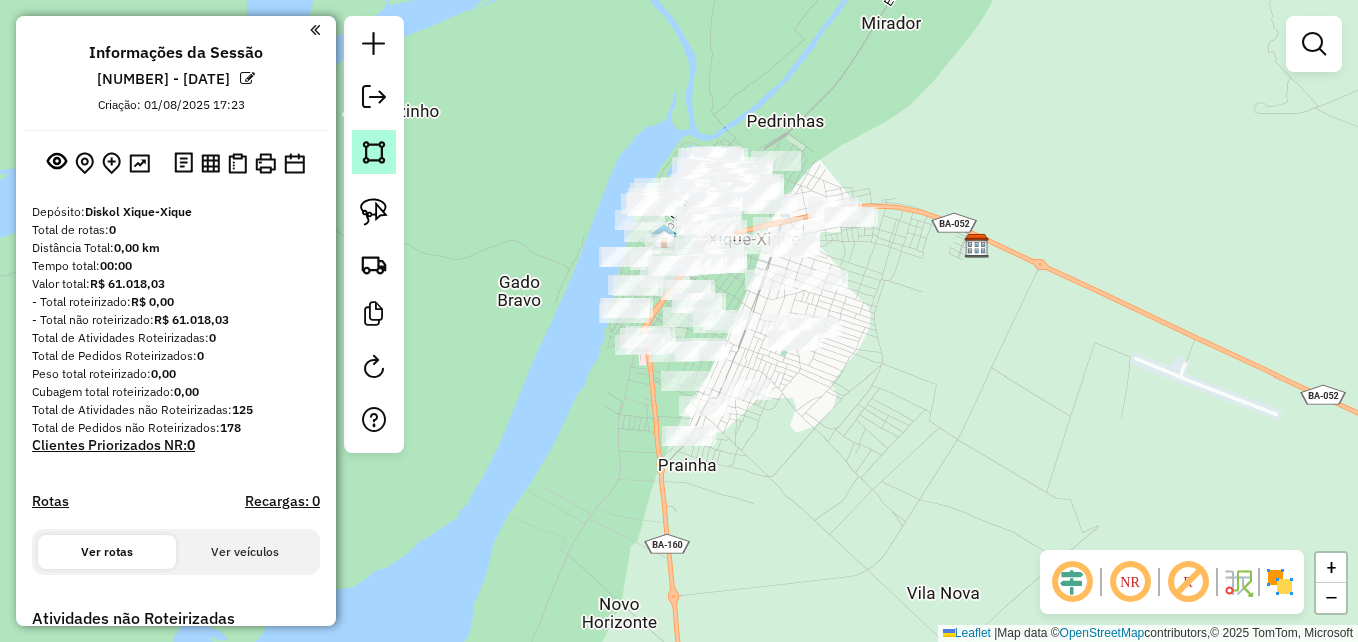 click 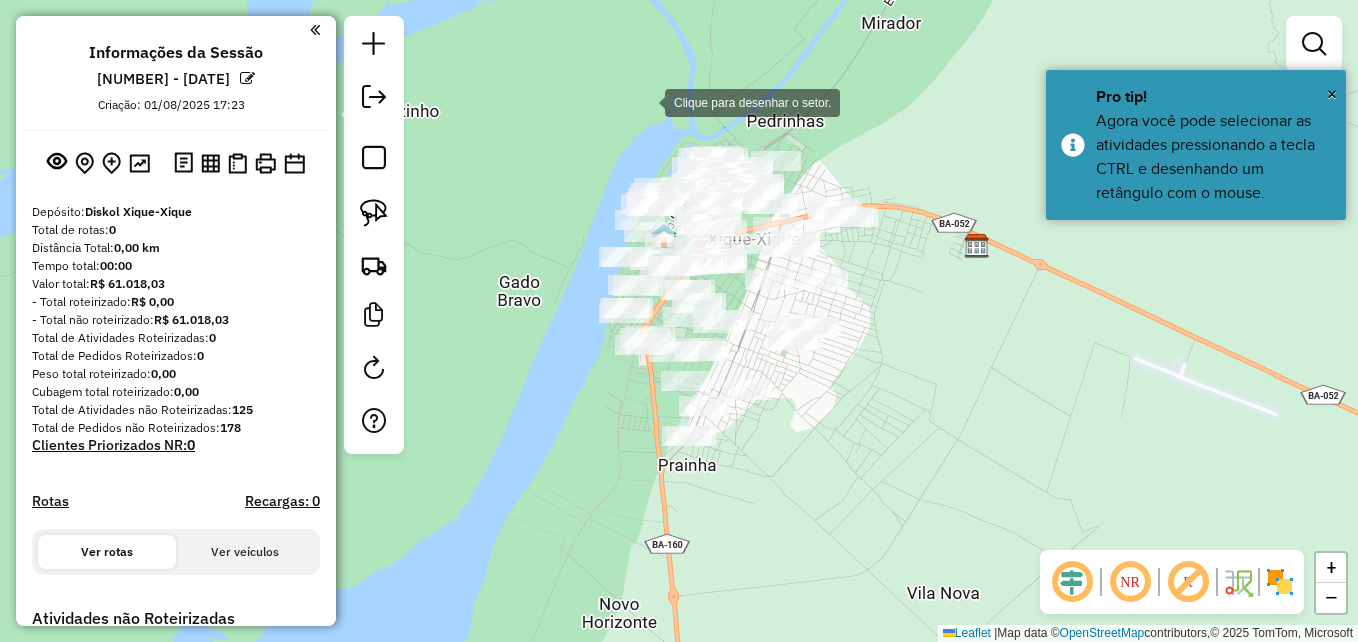 click 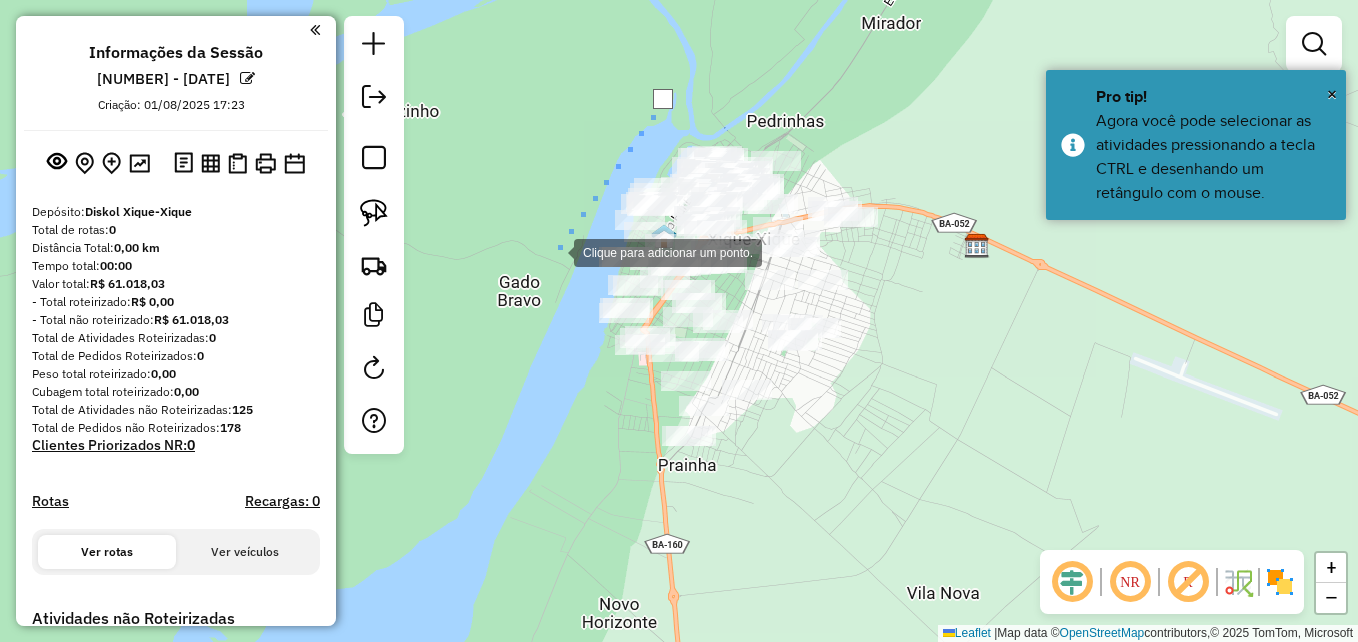 click 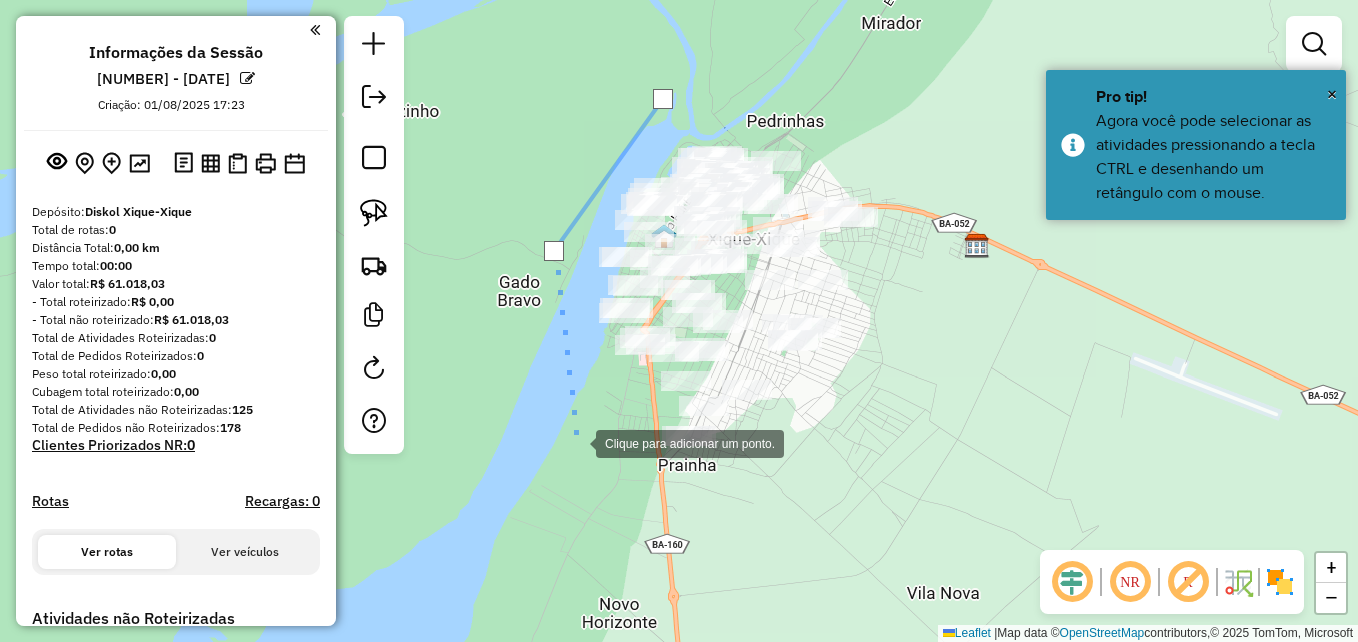 click 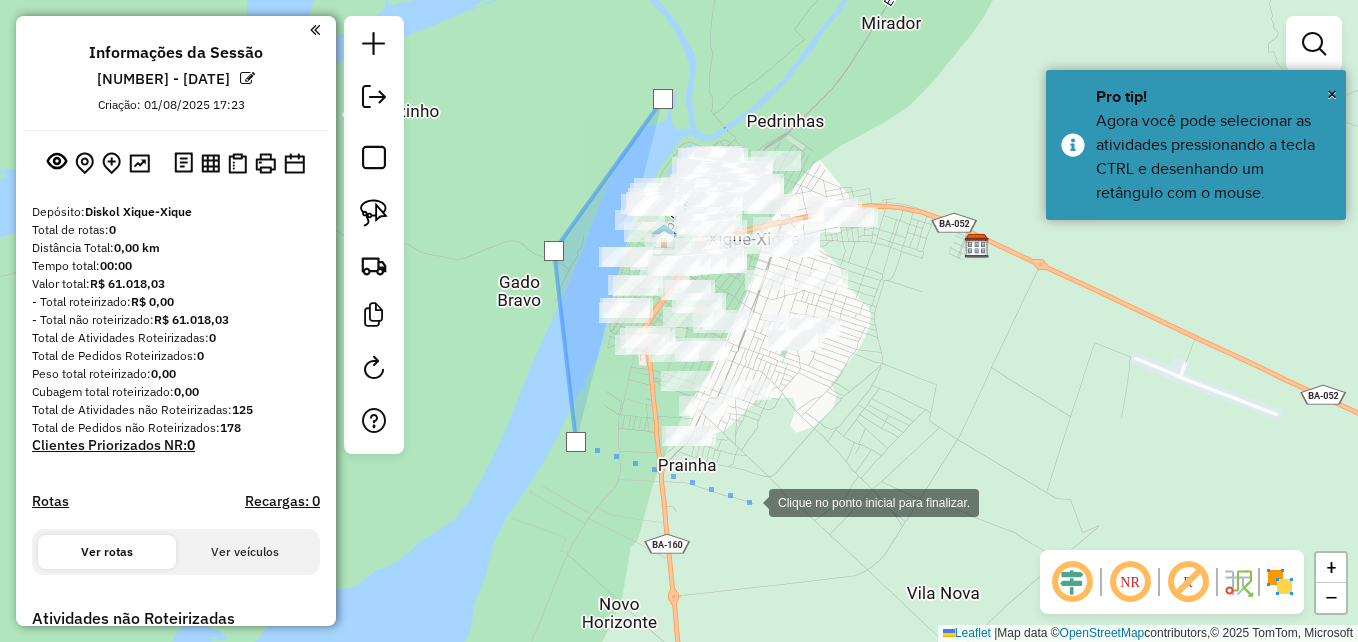drag, startPoint x: 749, startPoint y: 501, endPoint x: 765, endPoint y: 471, distance: 34 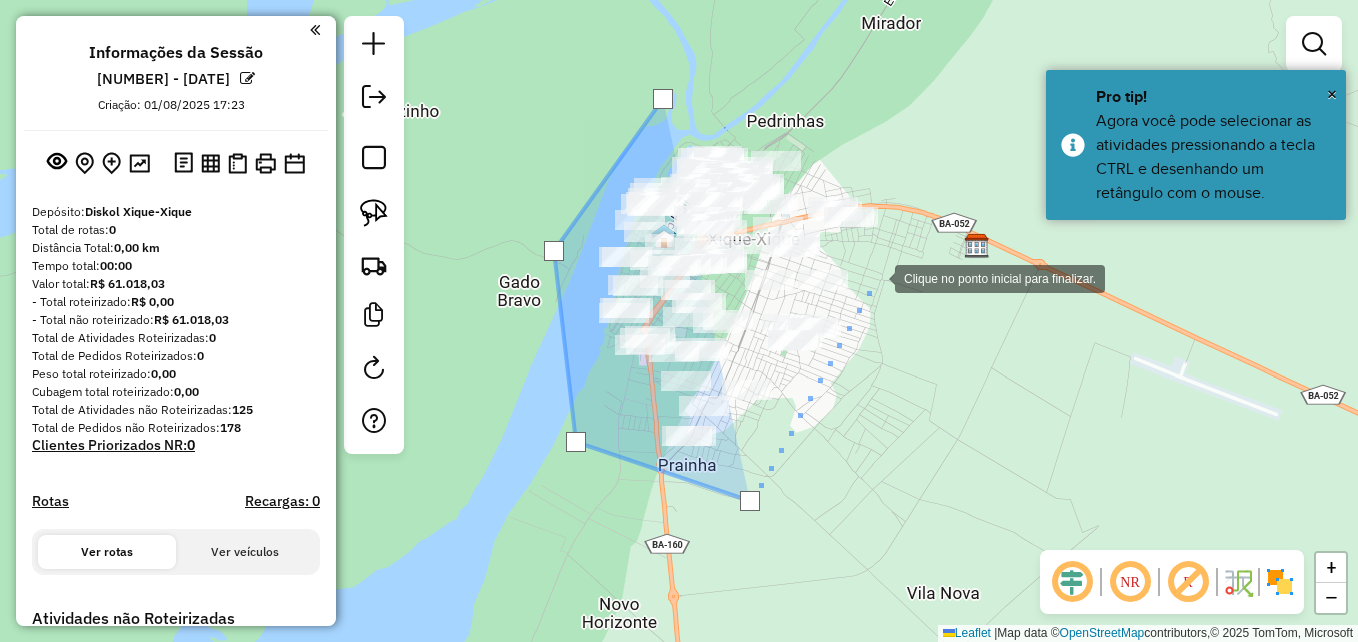click 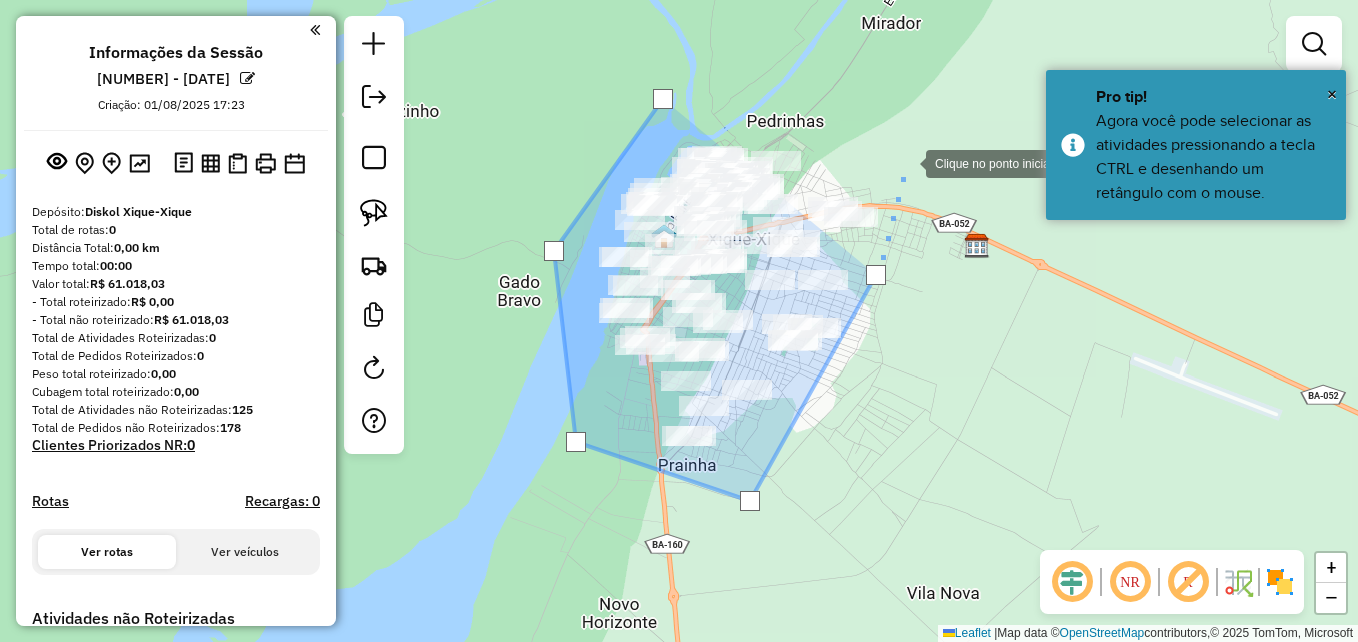 click 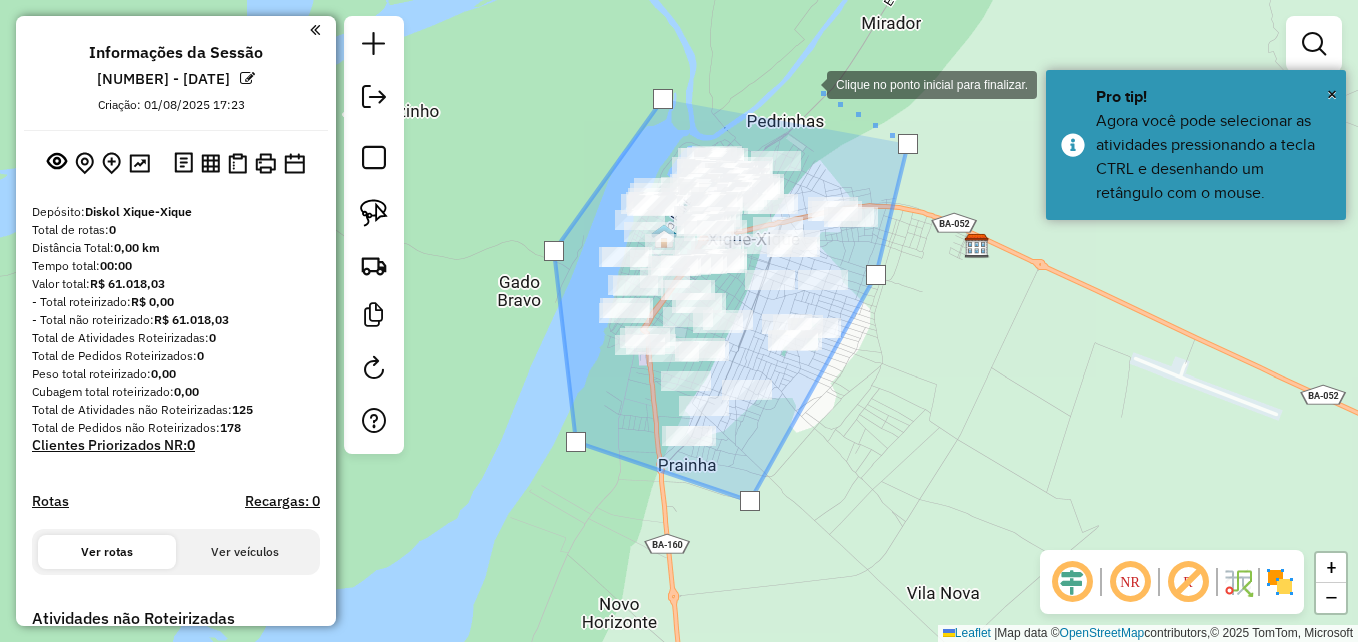 click 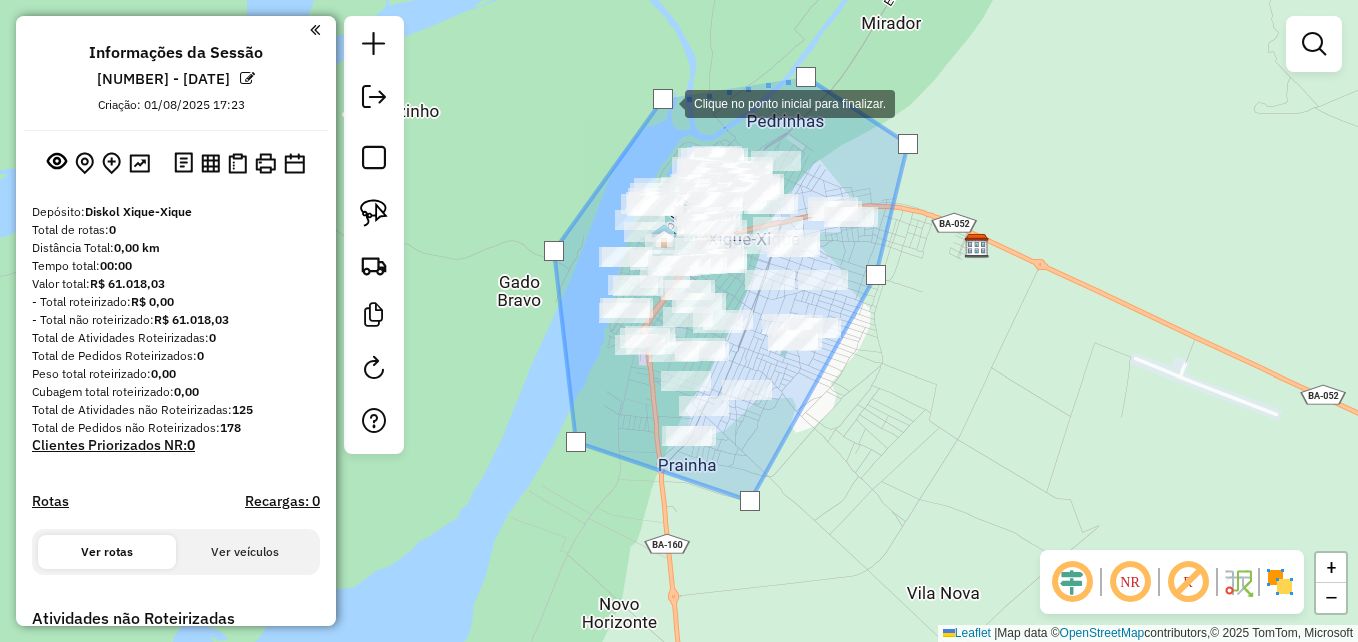 click 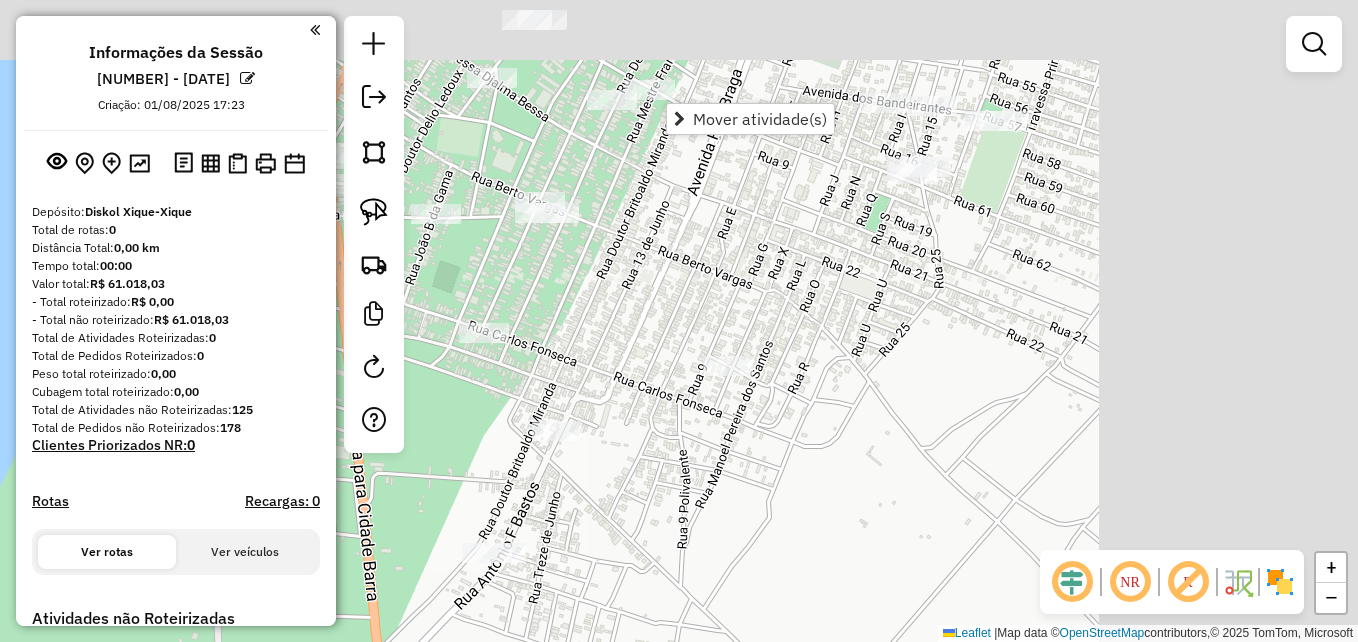 drag, startPoint x: 985, startPoint y: 414, endPoint x: 699, endPoint y: 594, distance: 337.929 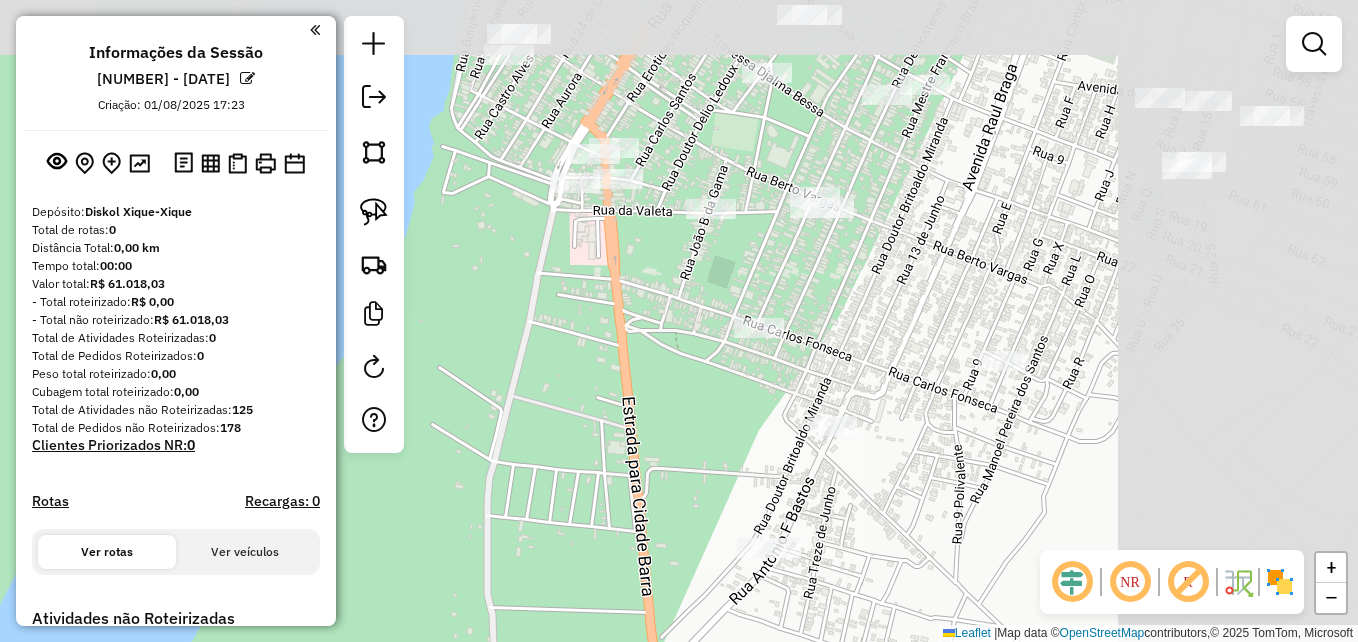drag, startPoint x: 1041, startPoint y: 323, endPoint x: 659, endPoint y: 408, distance: 391.34256 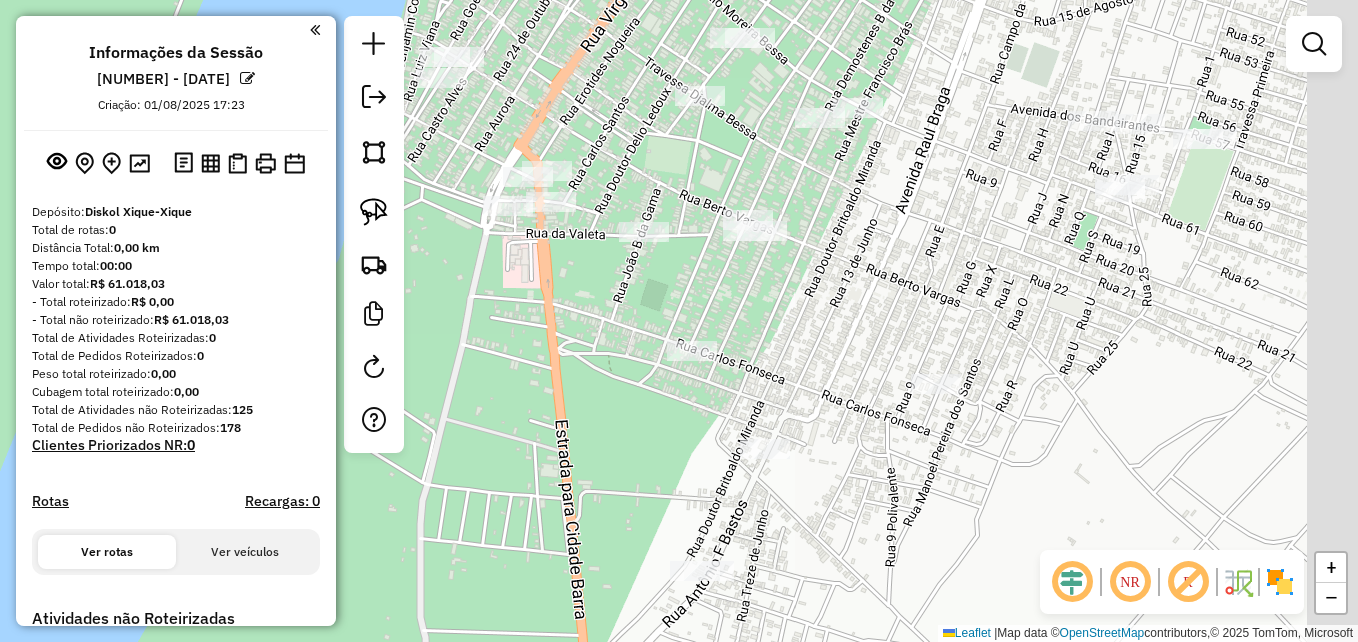 drag, startPoint x: 762, startPoint y: 422, endPoint x: 546, endPoint y: 456, distance: 218.65955 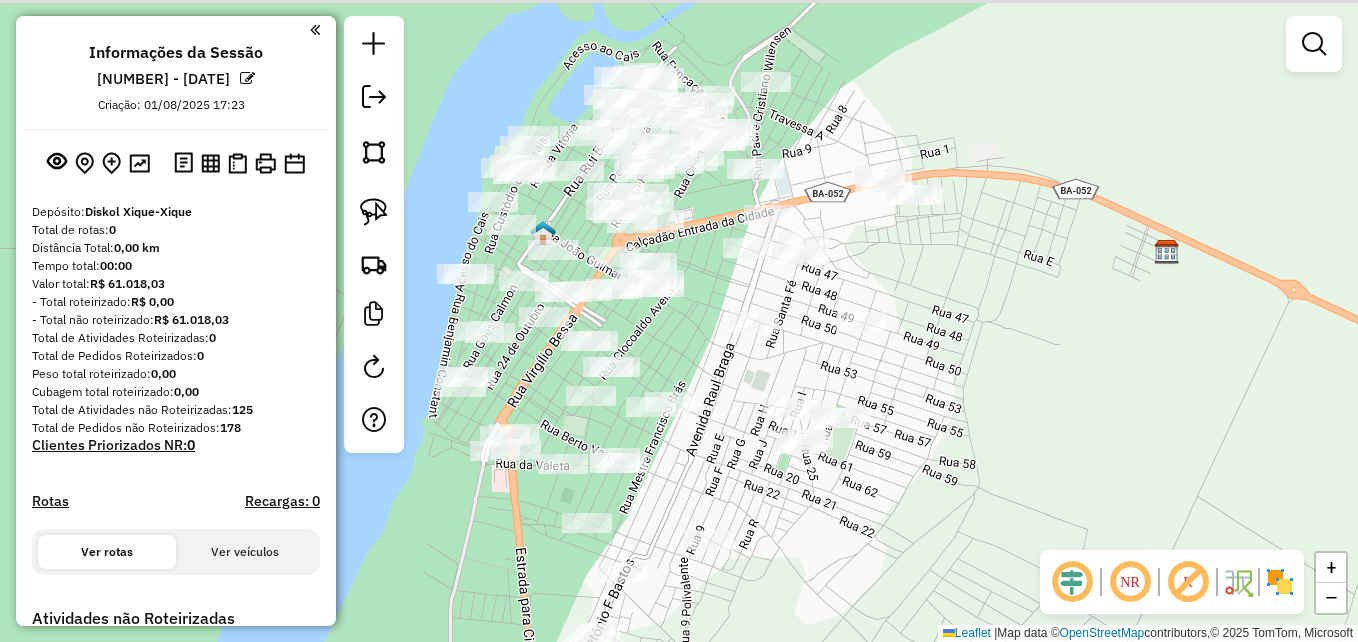 drag, startPoint x: 692, startPoint y: 216, endPoint x: 717, endPoint y: 356, distance: 142.21463 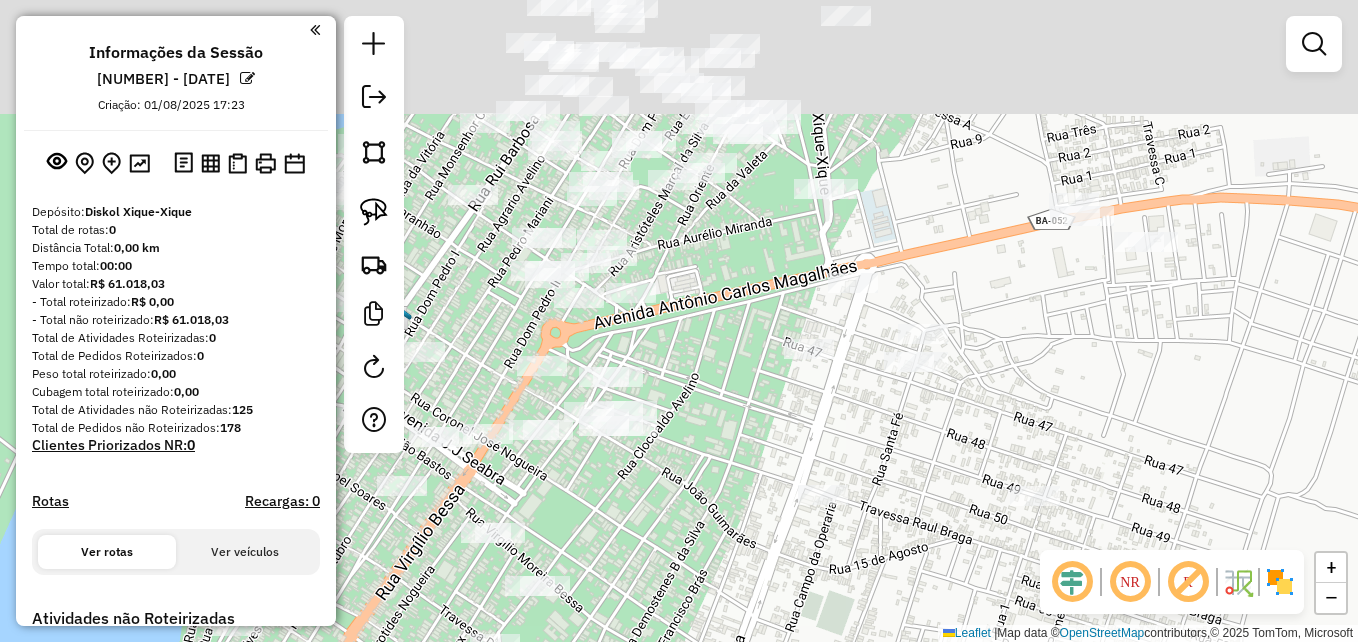 drag, startPoint x: 701, startPoint y: 414, endPoint x: 711, endPoint y: 444, distance: 31.622776 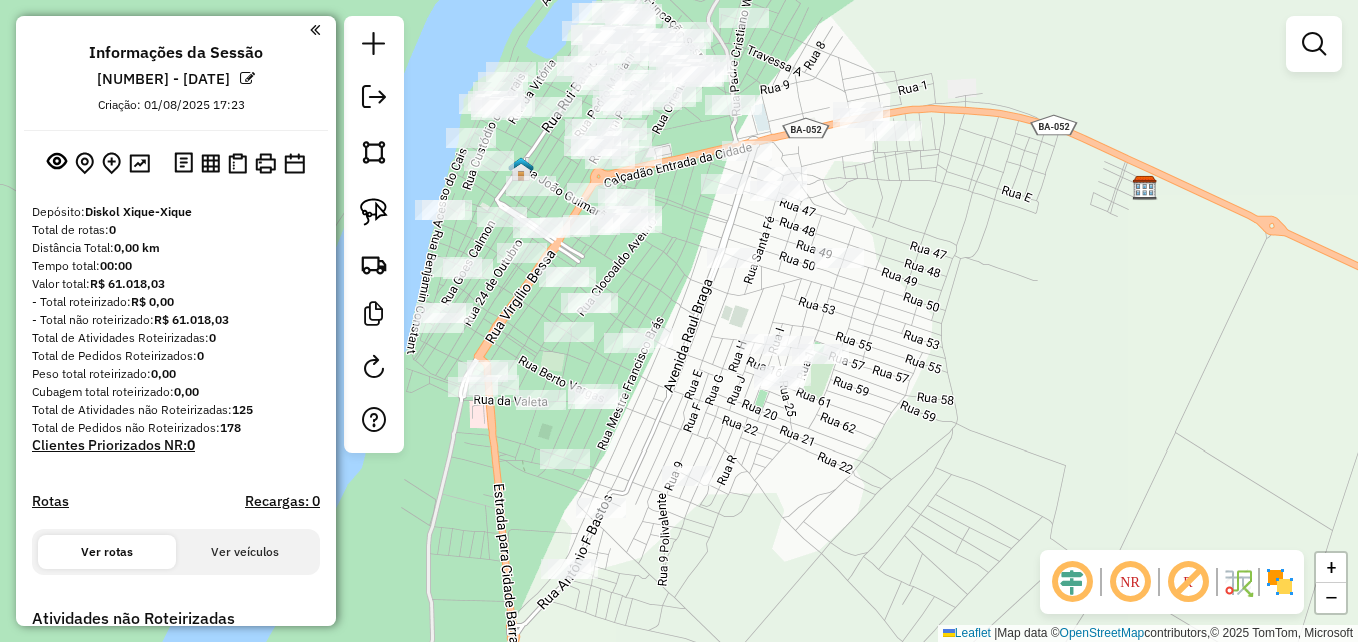 drag, startPoint x: 695, startPoint y: 453, endPoint x: 662, endPoint y: 240, distance: 215.54118 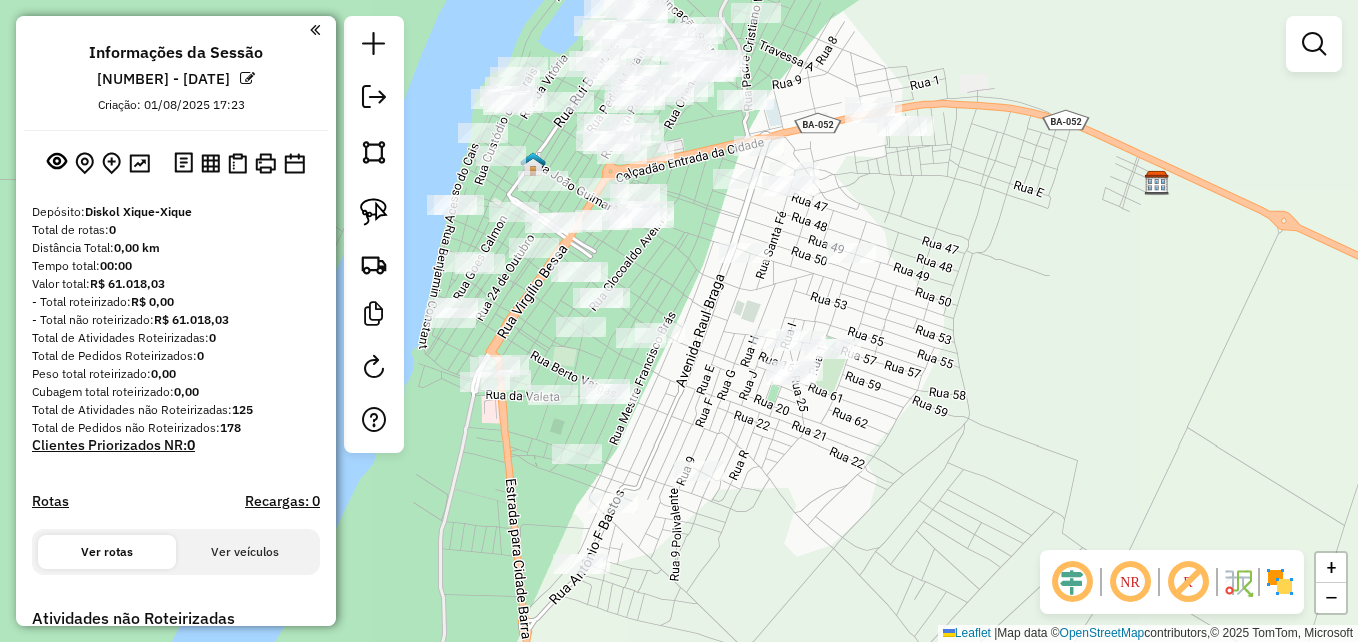 drag, startPoint x: 770, startPoint y: 426, endPoint x: 782, endPoint y: 401, distance: 27.730848 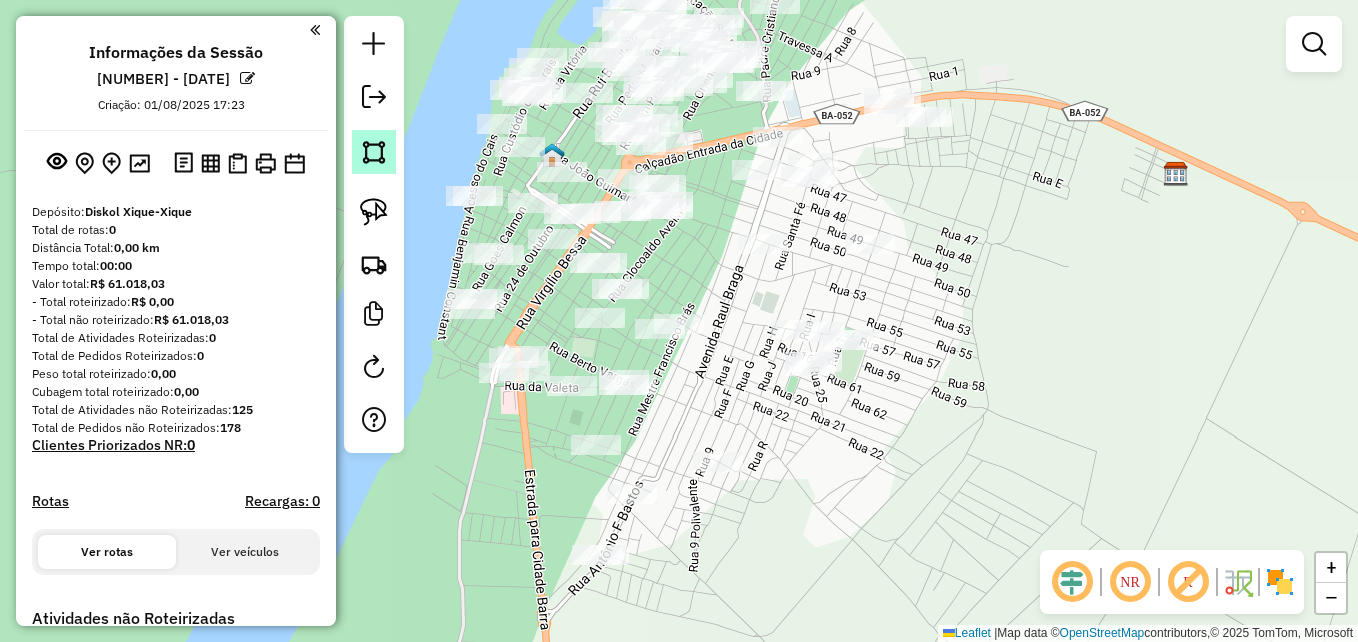 click 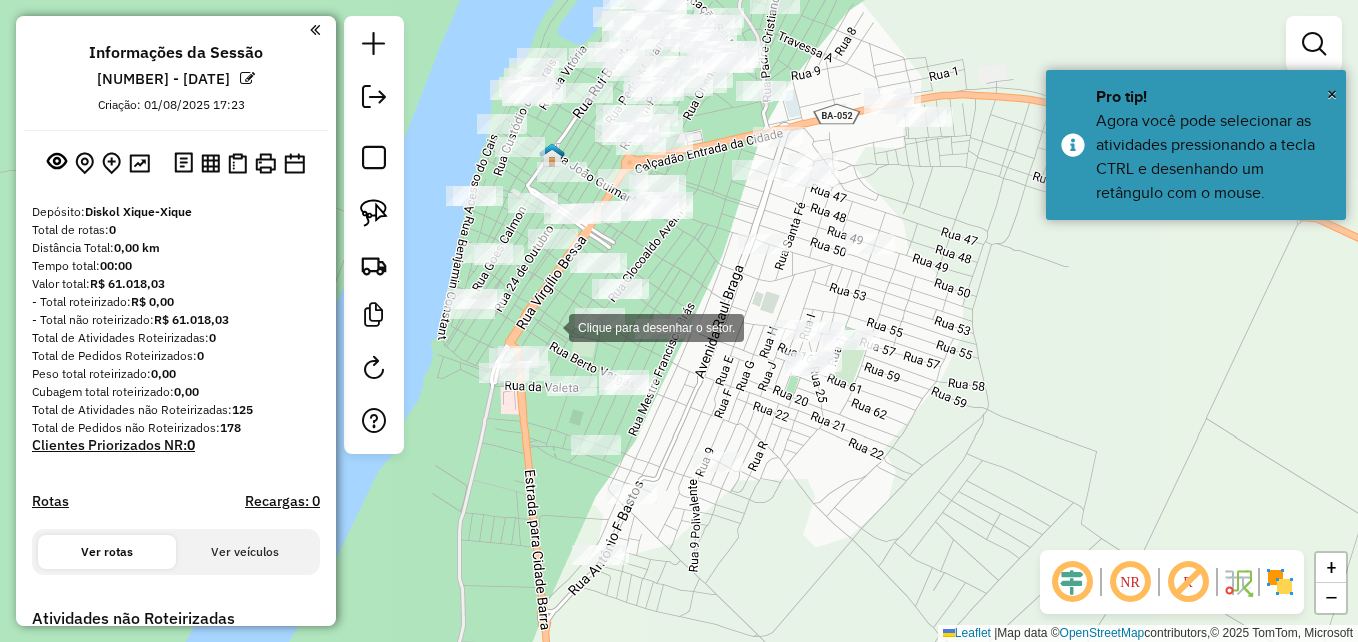 click 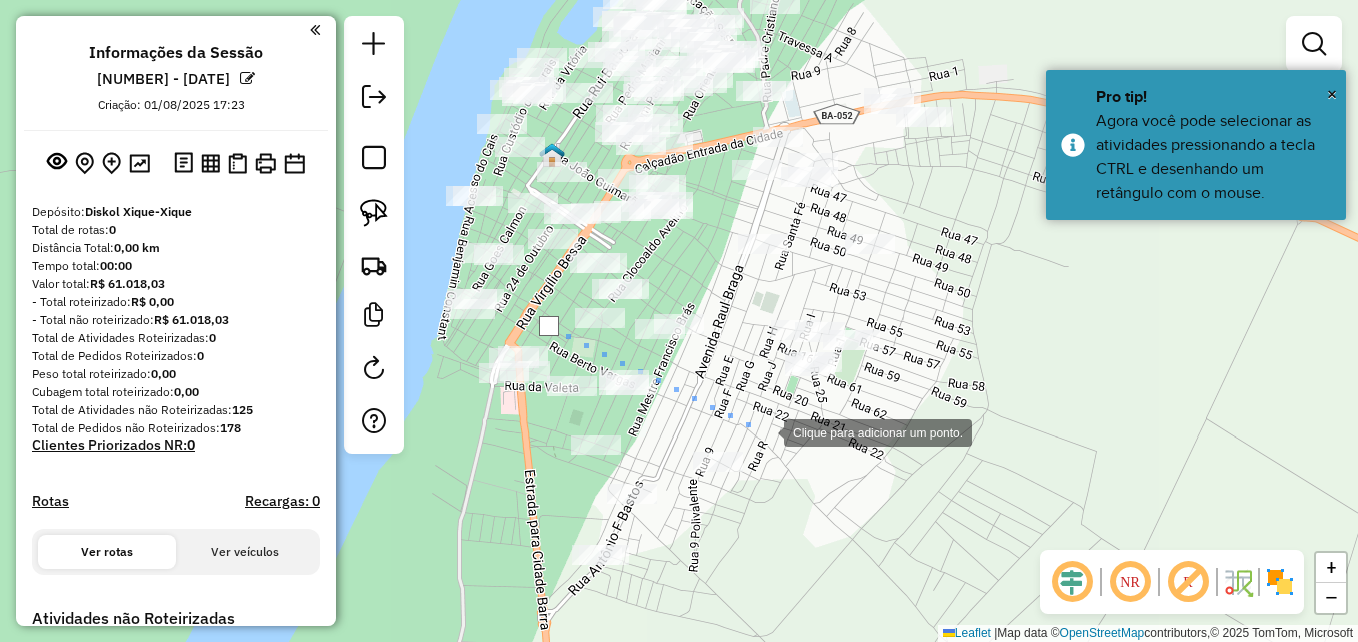 click 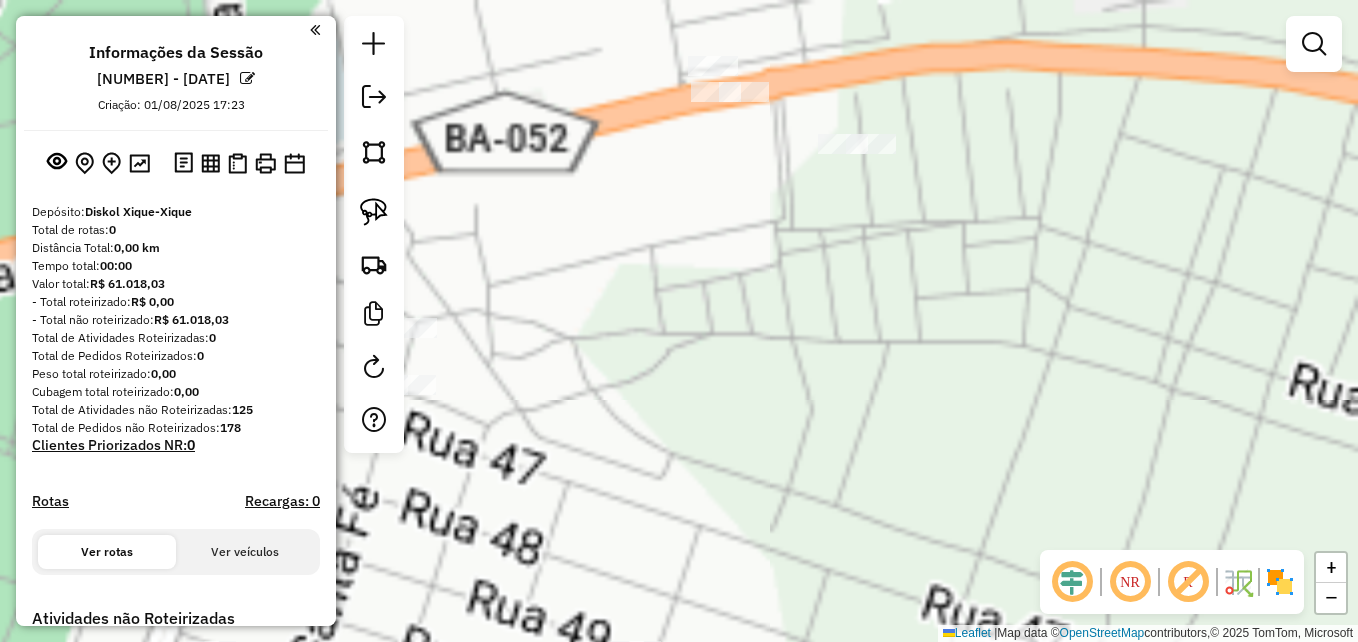 drag, startPoint x: 767, startPoint y: 155, endPoint x: 867, endPoint y: 526, distance: 384.2408 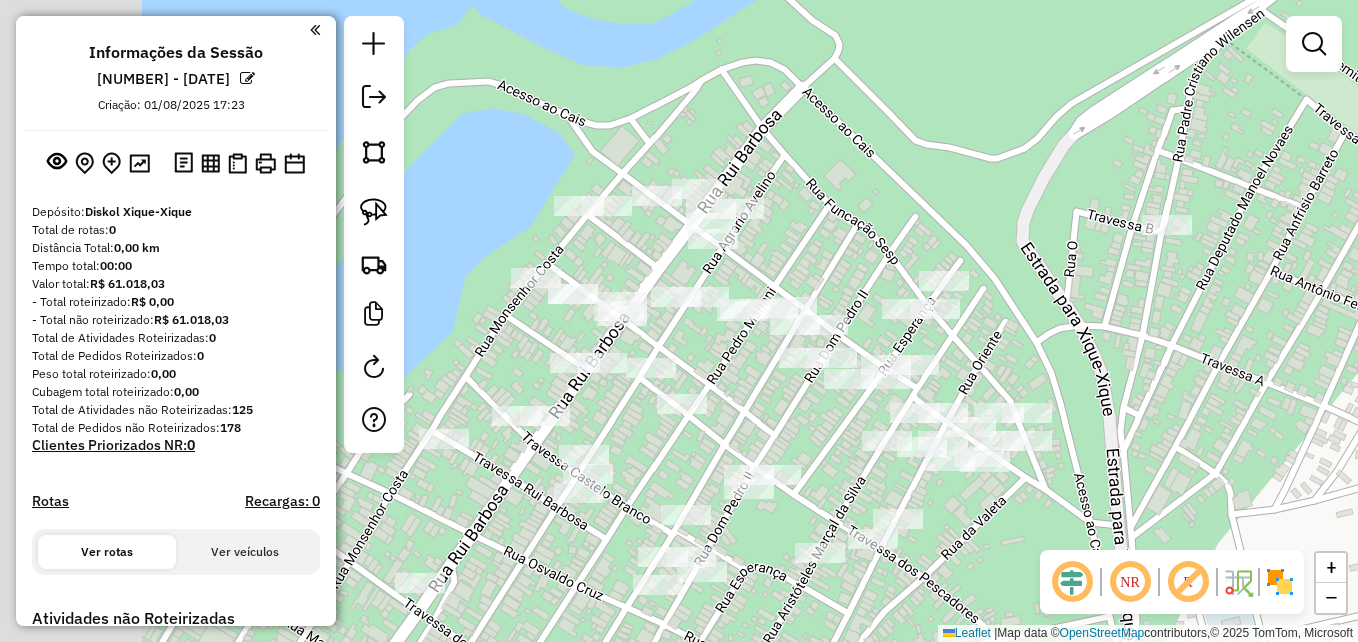 drag, startPoint x: 657, startPoint y: 355, endPoint x: 1077, endPoint y: 383, distance: 420.9323 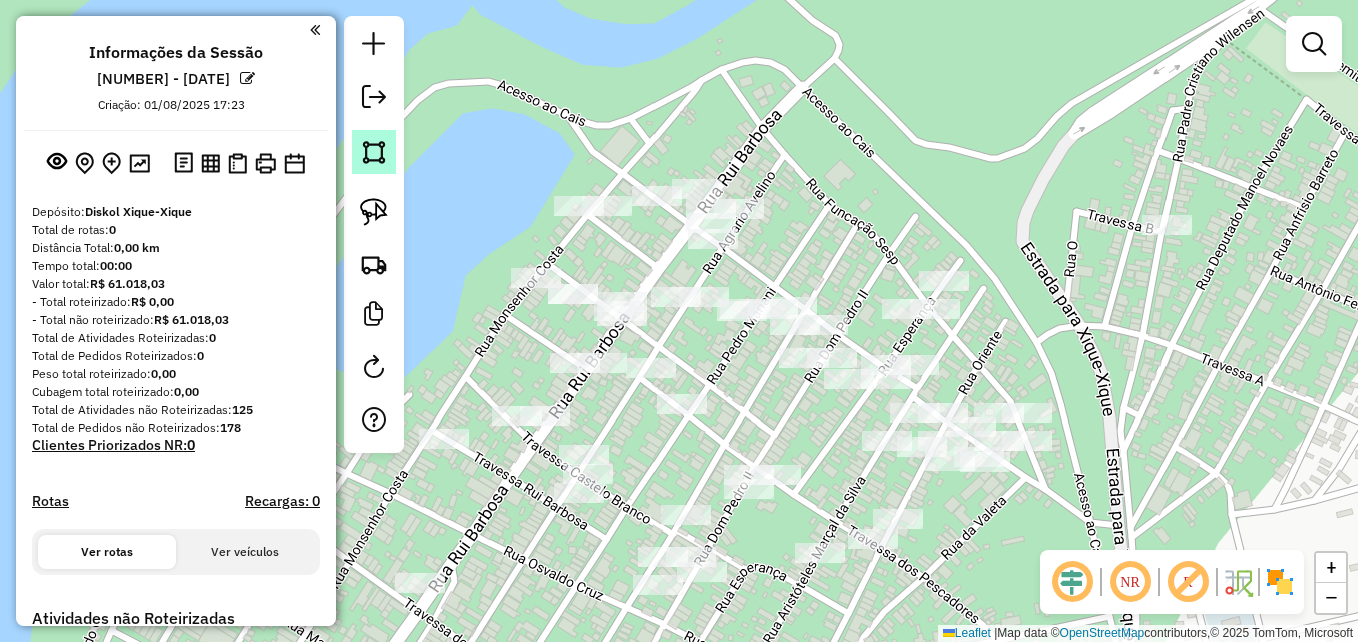 click 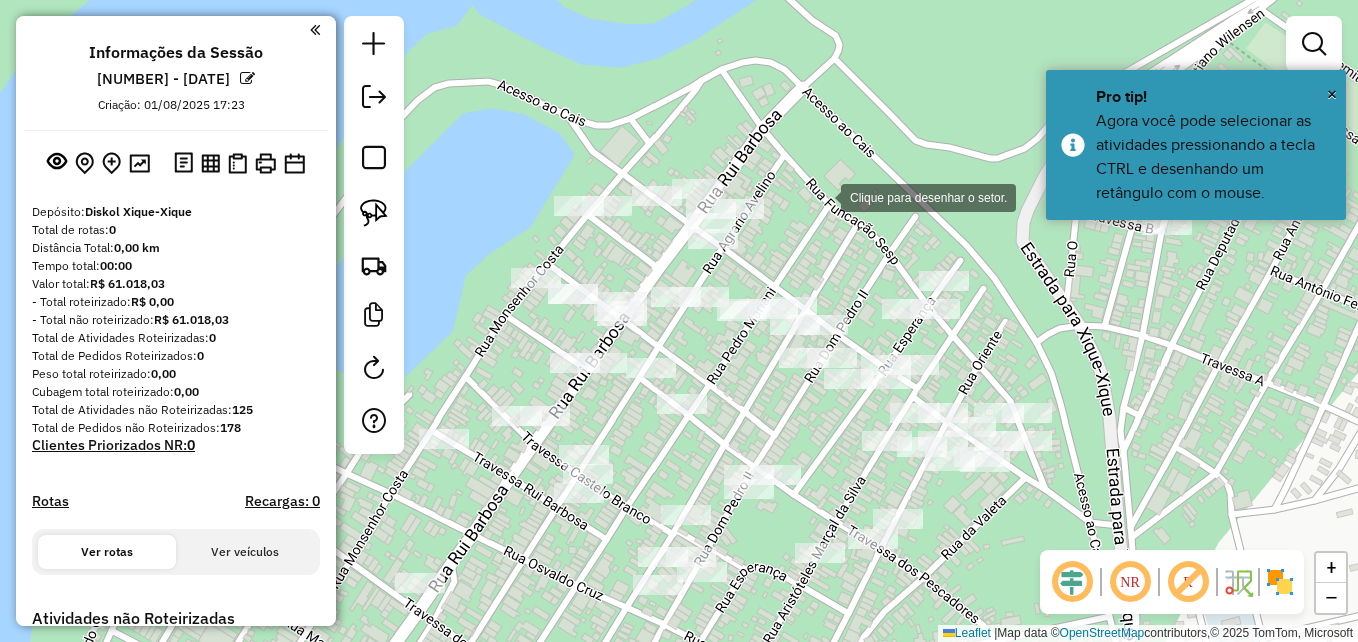 click 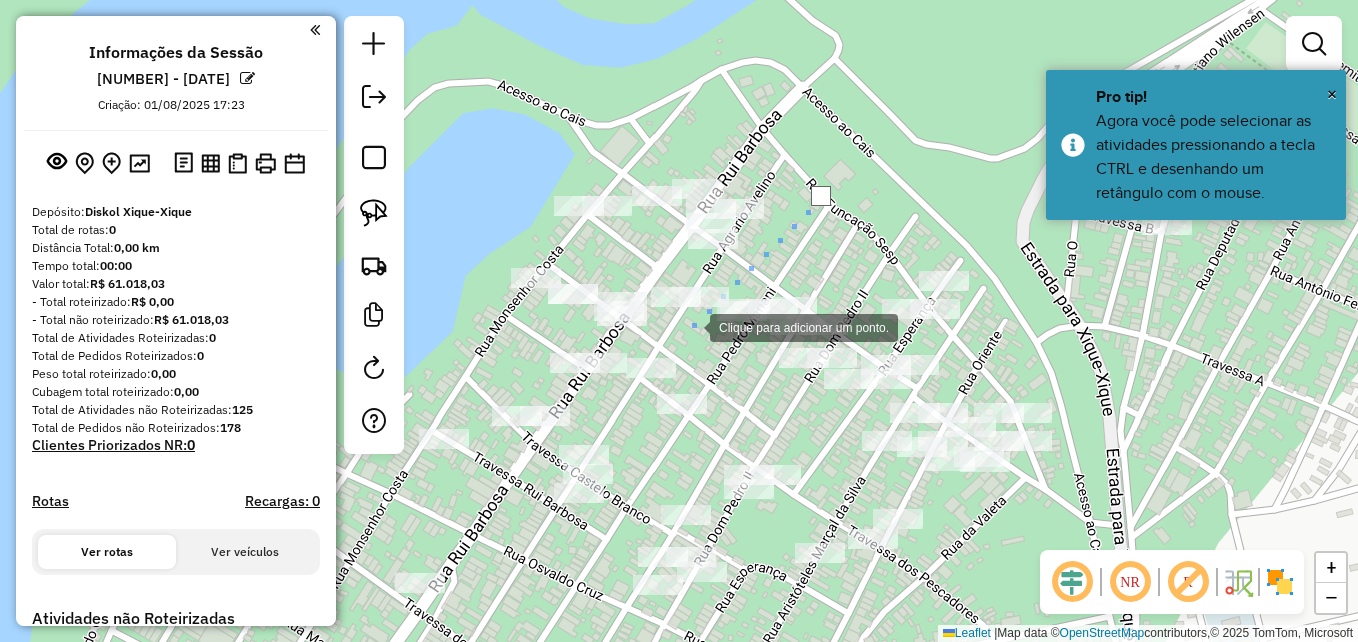 click 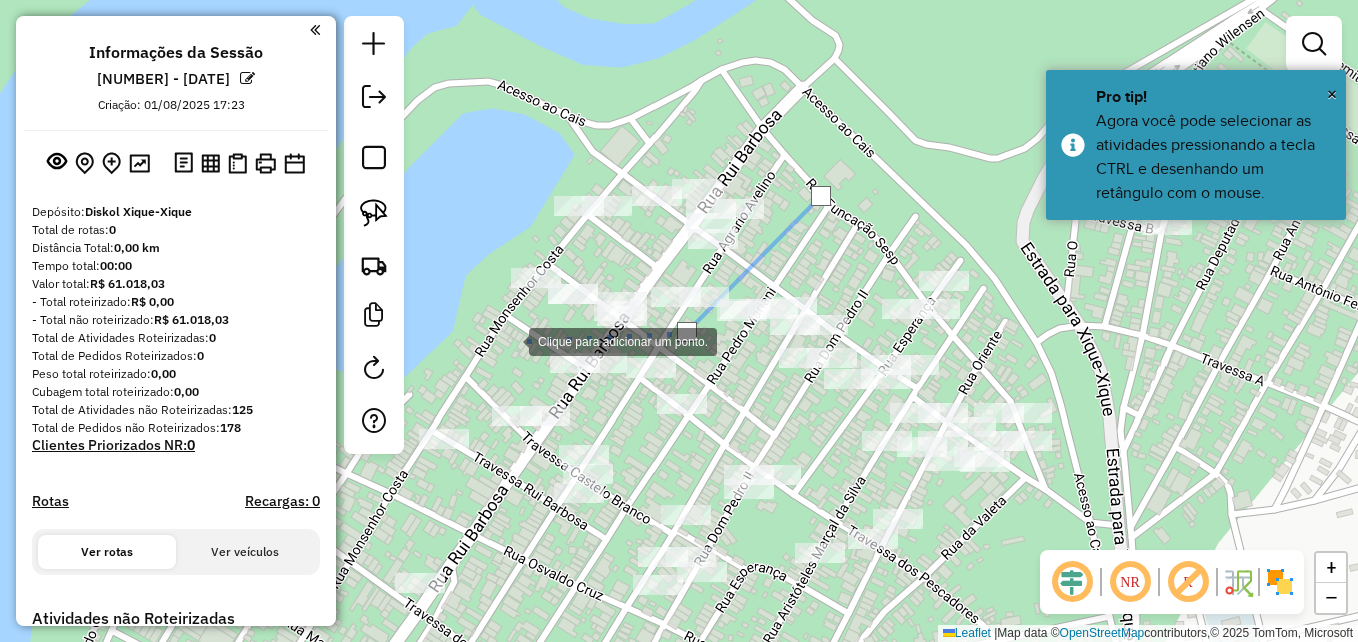 click 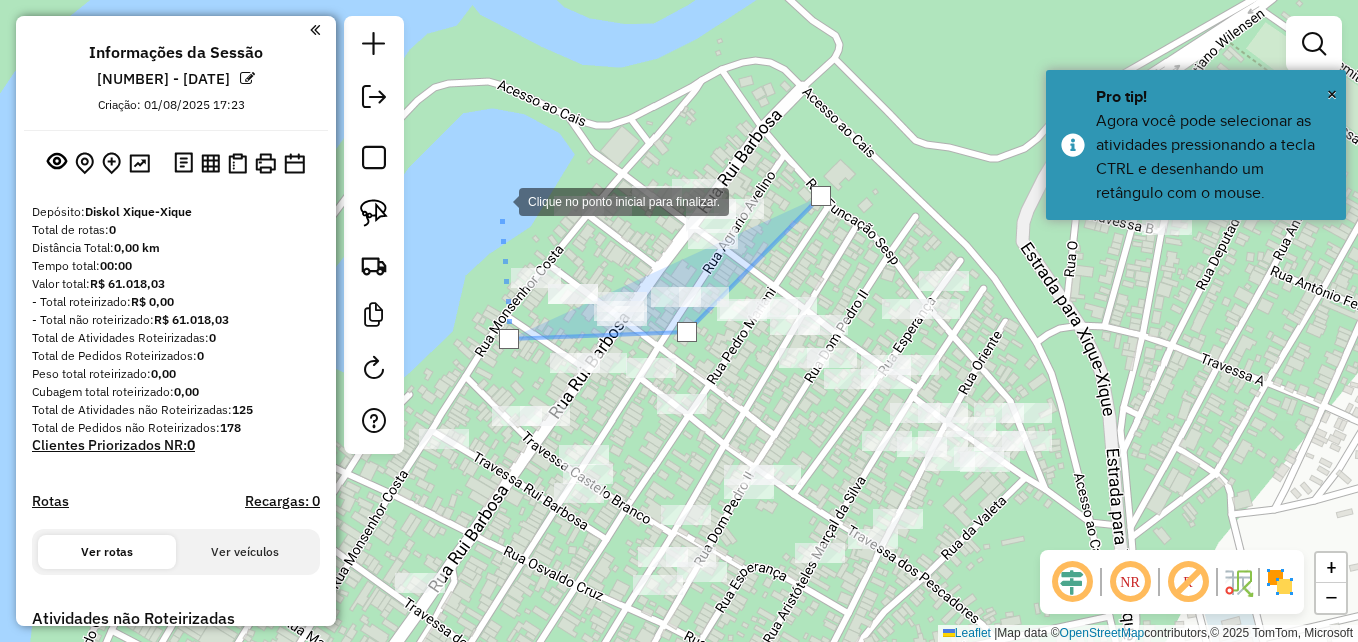 click 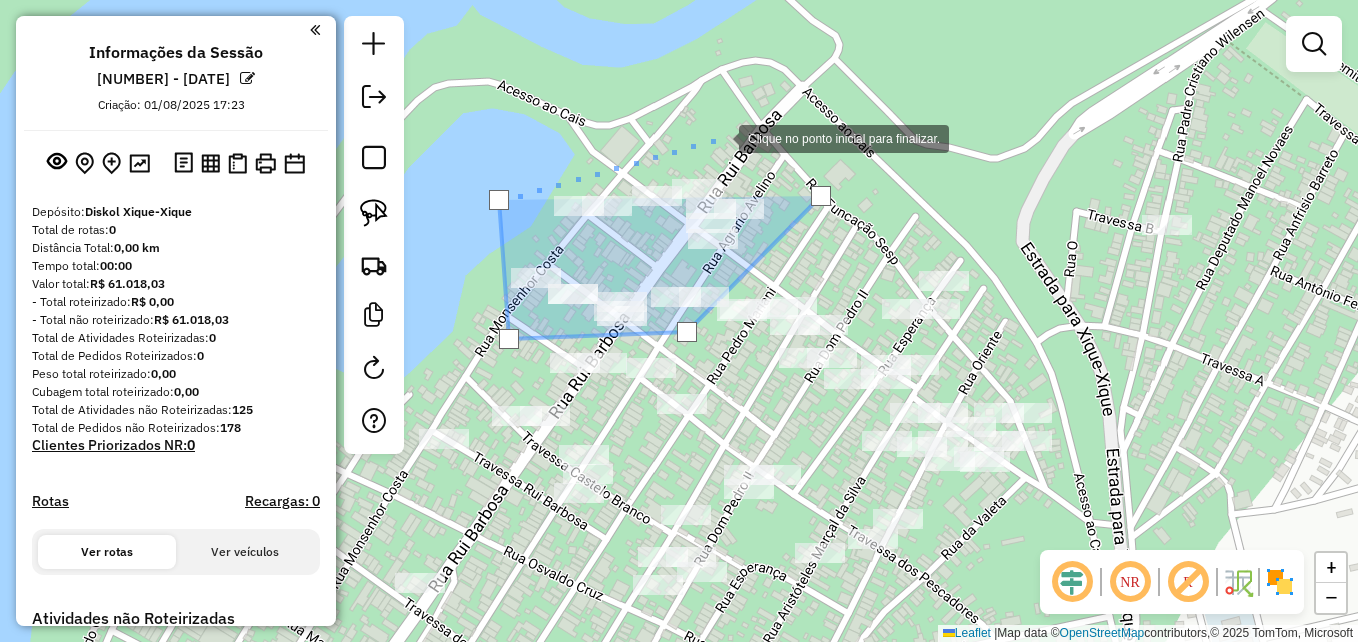 click 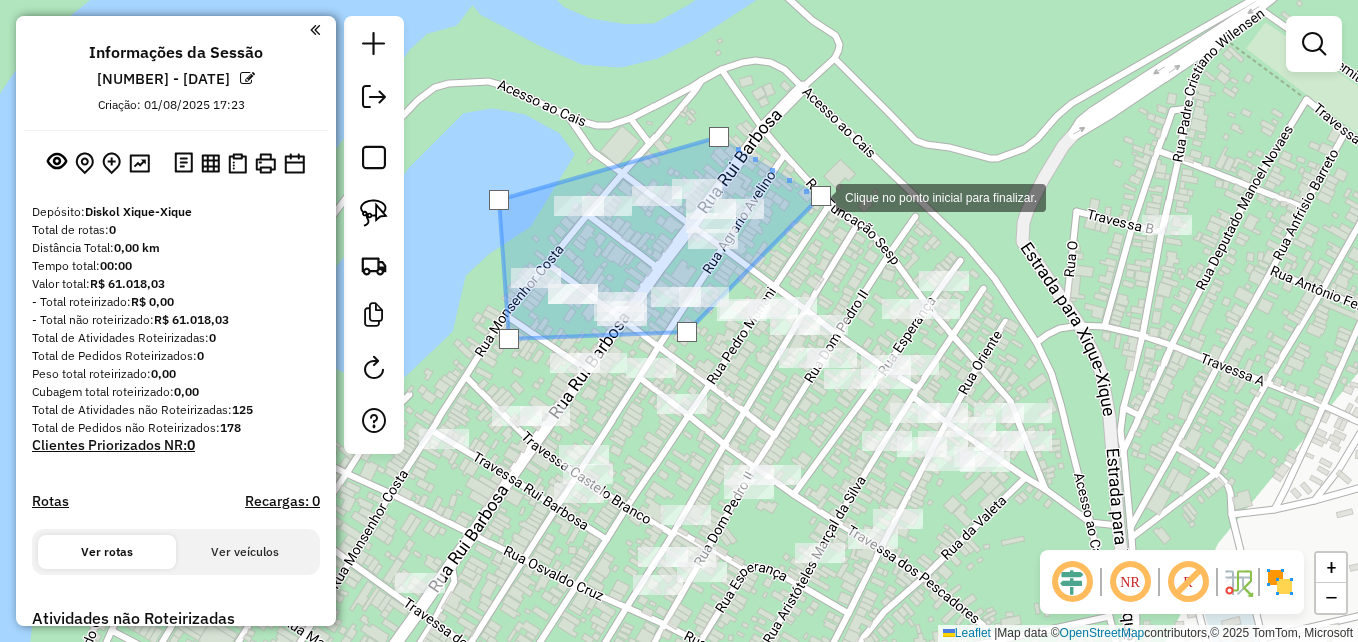 click 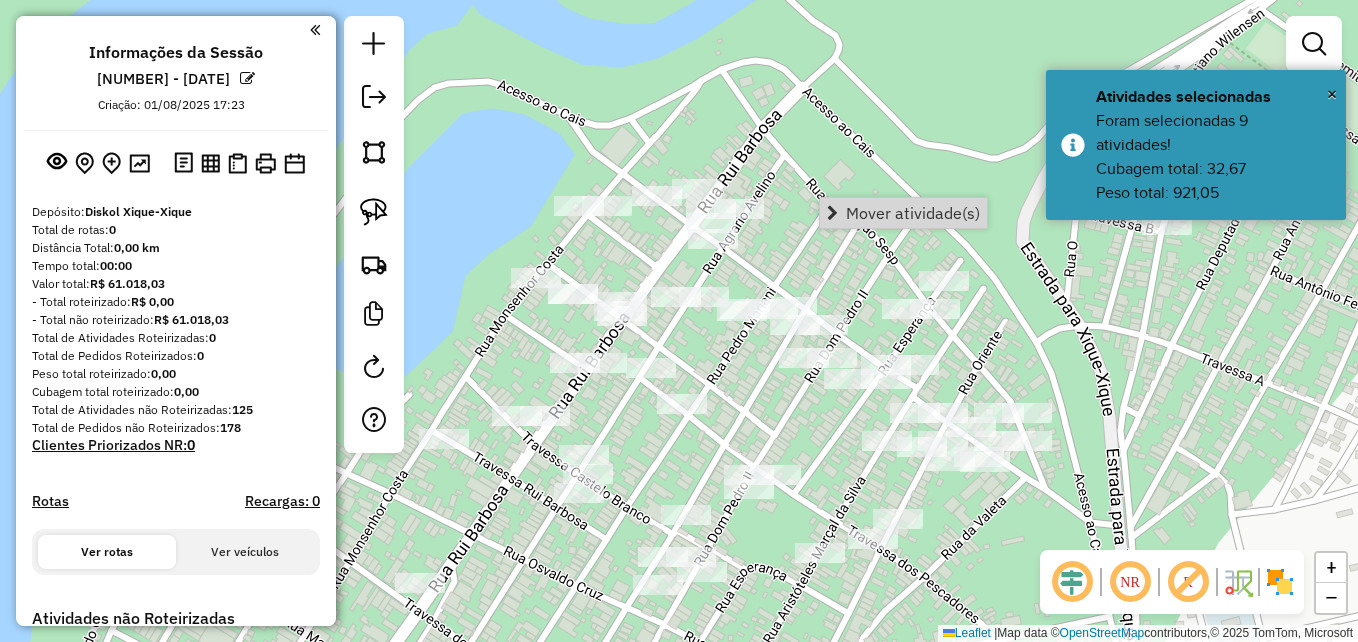 click on "Mover atividade(s)" at bounding box center [903, 213] 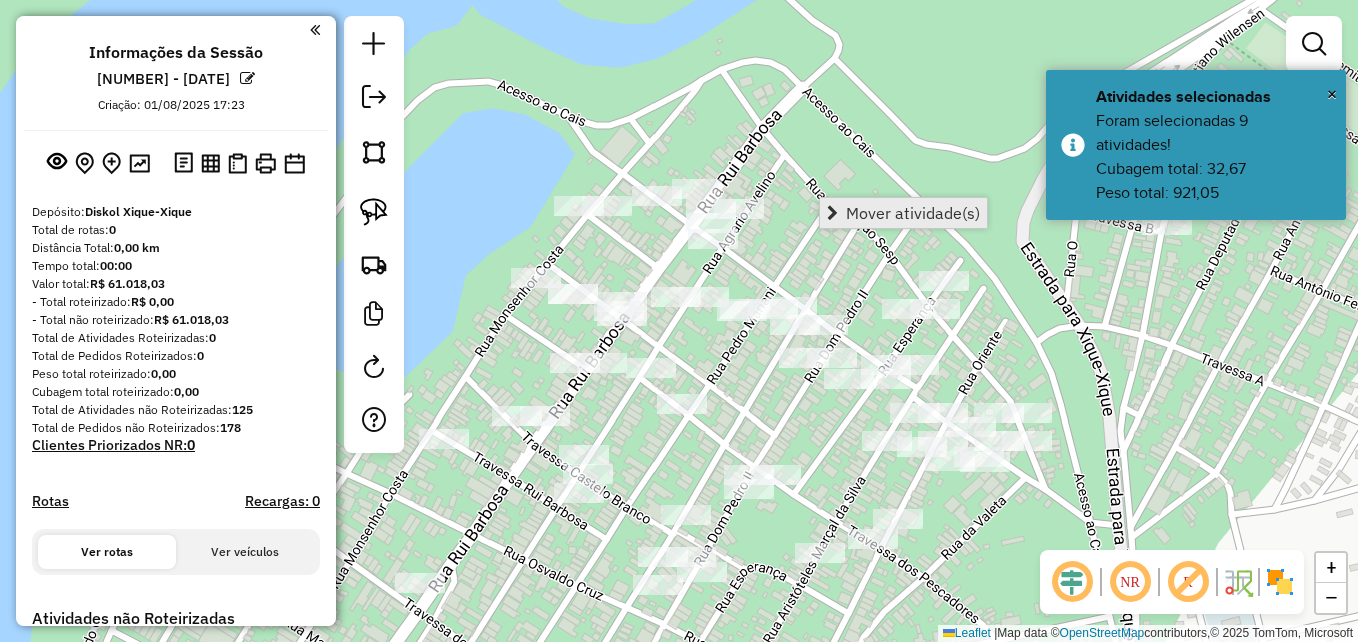 click on "Mover atividade(s)" at bounding box center [913, 213] 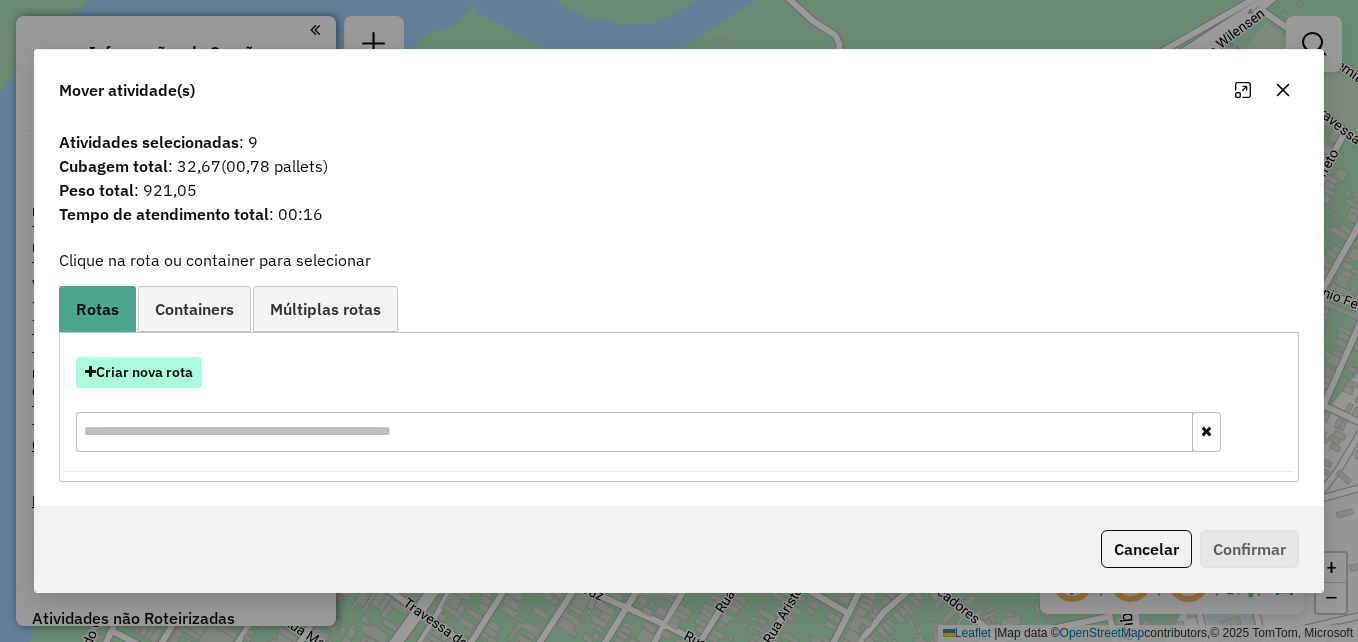 click on "Criar nova rota" at bounding box center [139, 372] 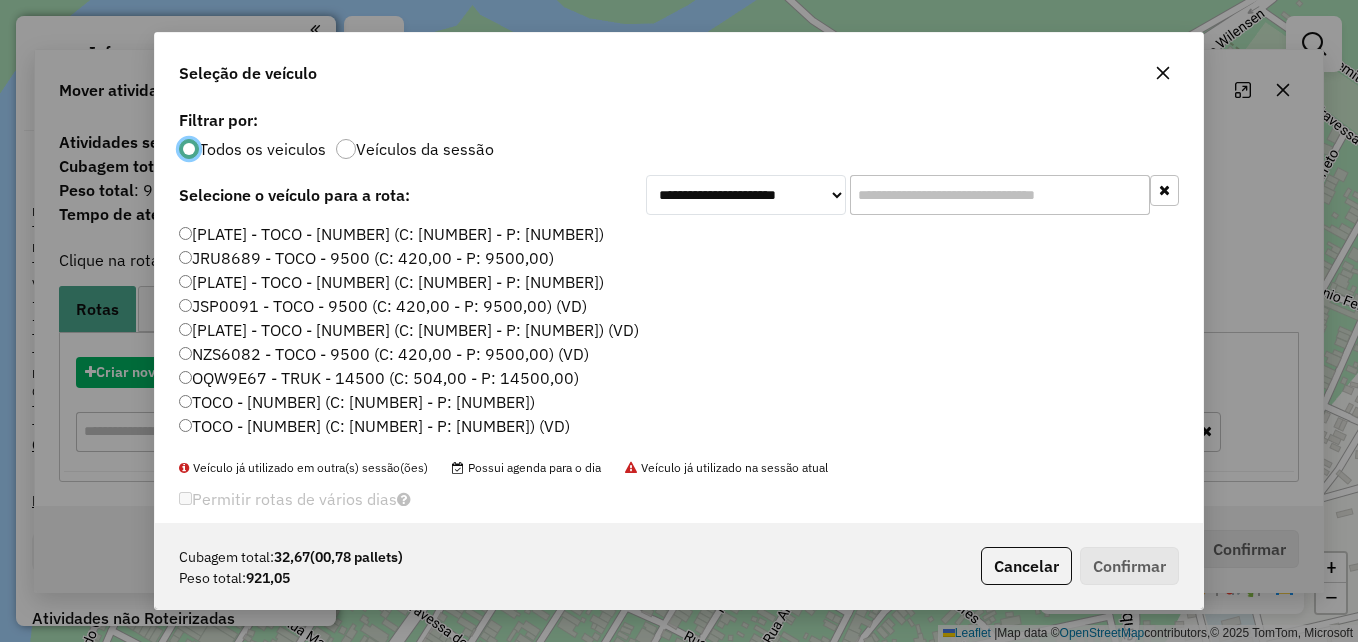 scroll, scrollTop: 11, scrollLeft: 6, axis: both 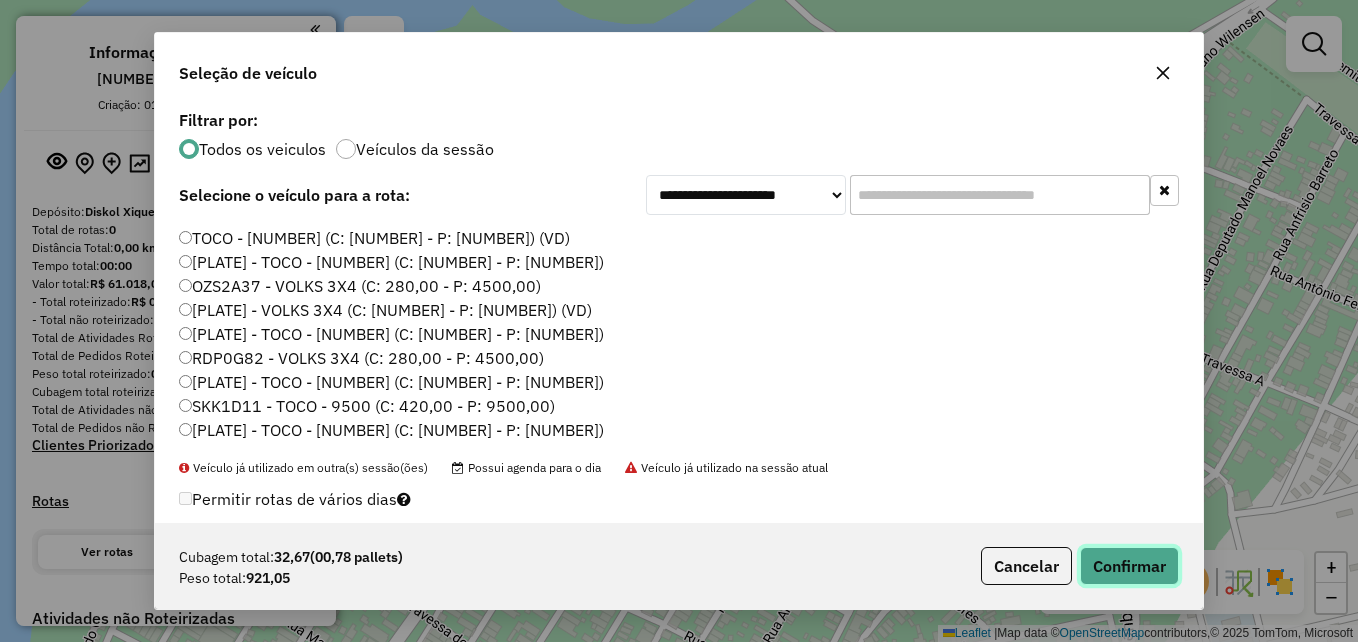 click on "Confirmar" 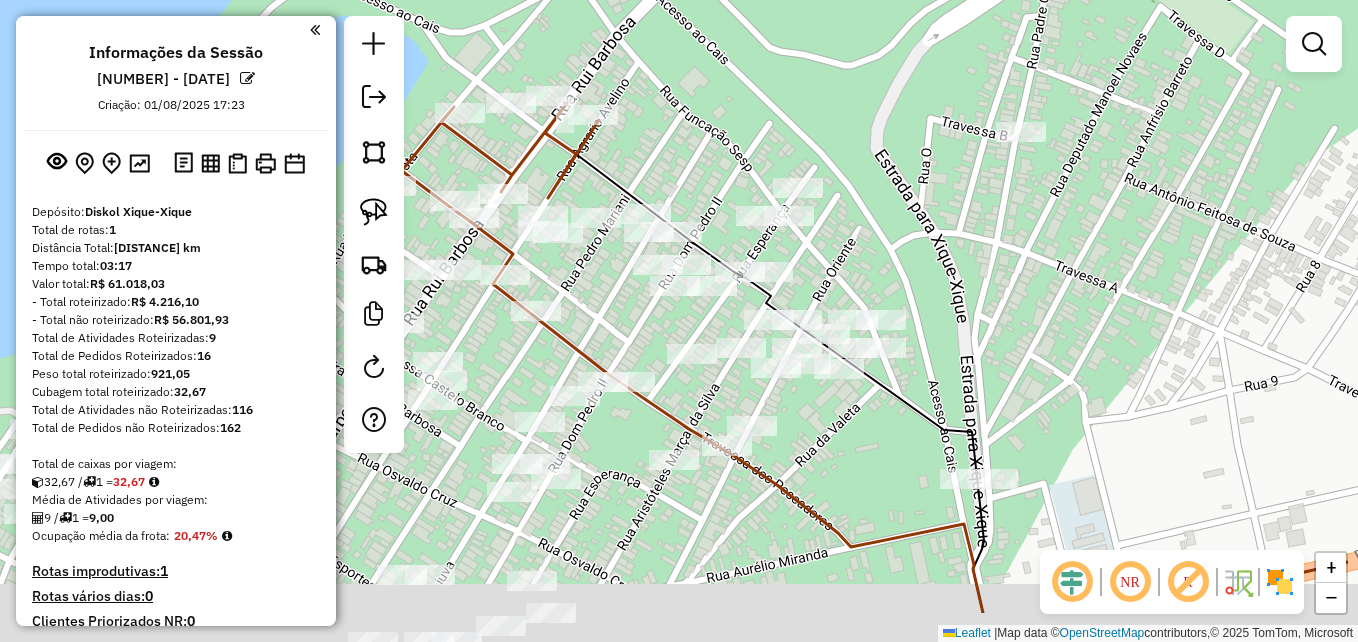 drag, startPoint x: 747, startPoint y: 391, endPoint x: 601, endPoint y: 298, distance: 173.10402 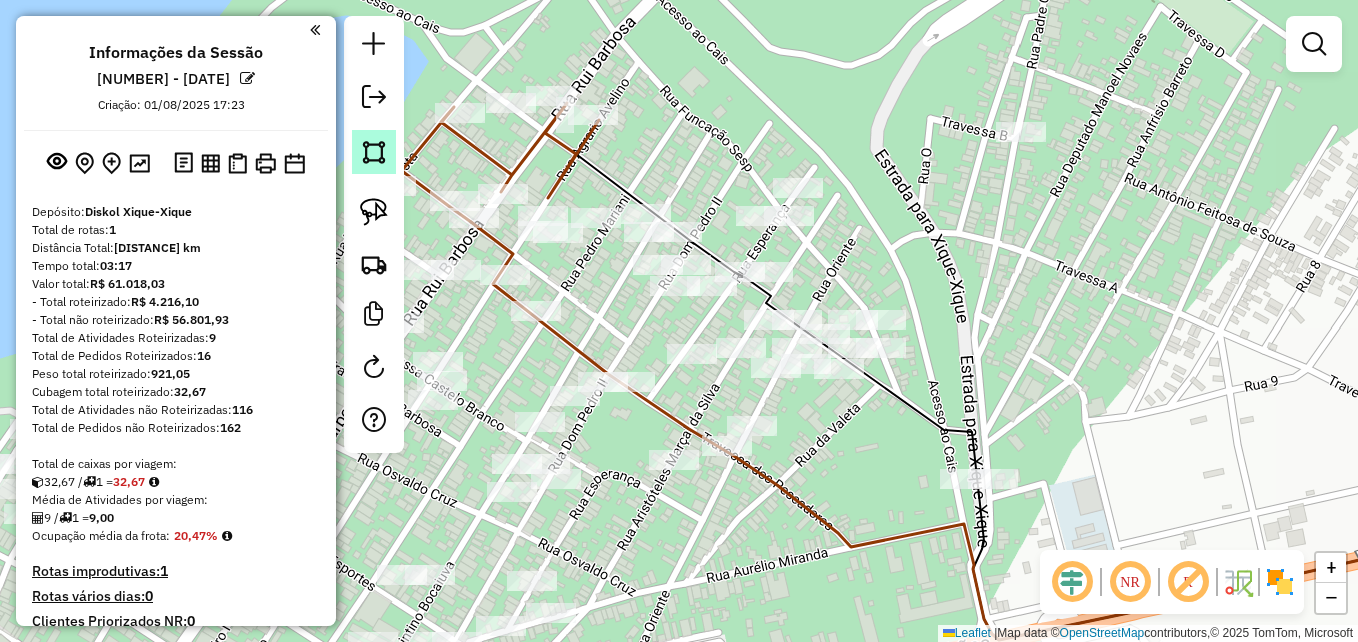 click 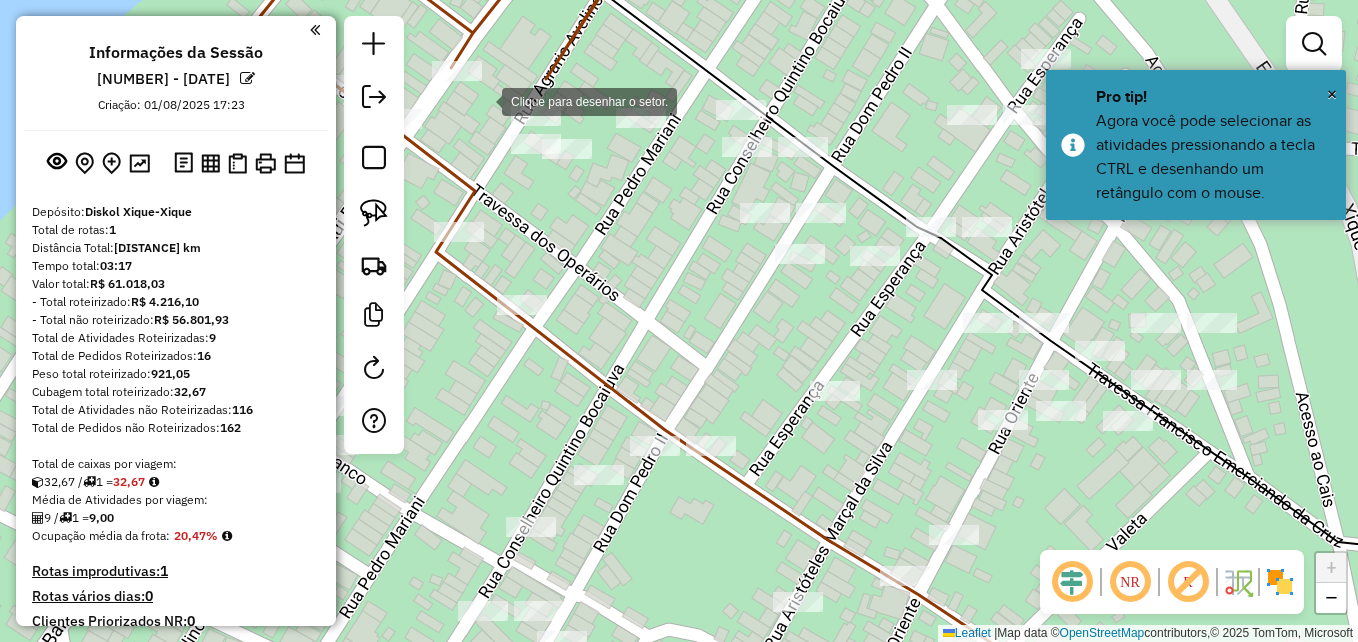 click 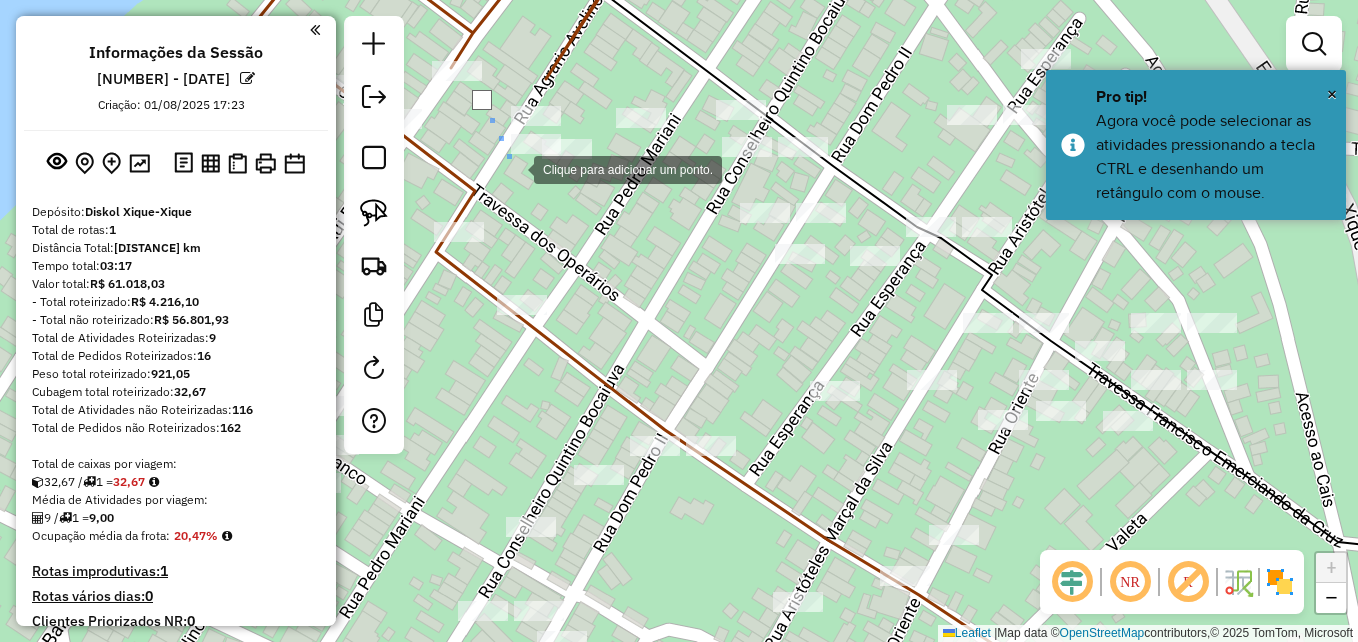 click 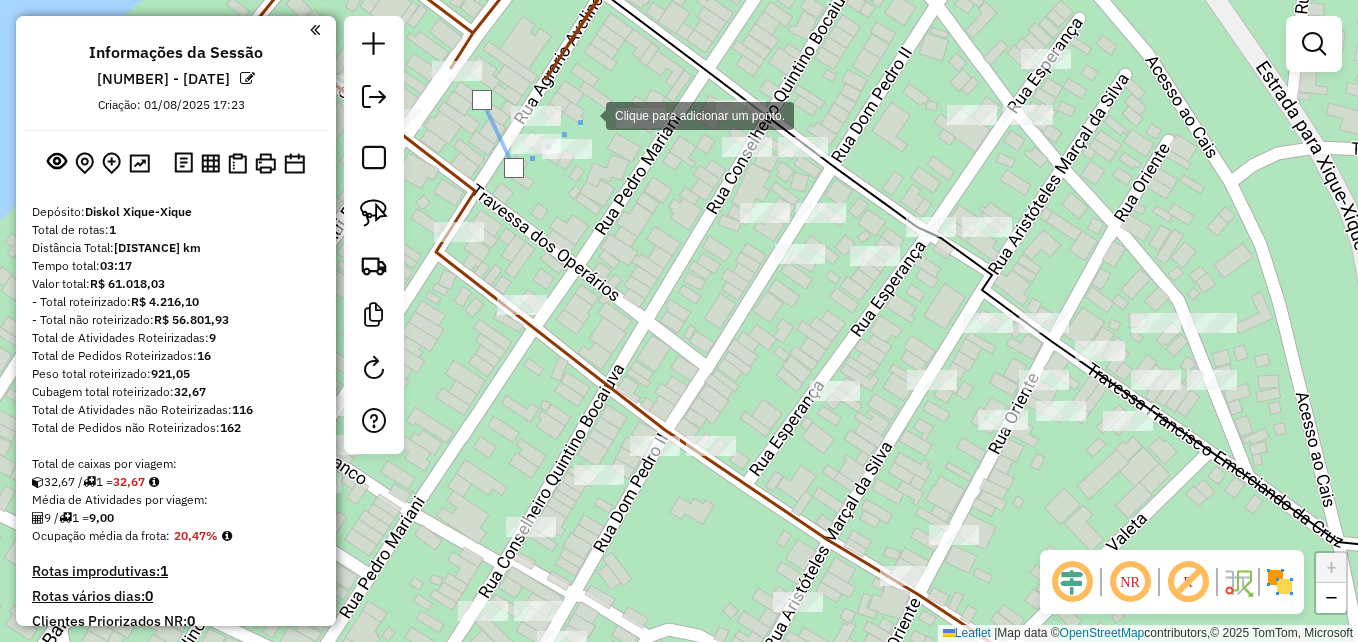 click 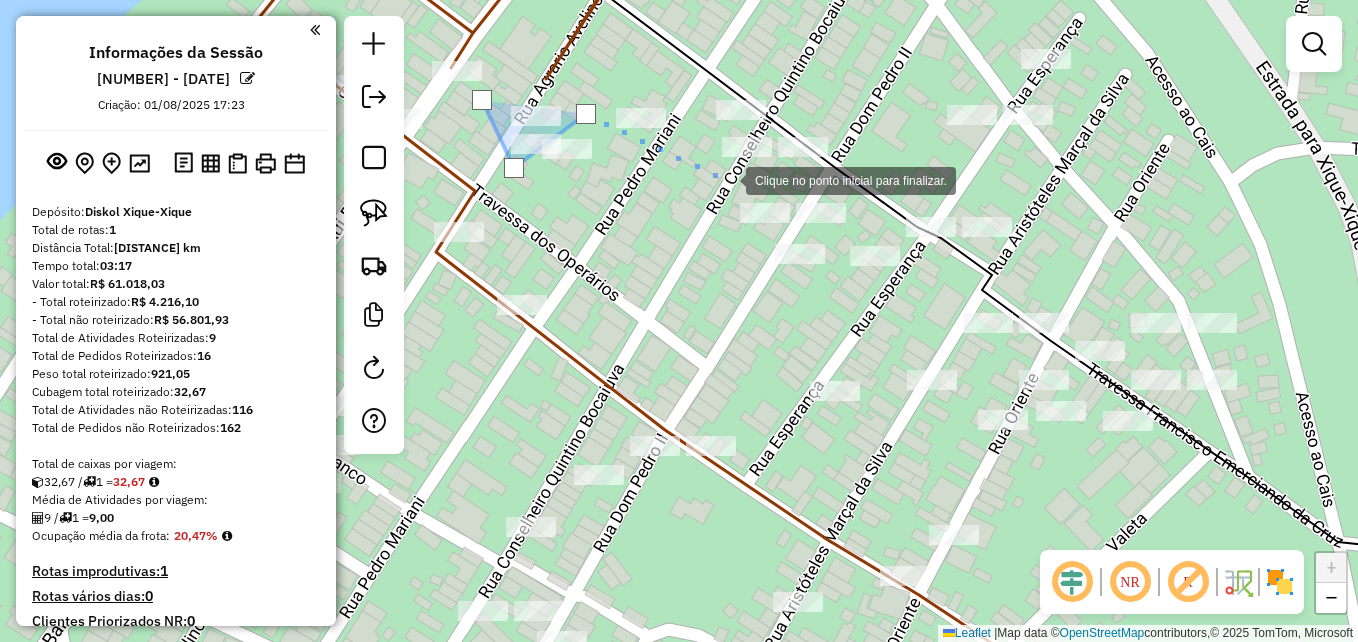 click 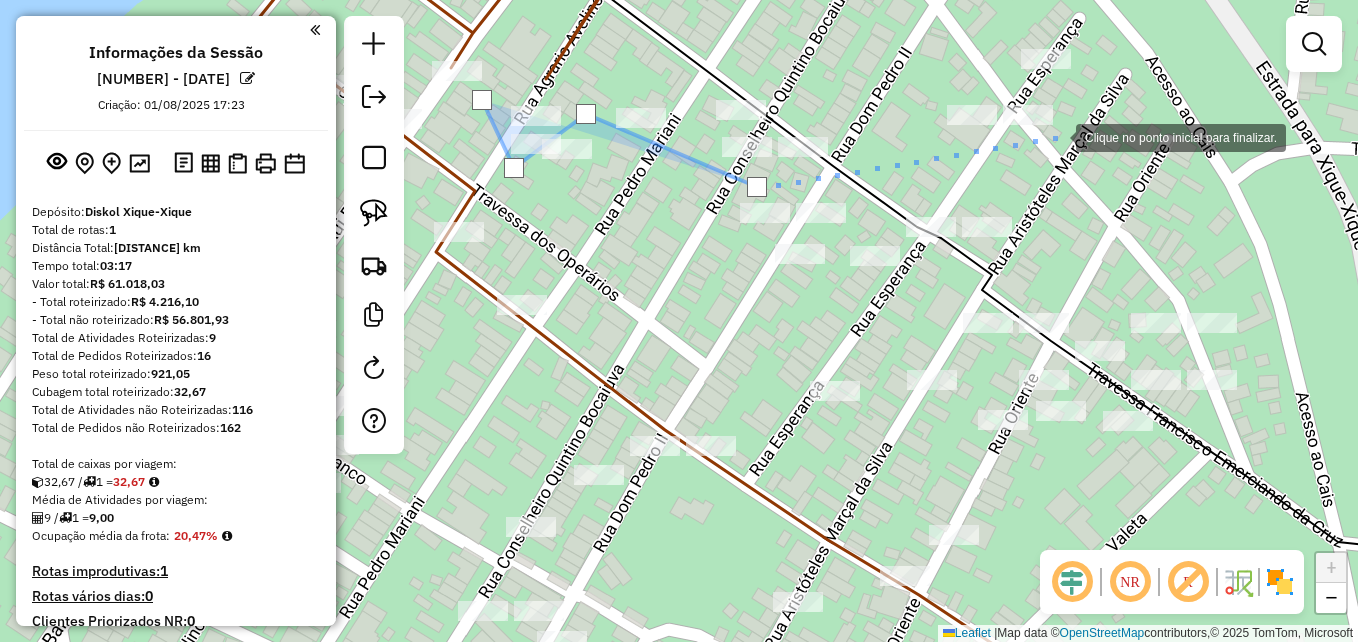 click 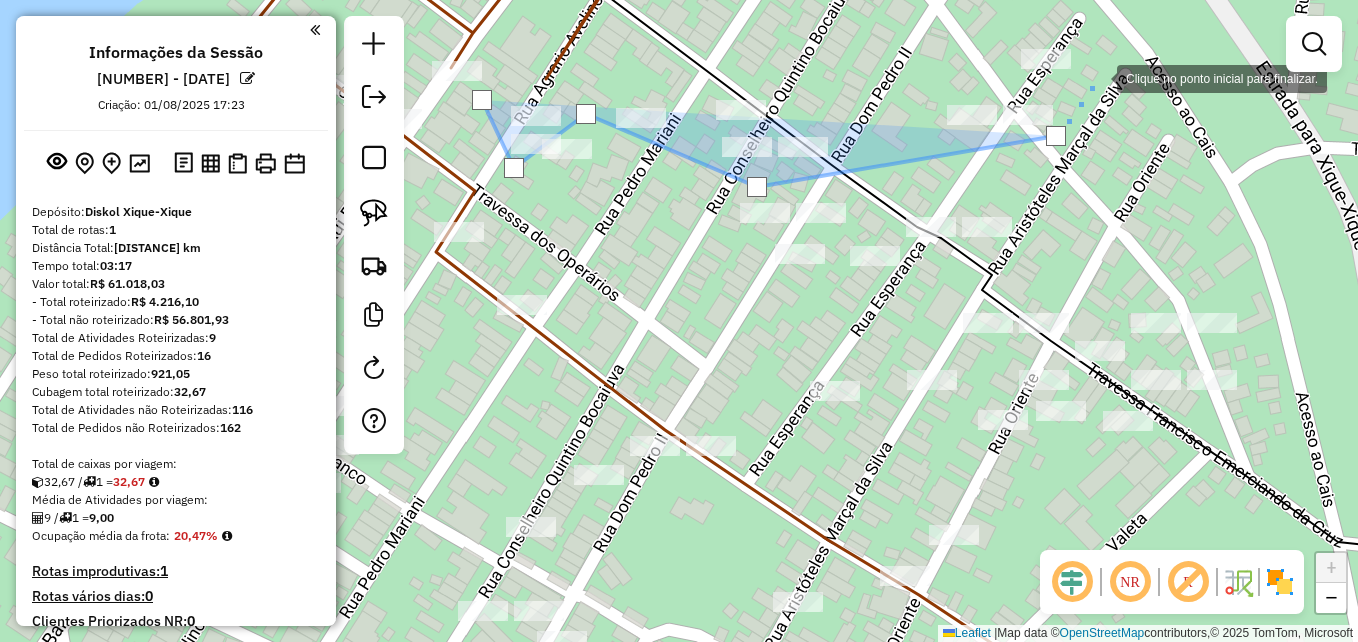 click 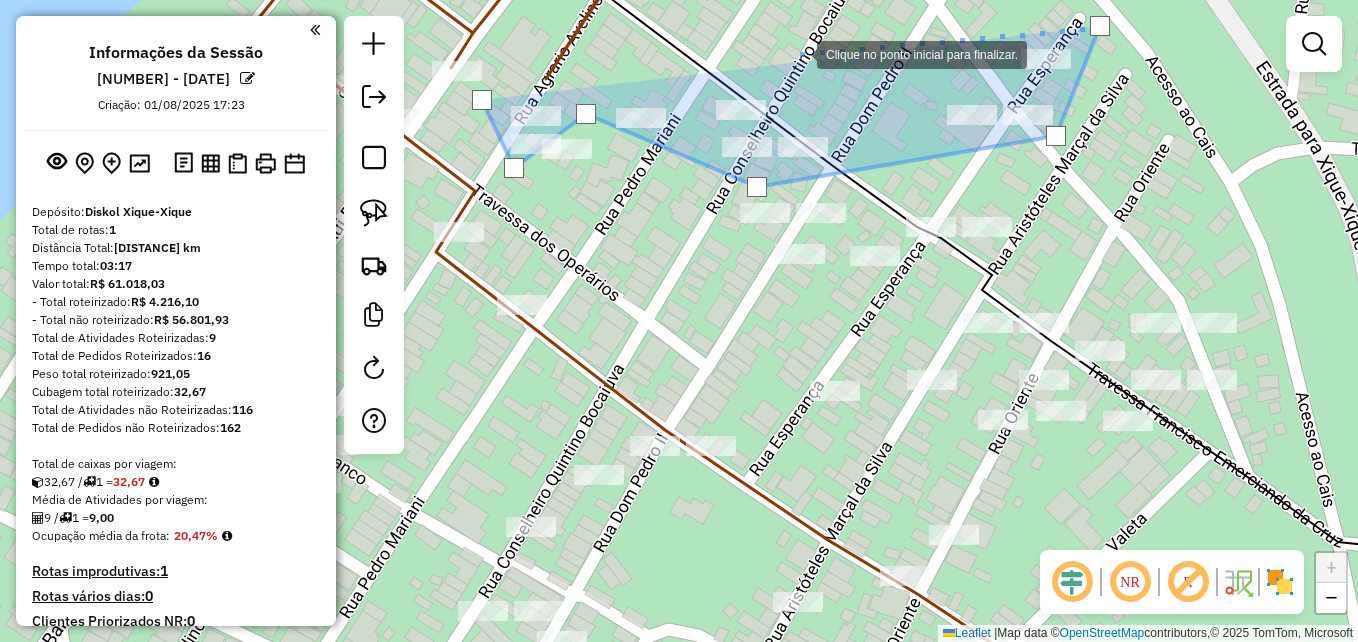 click 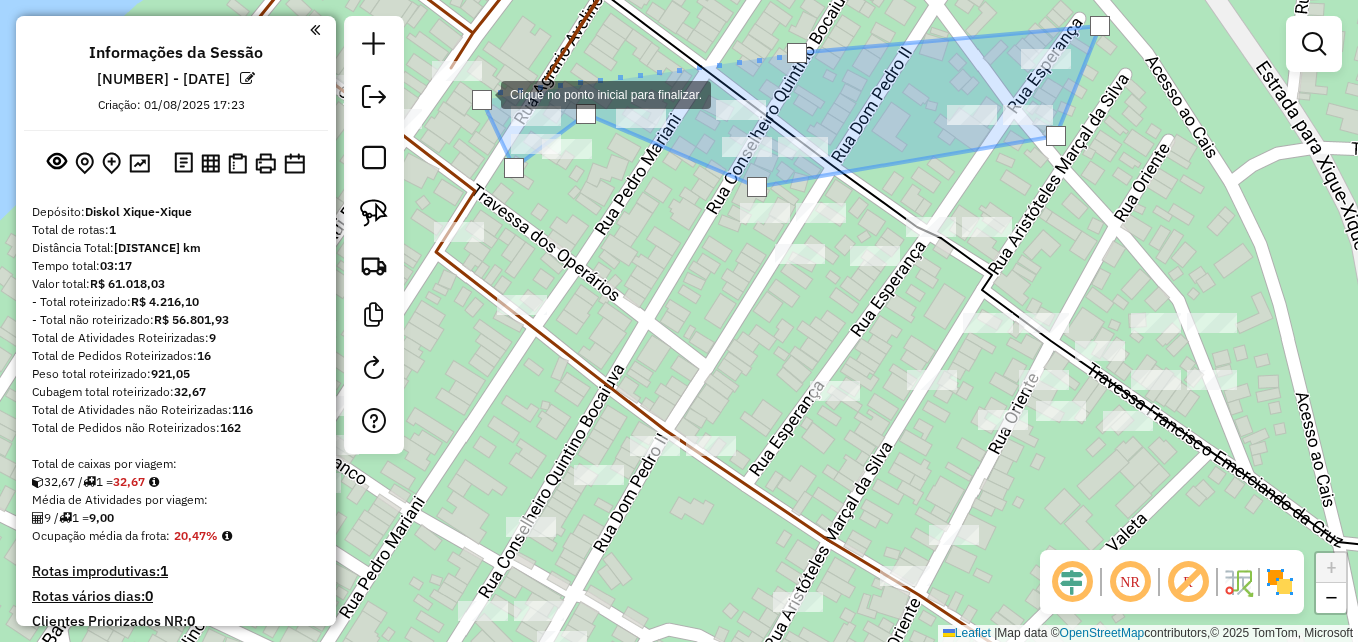 click 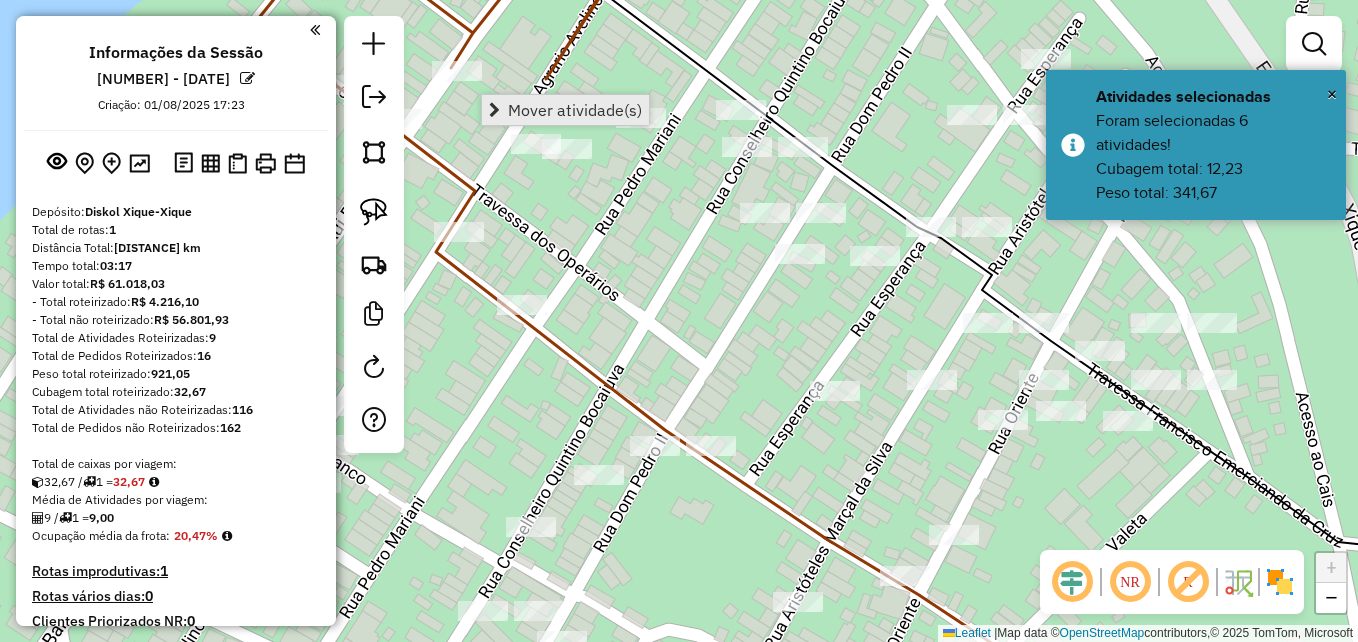 click on "Mover atividade(s)" at bounding box center (575, 110) 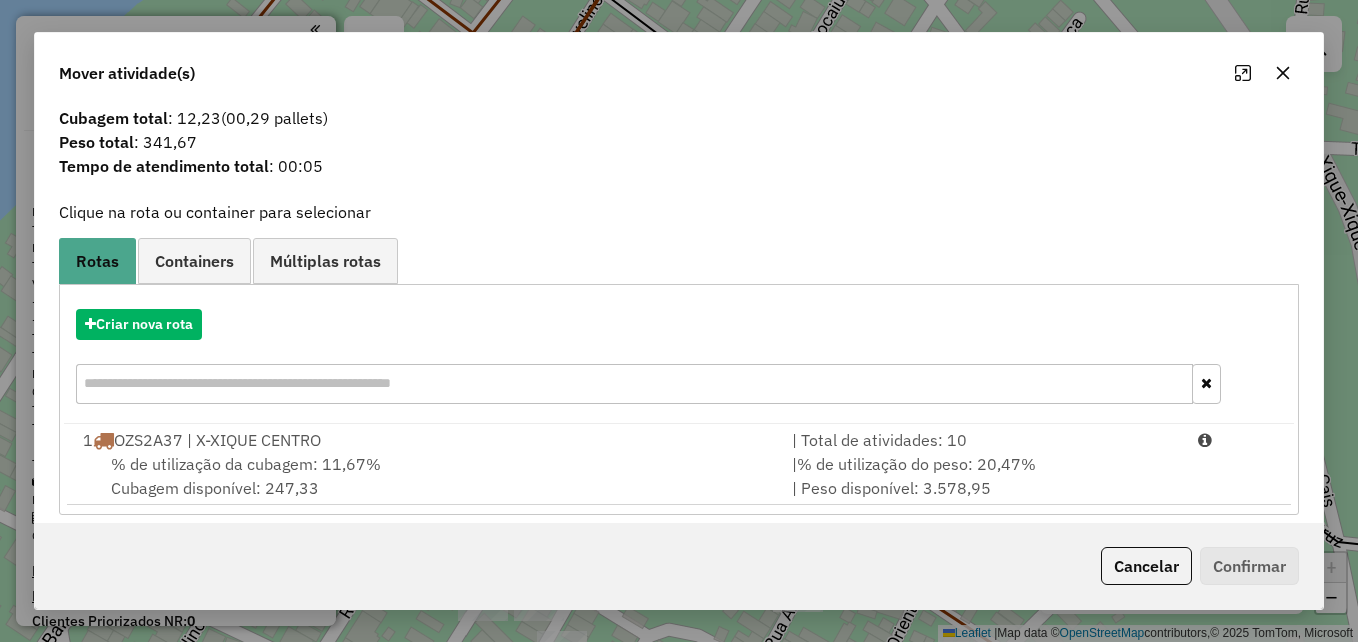 scroll, scrollTop: 47, scrollLeft: 0, axis: vertical 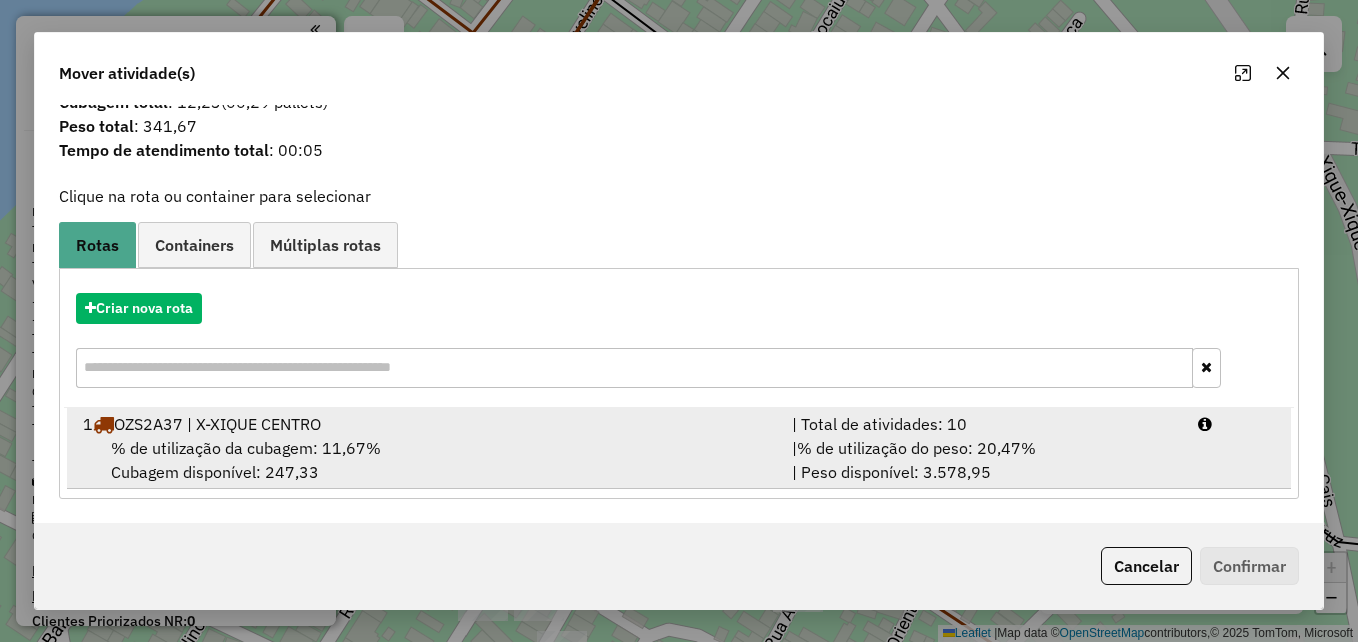 click on "% de utilização da cubagem: [PERCENTAGE]%  Cubagem disponível: [NUMBER]" at bounding box center (425, 460) 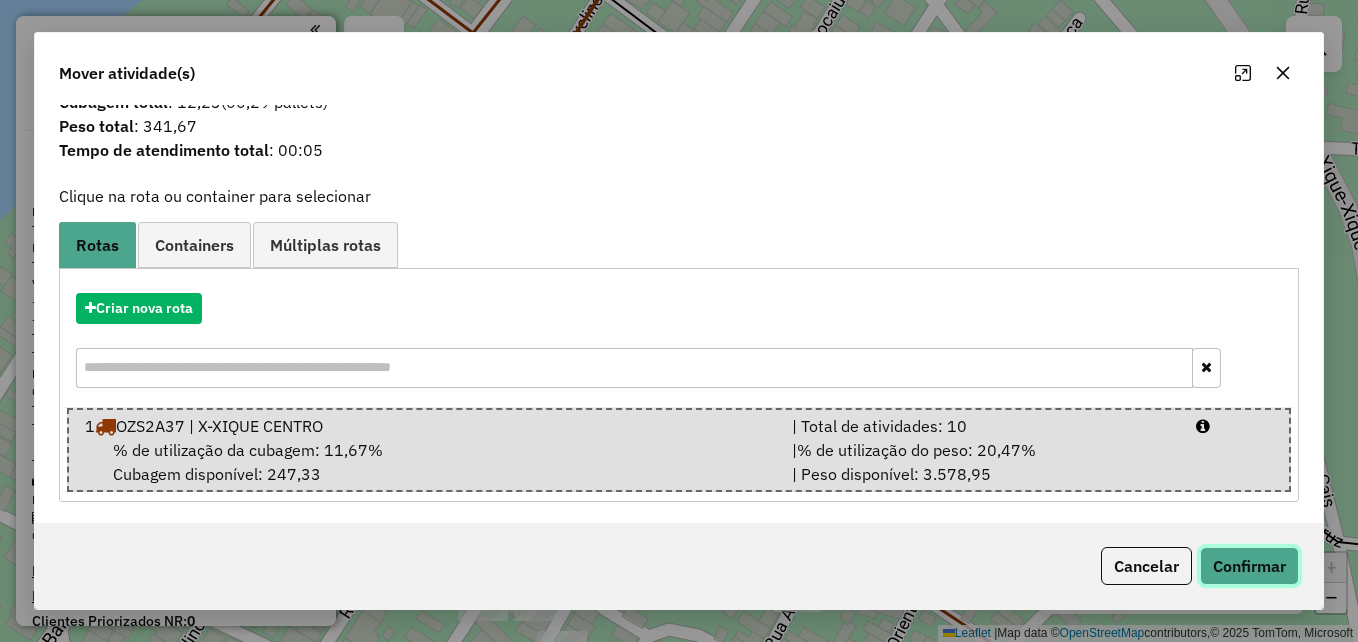 click on "Confirmar" 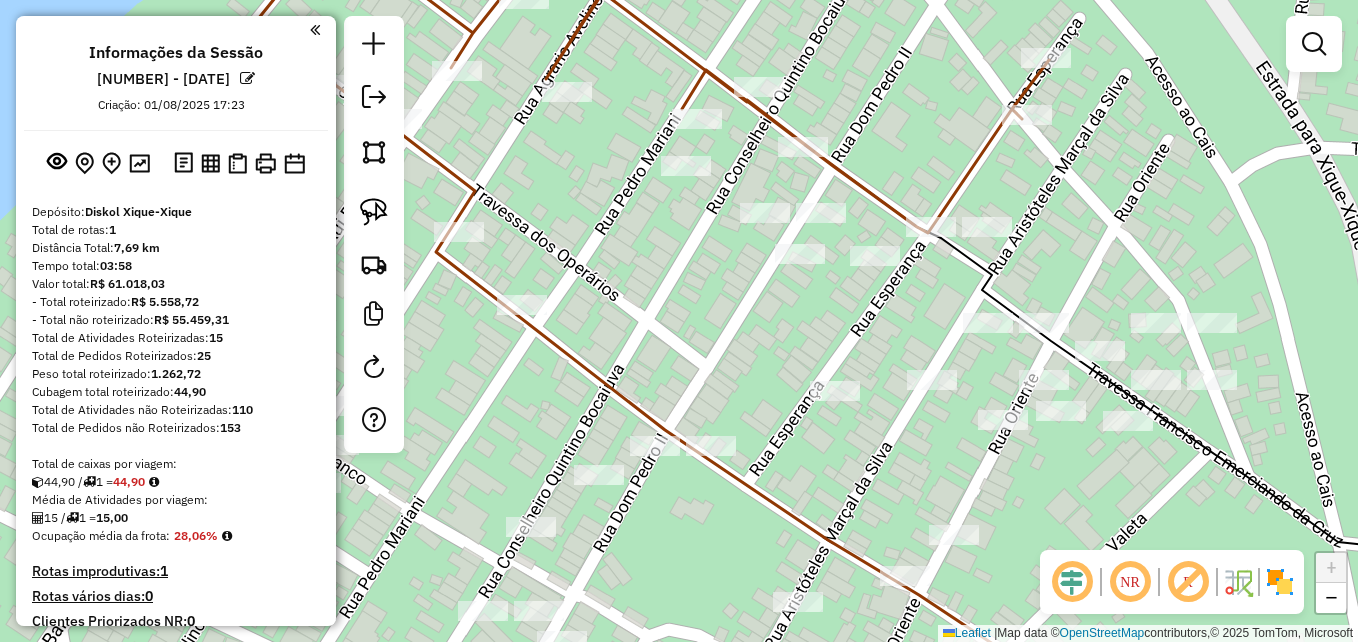 scroll, scrollTop: 0, scrollLeft: 0, axis: both 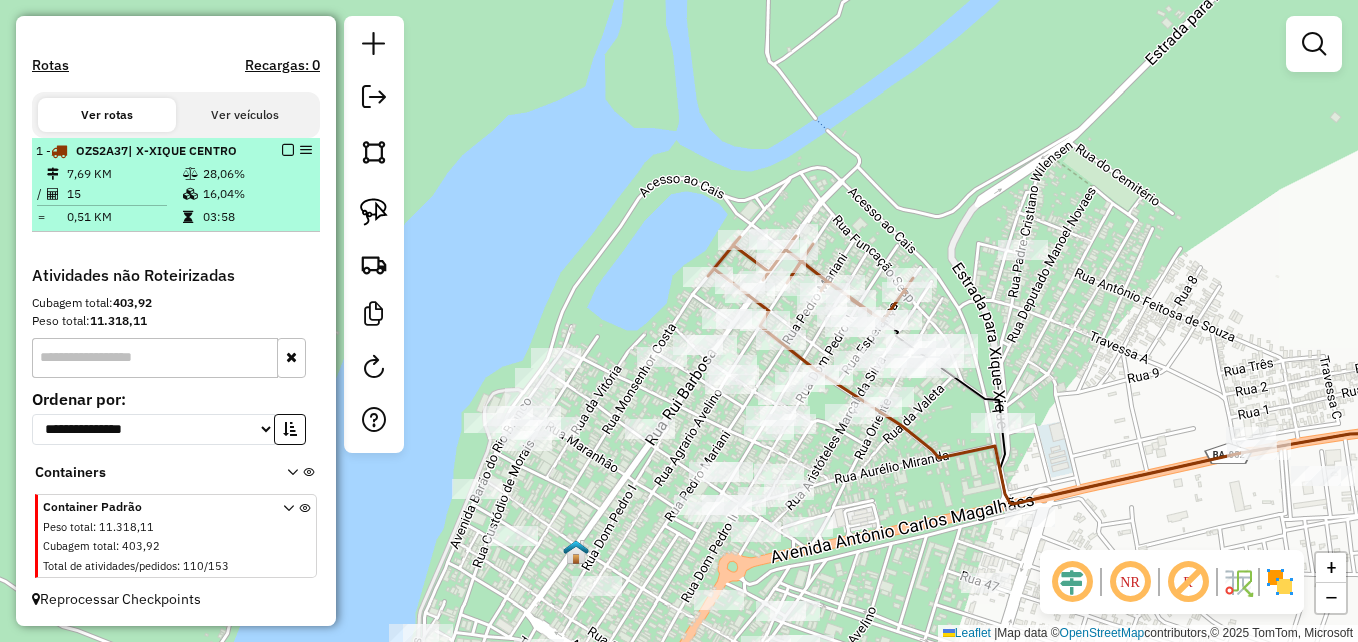 click on "7,69 KM" at bounding box center (124, 174) 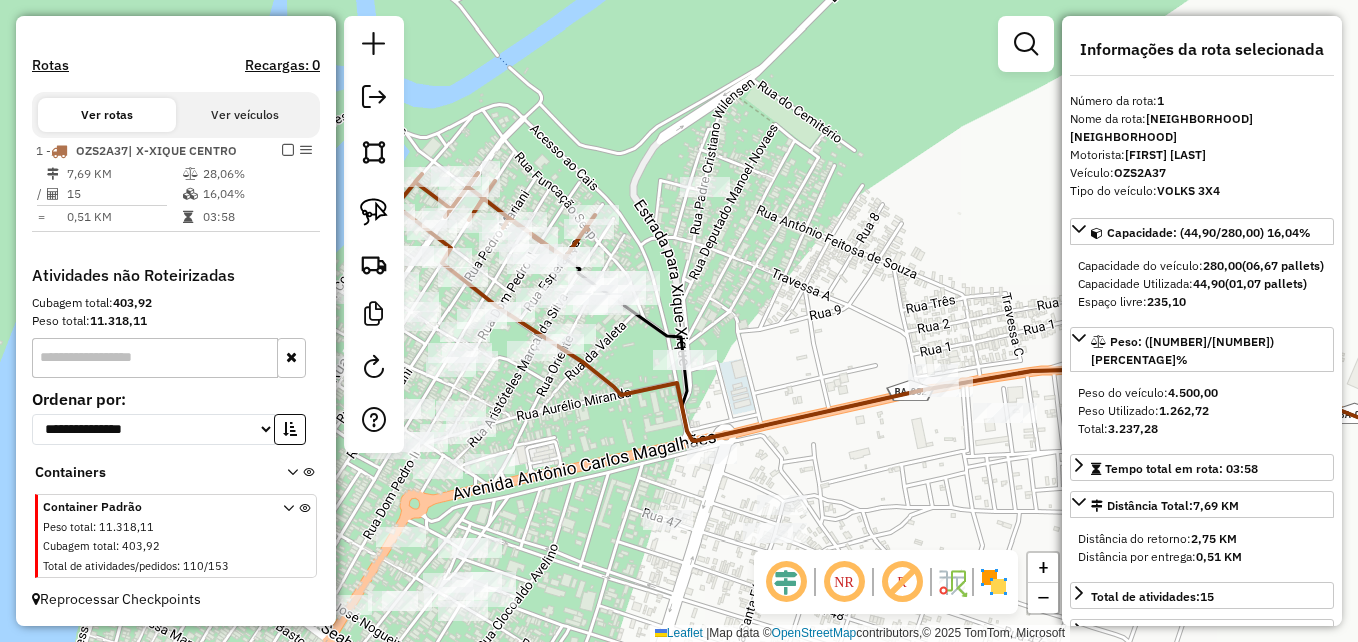 drag, startPoint x: 483, startPoint y: 284, endPoint x: 746, endPoint y: 310, distance: 264.28204 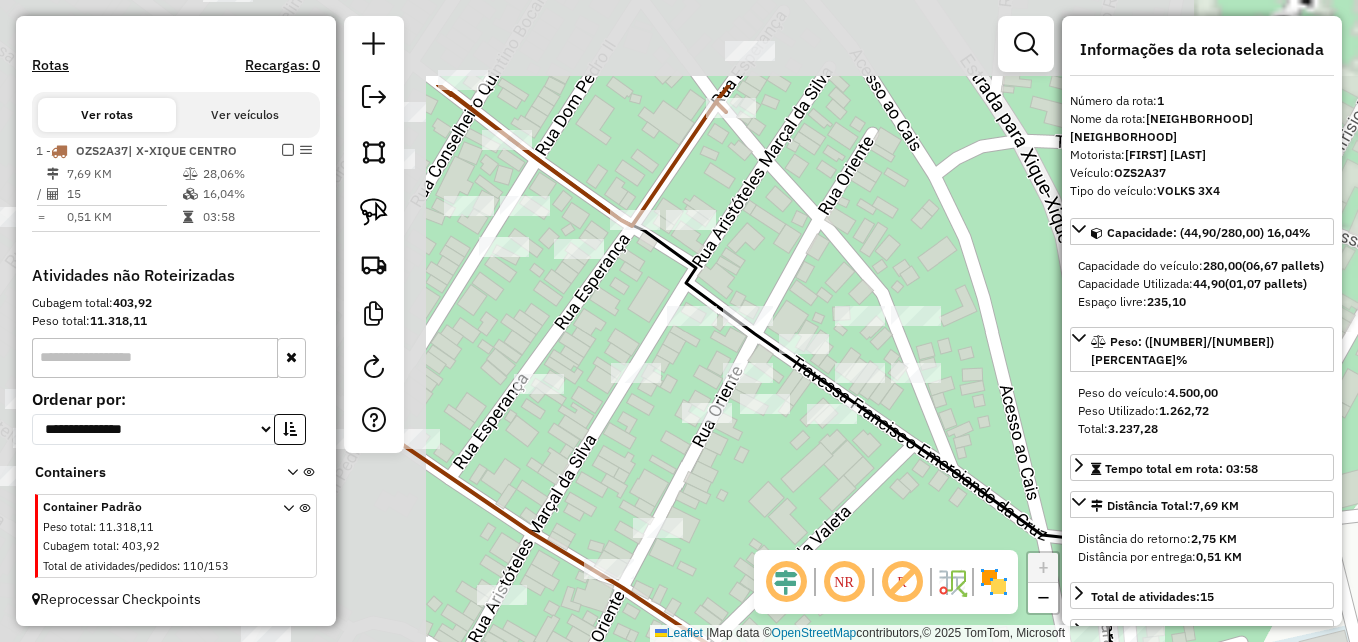 drag, startPoint x: 646, startPoint y: 257, endPoint x: 1165, endPoint y: 400, distance: 538.34 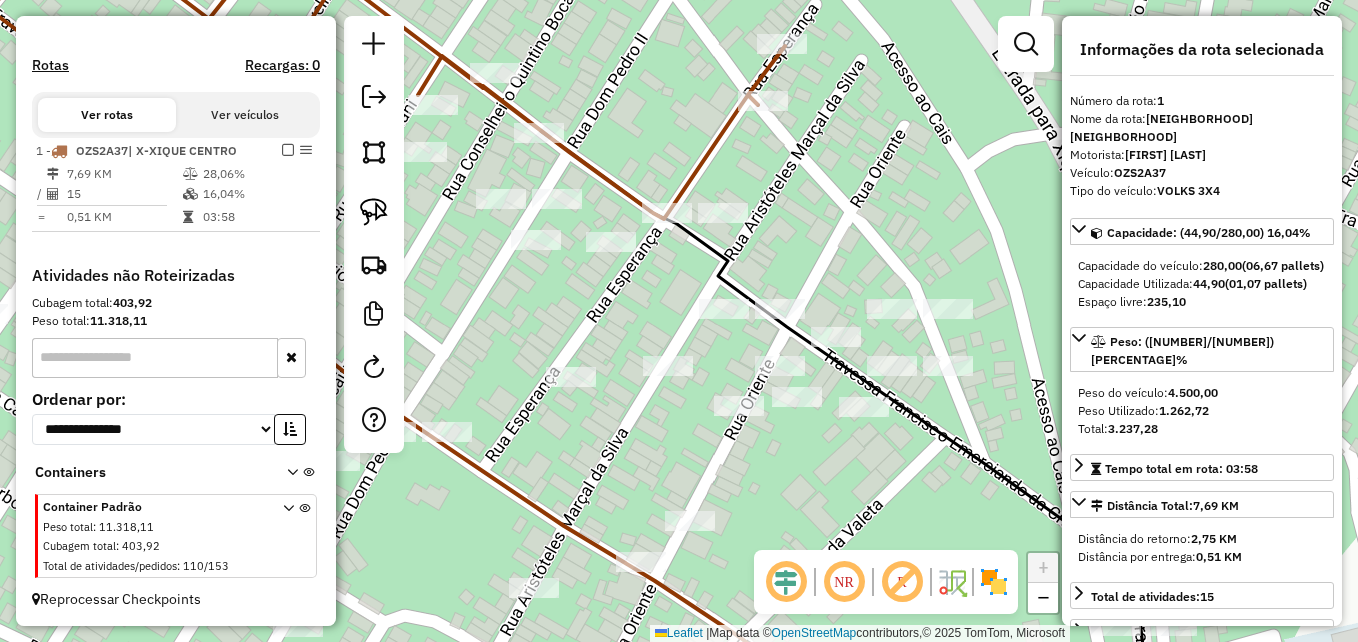 click 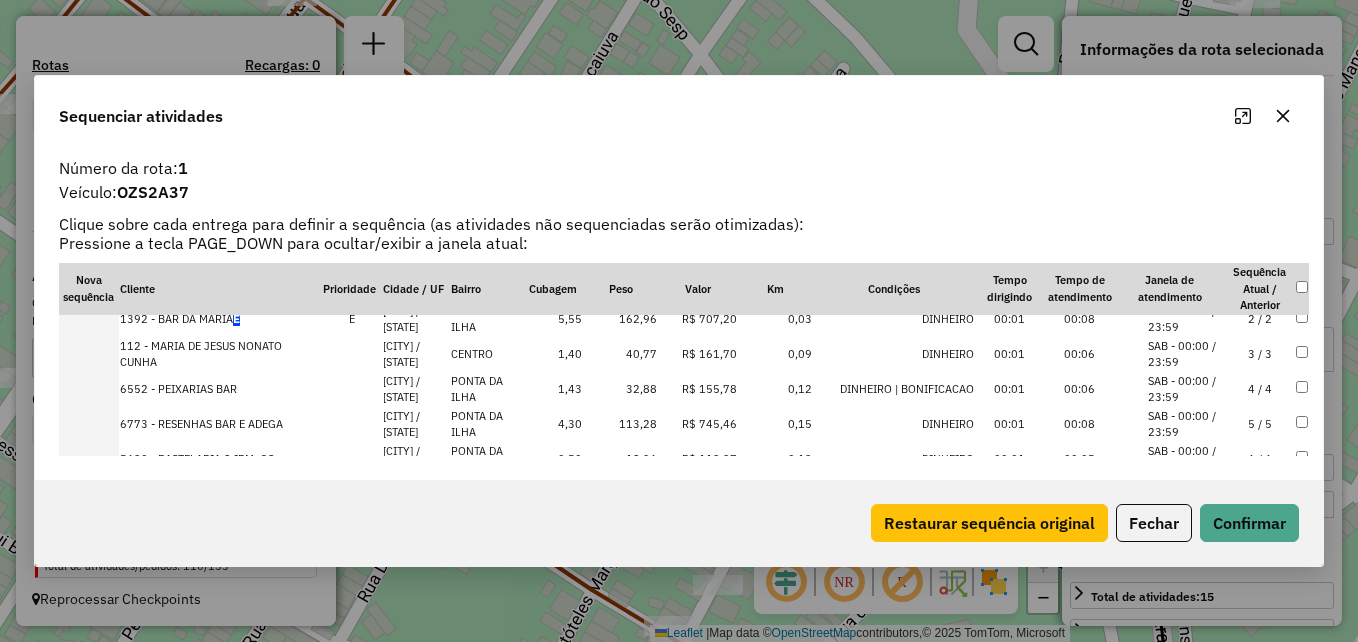 scroll, scrollTop: 0, scrollLeft: 0, axis: both 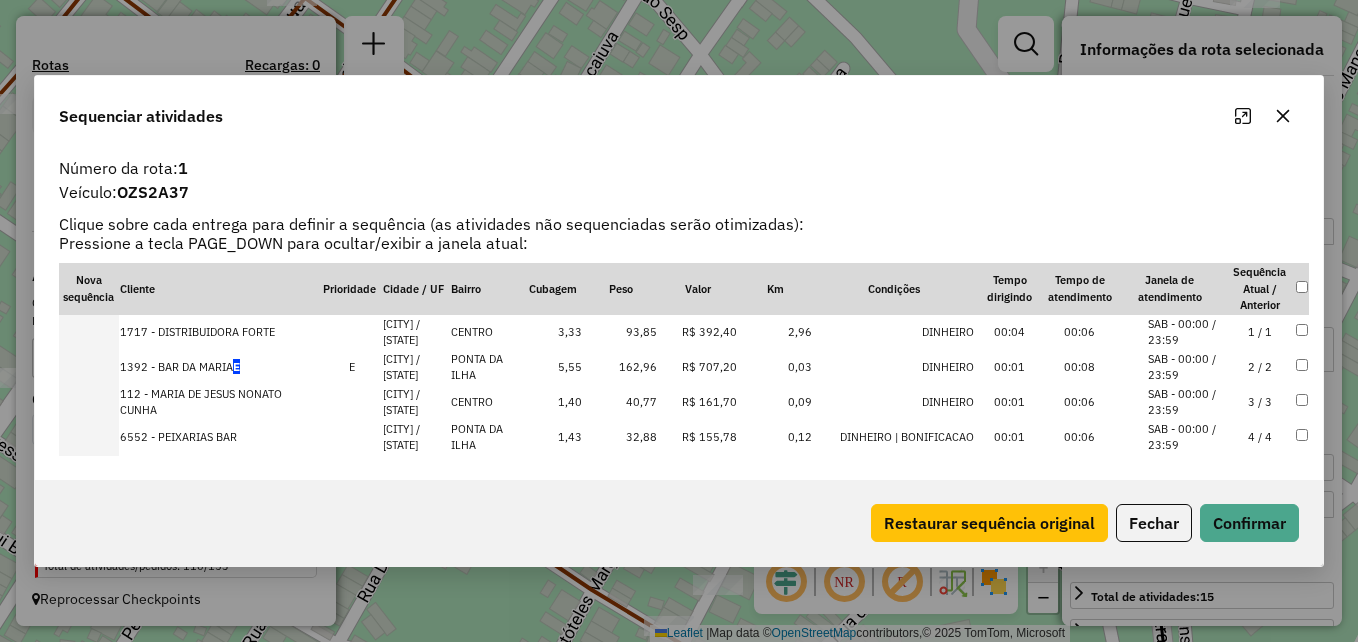 click 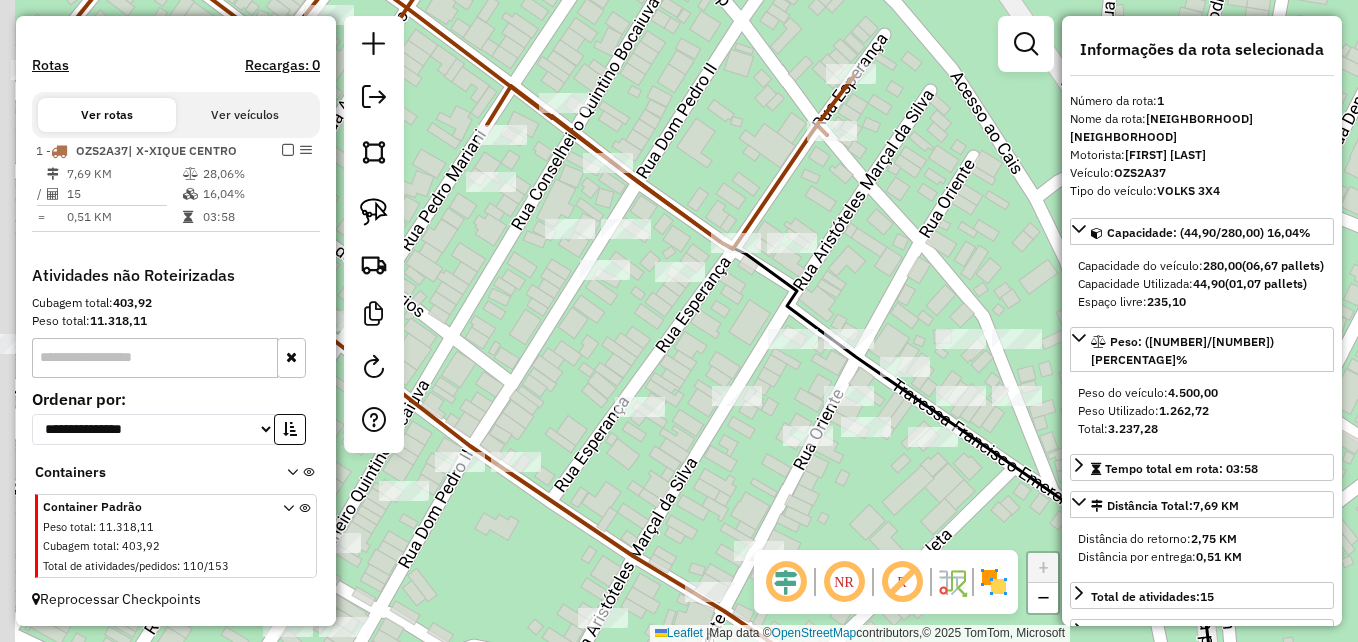 drag, startPoint x: 613, startPoint y: 347, endPoint x: 711, endPoint y: 222, distance: 158.8364 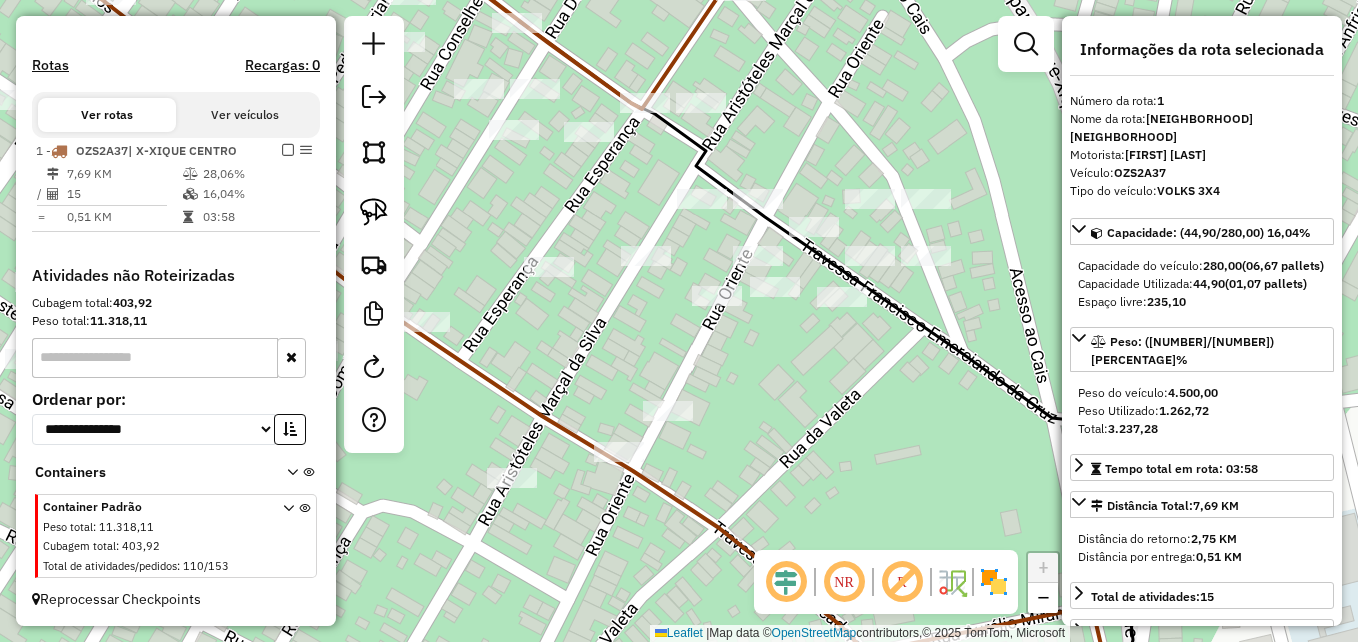drag, startPoint x: 834, startPoint y: 422, endPoint x: 686, endPoint y: 374, distance: 155.5892 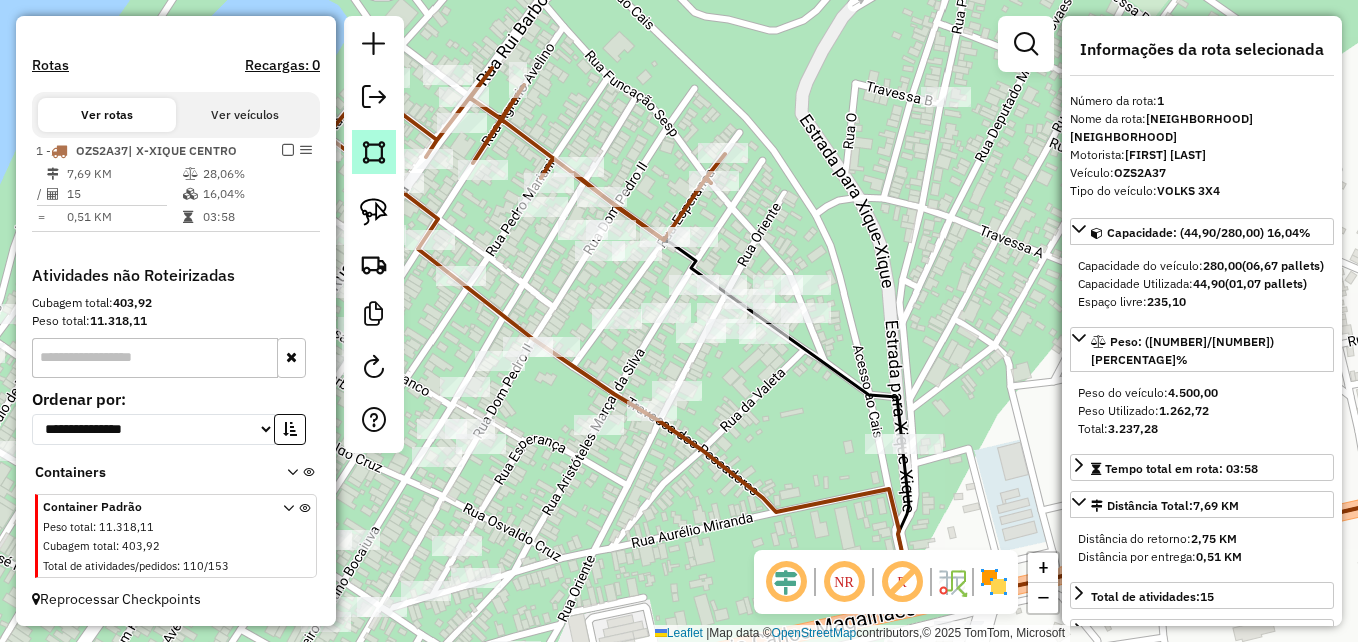 click 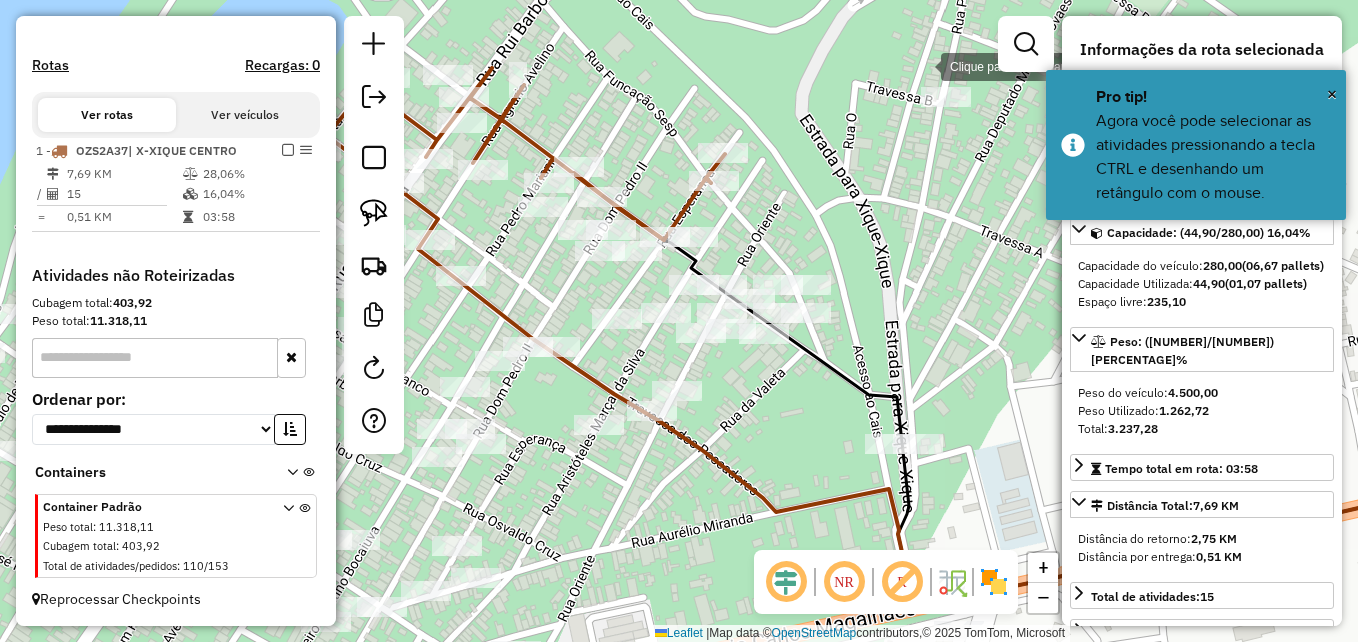 click 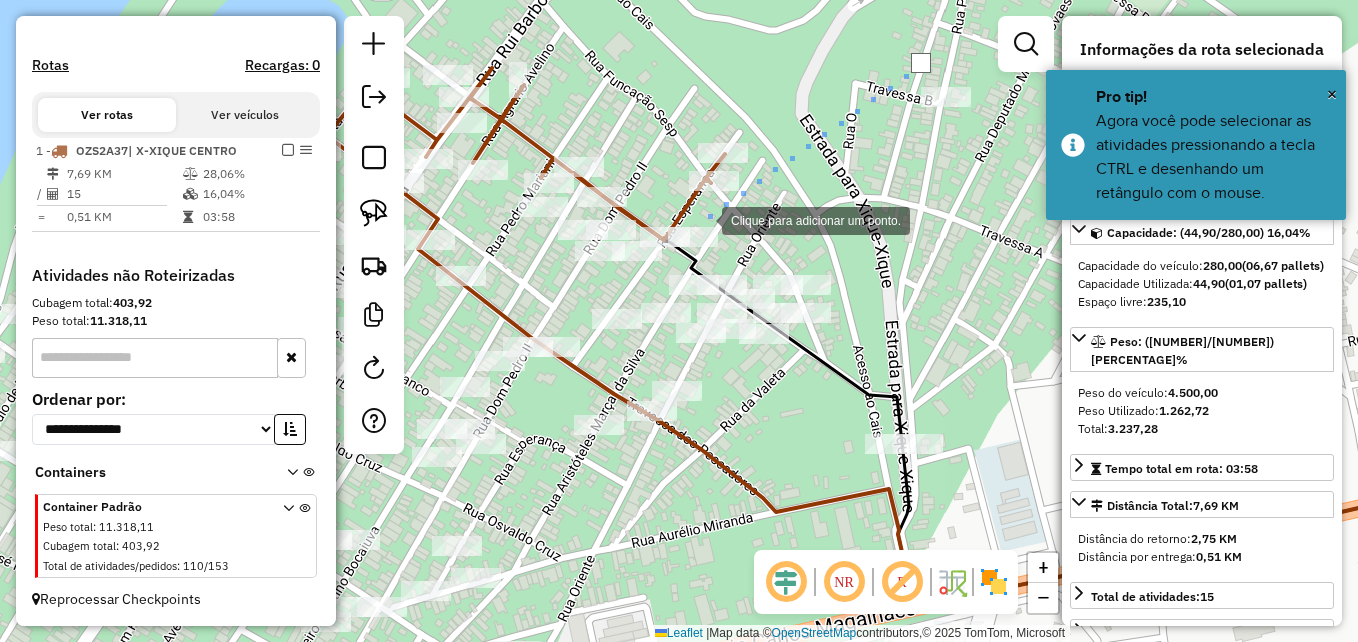 click 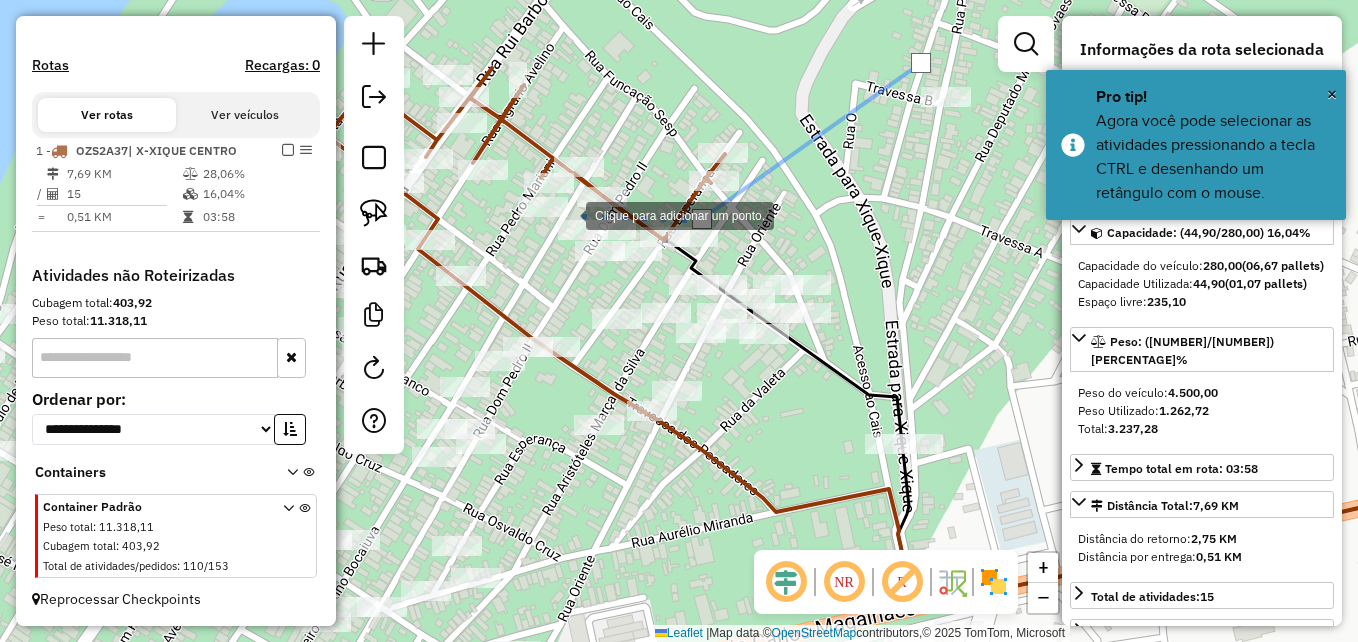 click 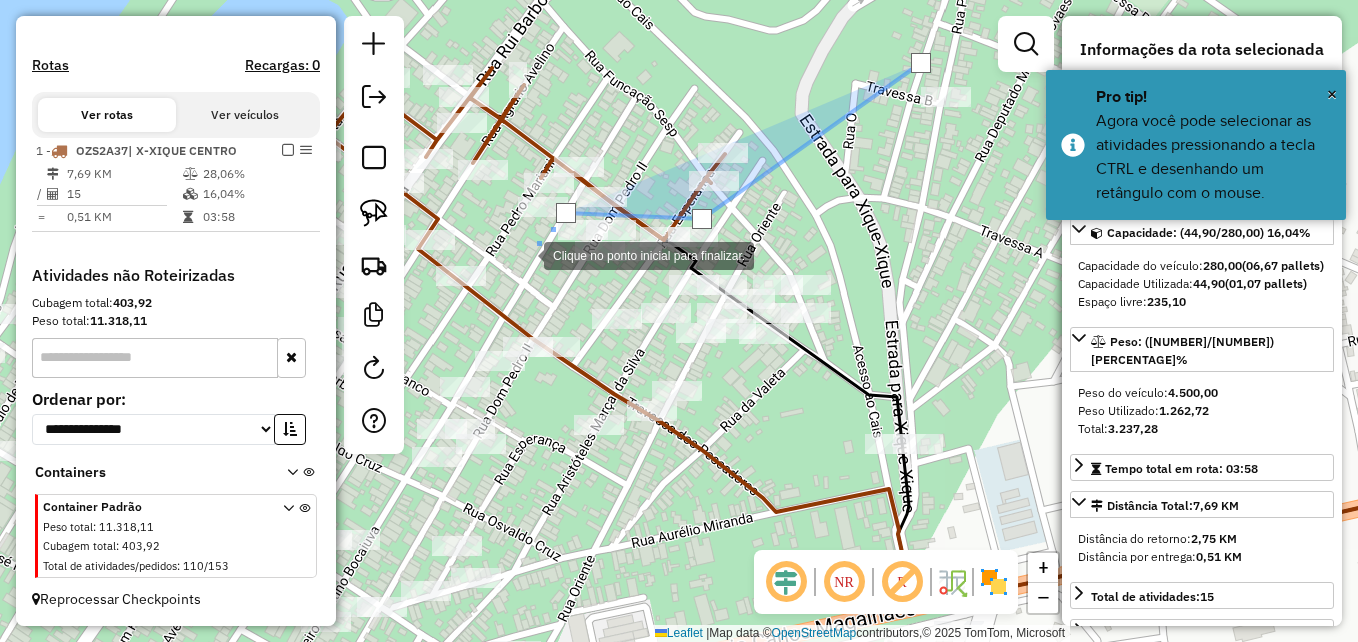 click 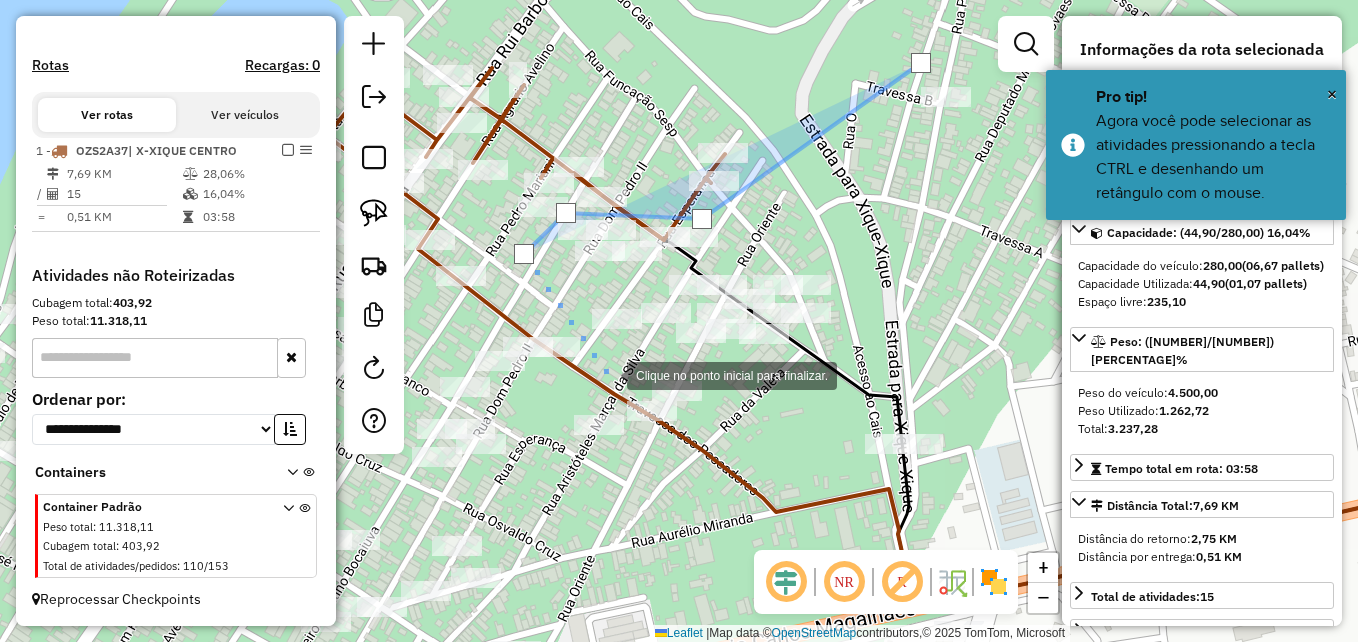click 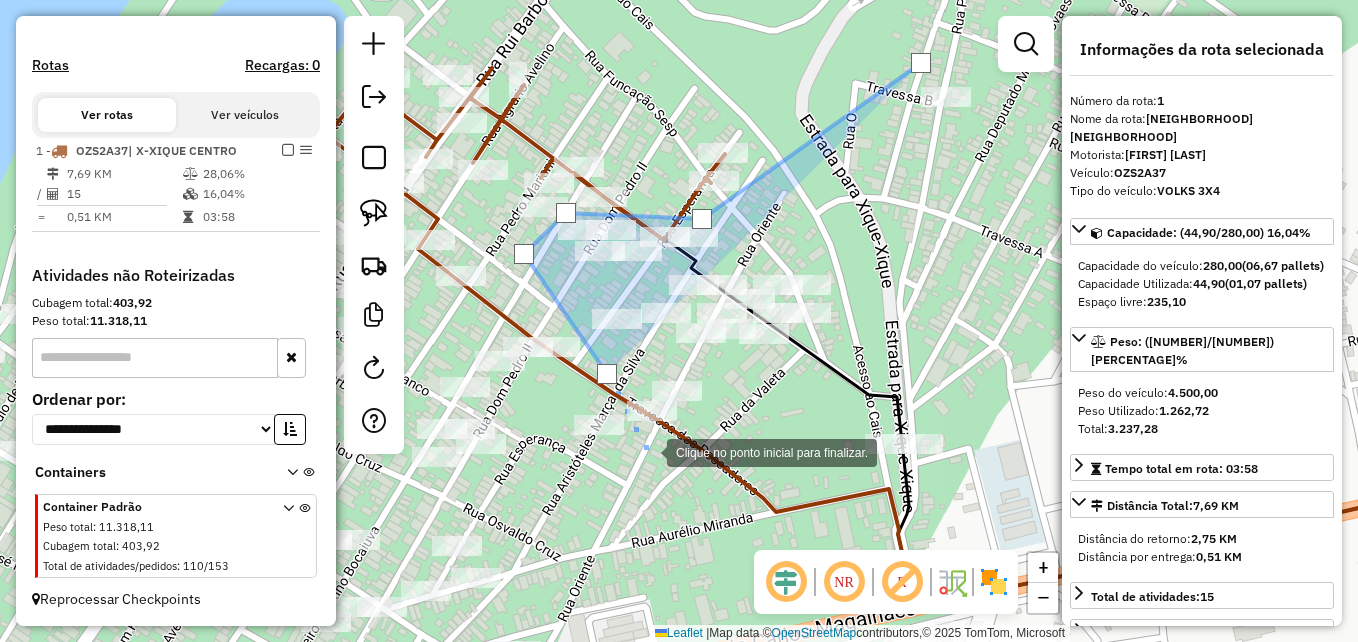 click 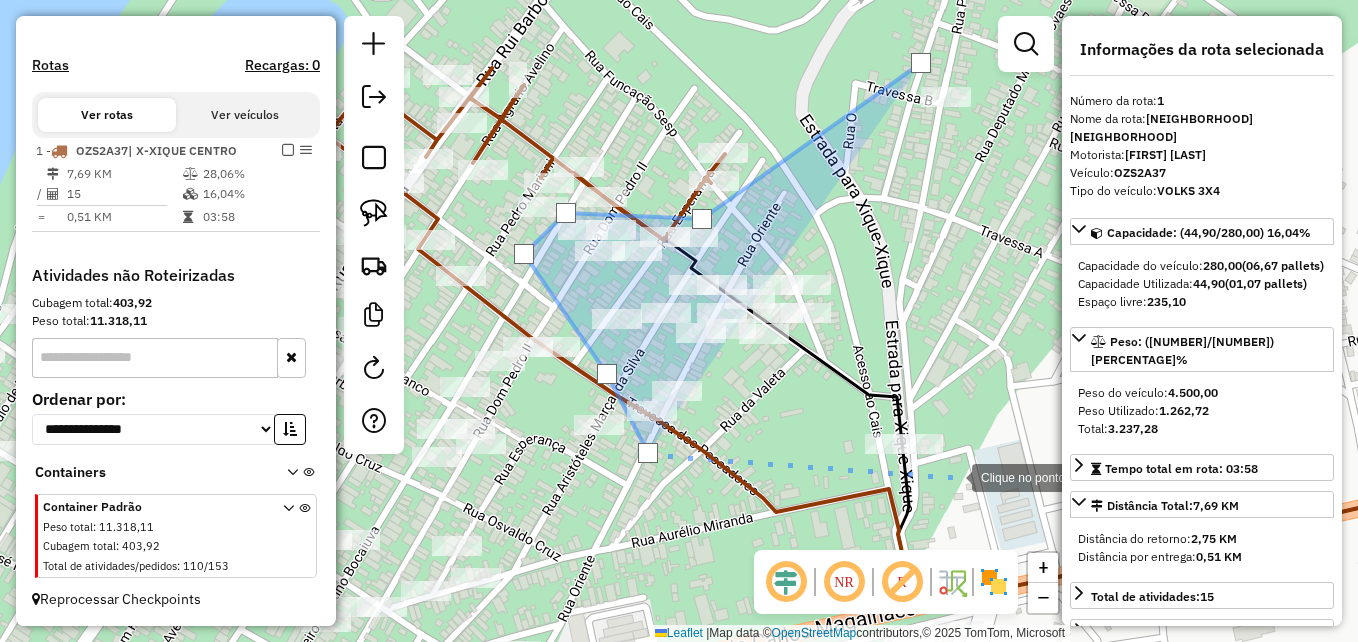 click 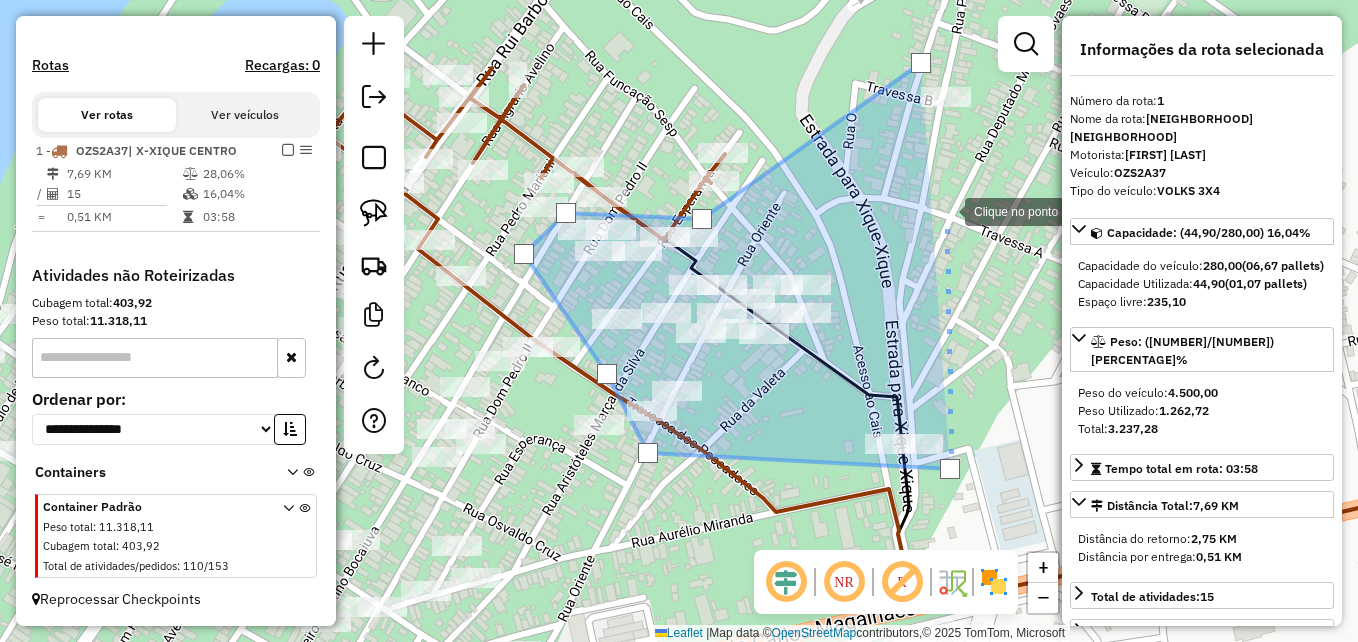 click 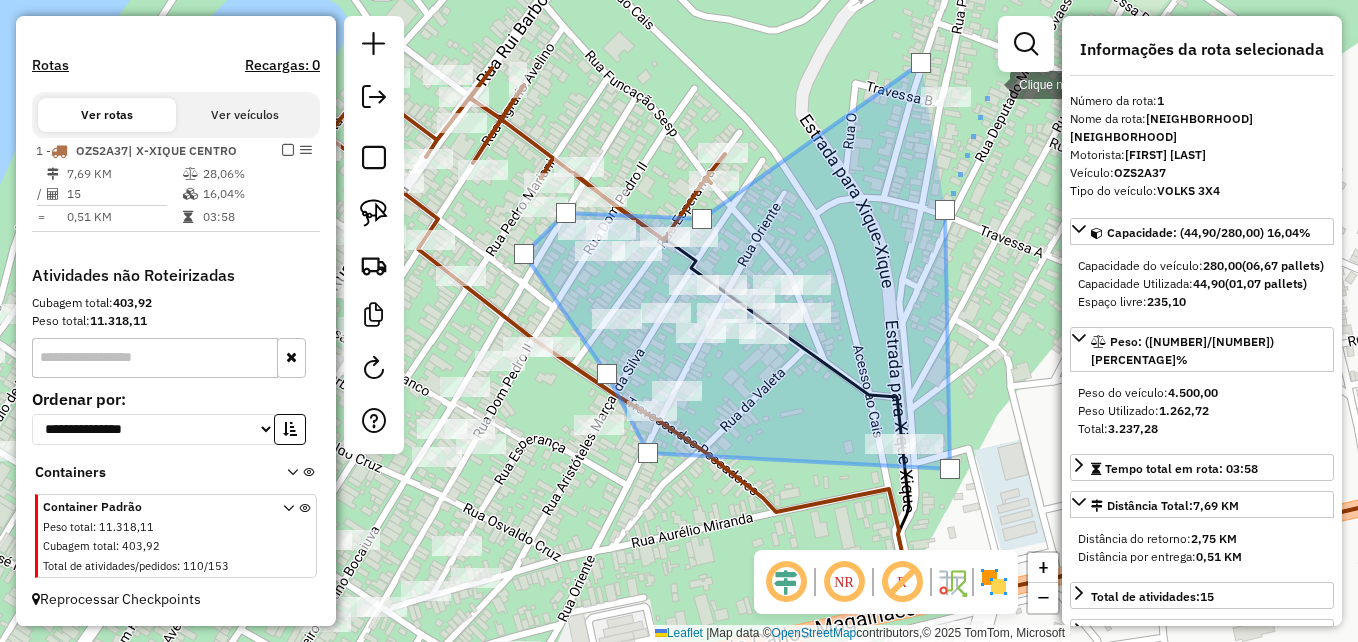click 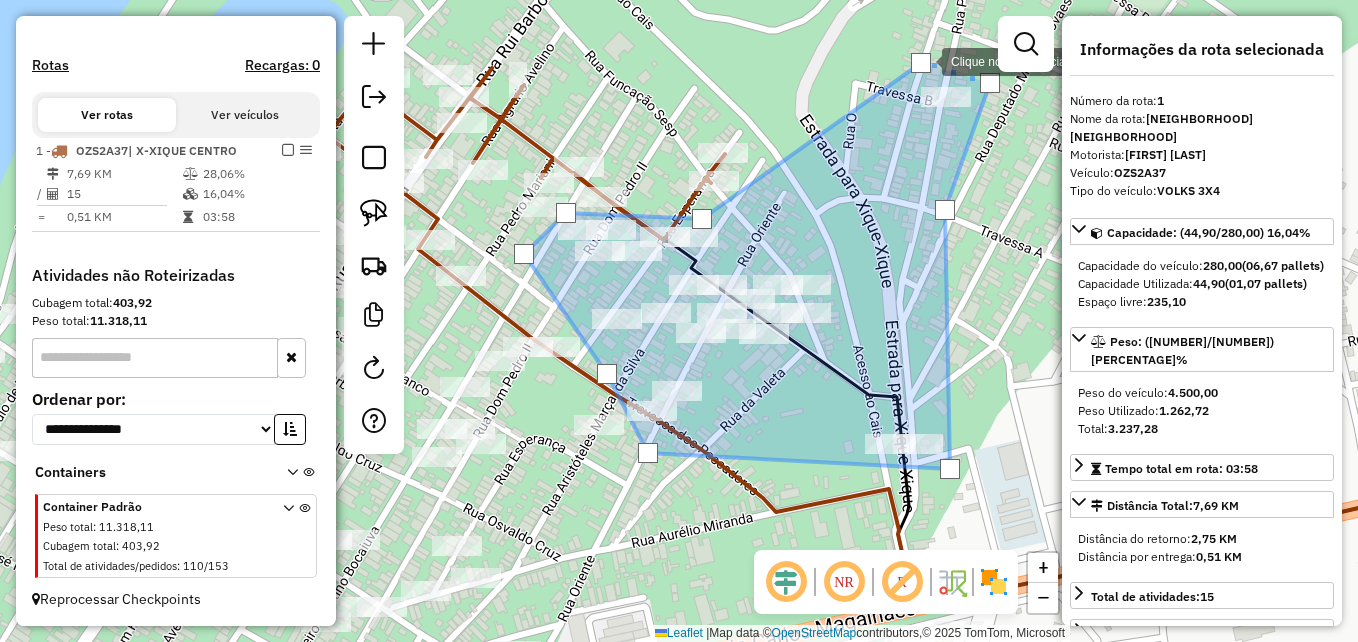 click 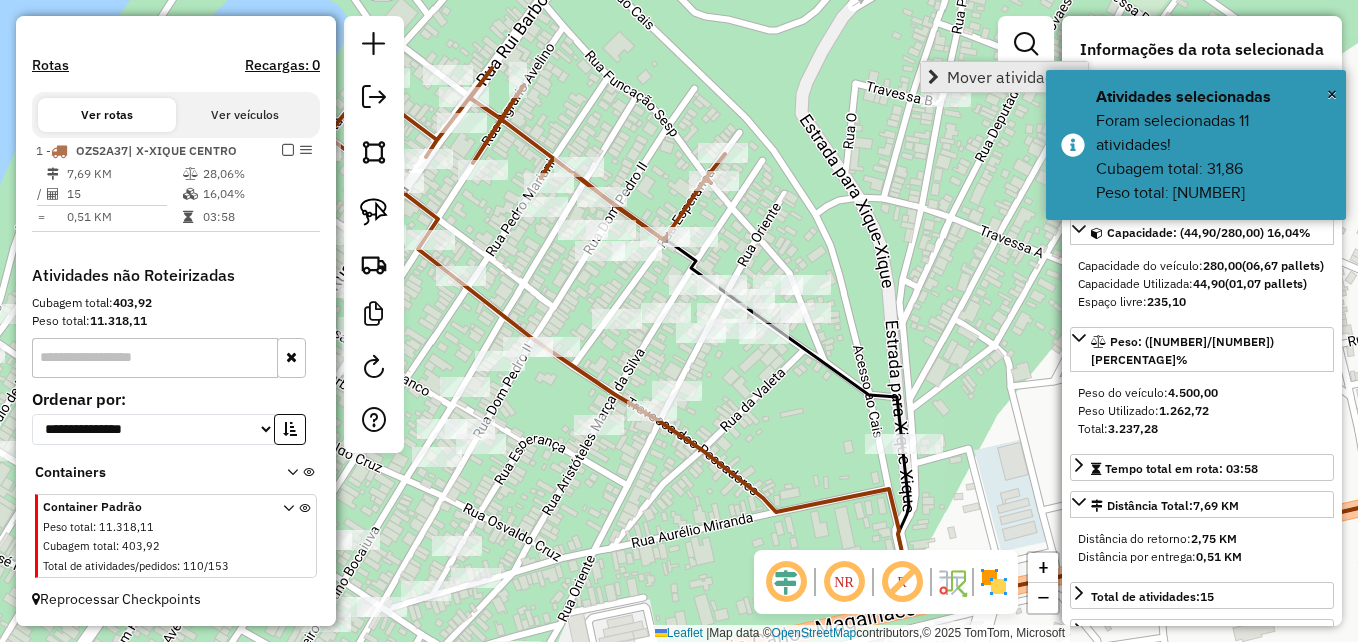 click on "Mover atividade(s)" at bounding box center (1014, 77) 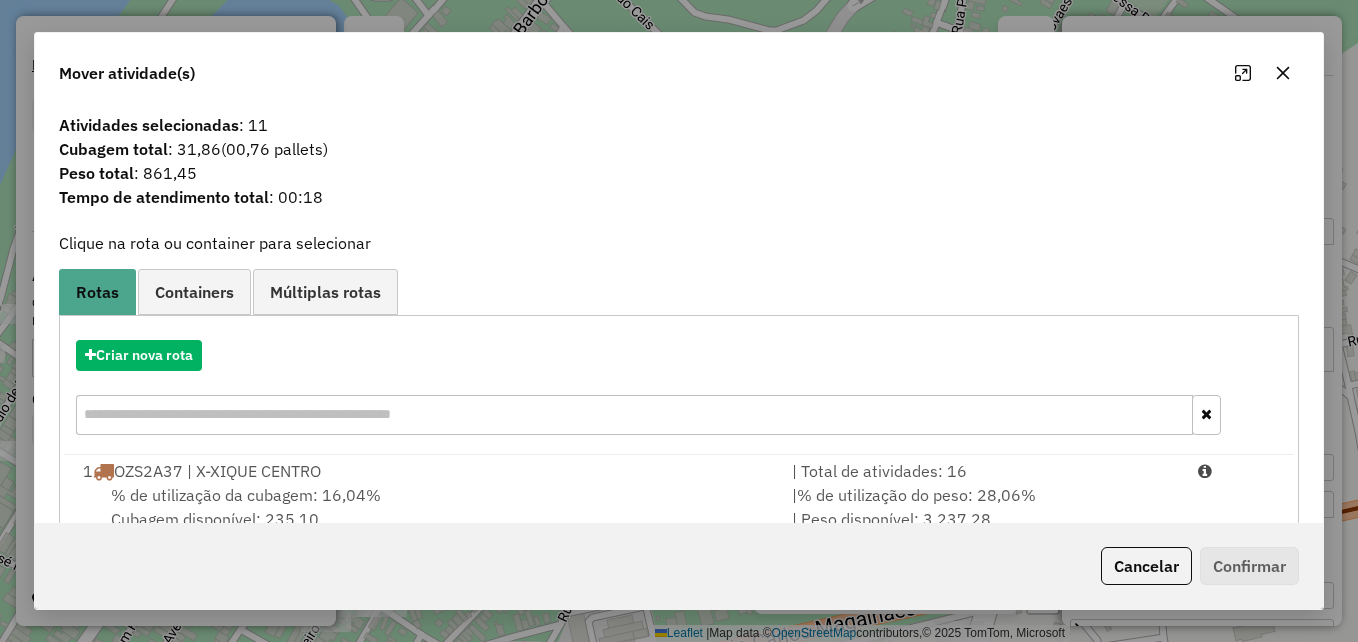 scroll, scrollTop: 47, scrollLeft: 0, axis: vertical 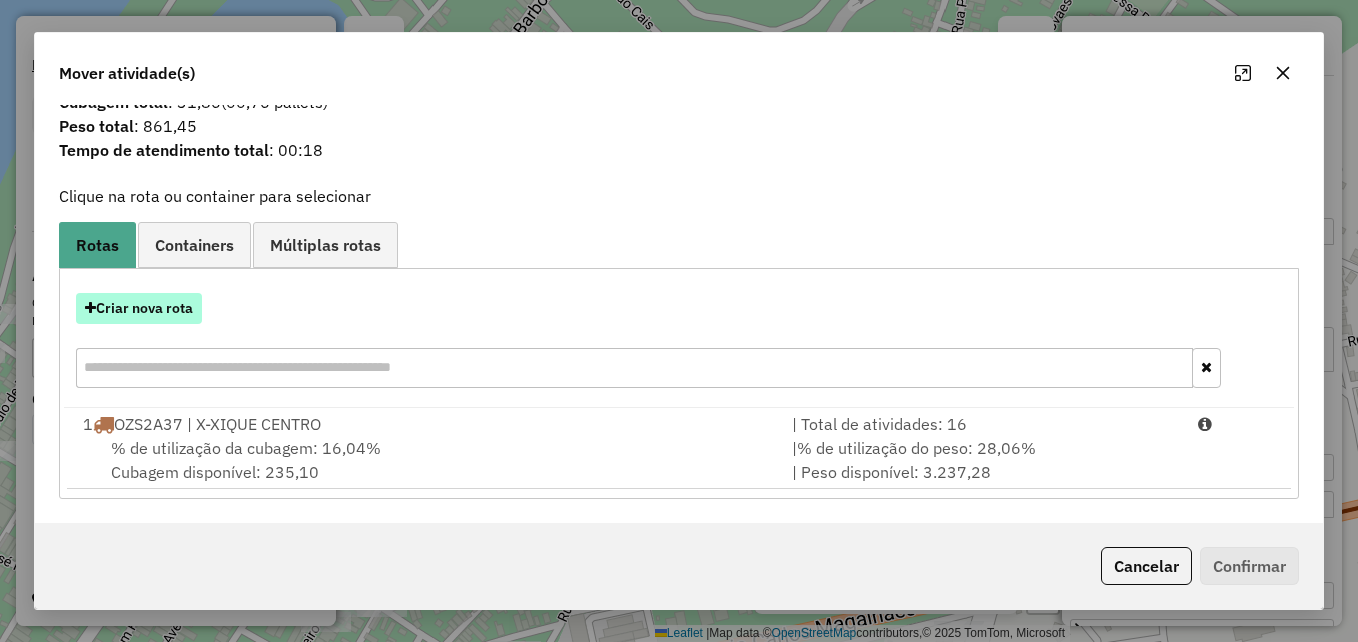 click on "Criar nova rota" at bounding box center (139, 308) 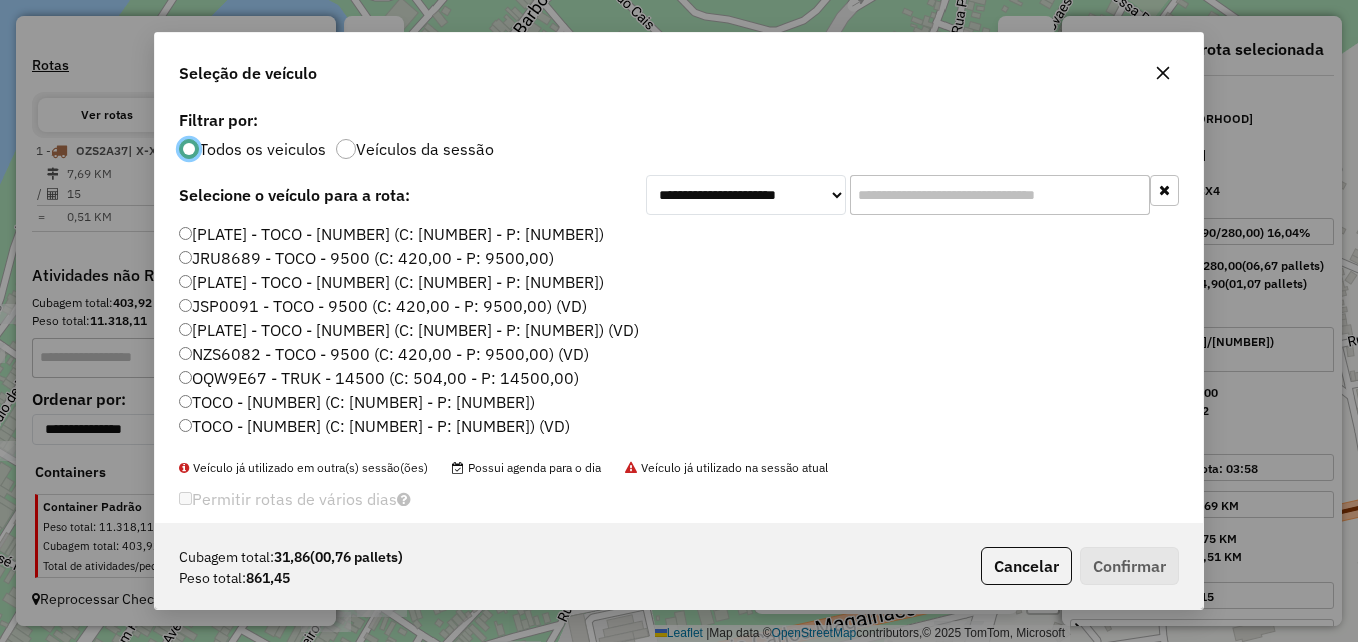 scroll, scrollTop: 11, scrollLeft: 6, axis: both 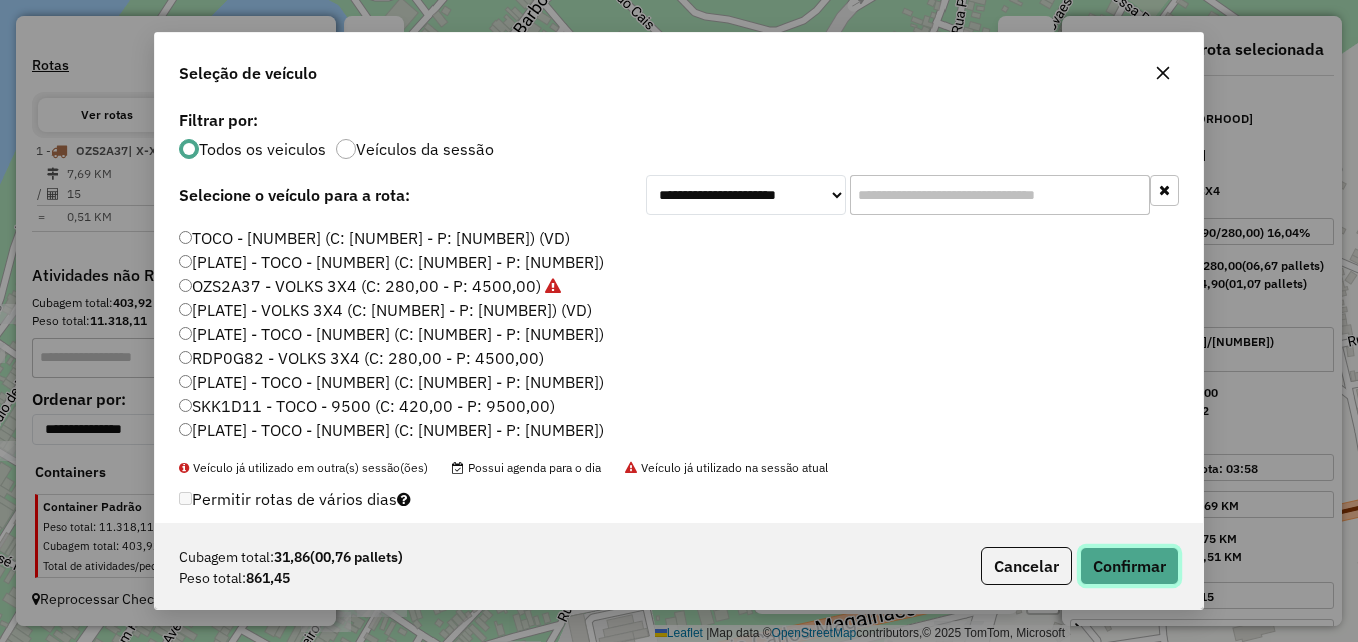 click on "Confirmar" 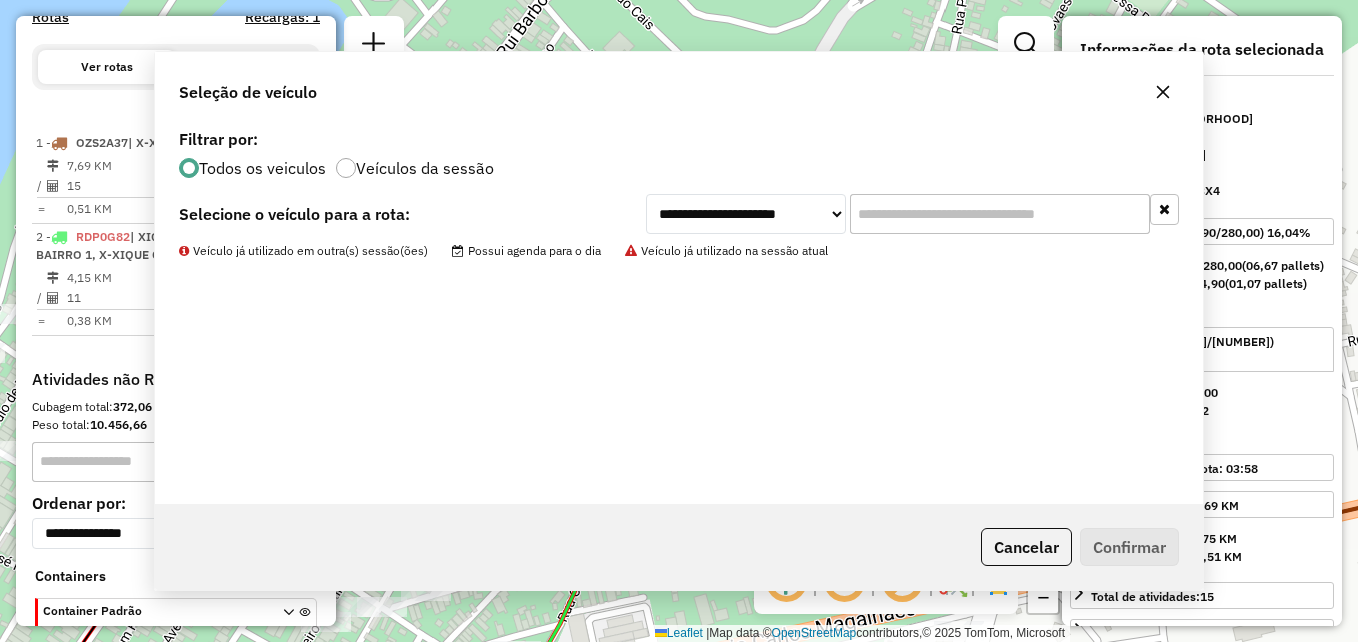 scroll, scrollTop: 734, scrollLeft: 0, axis: vertical 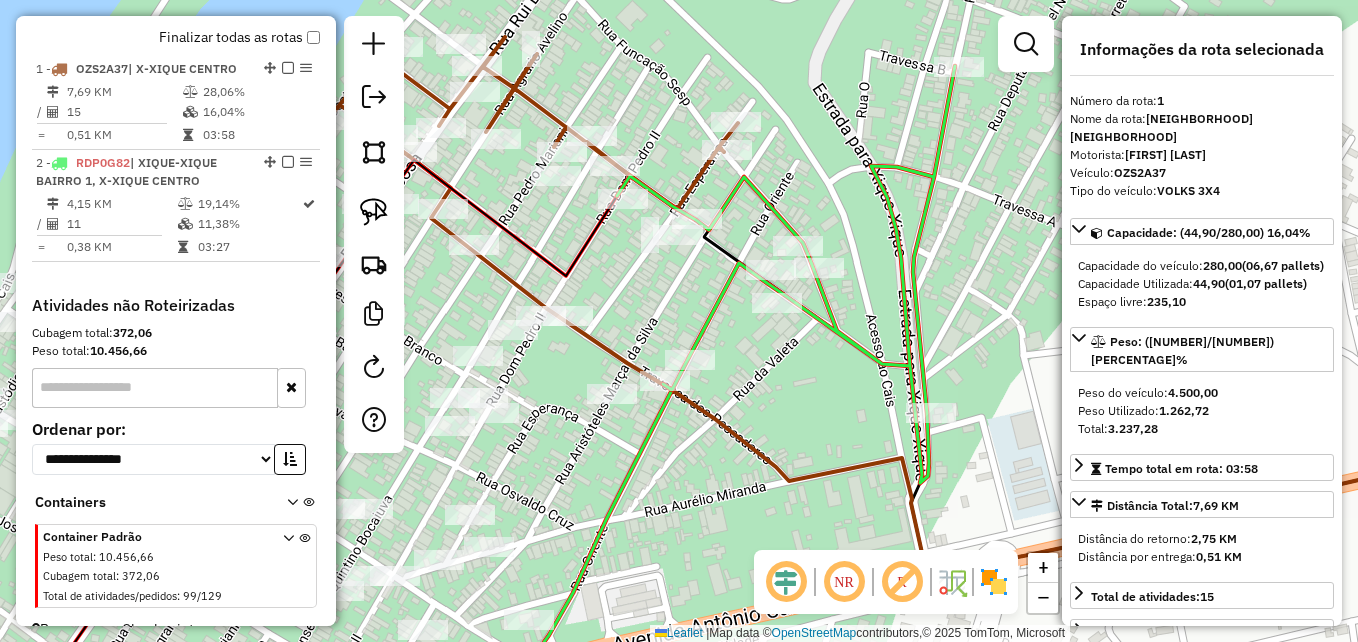 drag, startPoint x: 777, startPoint y: 424, endPoint x: 790, endPoint y: 393, distance: 33.61547 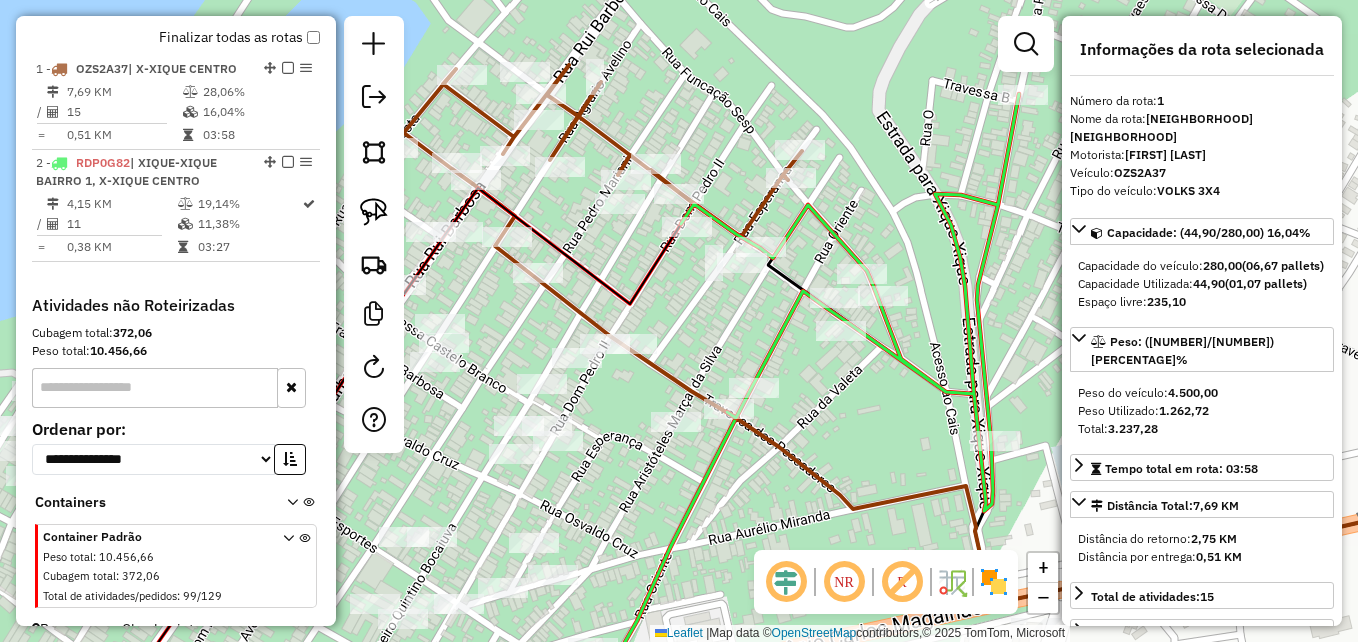 drag, startPoint x: 790, startPoint y: 393, endPoint x: 854, endPoint y: 421, distance: 69.856995 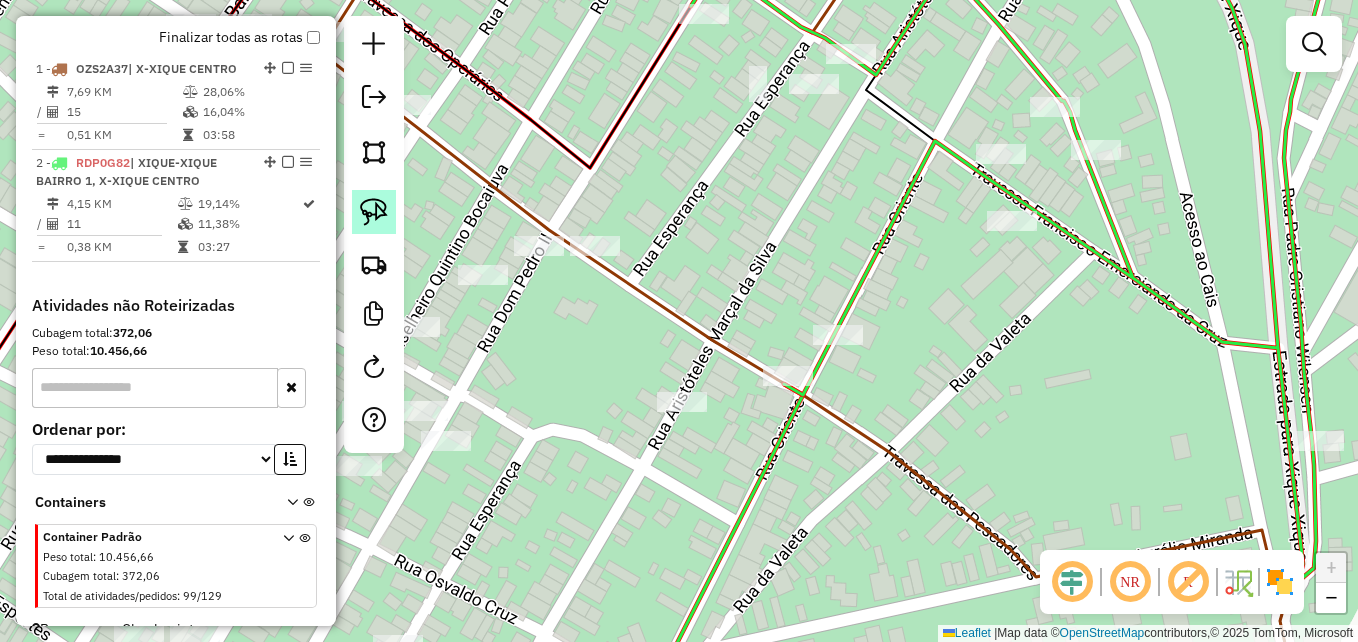 click 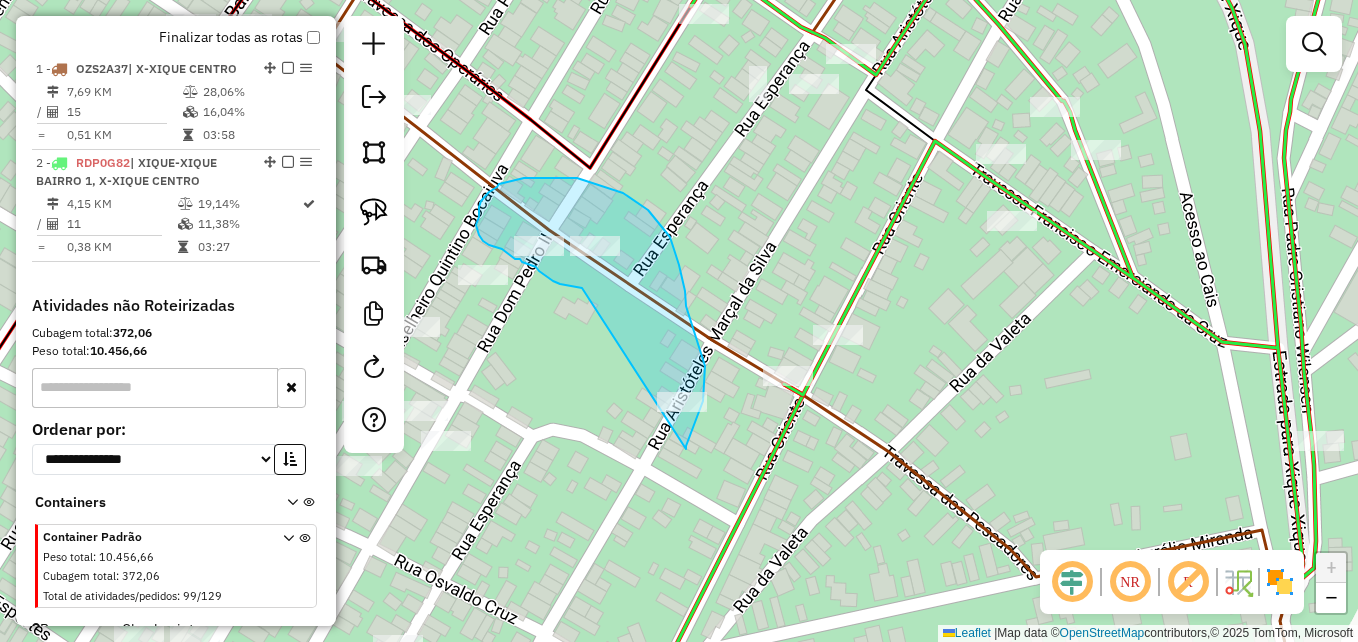 drag, startPoint x: 686, startPoint y: 449, endPoint x: 585, endPoint y: 288, distance: 190.05789 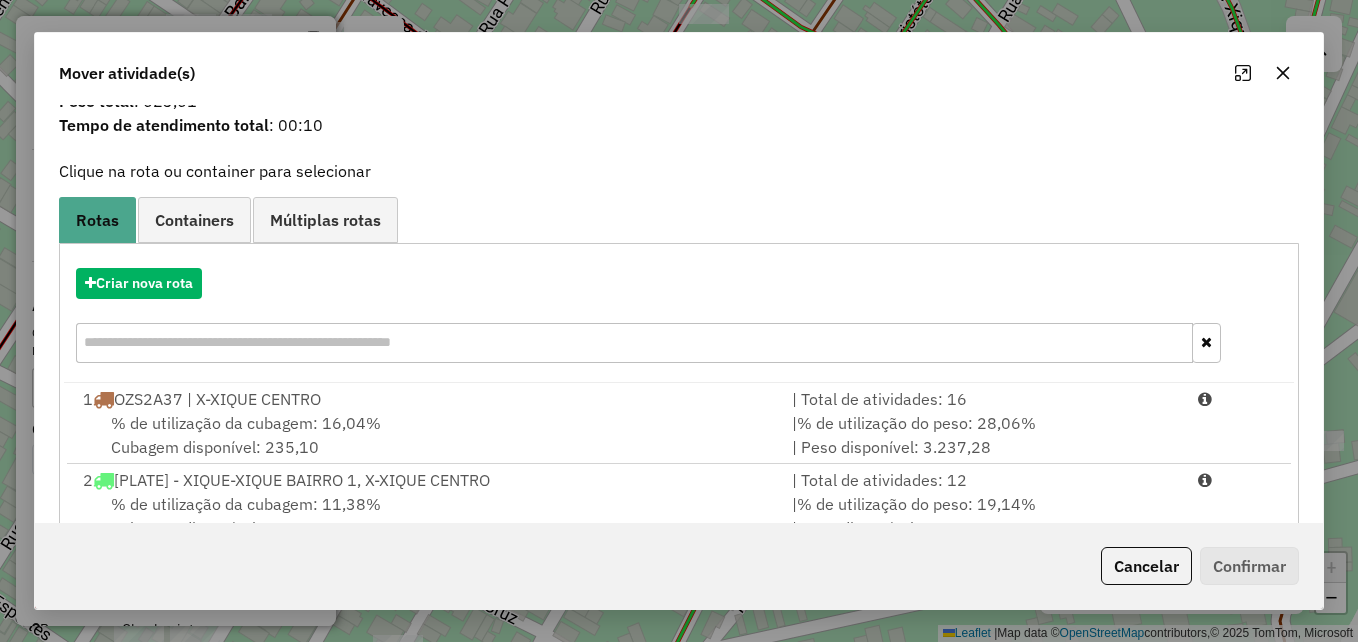 scroll, scrollTop: 128, scrollLeft: 0, axis: vertical 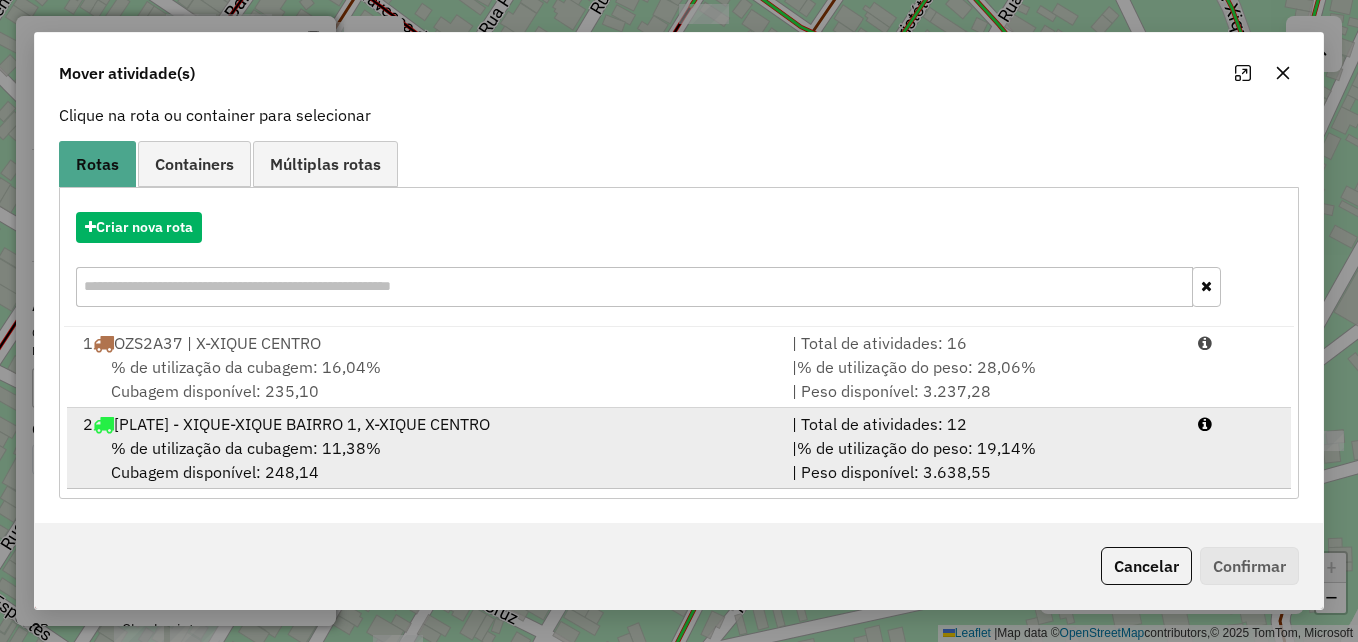 click on "% de utilização da cubagem: 11,38%  Cubagem disponível: 248,14" at bounding box center [425, 460] 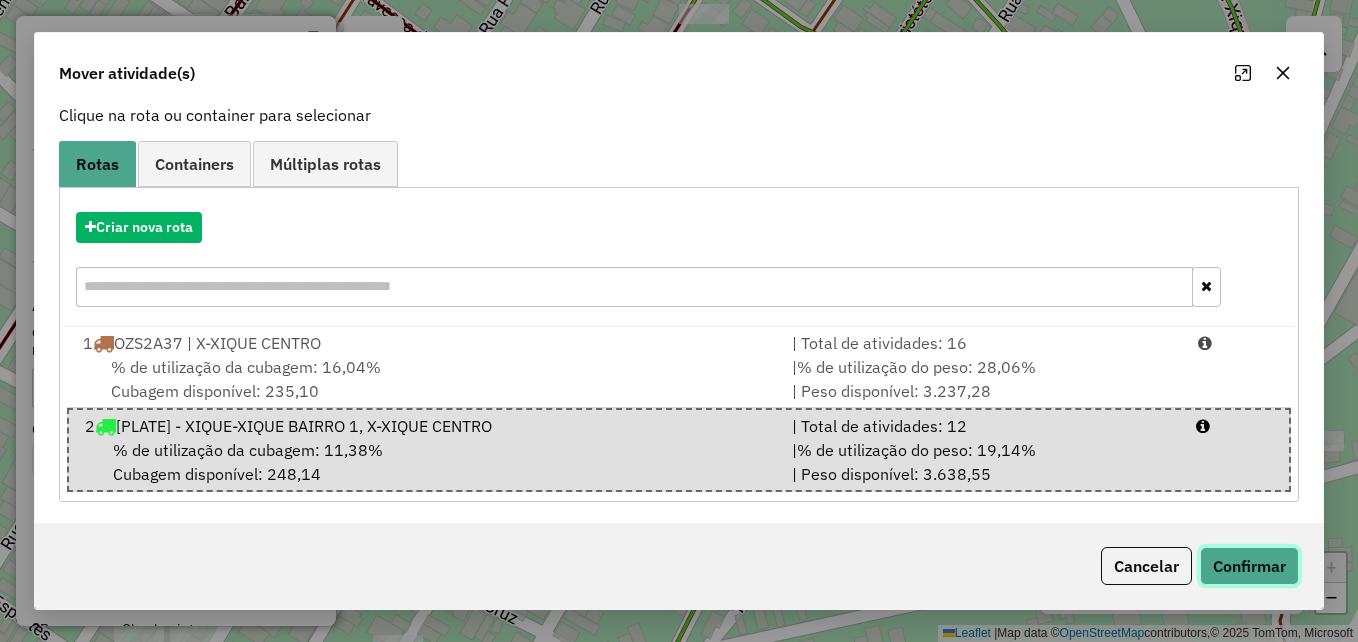 click on "Confirmar" 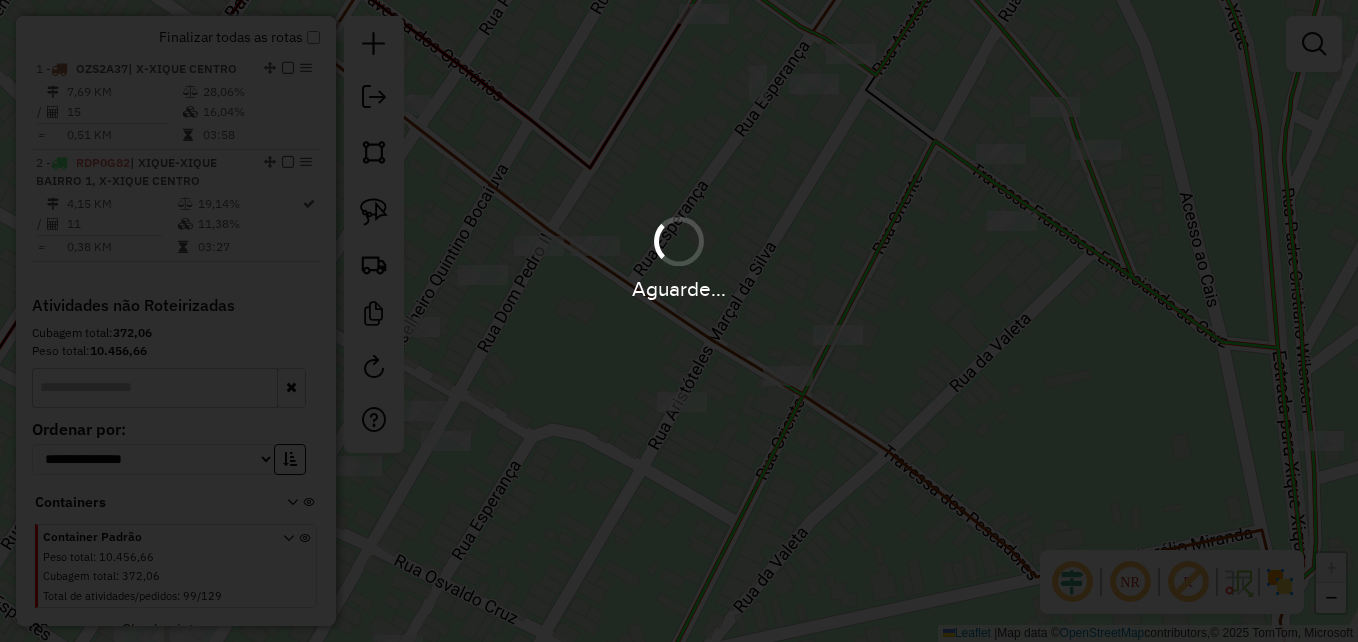 scroll, scrollTop: 0, scrollLeft: 0, axis: both 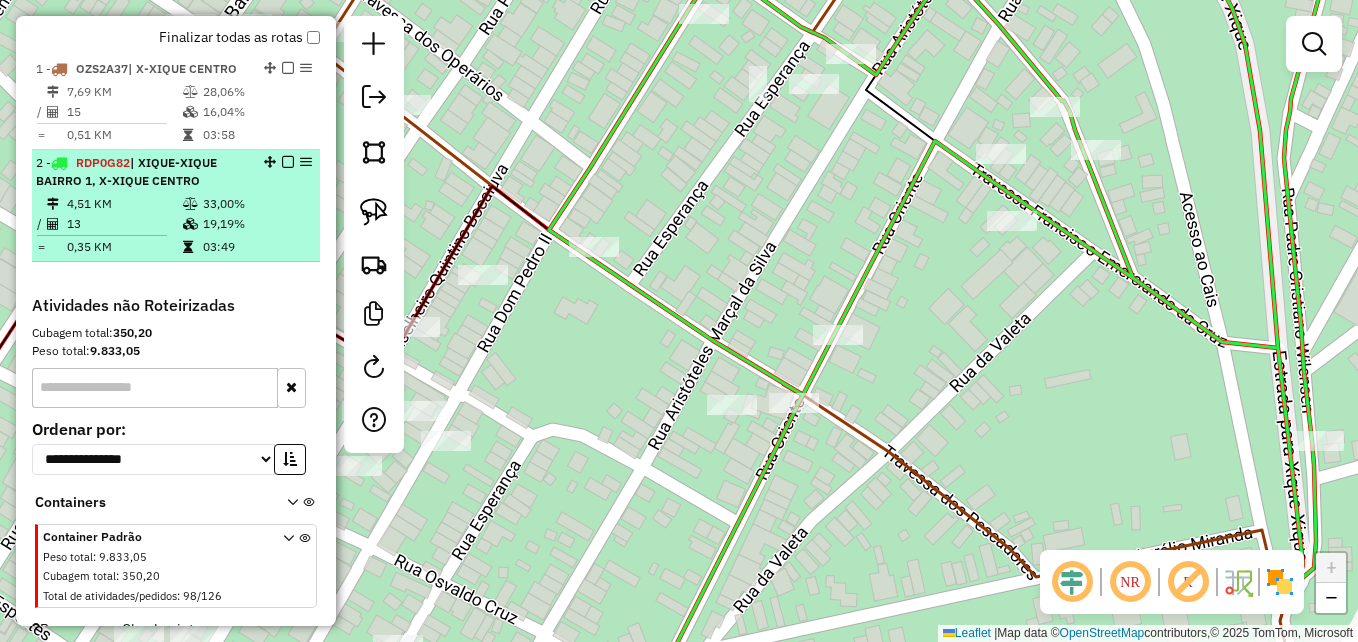 click on "4,51 KM" at bounding box center [124, 204] 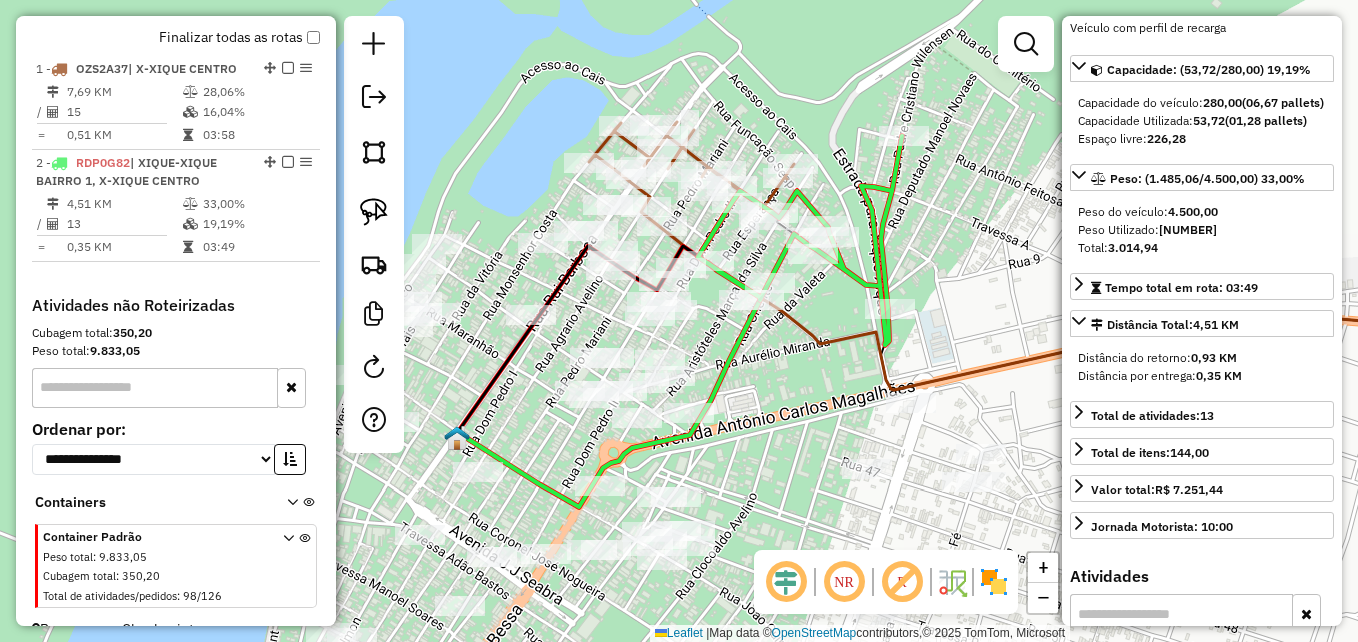 scroll, scrollTop: 200, scrollLeft: 0, axis: vertical 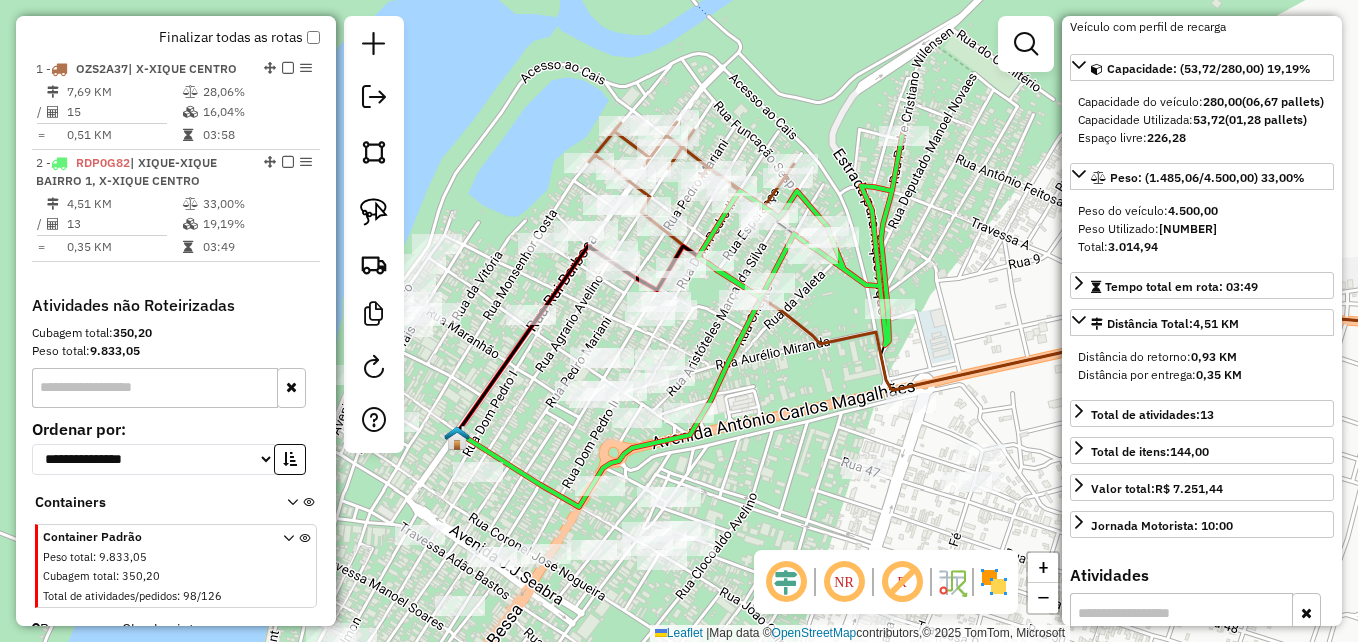 click on "Janela de atendimento Grade de atendimento Capacidade Transportadoras Veículos Cliente Pedidos  Rotas Selecione os dias de semana para filtrar as janelas de atendimento  Seg   Ter   Qua   Qui   Sex   Sáb   Dom  Informe o período da janela de atendimento: De: Até:  Filtrar exatamente a janela do cliente  Considerar janela de atendimento padrão  Selecione os dias de semana para filtrar as grades de atendimento  Seg   Ter   Qua   Qui   Sex   Sáb   Dom   Considerar clientes sem dia de atendimento cadastrado  Clientes fora do dia de atendimento selecionado Filtrar as atividades entre os valores definidos abaixo:  Peso mínimo:   Peso máximo:   Cubagem mínima:   Cubagem máxima:   De:   Até:  Filtrar as atividades entre o tempo de atendimento definido abaixo:  De:   Até:   Considerar capacidade total dos clientes não roteirizados Transportadora: Selecione um ou mais itens Tipo de veículo: Selecione um ou mais itens Veículo: Selecione um ou mais itens Motorista: Selecione um ou mais itens Nome: Rótulo:" 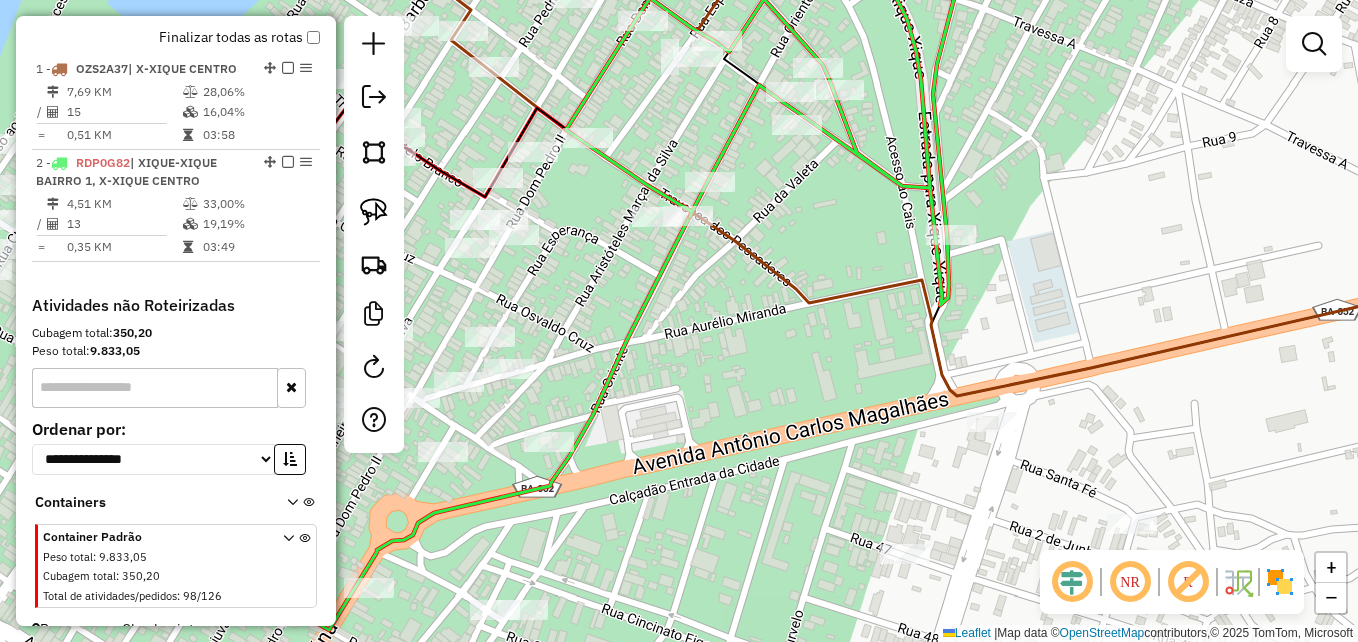 click 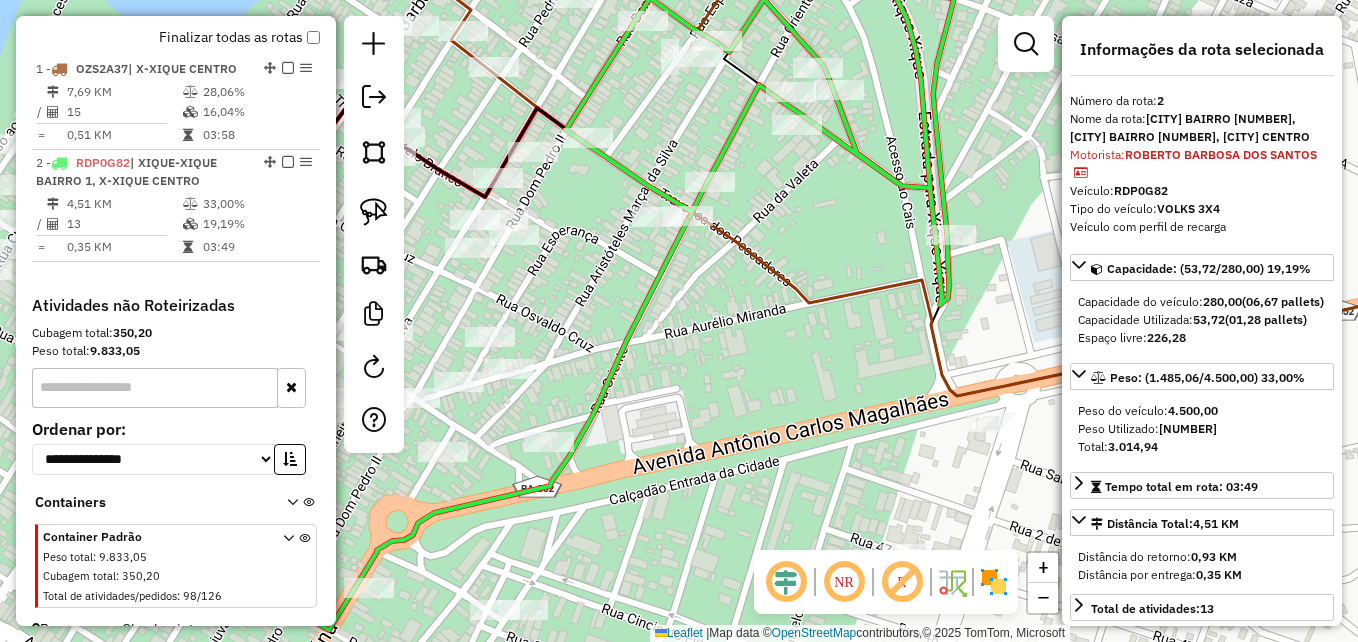 click 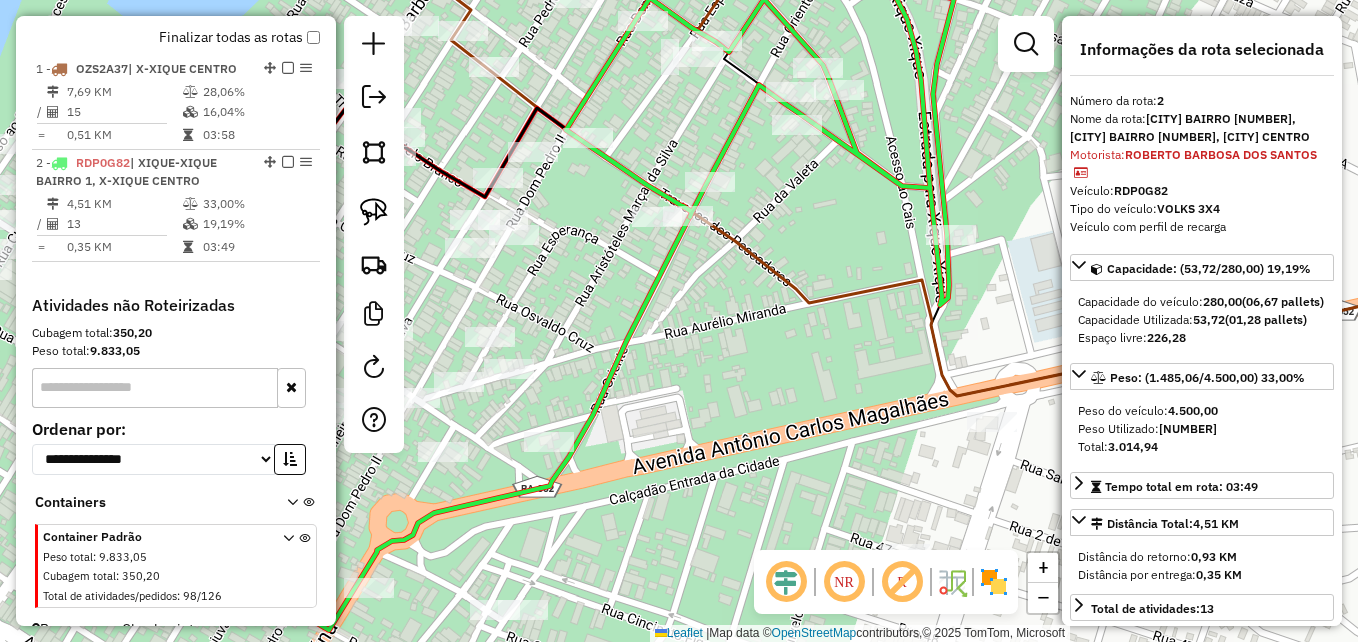 scroll, scrollTop: 764, scrollLeft: 0, axis: vertical 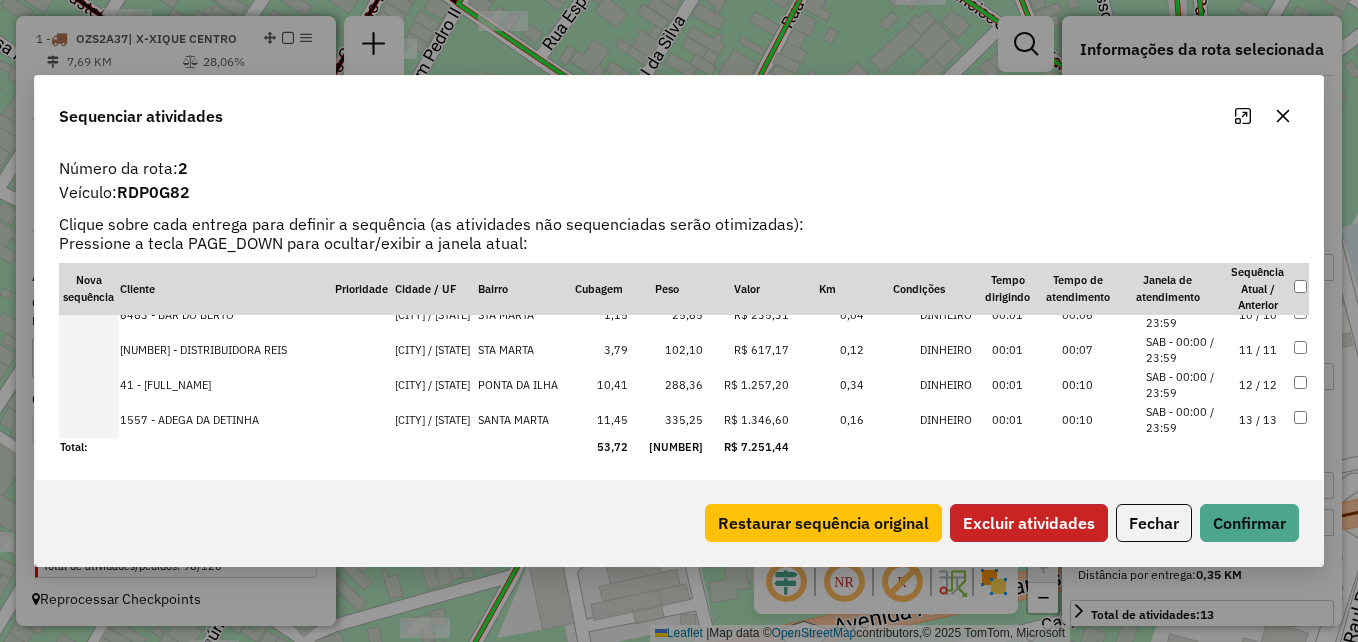 click on "Excluir atividades" 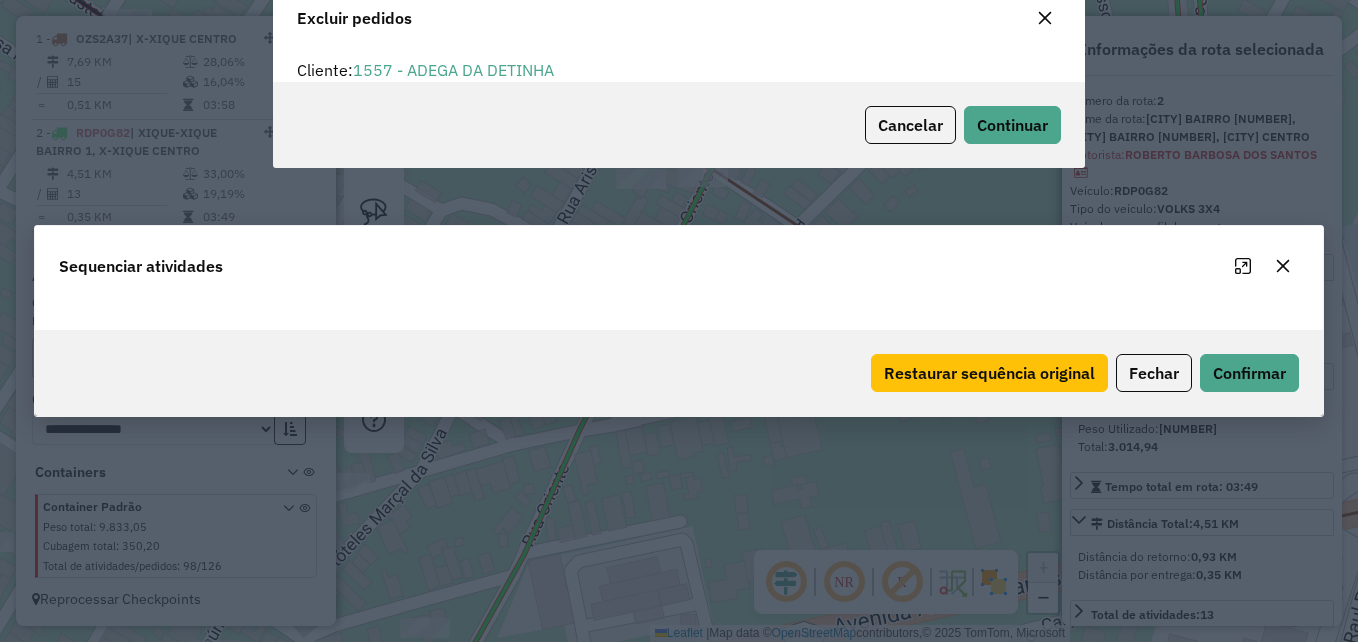 scroll, scrollTop: 82, scrollLeft: 0, axis: vertical 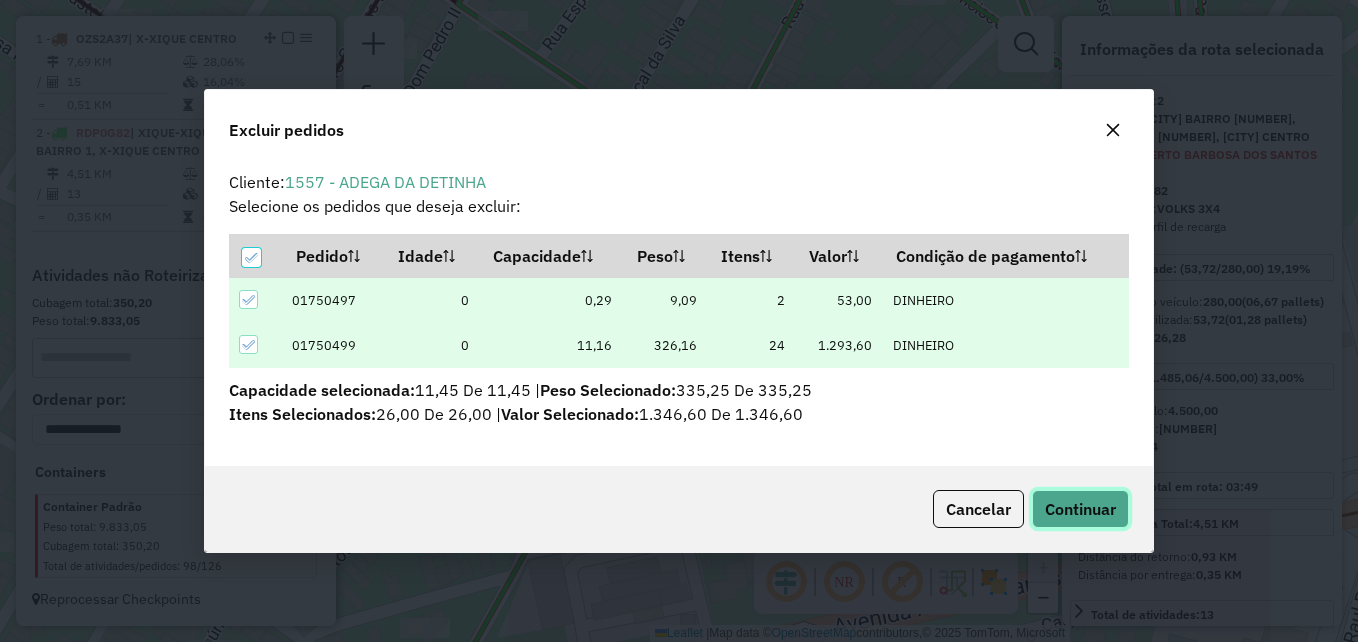 click on "Continuar" 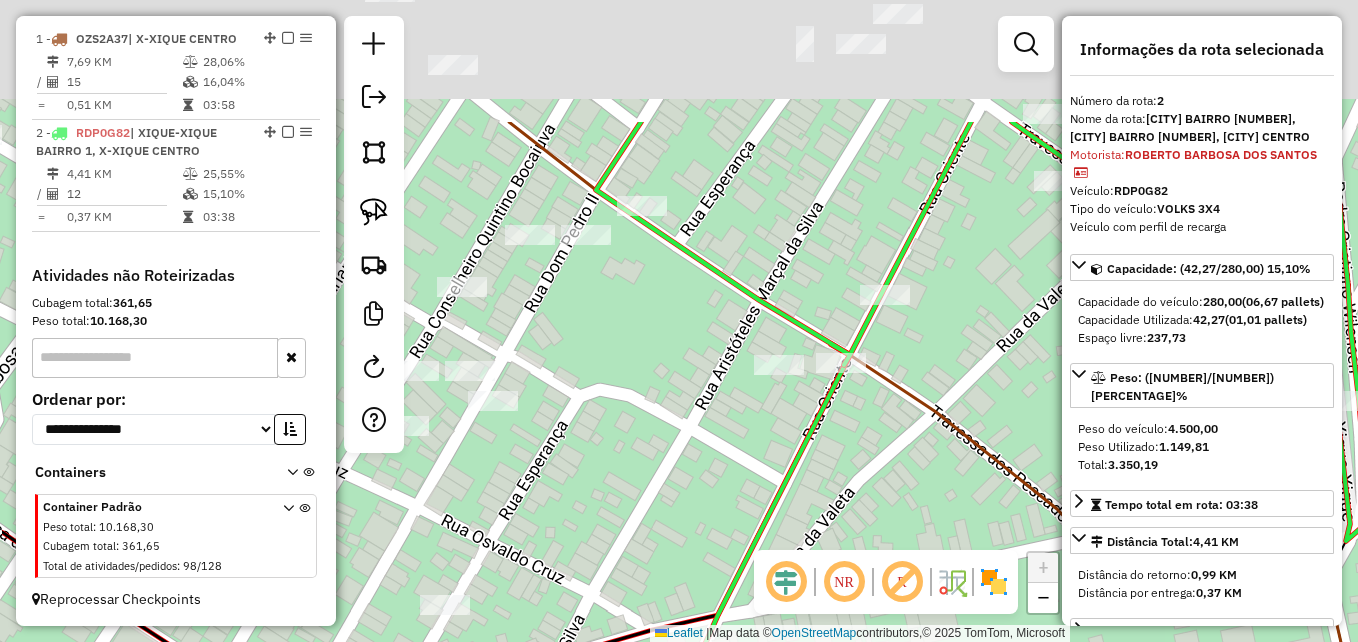 drag, startPoint x: 671, startPoint y: 496, endPoint x: 736, endPoint y: 557, distance: 89.140335 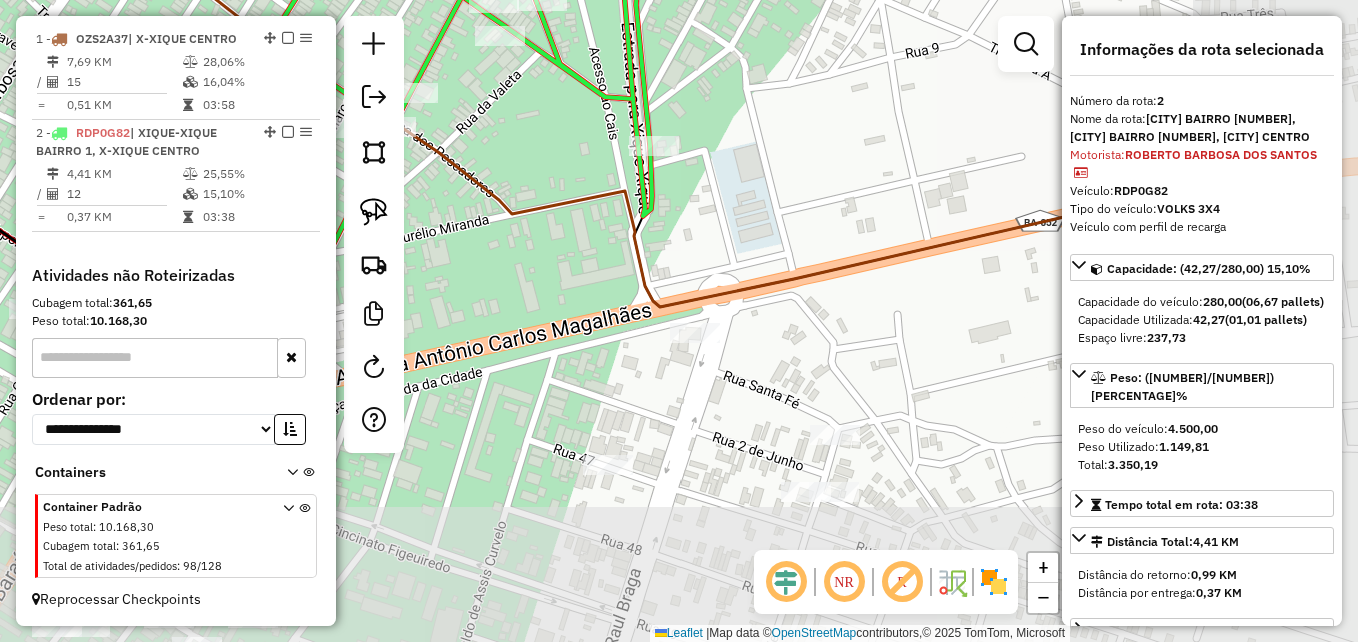 drag, startPoint x: 796, startPoint y: 487, endPoint x: 556, endPoint y: 313, distance: 296.43887 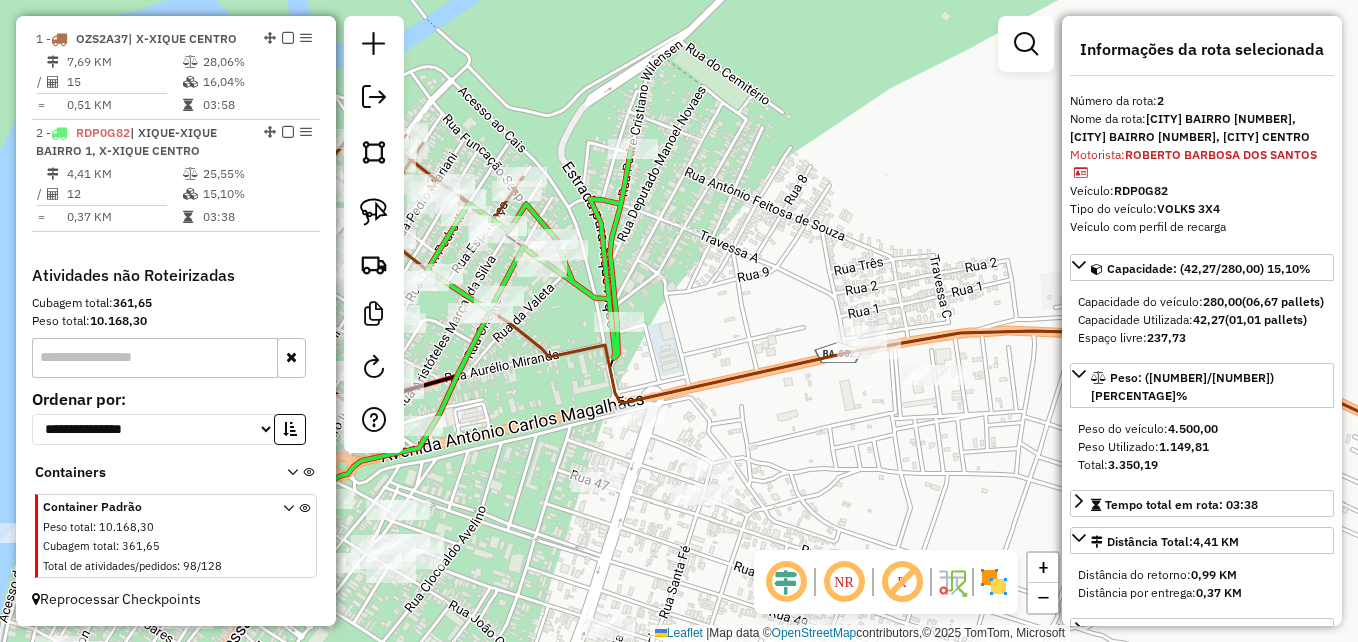 drag, startPoint x: 875, startPoint y: 359, endPoint x: 859, endPoint y: 485, distance: 127.01181 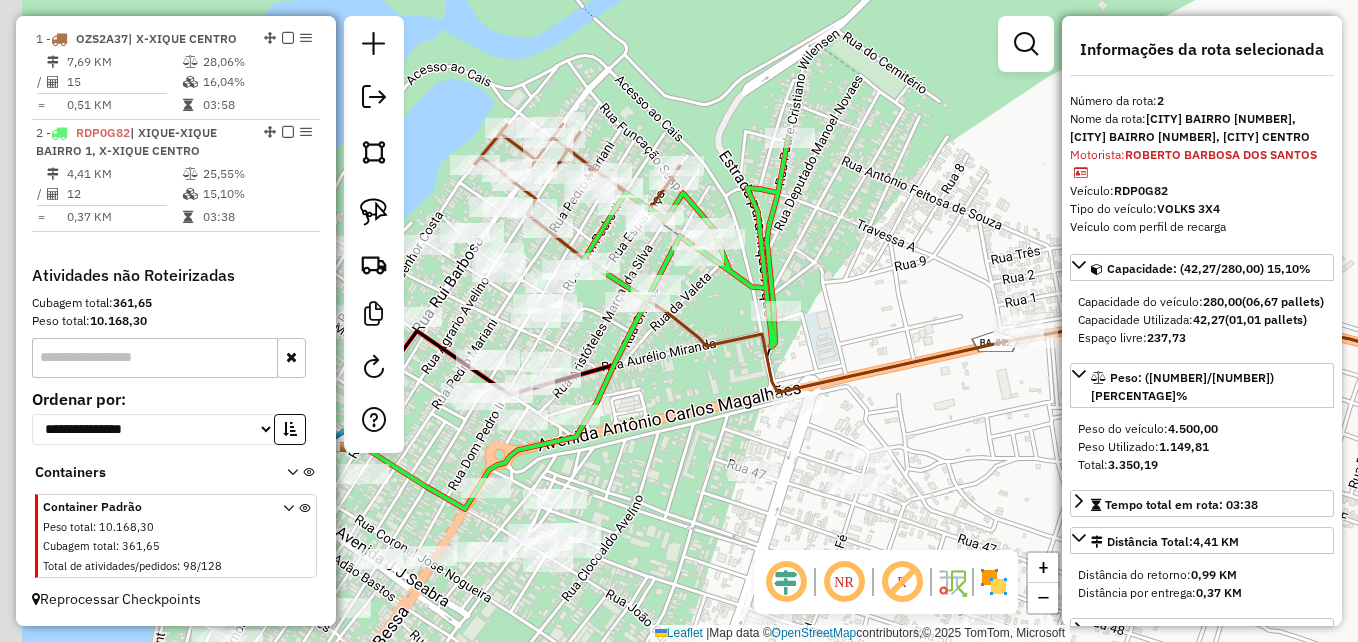 drag, startPoint x: 695, startPoint y: 422, endPoint x: 852, endPoint y: 378, distance: 163.04907 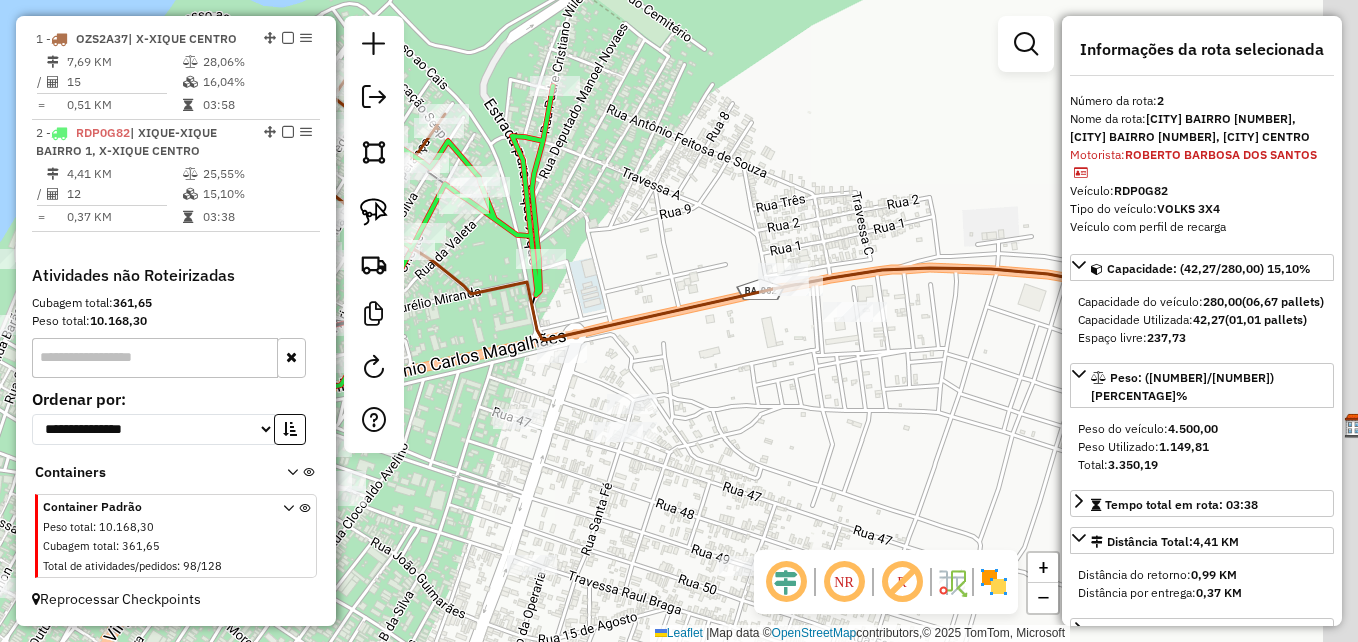 drag, startPoint x: 906, startPoint y: 408, endPoint x: 658, endPoint y: 358, distance: 252.99011 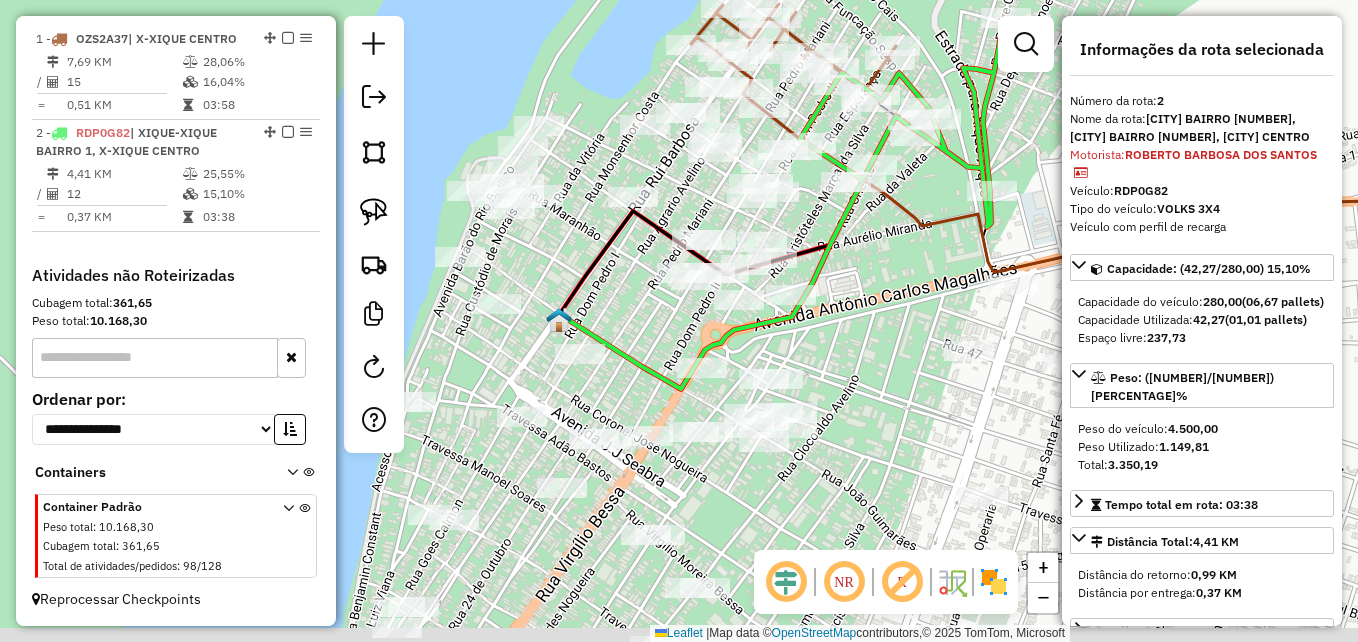 drag, startPoint x: 587, startPoint y: 432, endPoint x: 1004, endPoint y: 366, distance: 422.1907 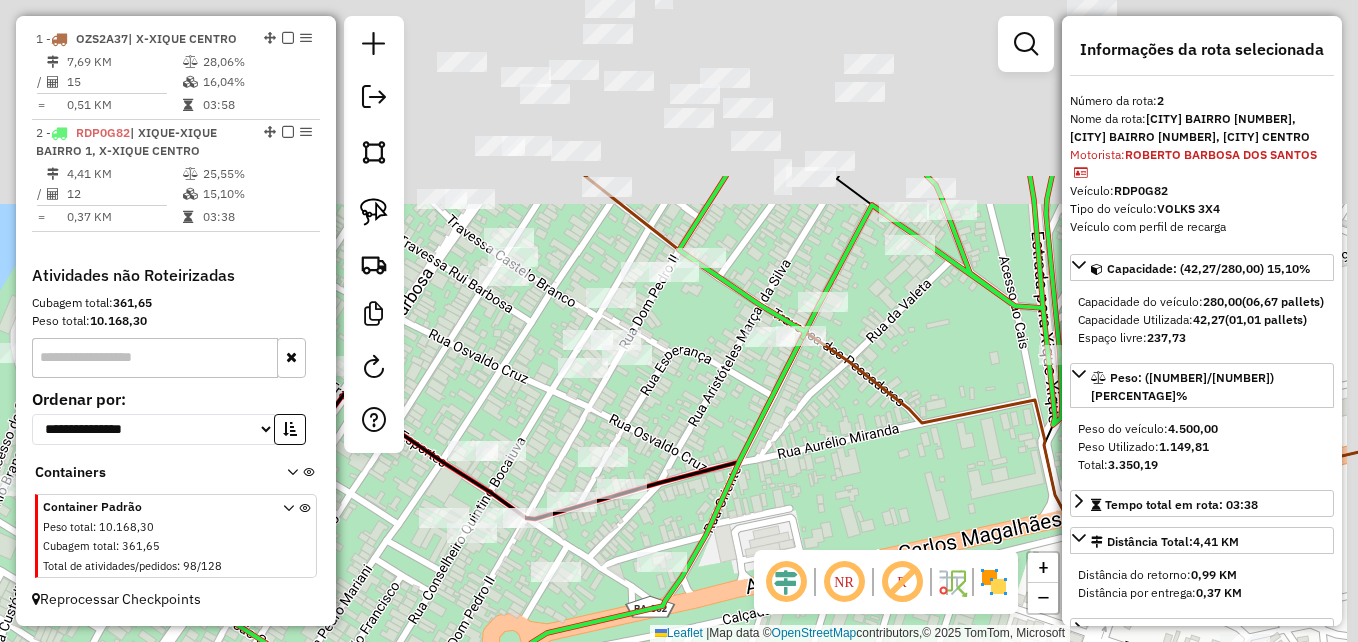 drag, startPoint x: 752, startPoint y: 169, endPoint x: 689, endPoint y: 414, distance: 252.97035 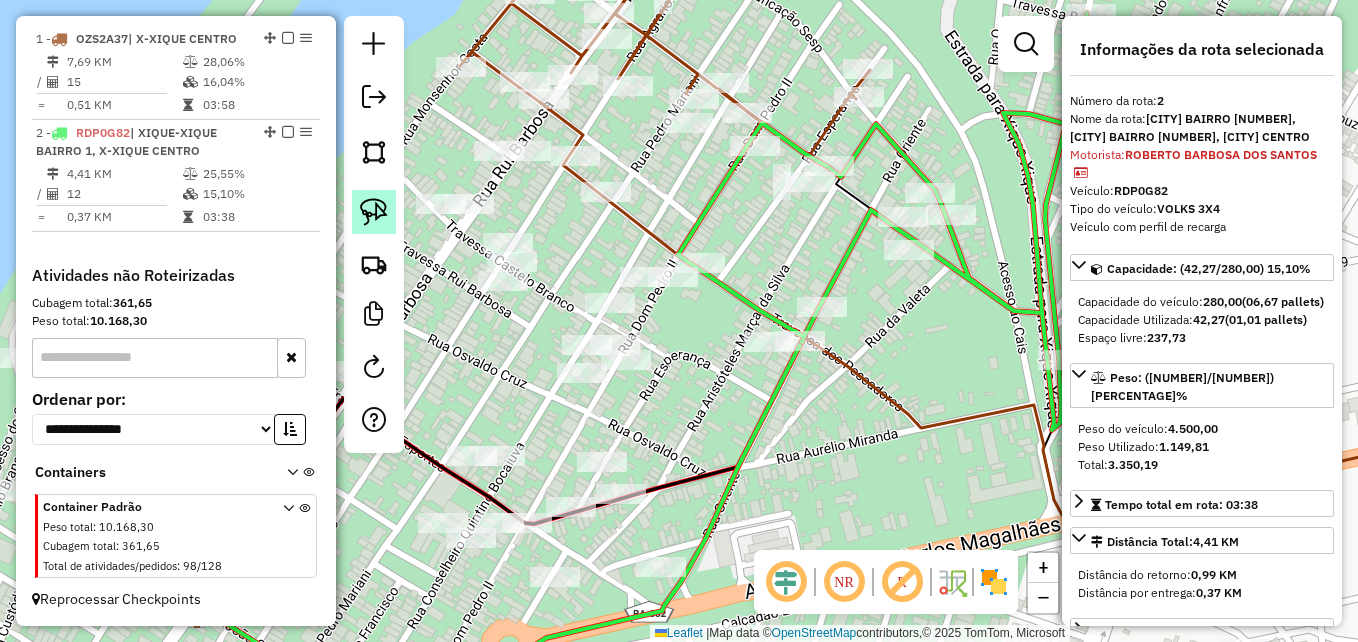 click 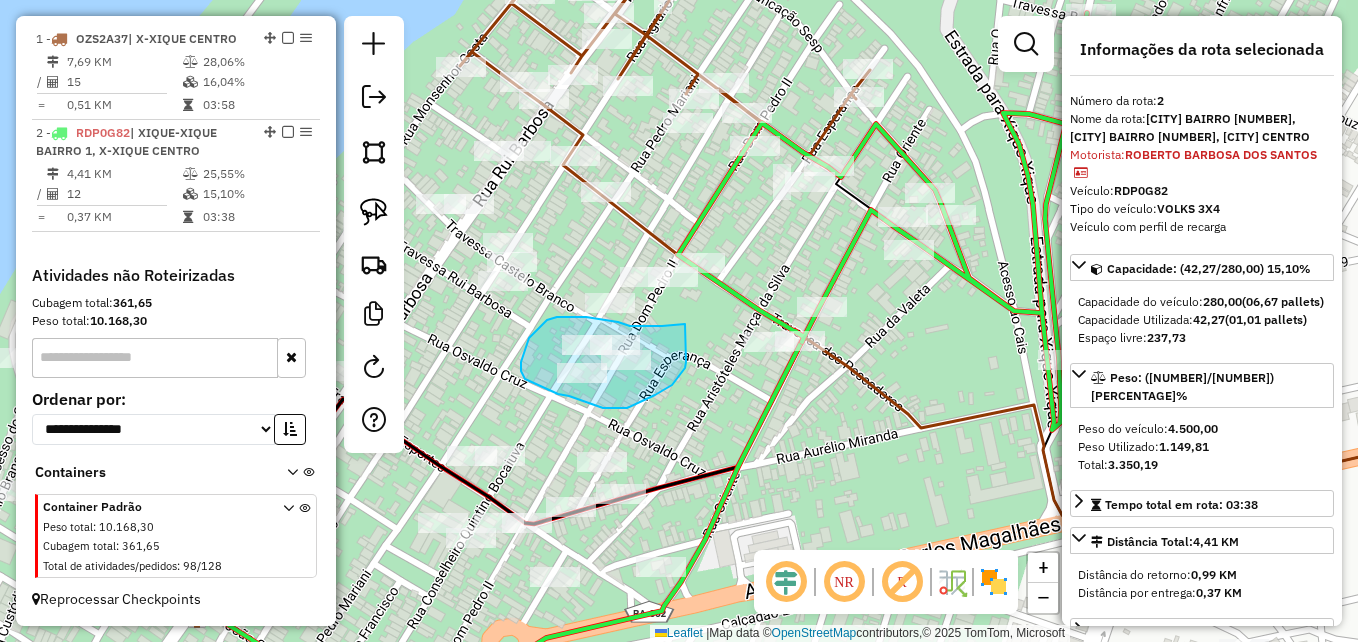 drag, startPoint x: 685, startPoint y: 324, endPoint x: 689, endPoint y: 346, distance: 22.36068 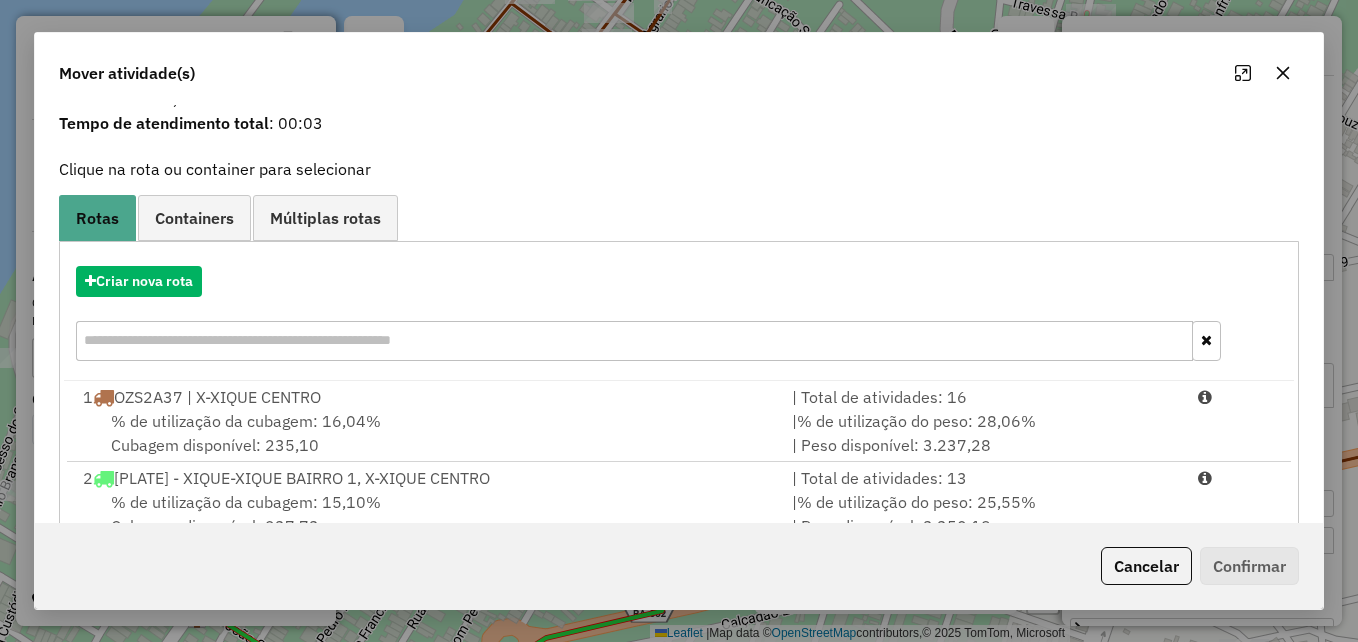 scroll, scrollTop: 128, scrollLeft: 0, axis: vertical 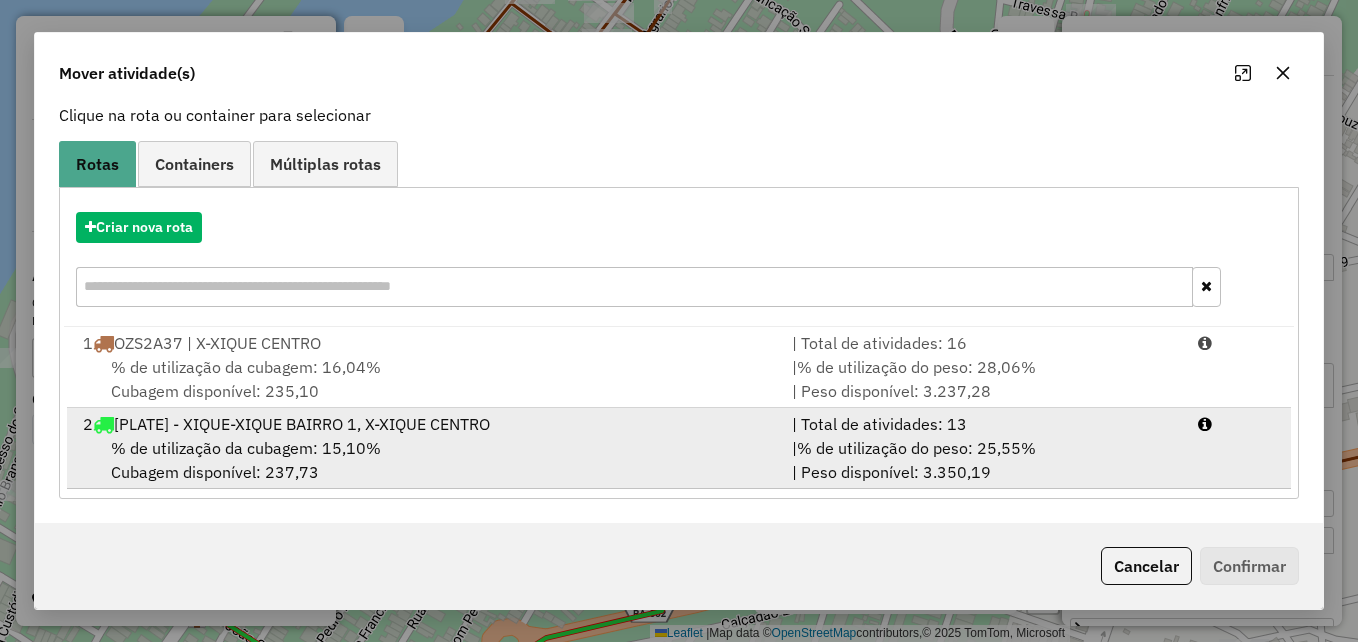 click on "2 [PLATE] | [NEIGHBORHOOD] [NEIGHBORHOOD], [NEIGHBORHOOD] [NEIGHBORHOOD]" at bounding box center (425, 424) 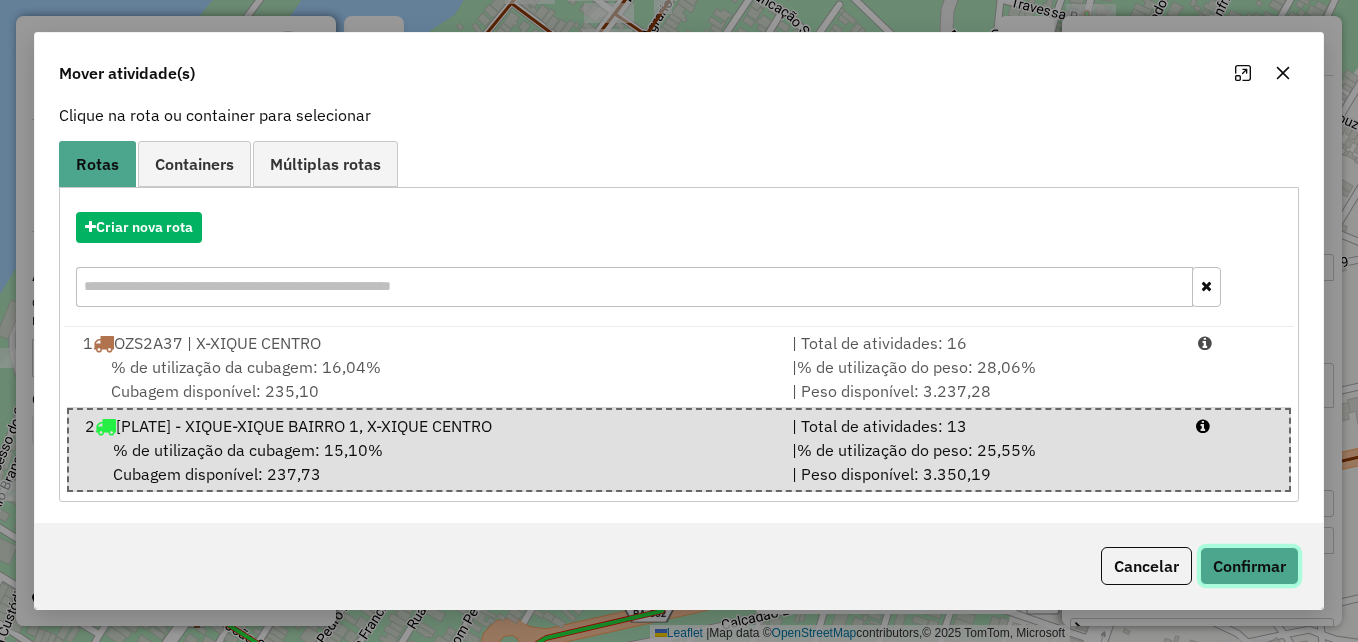 click on "Confirmar" 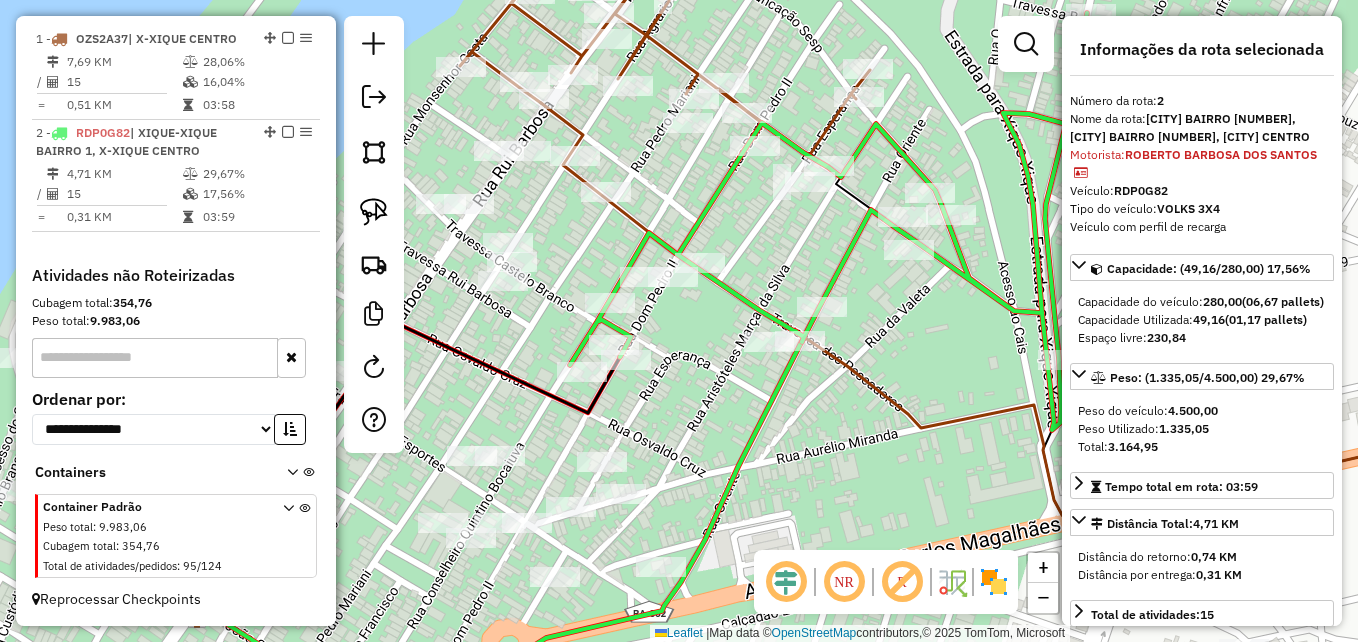 scroll, scrollTop: 0, scrollLeft: 0, axis: both 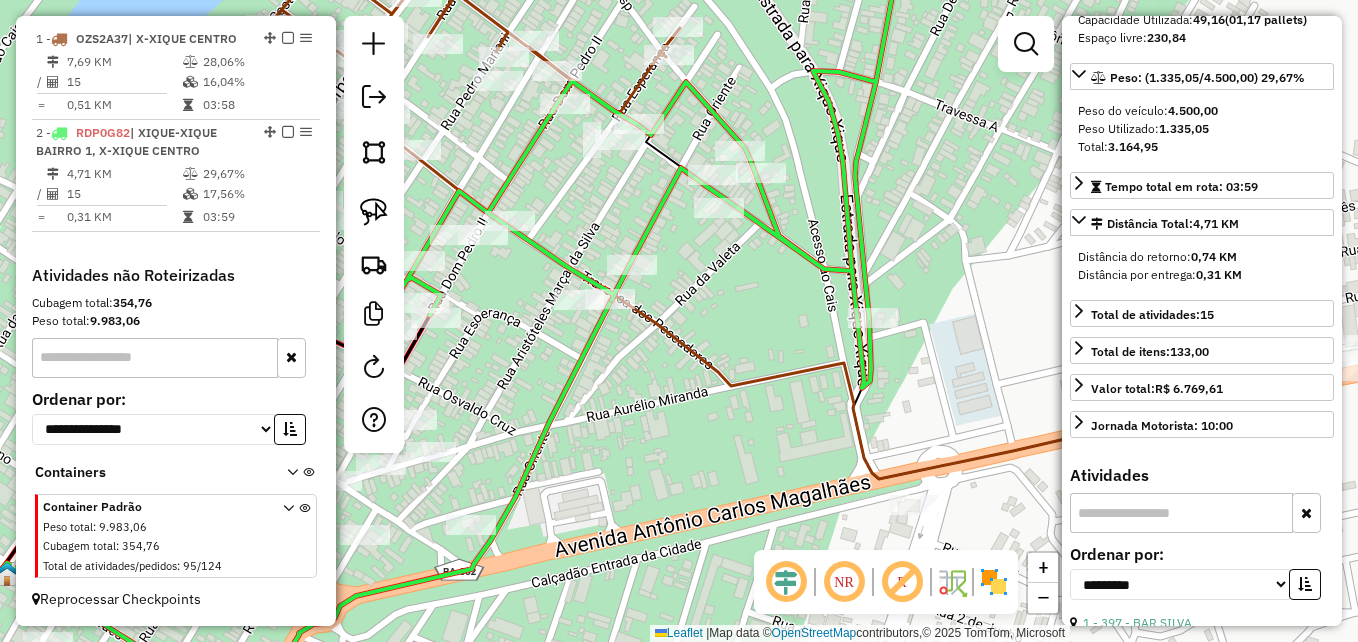 drag, startPoint x: 916, startPoint y: 360, endPoint x: 726, endPoint y: 318, distance: 194.58675 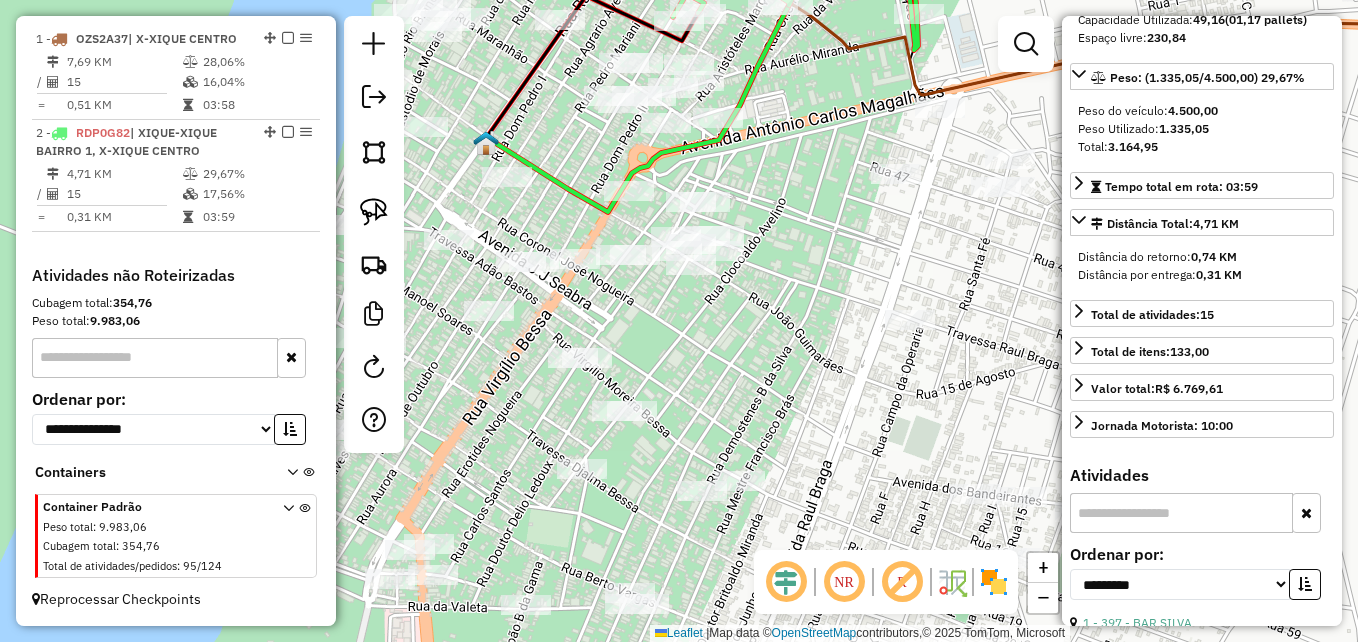 drag, startPoint x: 693, startPoint y: 412, endPoint x: 746, endPoint y: 99, distance: 317.4555 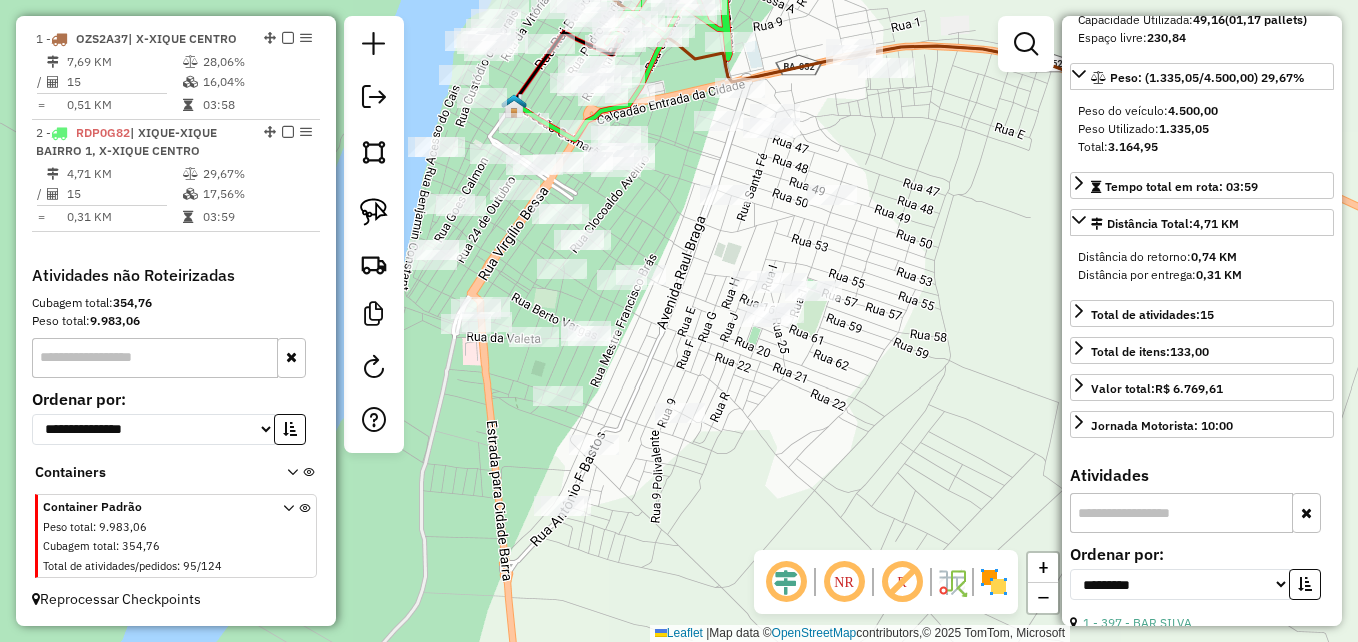drag, startPoint x: 767, startPoint y: 212, endPoint x: 713, endPoint y: 218, distance: 54.33231 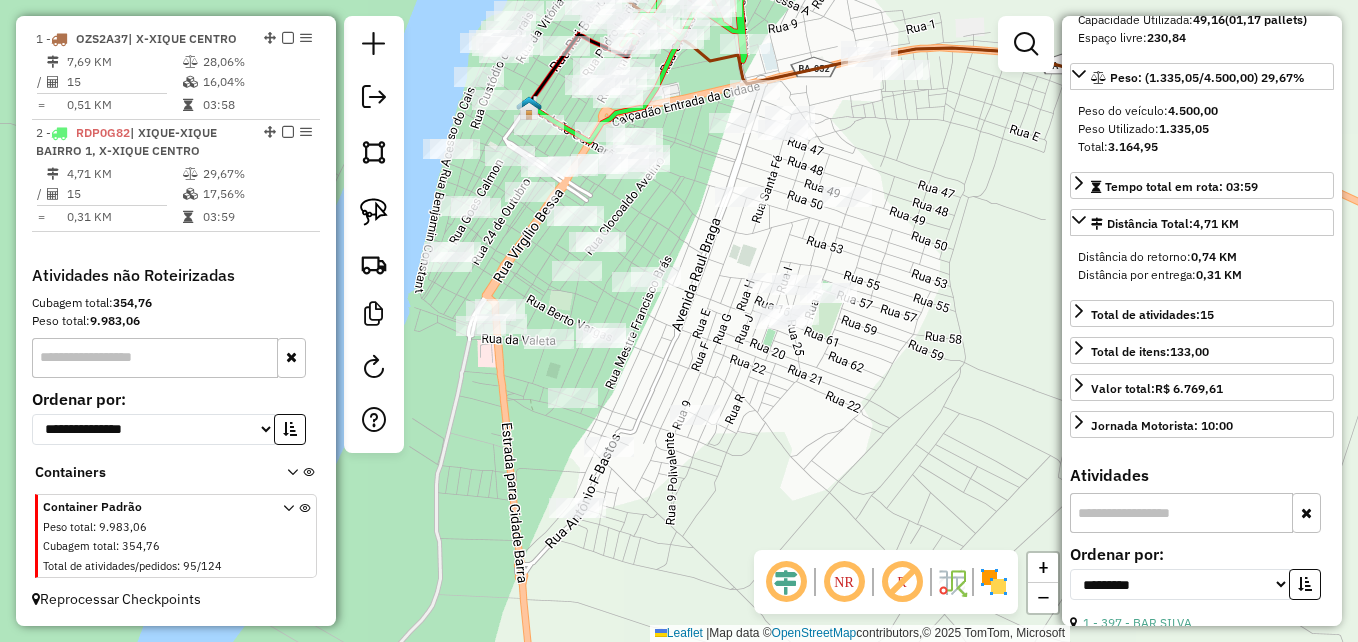 click on "Janela de atendimento Grade de atendimento Capacidade Transportadoras Veículos Cliente Pedidos  Rotas Selecione os dias de semana para filtrar as janelas de atendimento  Seg   Ter   Qua   Qui   Sex   Sáb   Dom  Informe o período da janela de atendimento: De: Até:  Filtrar exatamente a janela do cliente  Considerar janela de atendimento padrão  Selecione os dias de semana para filtrar as grades de atendimento  Seg   Ter   Qua   Qui   Sex   Sáb   Dom   Considerar clientes sem dia de atendimento cadastrado  Clientes fora do dia de atendimento selecionado Filtrar as atividades entre os valores definidos abaixo:  Peso mínimo:   Peso máximo:   Cubagem mínima:   Cubagem máxima:   De:   Até:  Filtrar as atividades entre o tempo de atendimento definido abaixo:  De:   Até:   Considerar capacidade total dos clientes não roteirizados Transportadora: Selecione um ou mais itens Tipo de veículo: Selecione um ou mais itens Veículo: Selecione um ou mais itens Motorista: Selecione um ou mais itens Nome: Rótulo:" 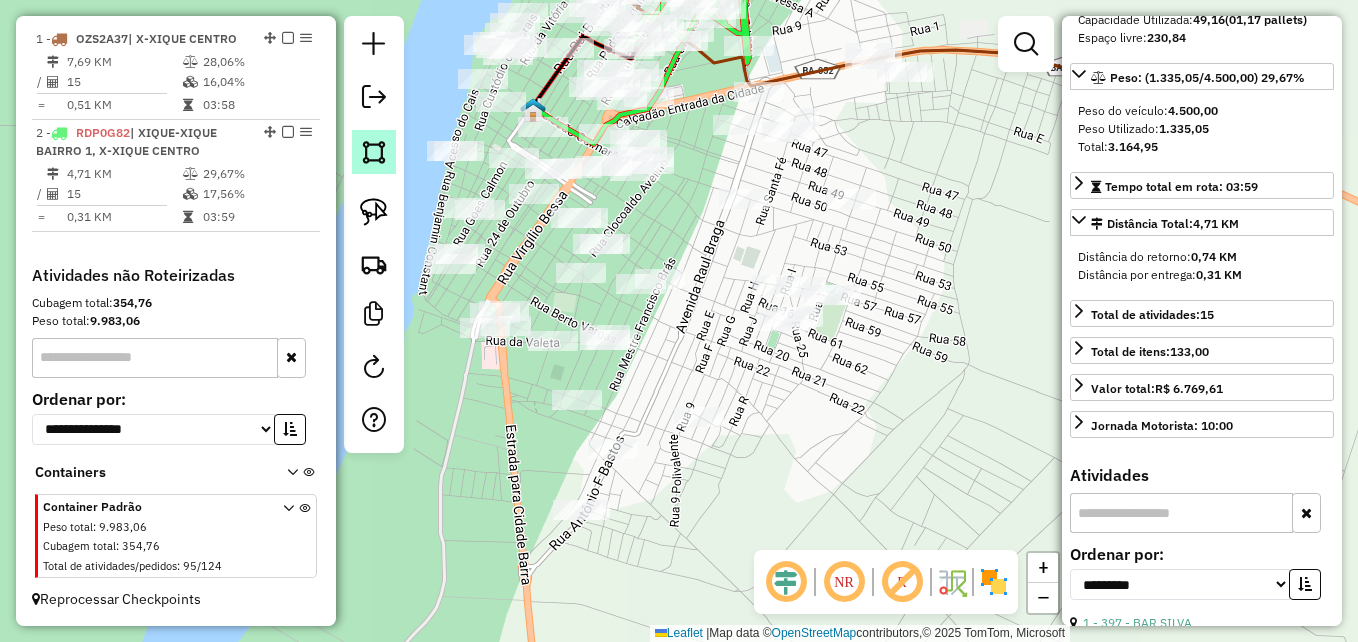 click 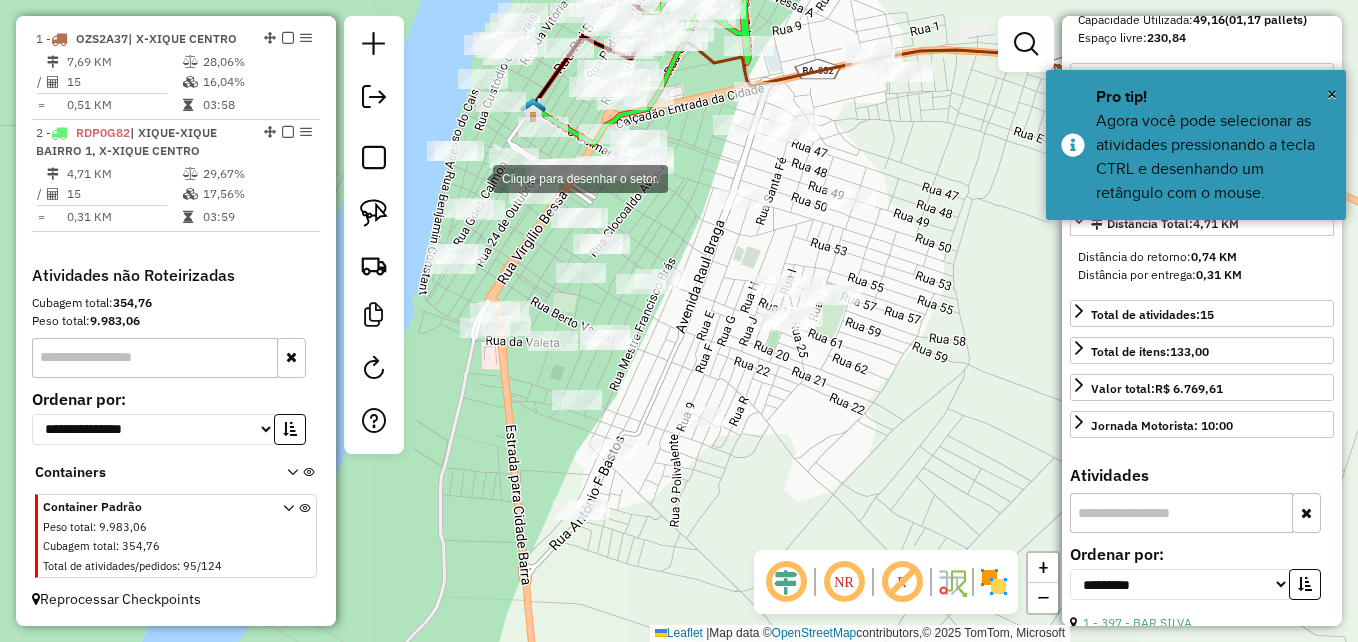 click 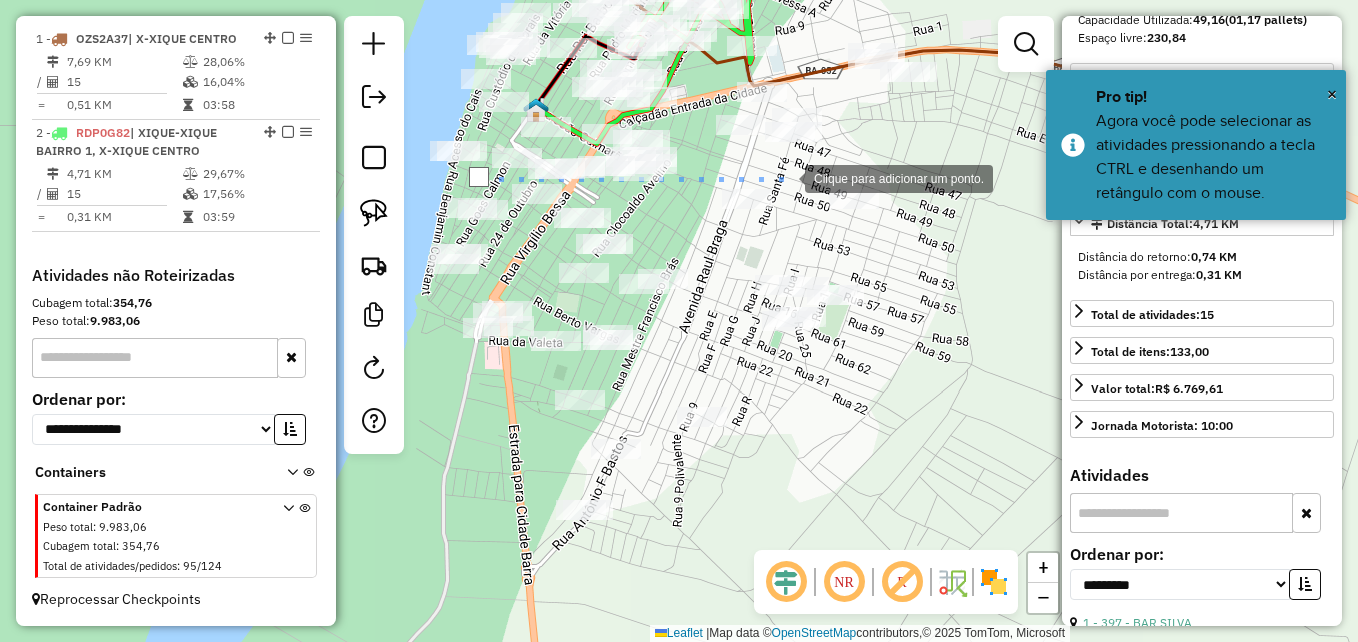 drag, startPoint x: 785, startPoint y: 177, endPoint x: 812, endPoint y: 175, distance: 27.073973 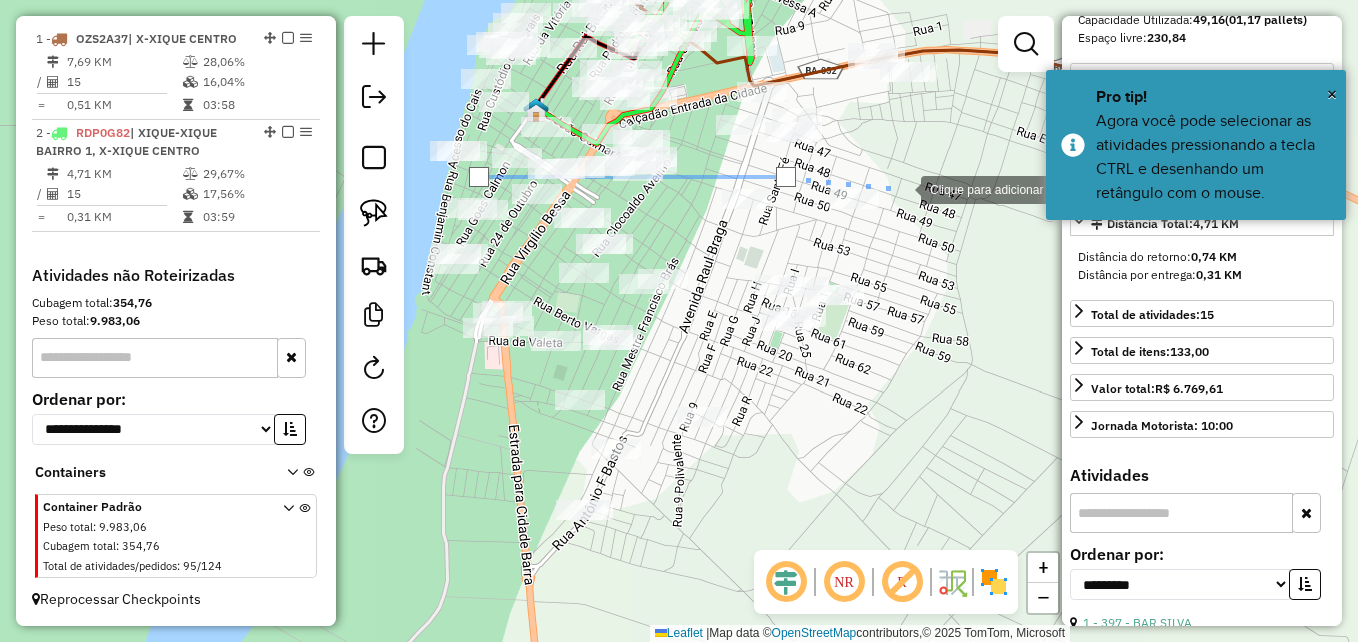 click 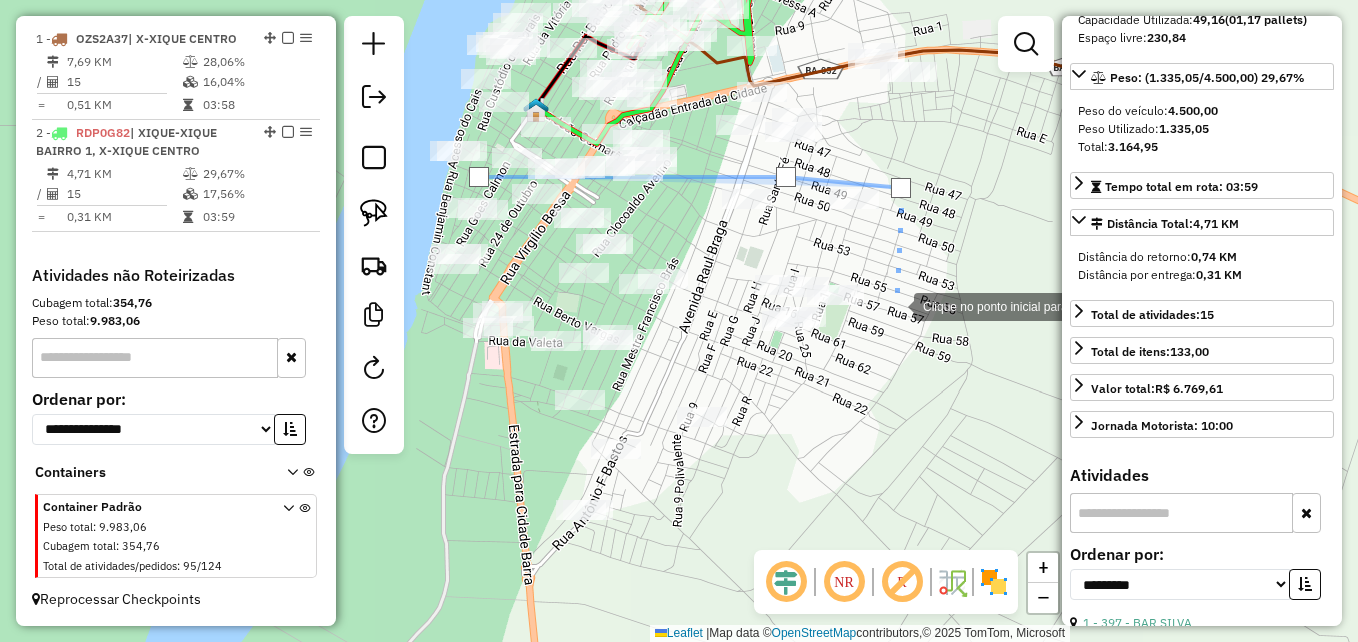click 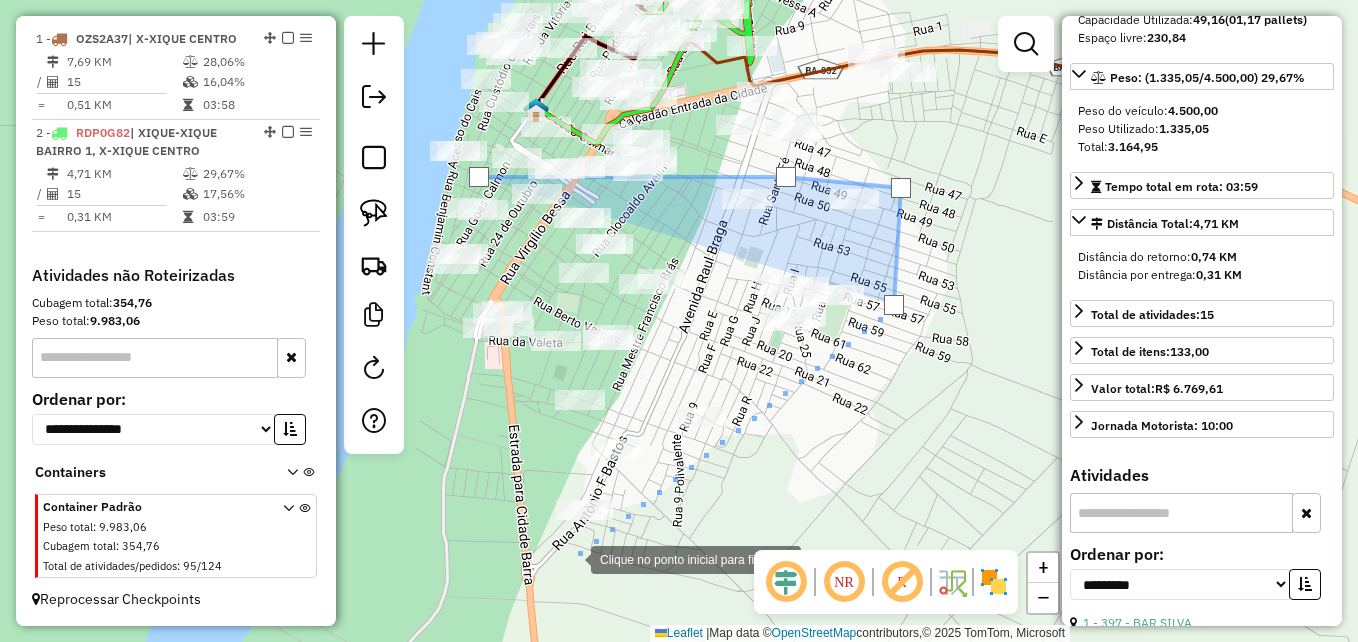 click 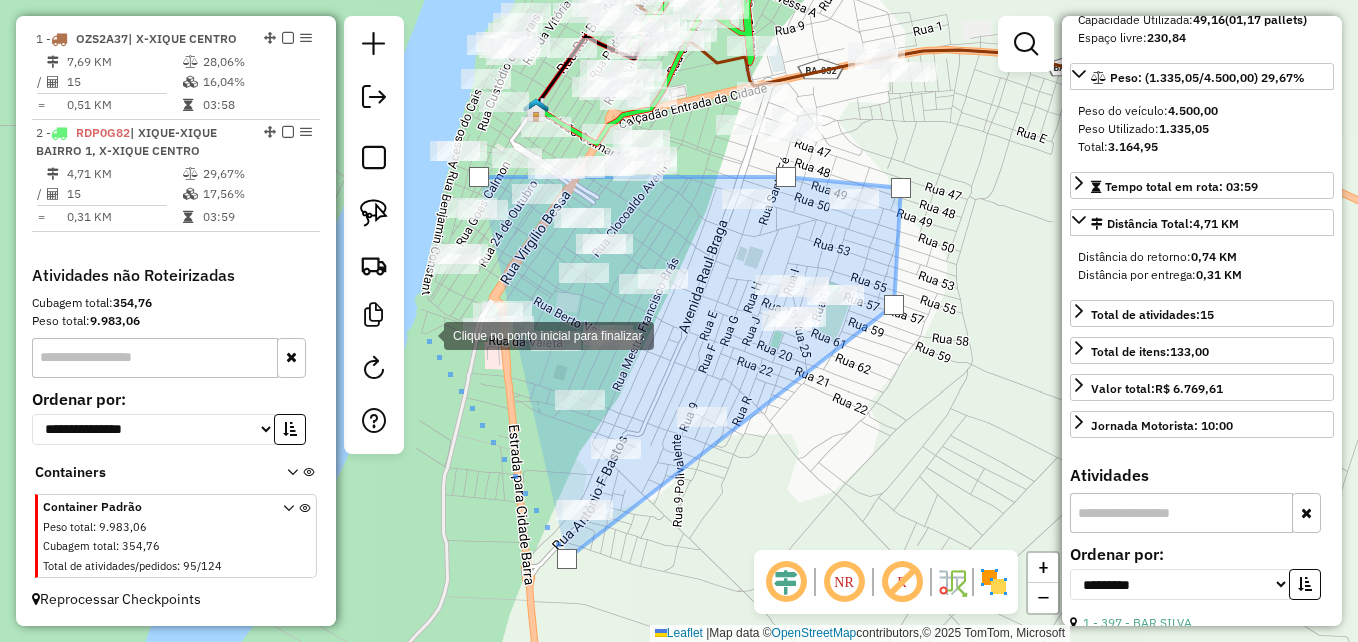 click 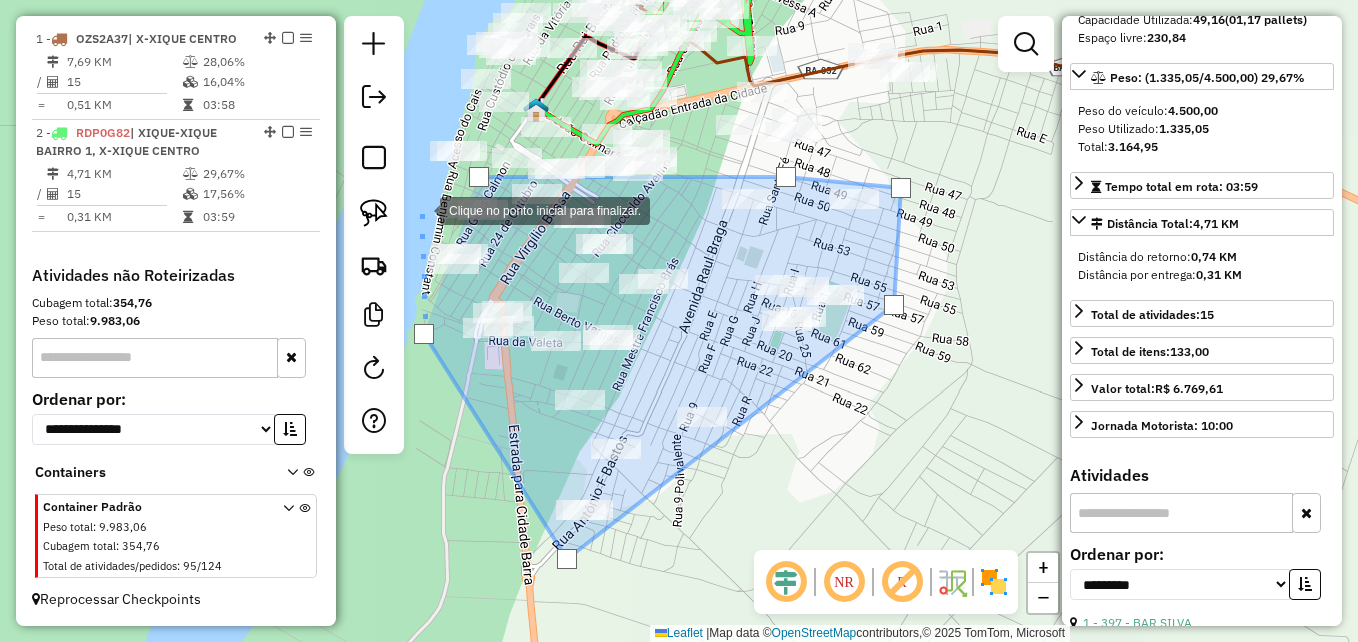 click 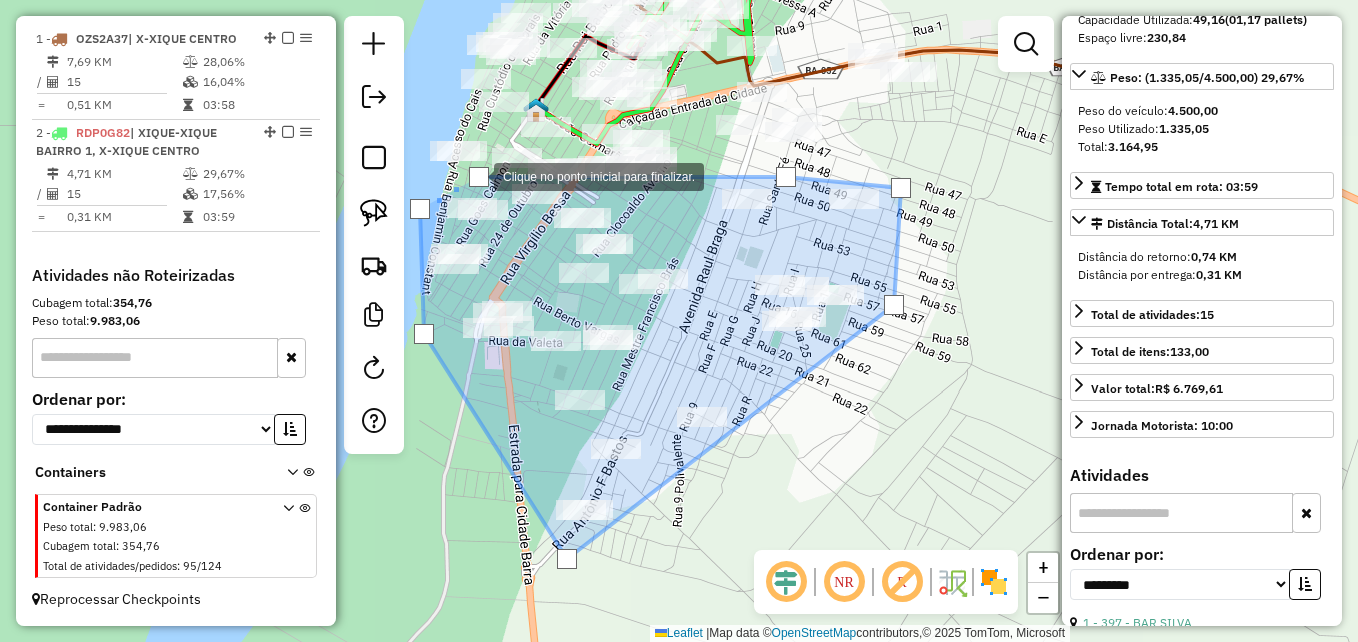 click 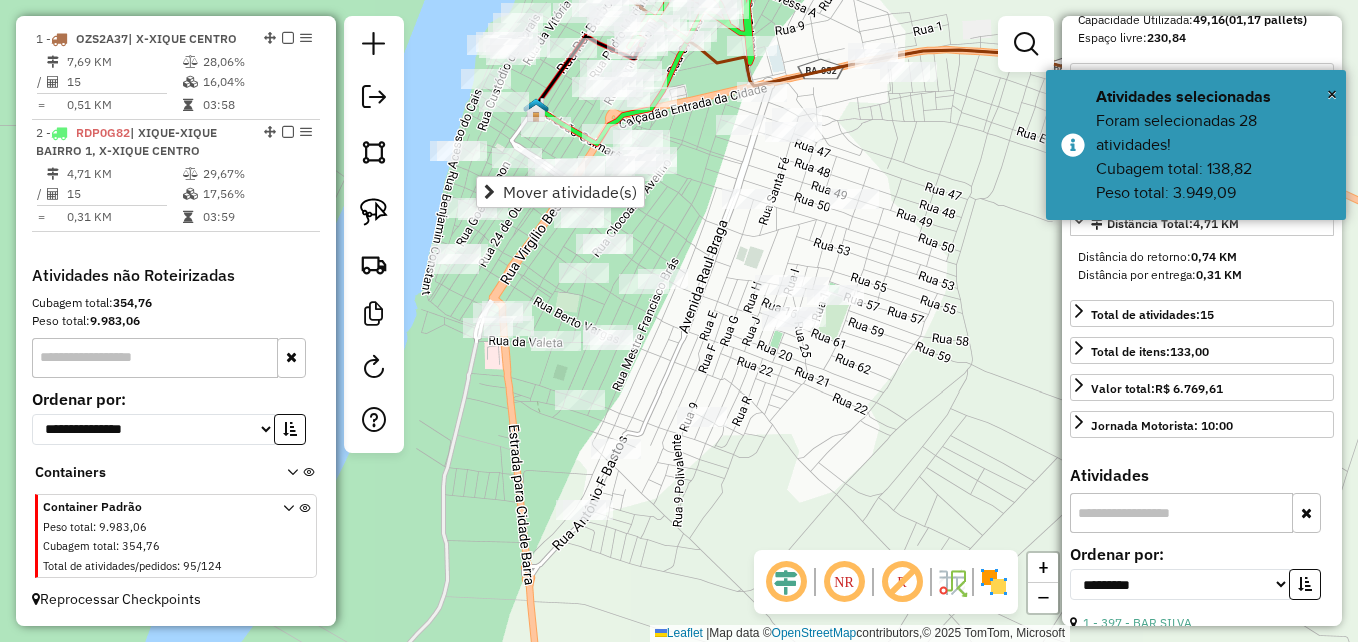 click on "Janela de atendimento Grade de atendimento Capacidade Transportadoras Veículos Cliente Pedidos  Rotas Selecione os dias de semana para filtrar as janelas de atendimento  Seg   Ter   Qua   Qui   Sex   Sáb   Dom  Informe o período da janela de atendimento: De: Até:  Filtrar exatamente a janela do cliente  Considerar janela de atendimento padrão  Selecione os dias de semana para filtrar as grades de atendimento  Seg   Ter   Qua   Qui   Sex   Sáb   Dom   Considerar clientes sem dia de atendimento cadastrado  Clientes fora do dia de atendimento selecionado Filtrar as atividades entre os valores definidos abaixo:  Peso mínimo:   Peso máximo:   Cubagem mínima:   Cubagem máxima:   De:   Até:  Filtrar as atividades entre o tempo de atendimento definido abaixo:  De:   Até:   Considerar capacidade total dos clientes não roteirizados Transportadora: Selecione um ou mais itens Tipo de veículo: Selecione um ou mais itens Veículo: Selecione um ou mais itens Motorista: Selecione um ou mais itens Nome: Rótulo:" 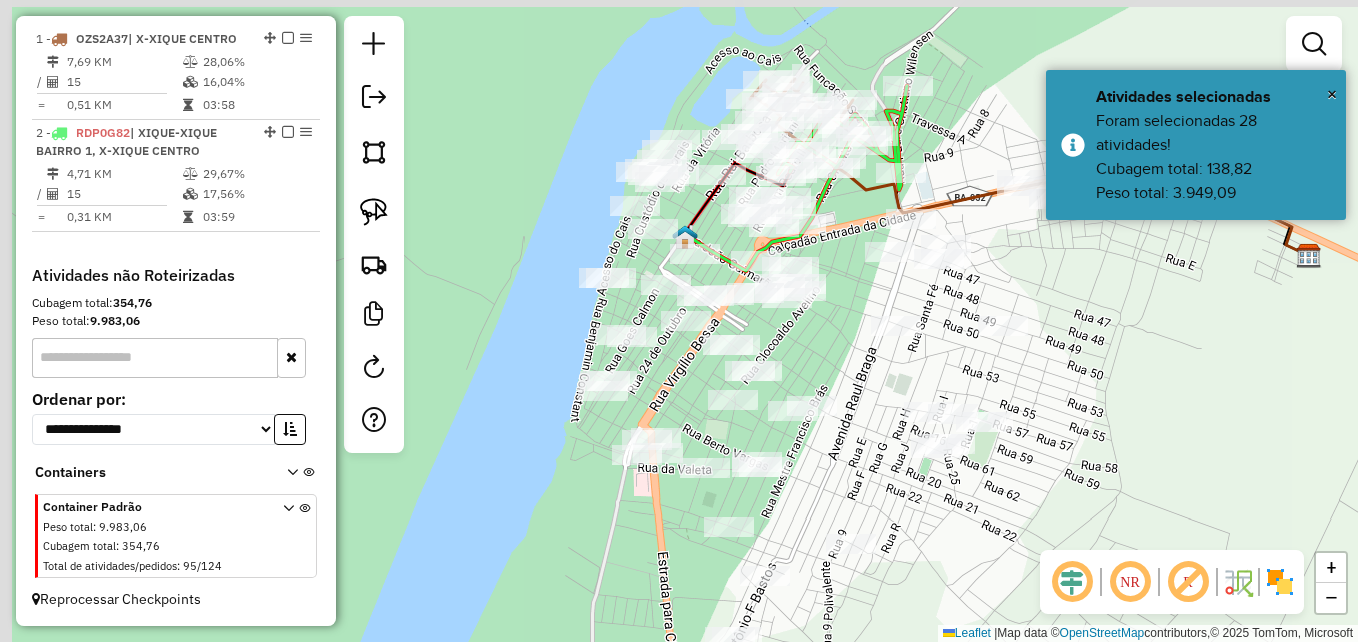 drag, startPoint x: 791, startPoint y: 218, endPoint x: 876, endPoint y: 299, distance: 117.413795 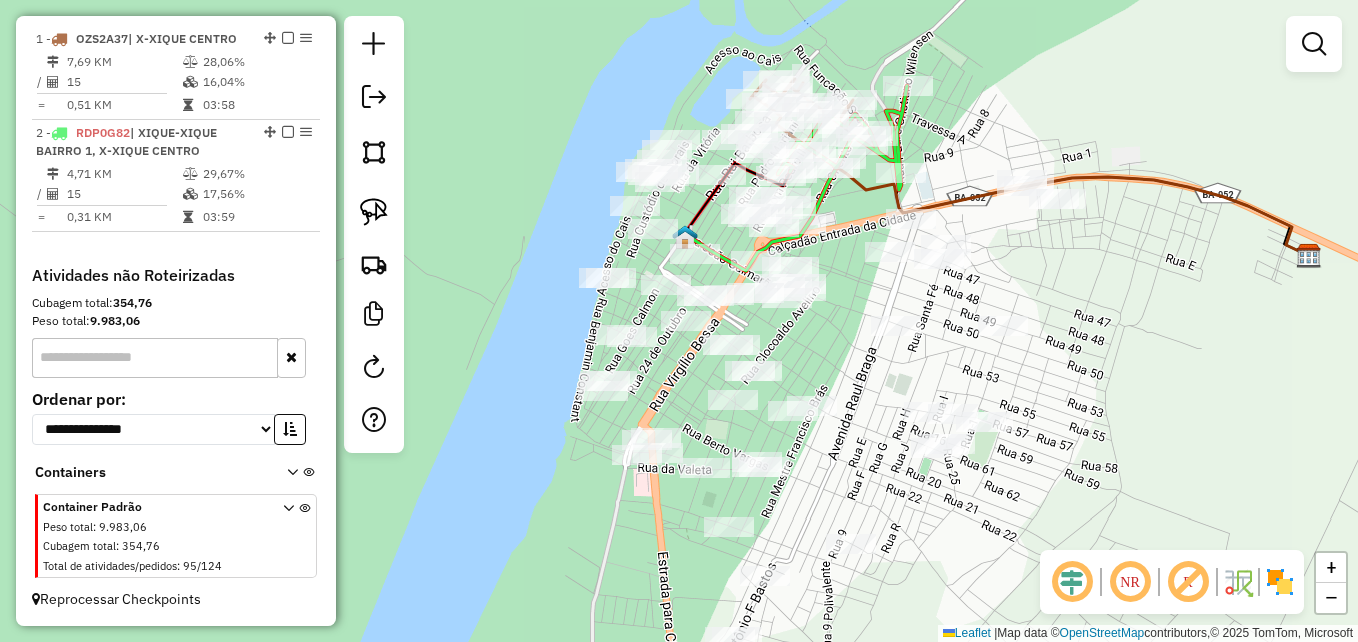 drag, startPoint x: 369, startPoint y: 162, endPoint x: 528, endPoint y: 314, distance: 219.96591 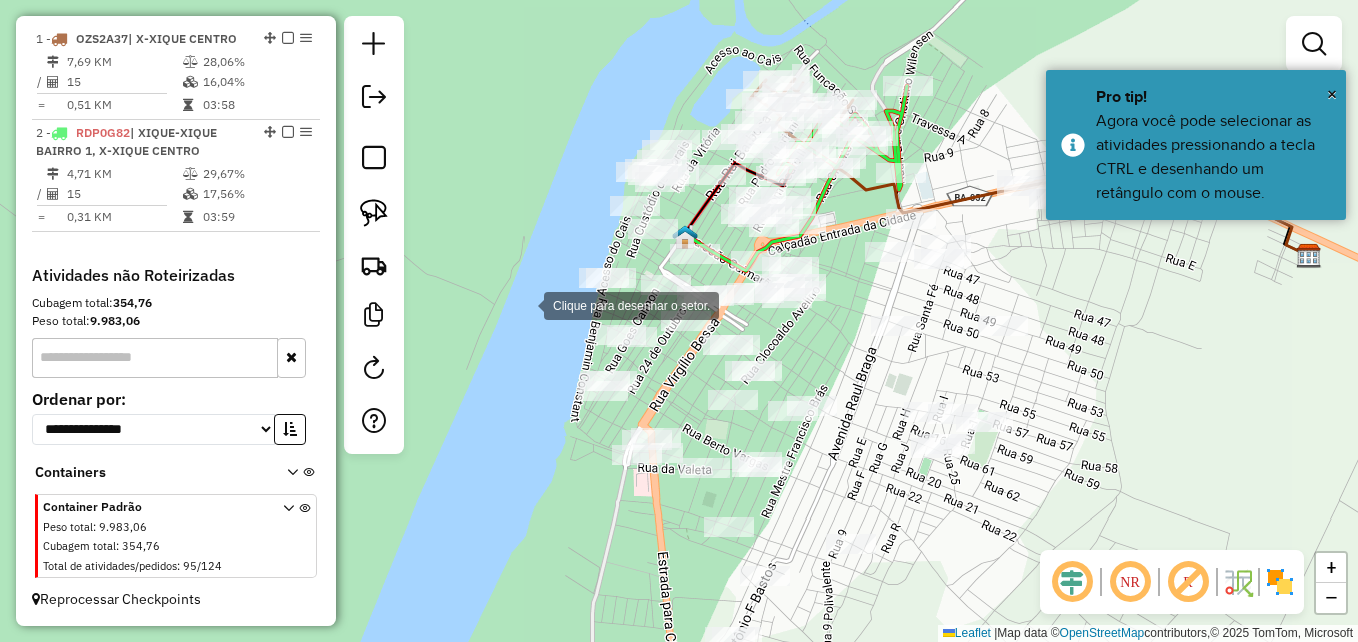 click 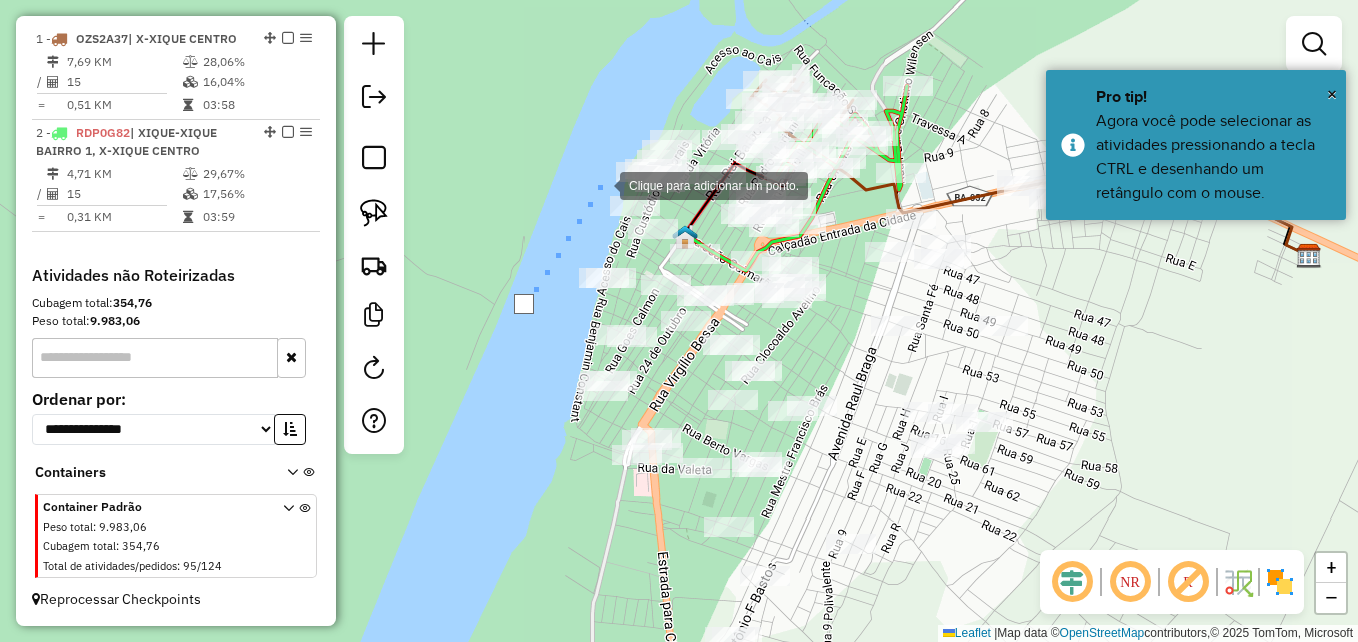 click 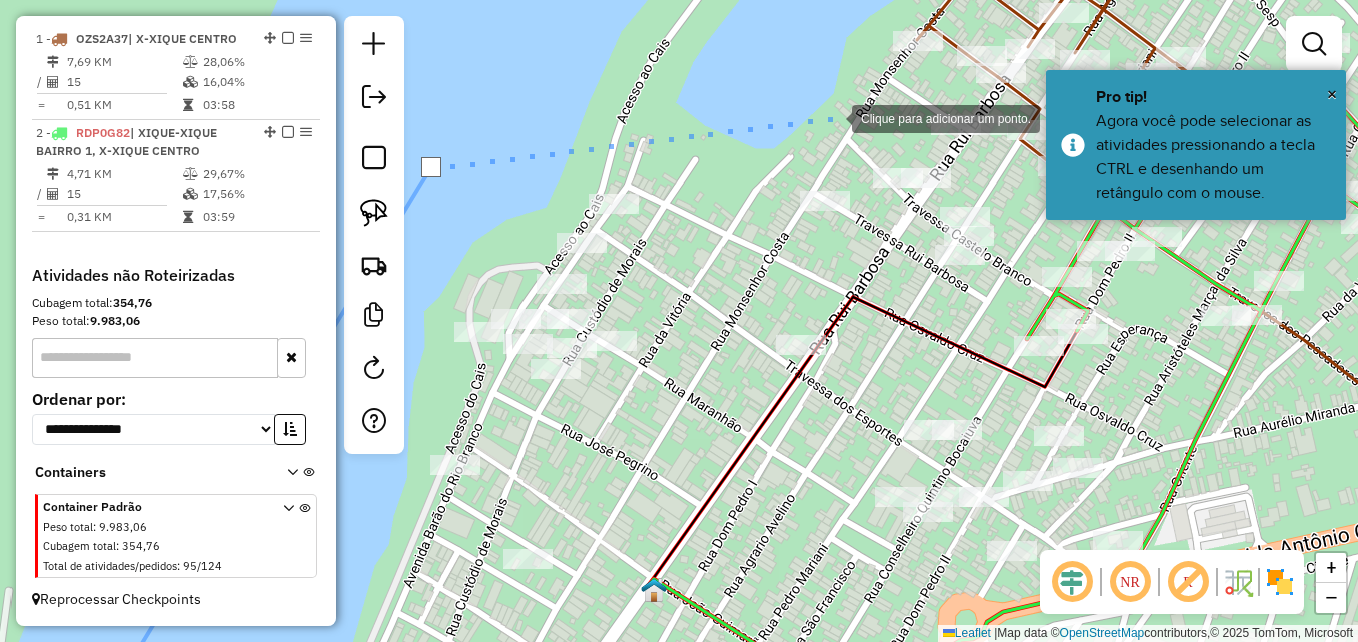 click 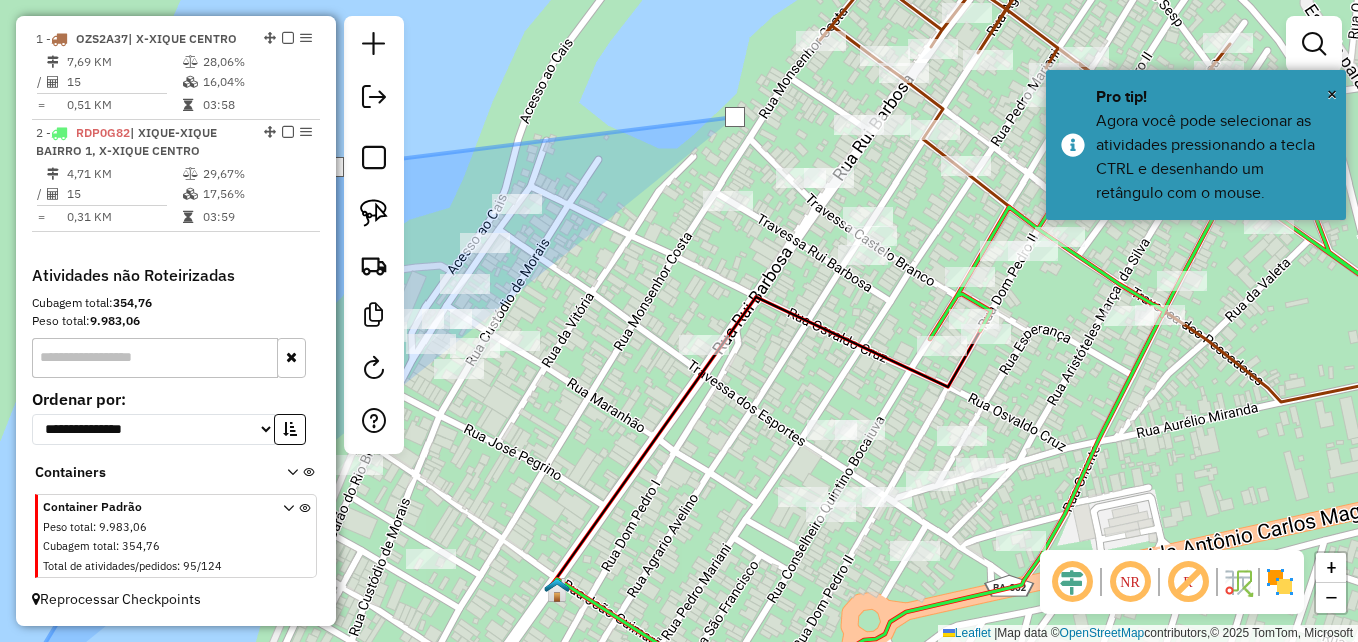drag, startPoint x: 861, startPoint y: 115, endPoint x: 599, endPoint y: 120, distance: 262.0477 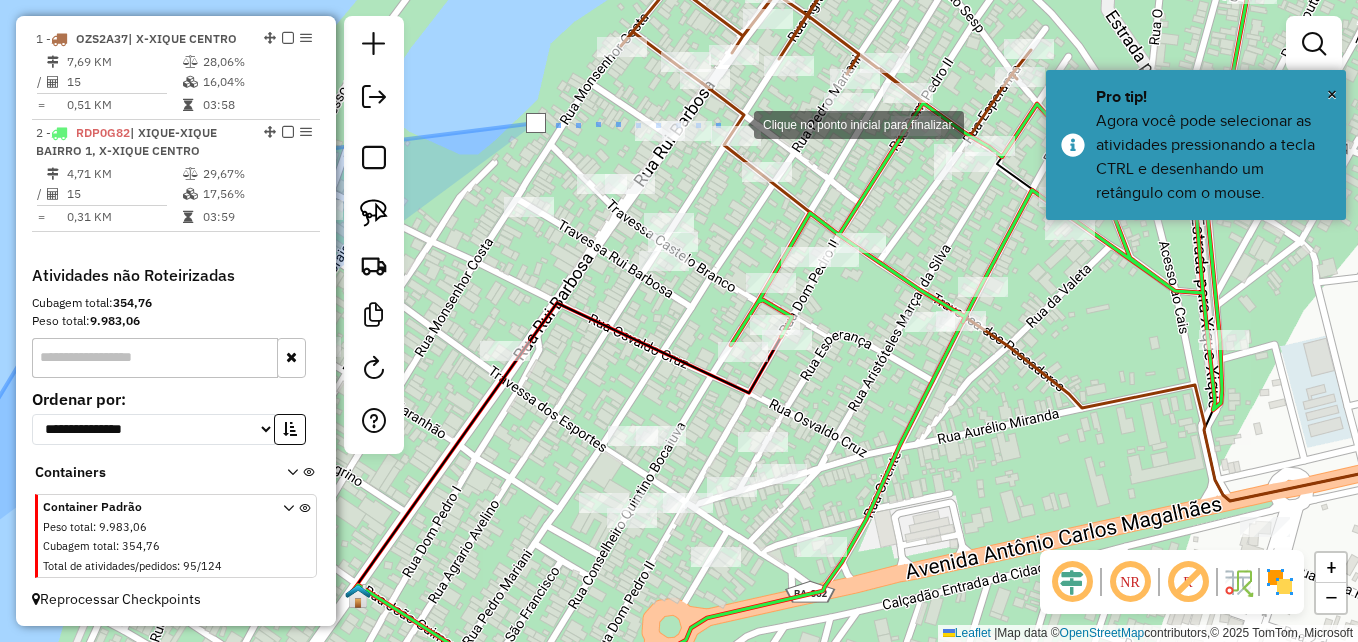 click 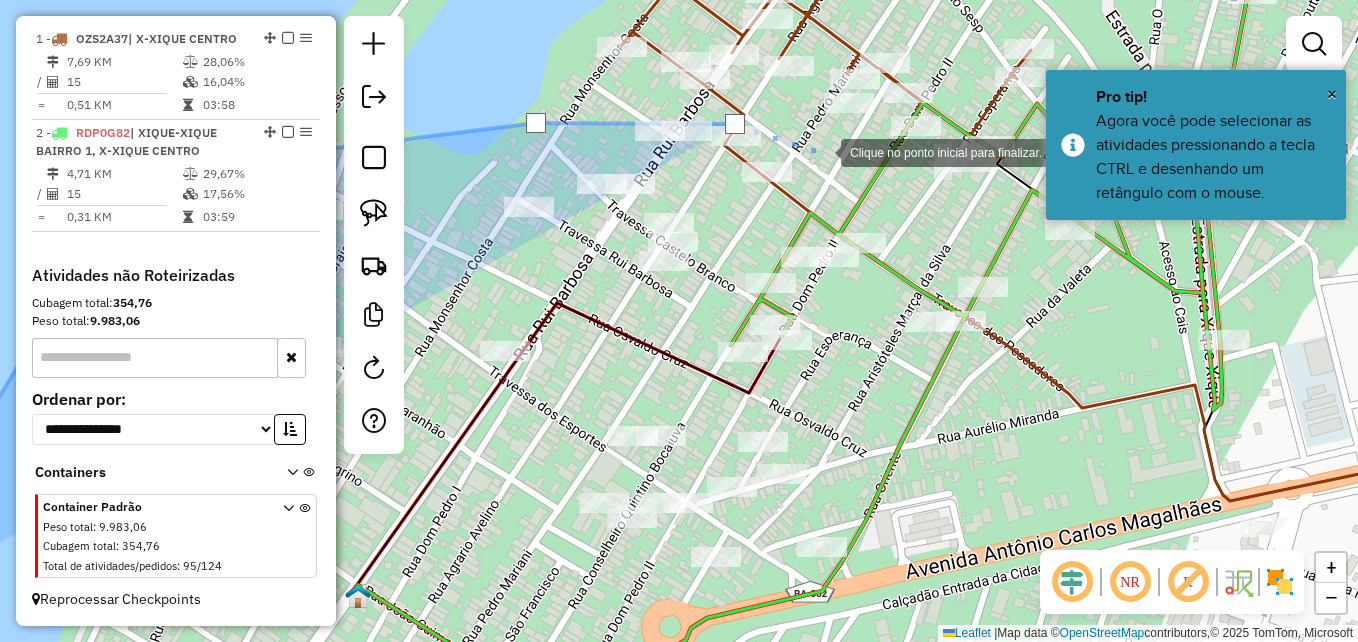click 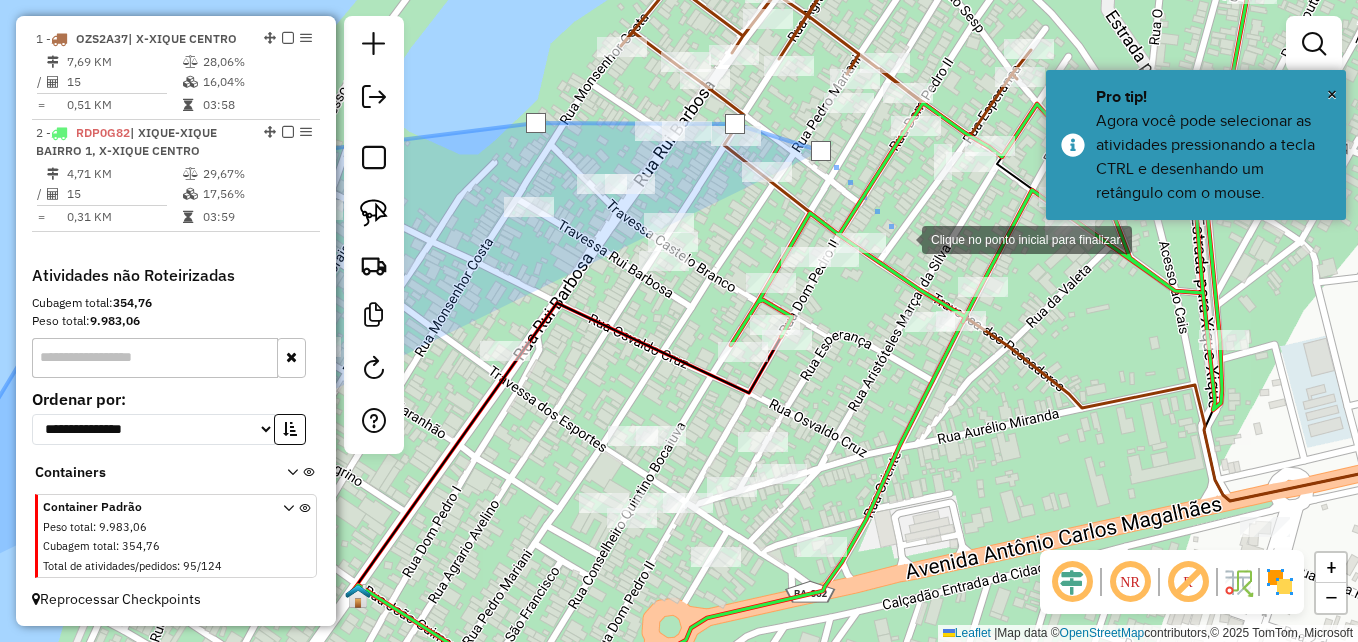 drag, startPoint x: 902, startPoint y: 238, endPoint x: 882, endPoint y: 264, distance: 32.80244 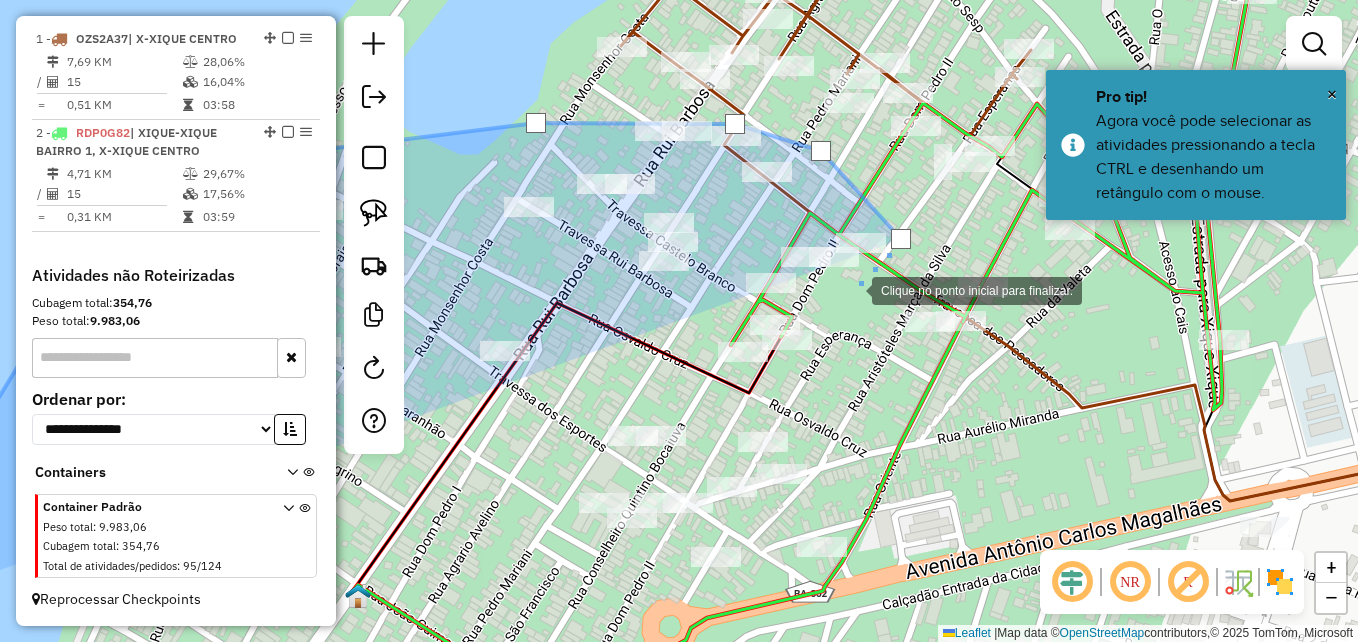 drag, startPoint x: 852, startPoint y: 289, endPoint x: 837, endPoint y: 291, distance: 15.132746 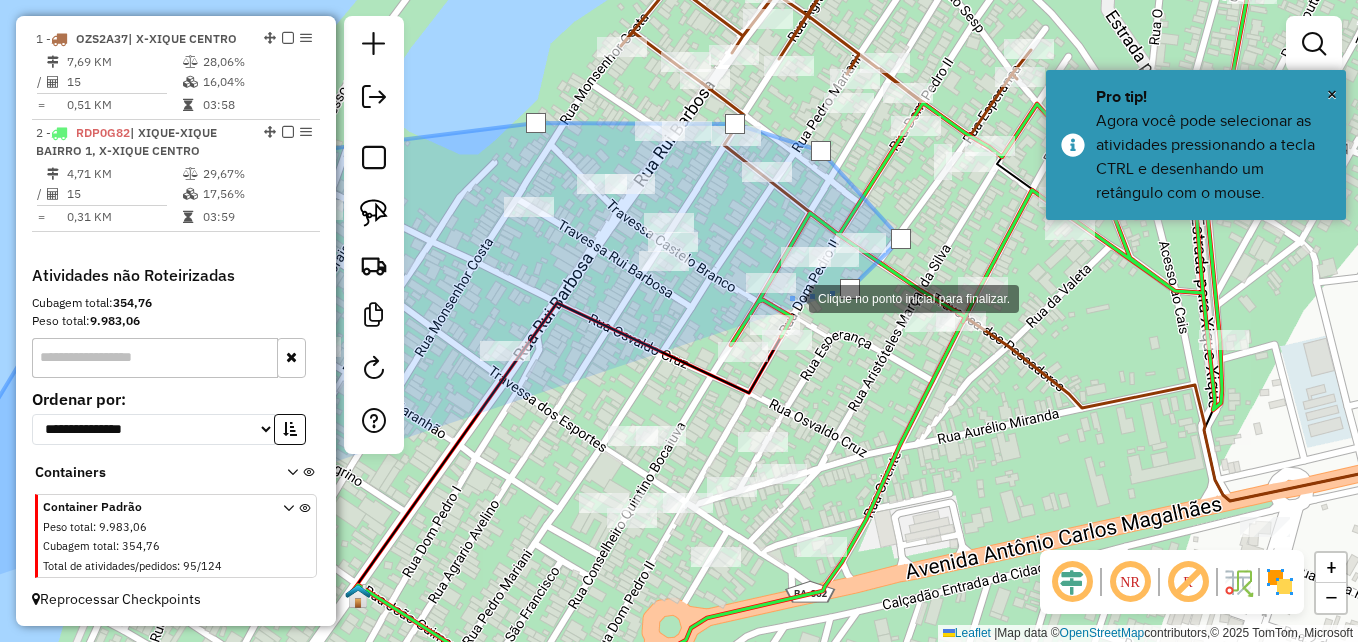 drag, startPoint x: 789, startPoint y: 297, endPoint x: 685, endPoint y: 323, distance: 107.200745 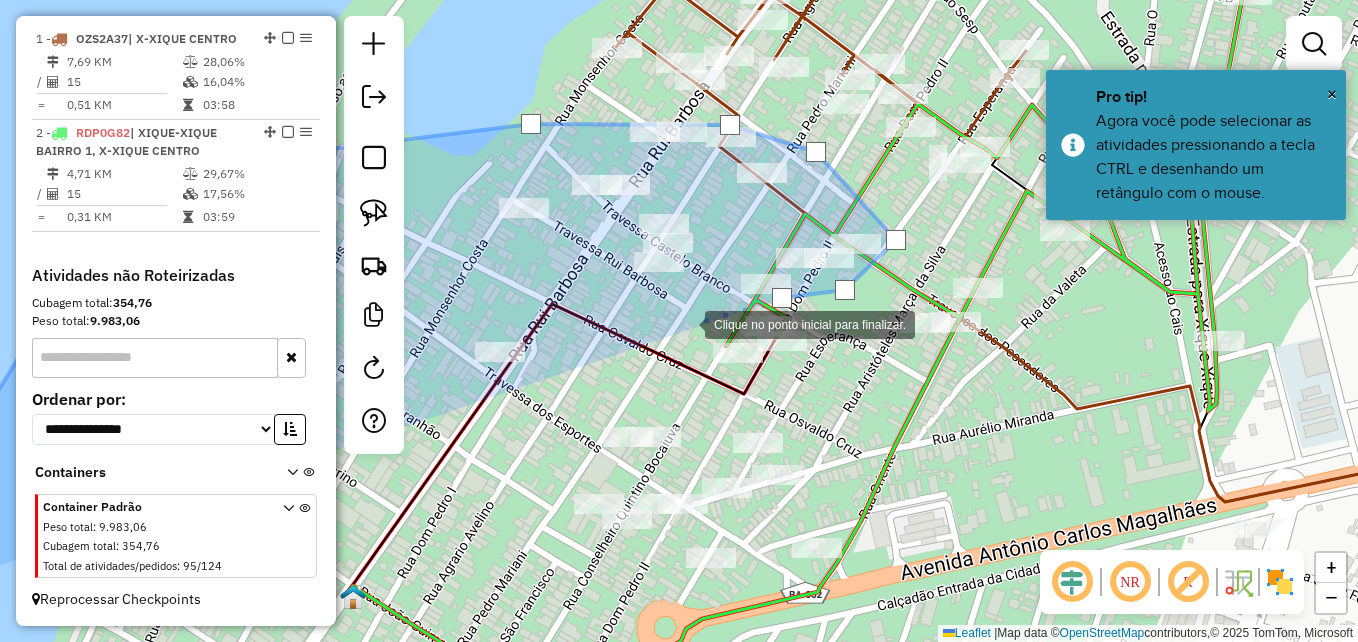 drag, startPoint x: 685, startPoint y: 323, endPoint x: 677, endPoint y: 347, distance: 25.298222 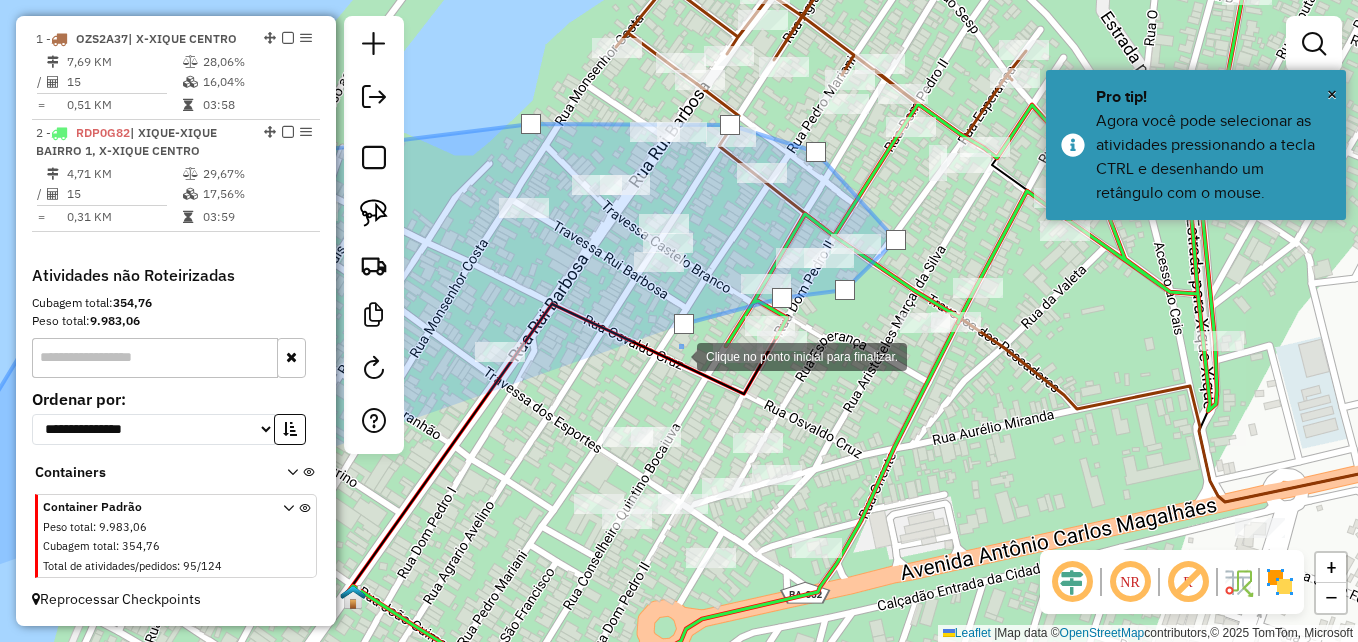 click 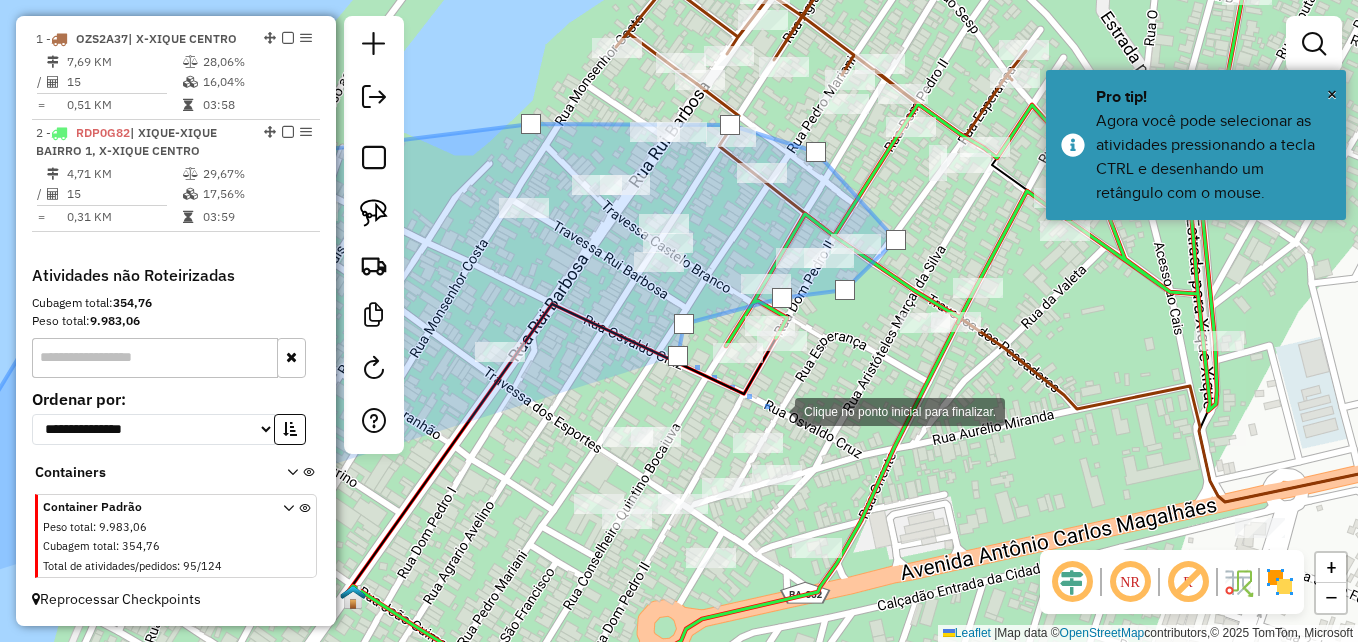click 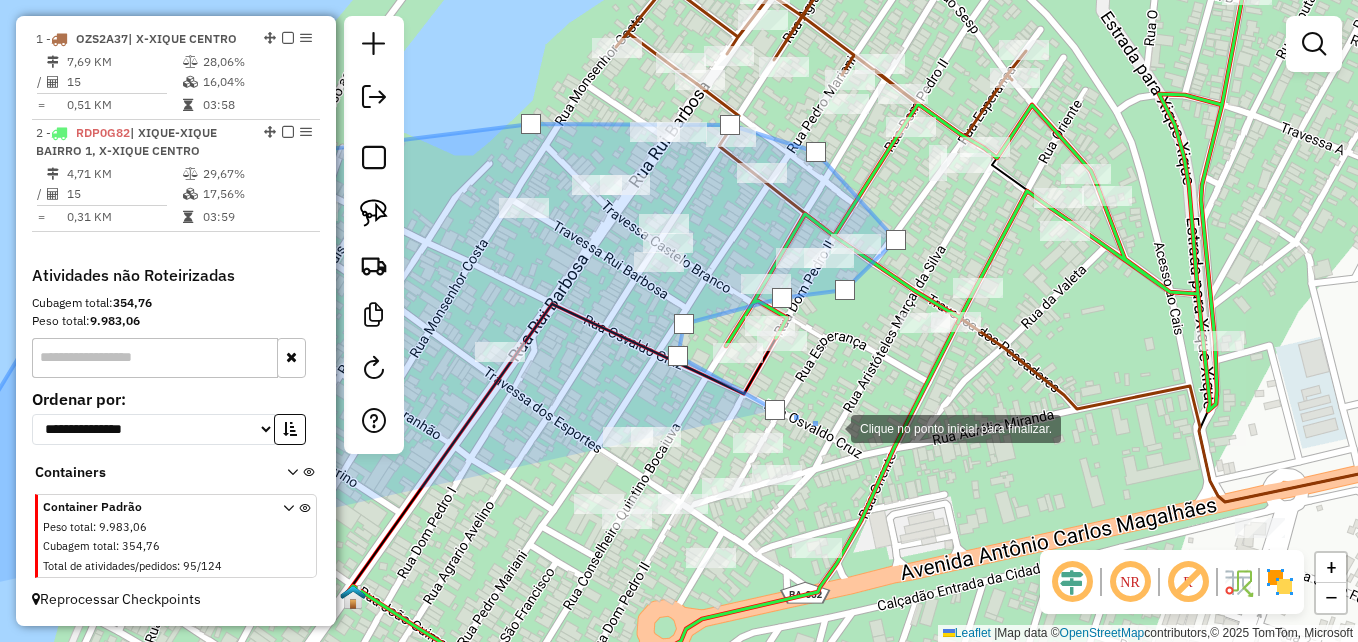 click 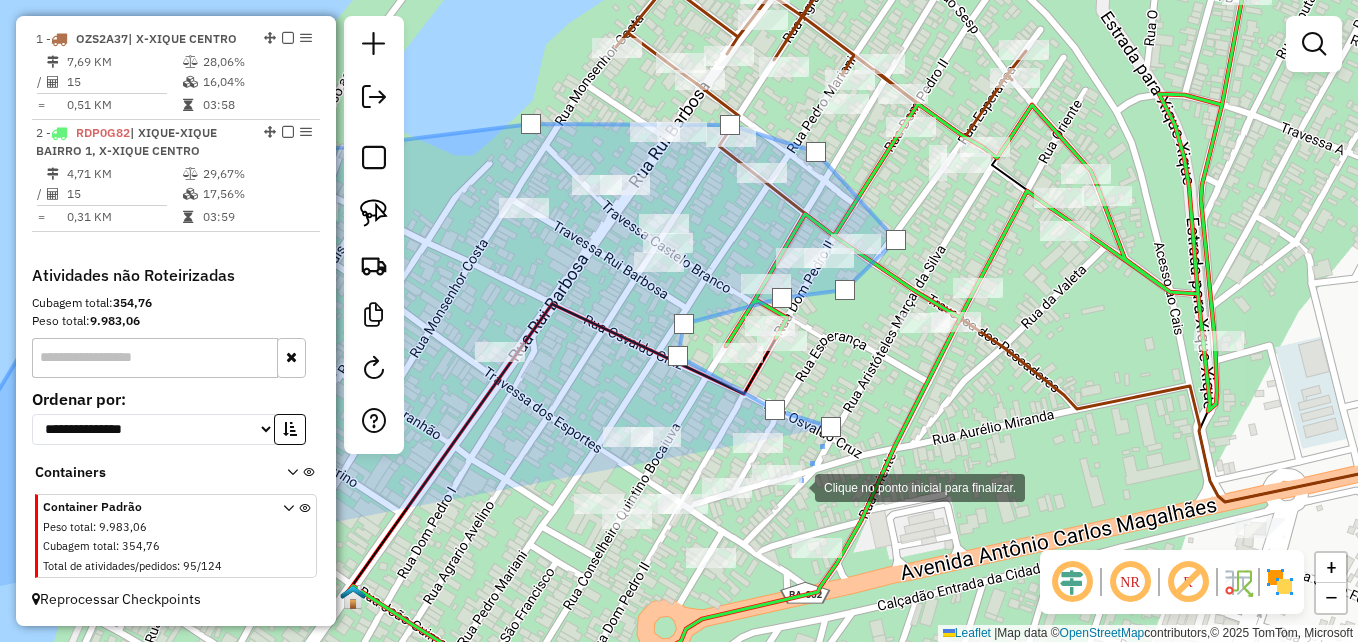 drag, startPoint x: 795, startPoint y: 486, endPoint x: 754, endPoint y: 267, distance: 222.80484 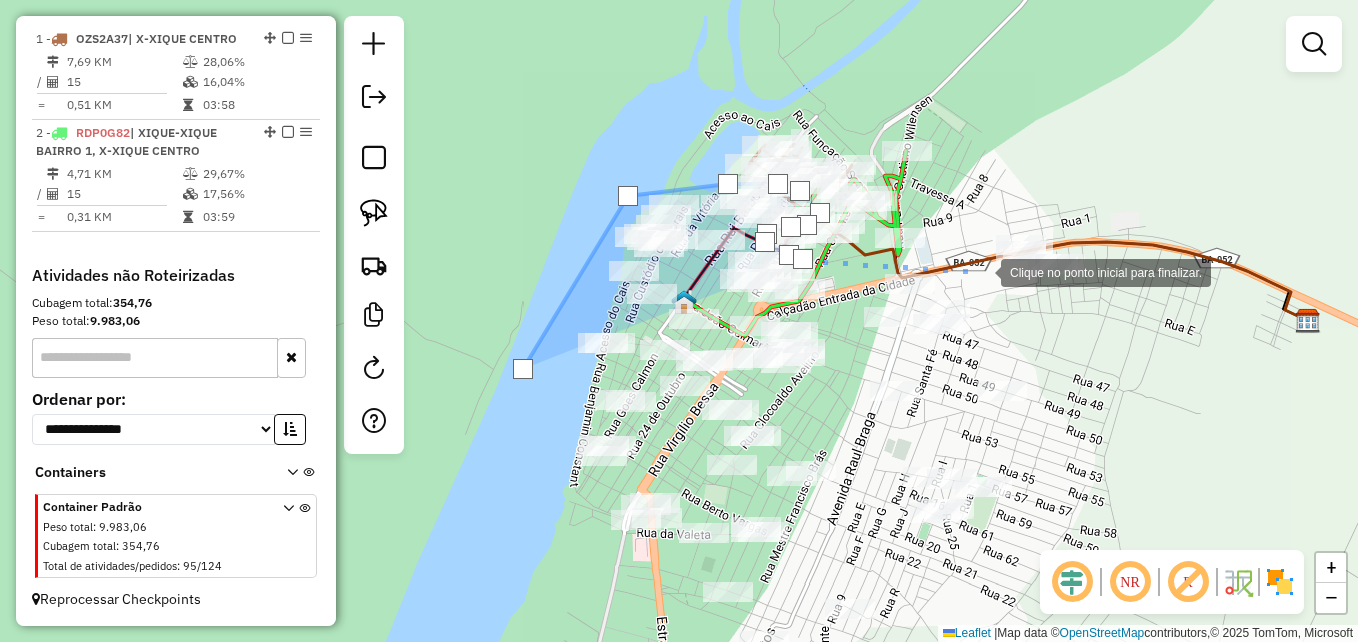 click 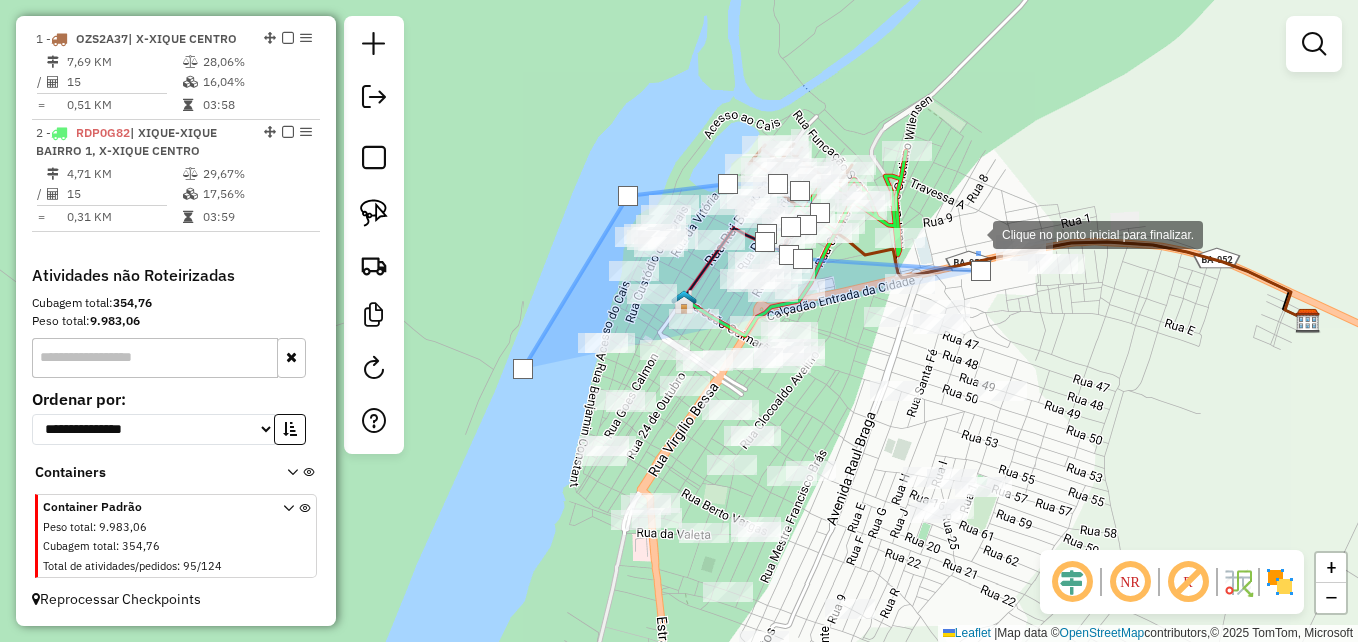 click 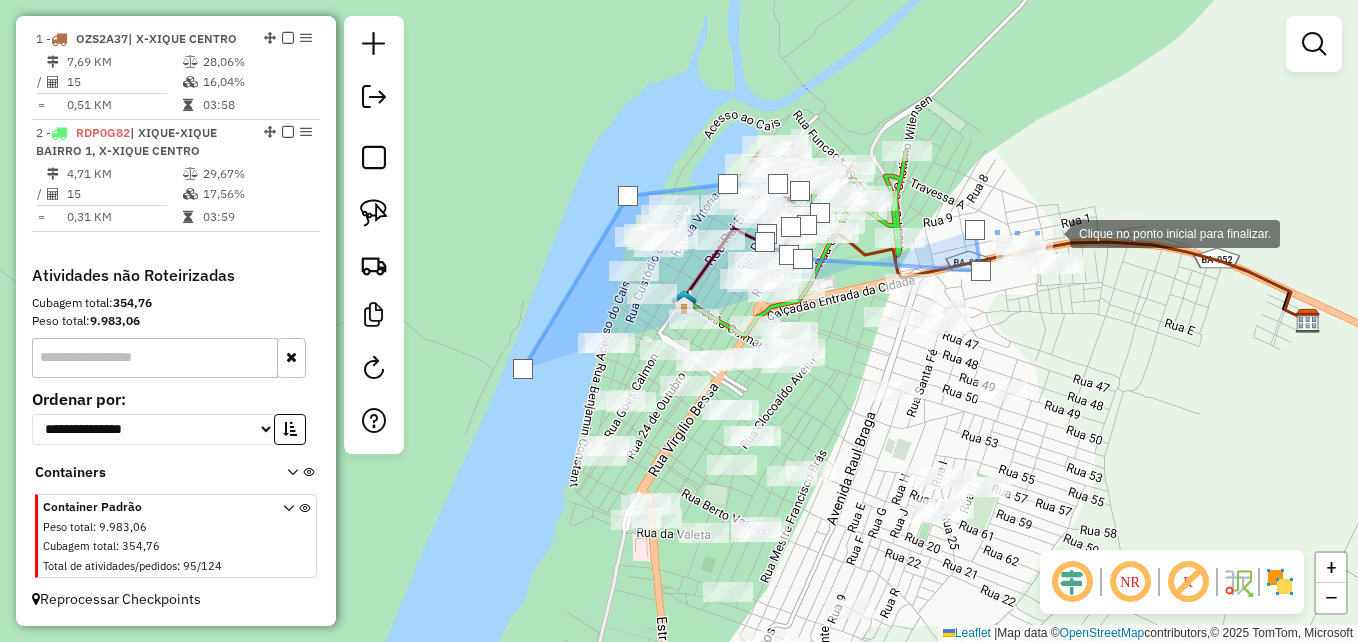 click 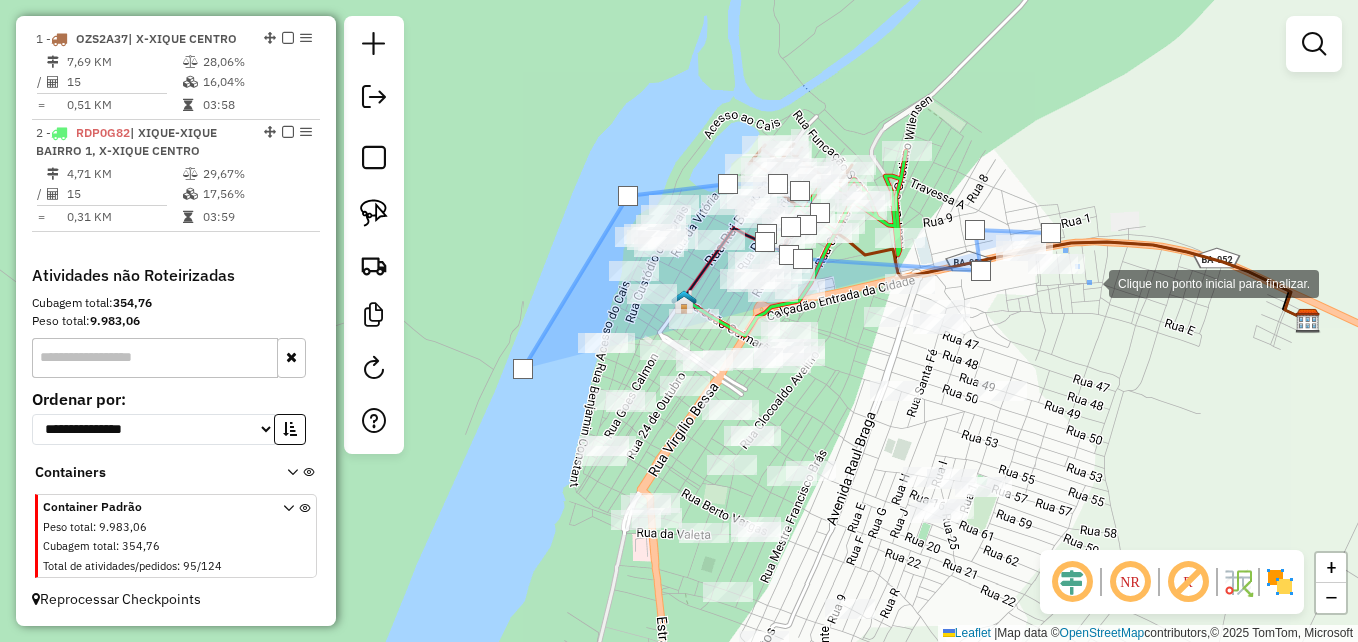 click 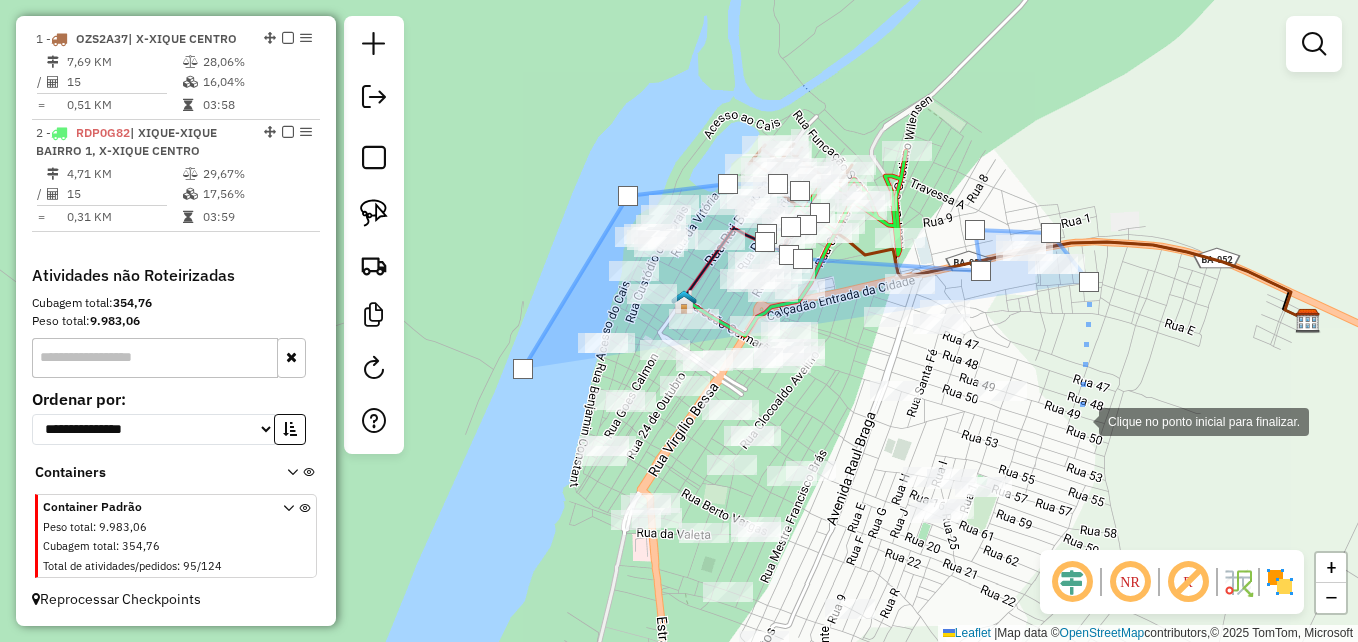 drag, startPoint x: 1079, startPoint y: 420, endPoint x: 1118, endPoint y: 135, distance: 287.65604 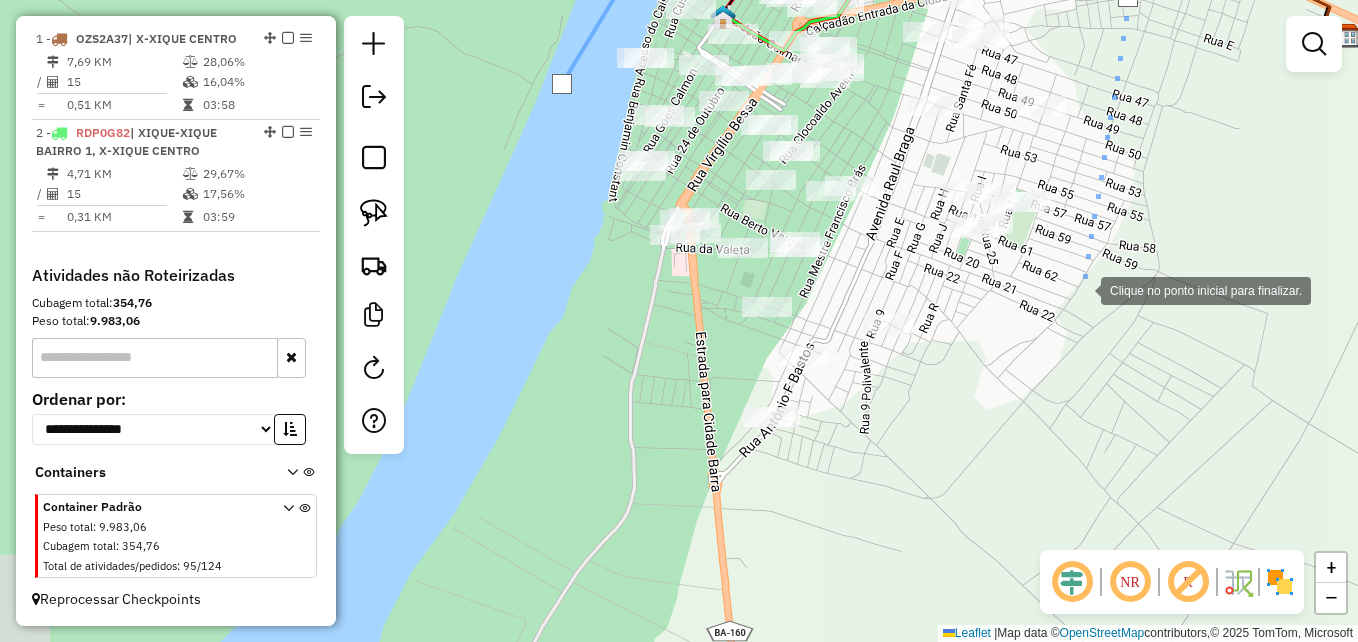 click 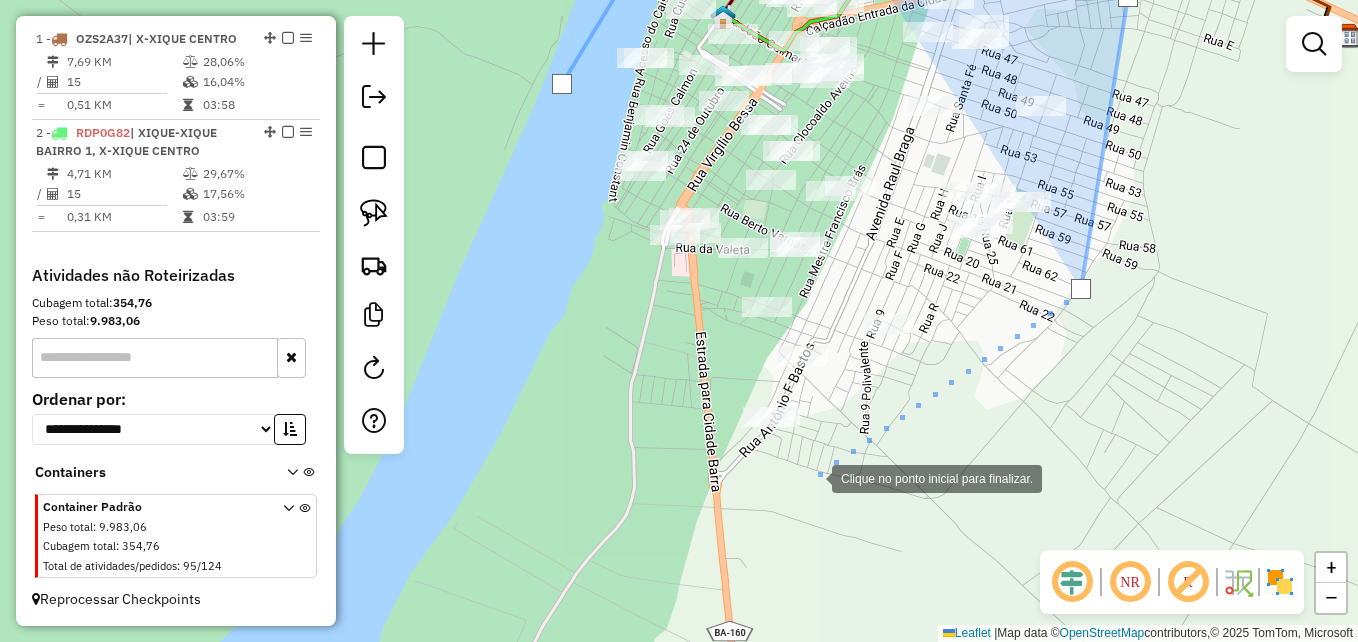 click 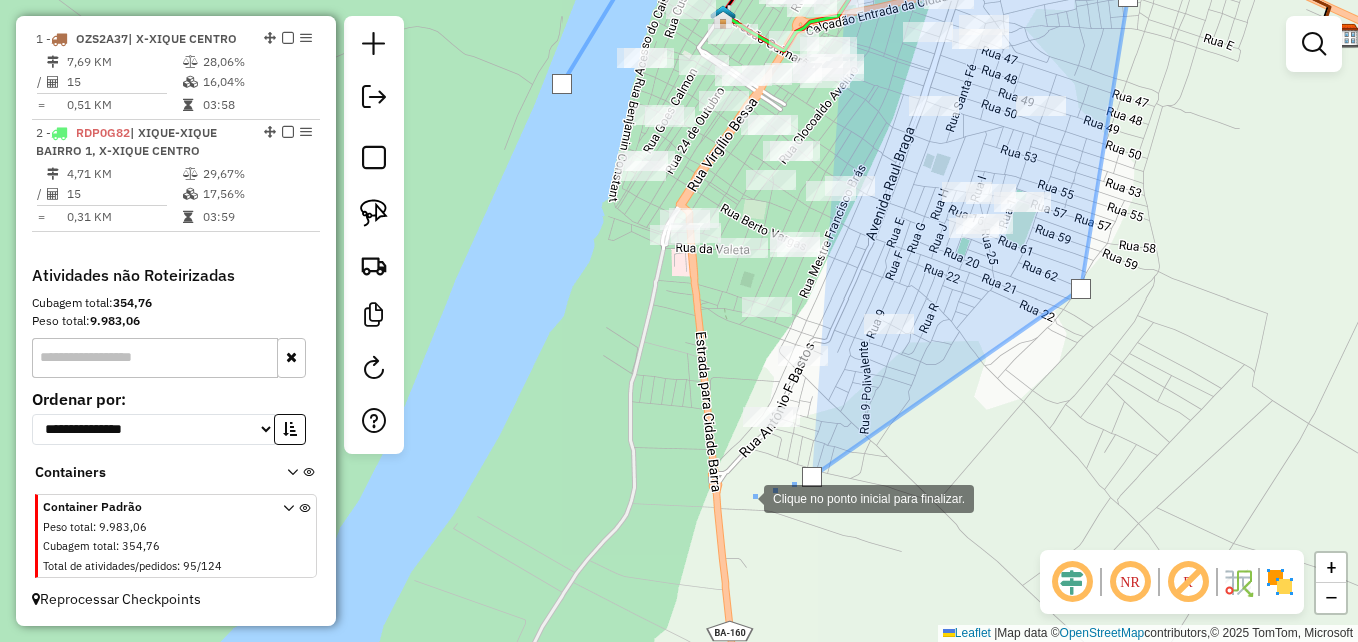 click 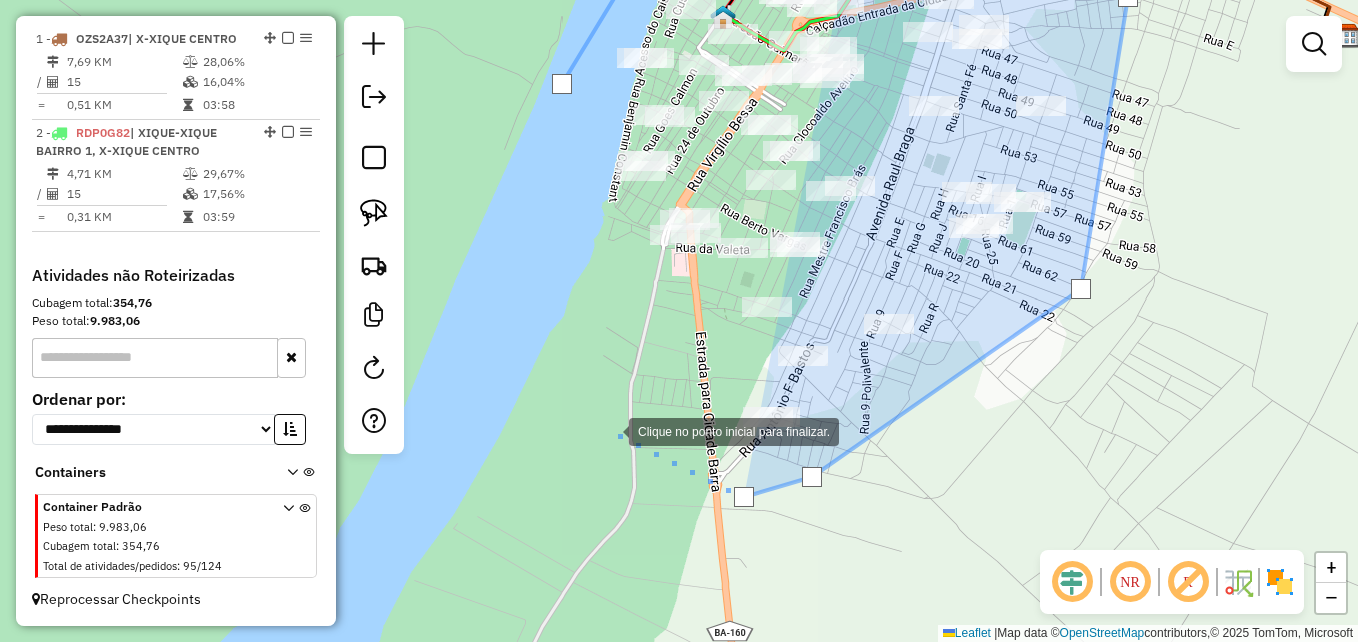 drag, startPoint x: 609, startPoint y: 430, endPoint x: 615, endPoint y: 244, distance: 186.09676 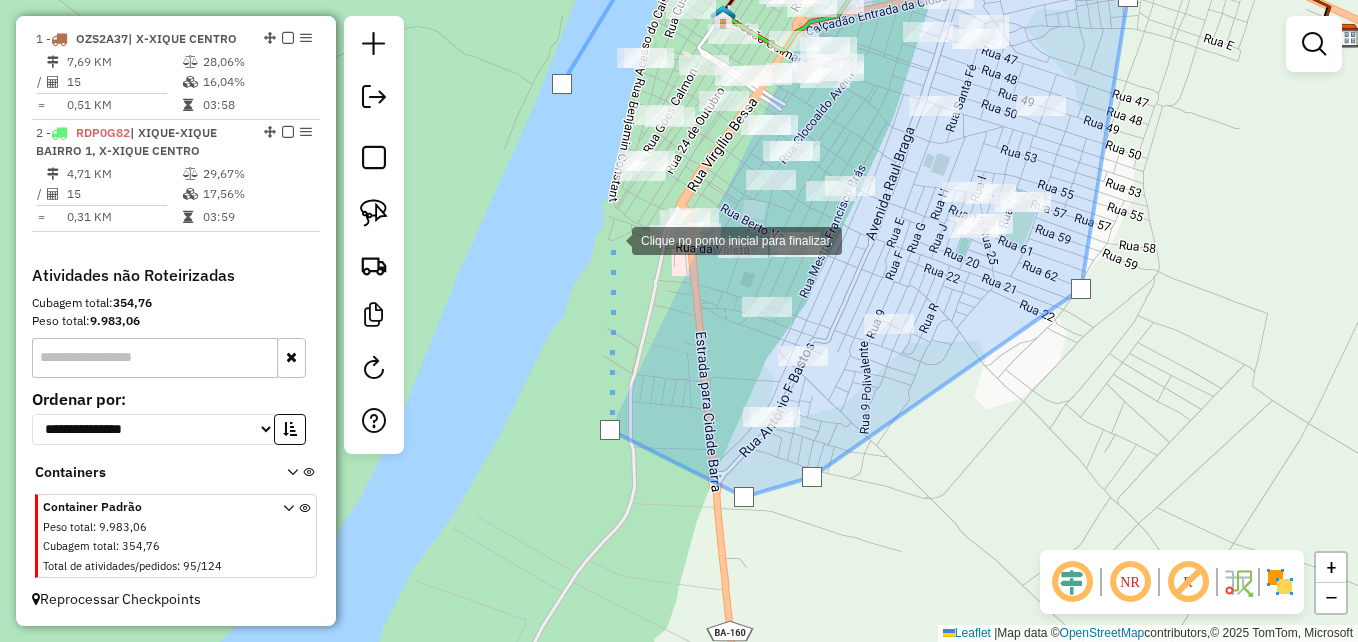 click 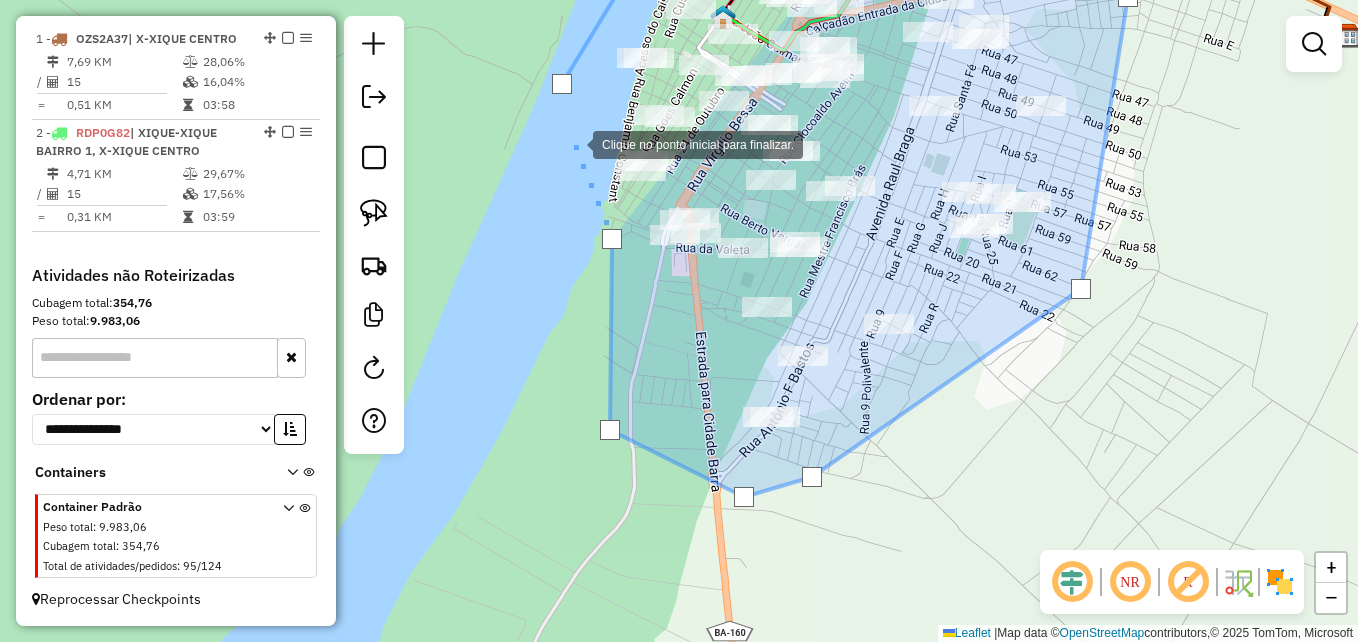 click 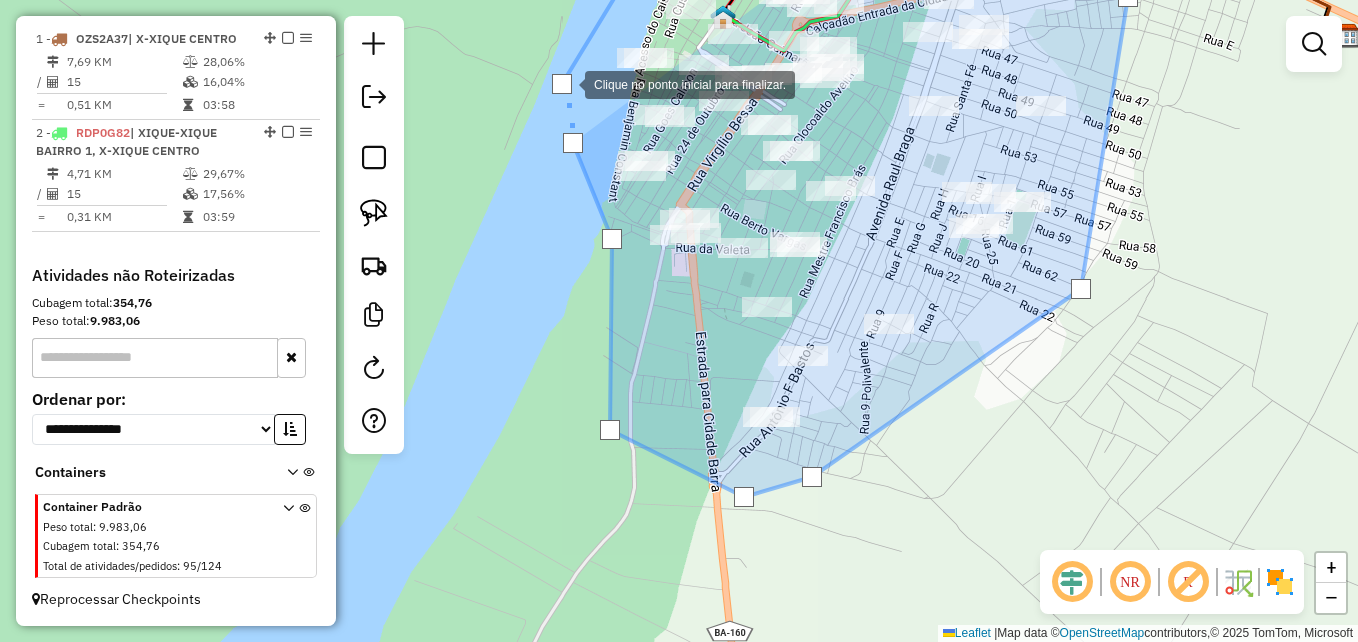 click 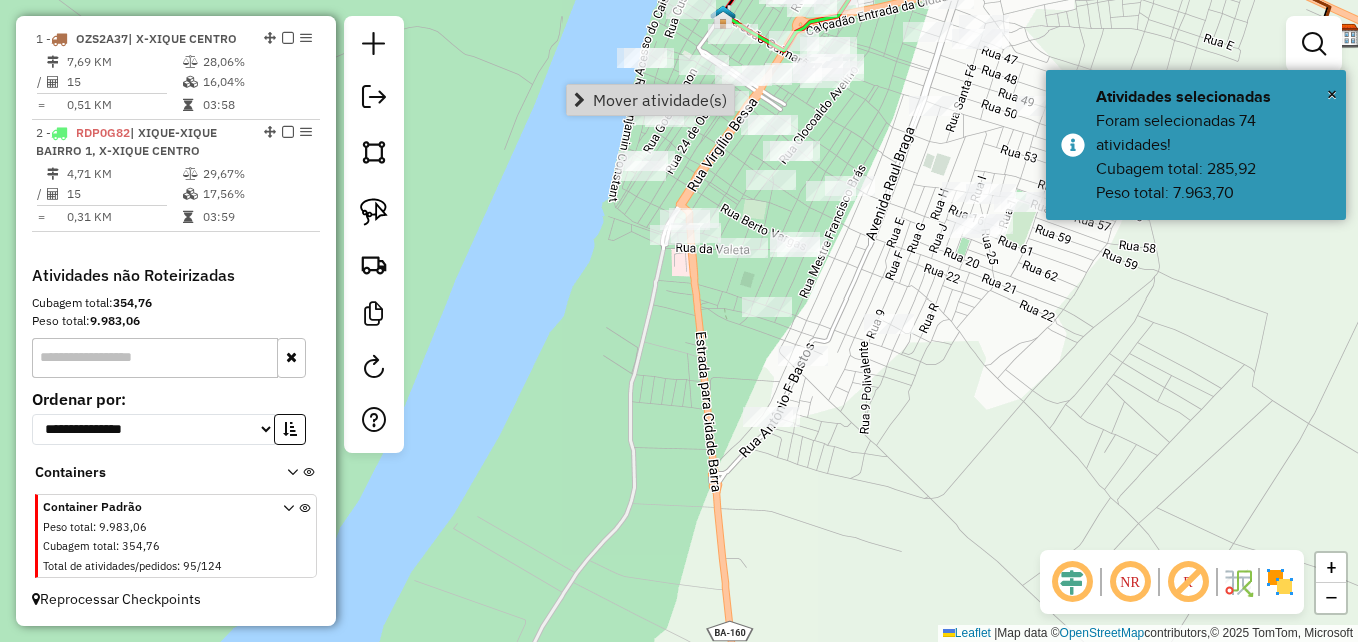 click on "Janela de atendimento Grade de atendimento Capacidade Transportadoras Veículos Cliente Pedidos  Rotas Selecione os dias de semana para filtrar as janelas de atendimento  Seg   Ter   Qua   Qui   Sex   Sáb   Dom  Informe o período da janela de atendimento: De: Até:  Filtrar exatamente a janela do cliente  Considerar janela de atendimento padrão  Selecione os dias de semana para filtrar as grades de atendimento  Seg   Ter   Qua   Qui   Sex   Sáb   Dom   Considerar clientes sem dia de atendimento cadastrado  Clientes fora do dia de atendimento selecionado Filtrar as atividades entre os valores definidos abaixo:  Peso mínimo:   Peso máximo:   Cubagem mínima:   Cubagem máxima:   De:   Até:  Filtrar as atividades entre o tempo de atendimento definido abaixo:  De:   Até:   Considerar capacidade total dos clientes não roteirizados Transportadora: Selecione um ou mais itens Tipo de veículo: Selecione um ou mais itens Veículo: Selecione um ou mais itens Motorista: Selecione um ou mais itens Nome: Rótulo:" 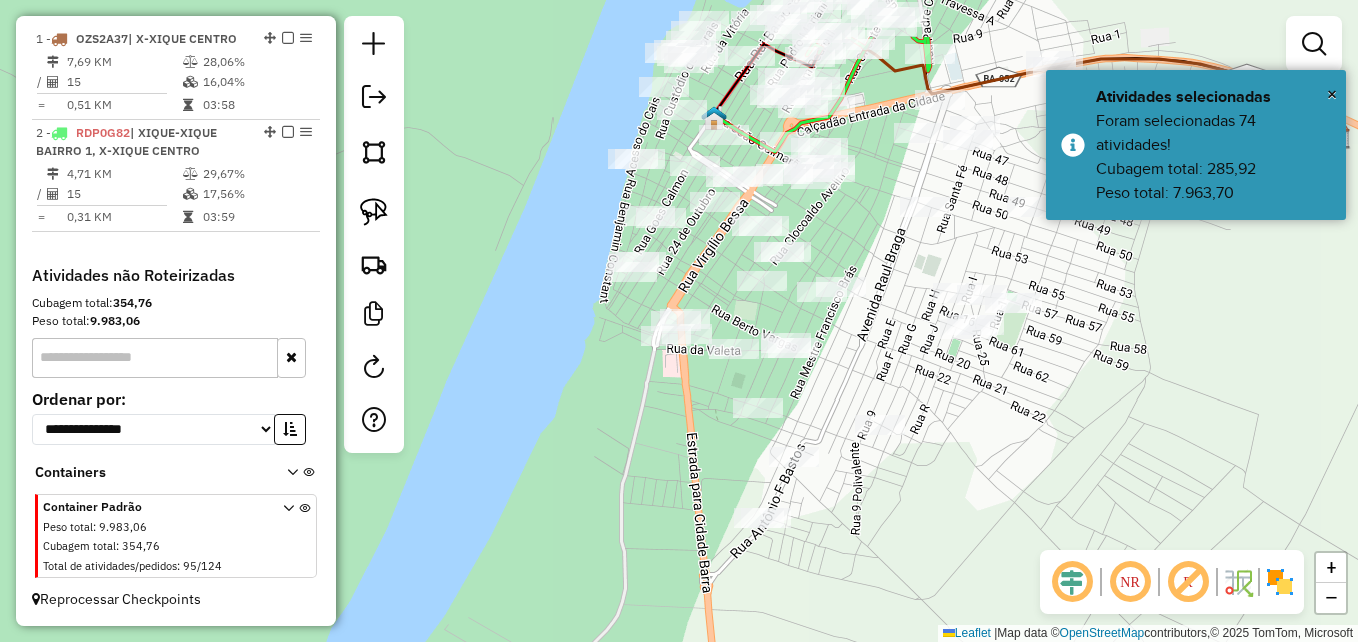 drag, startPoint x: 537, startPoint y: 69, endPoint x: 530, endPoint y: 218, distance: 149.16434 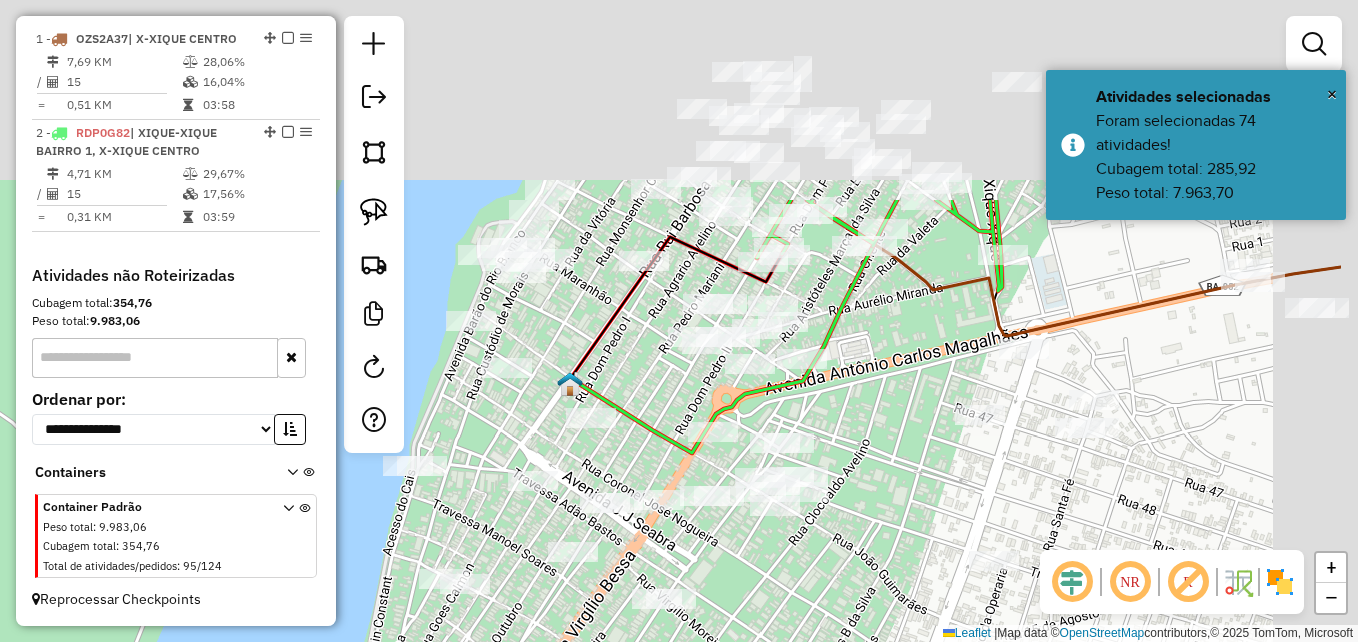 drag, startPoint x: 771, startPoint y: 108, endPoint x: 630, endPoint y: 338, distance: 269.77954 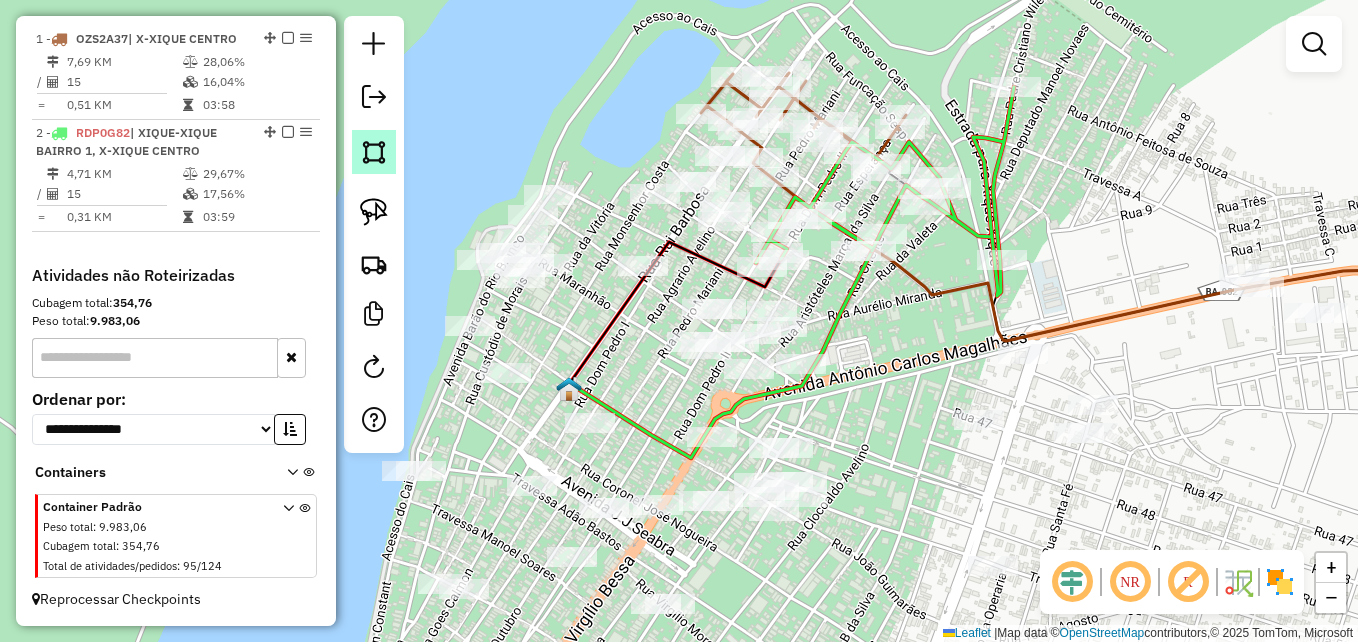 click 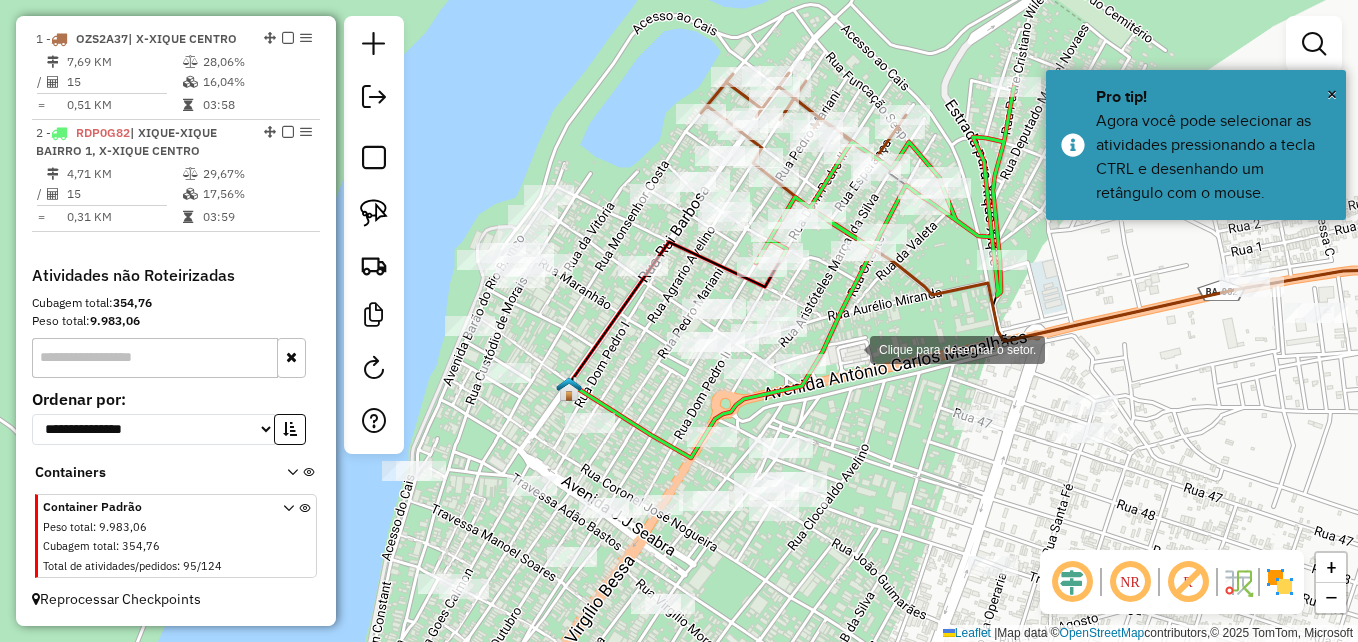 click 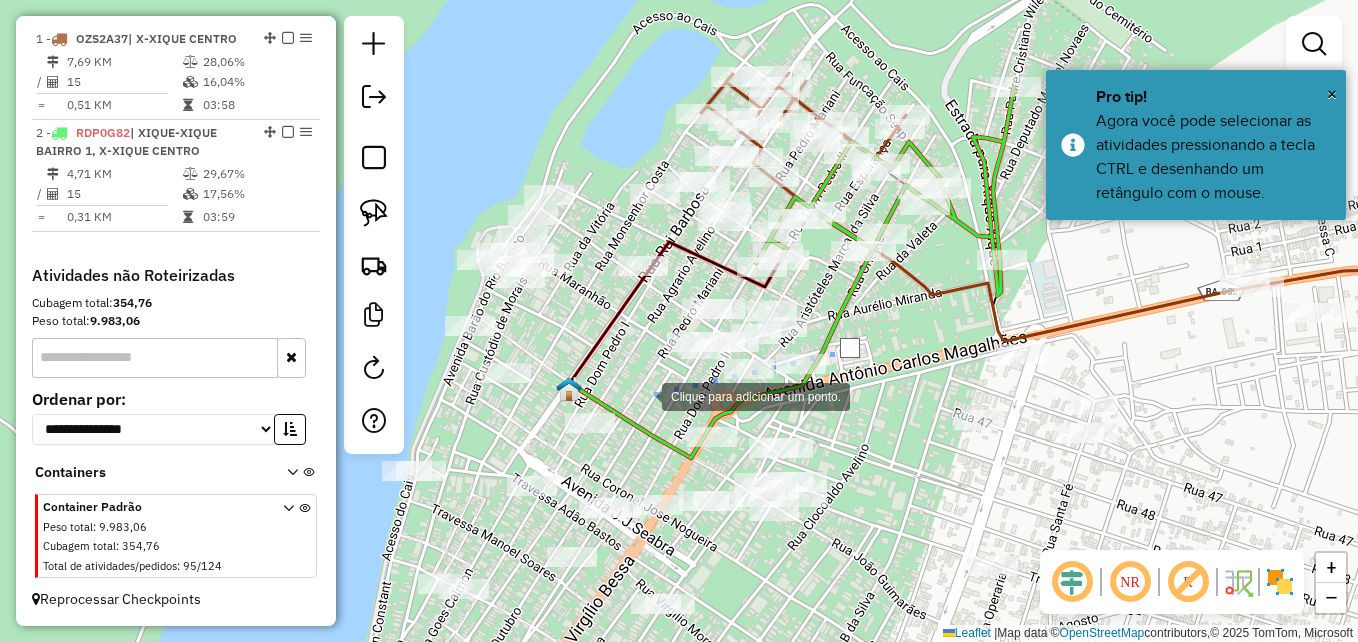 click 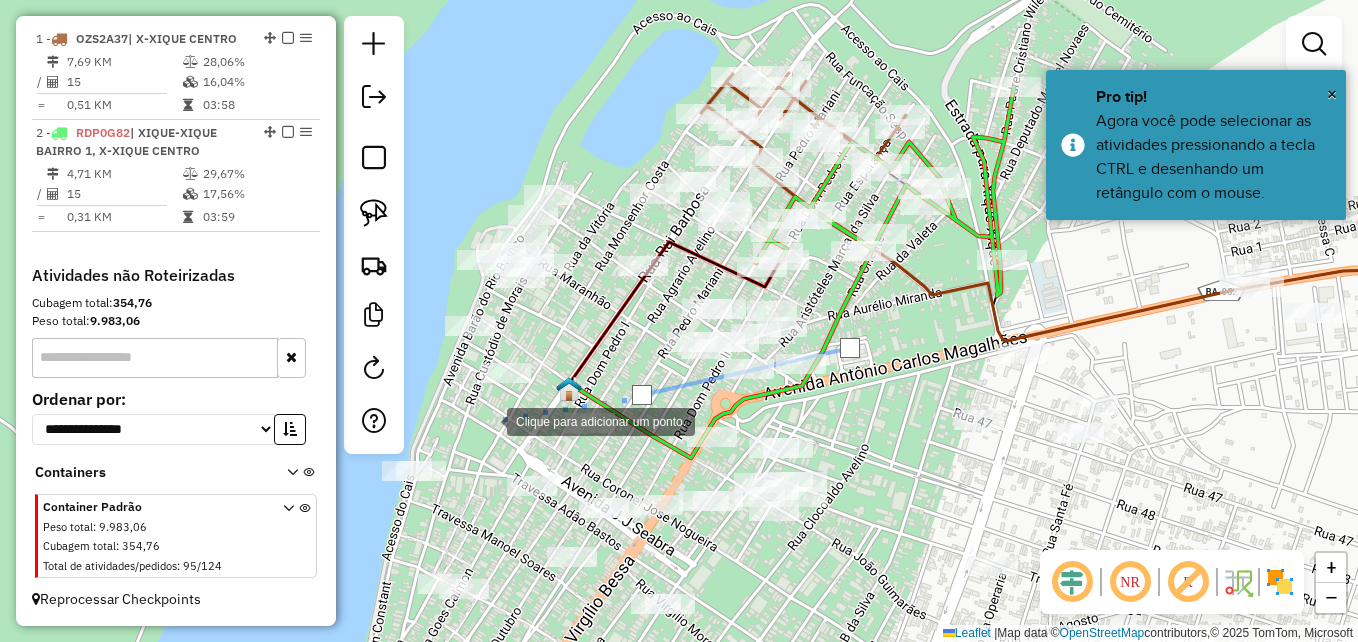 click 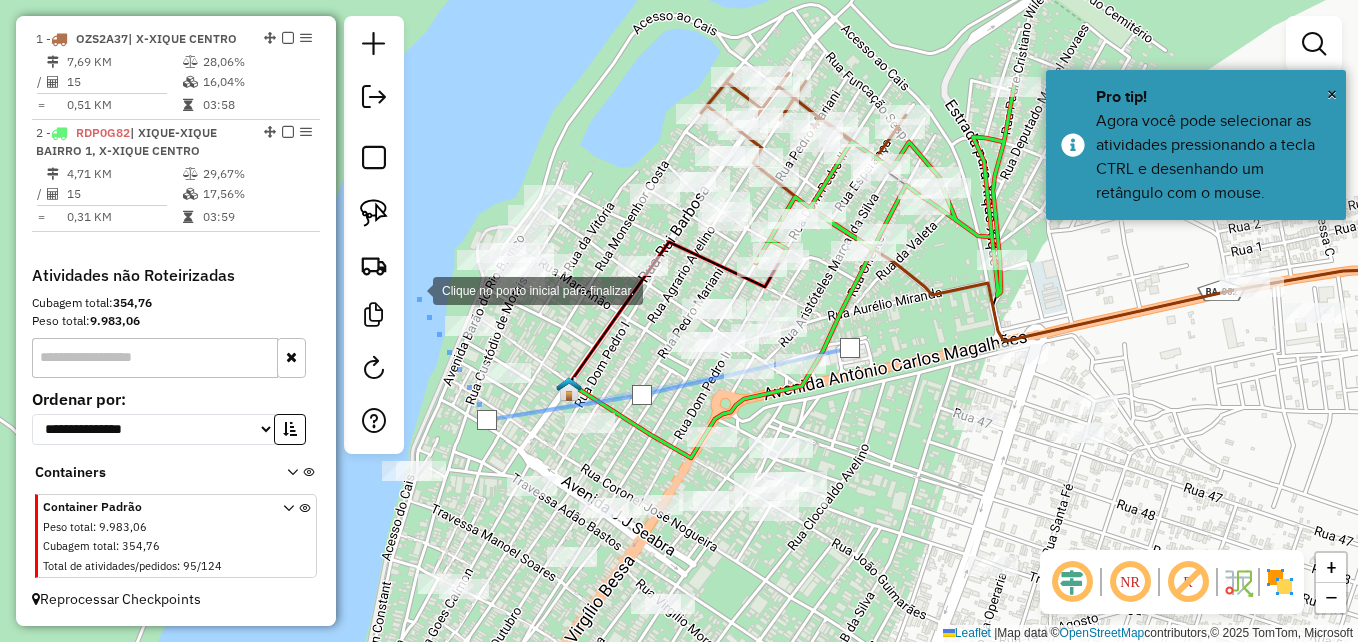 click 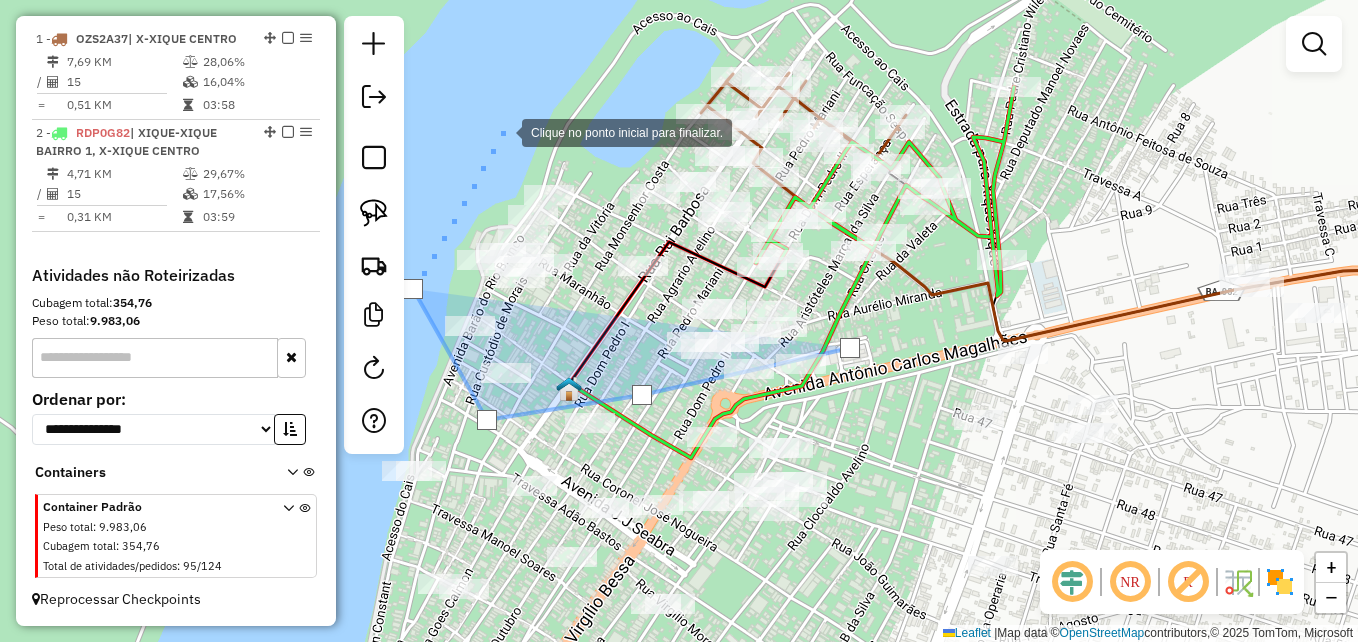 click 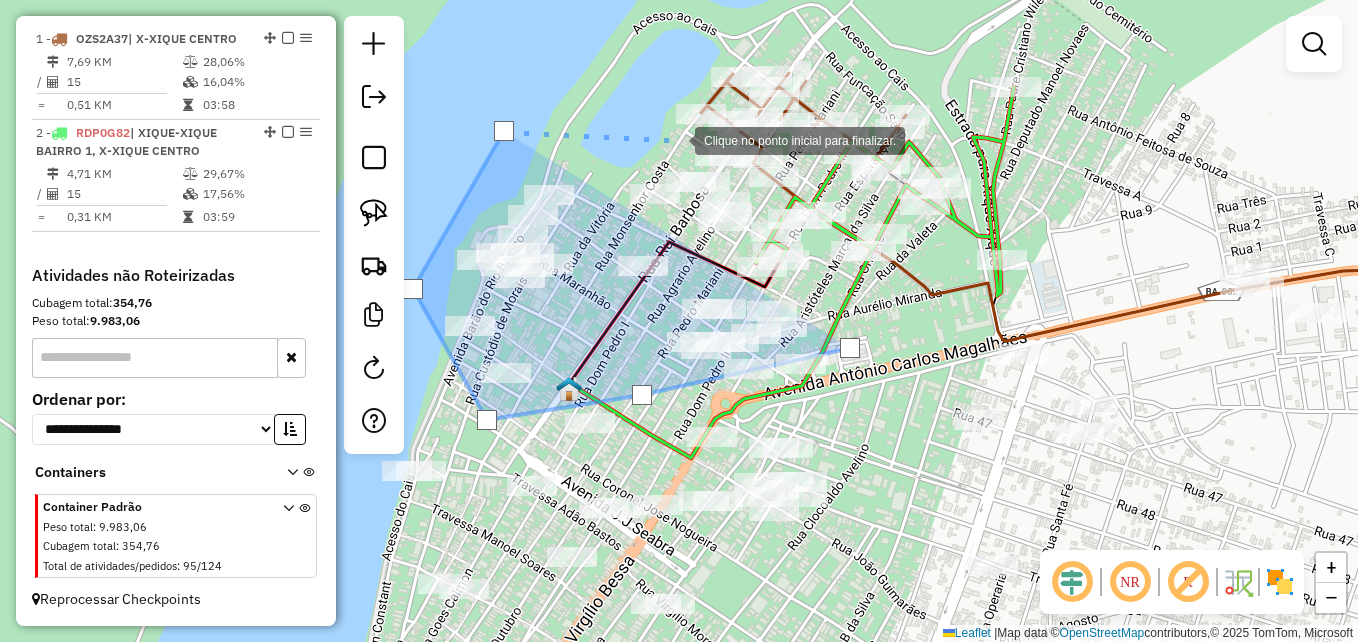 click 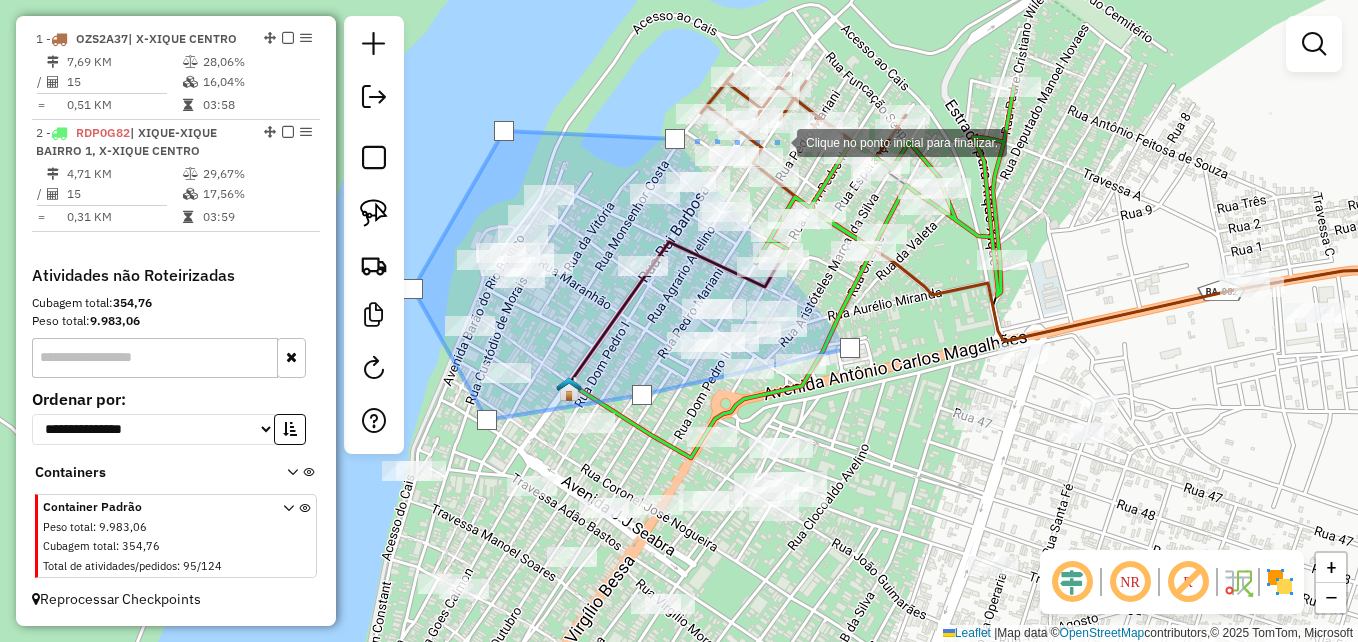 click 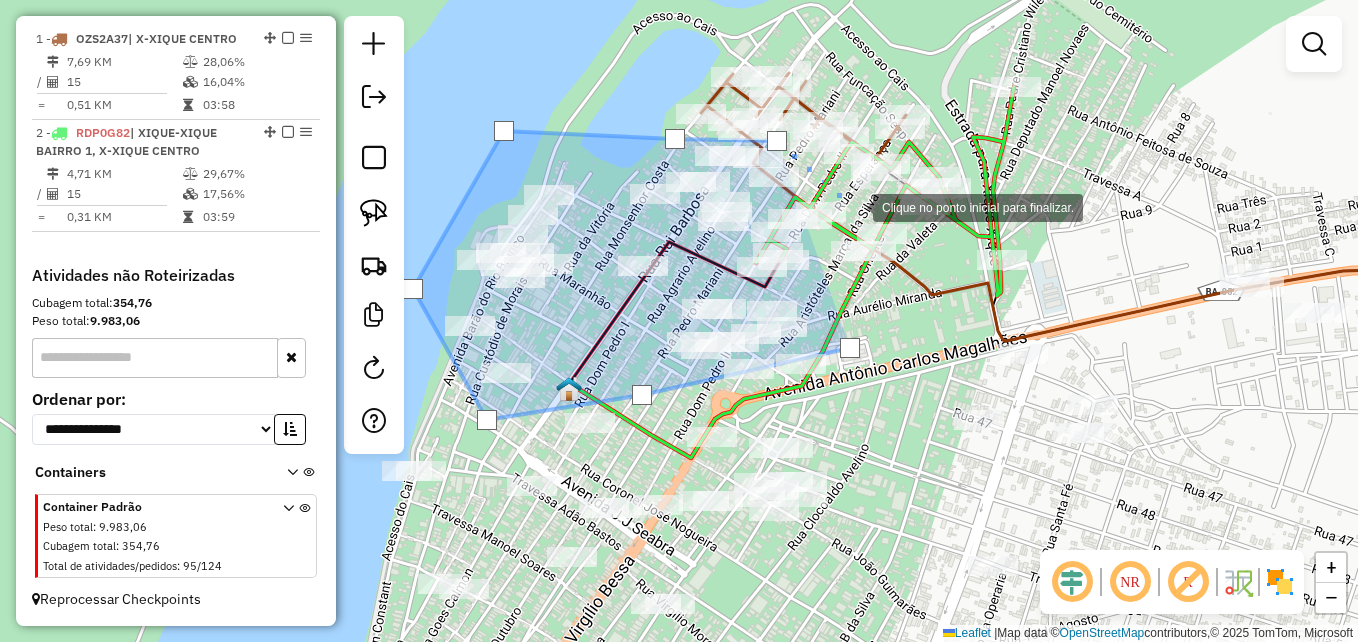 click 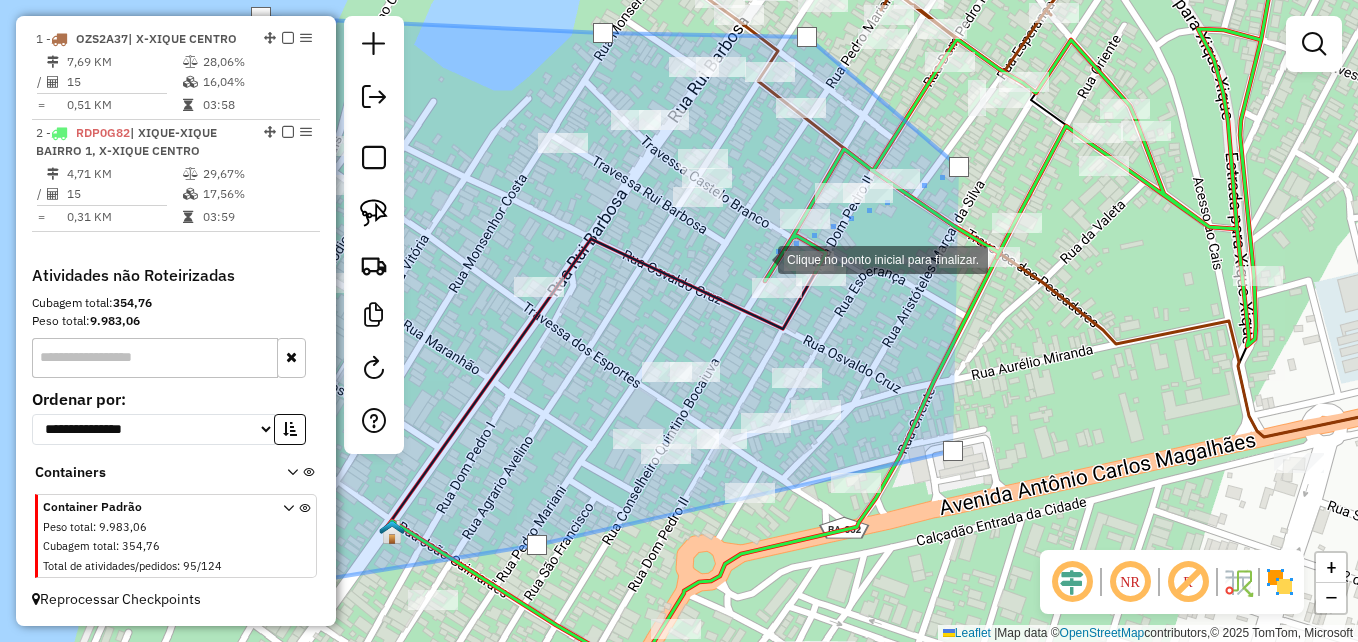 click 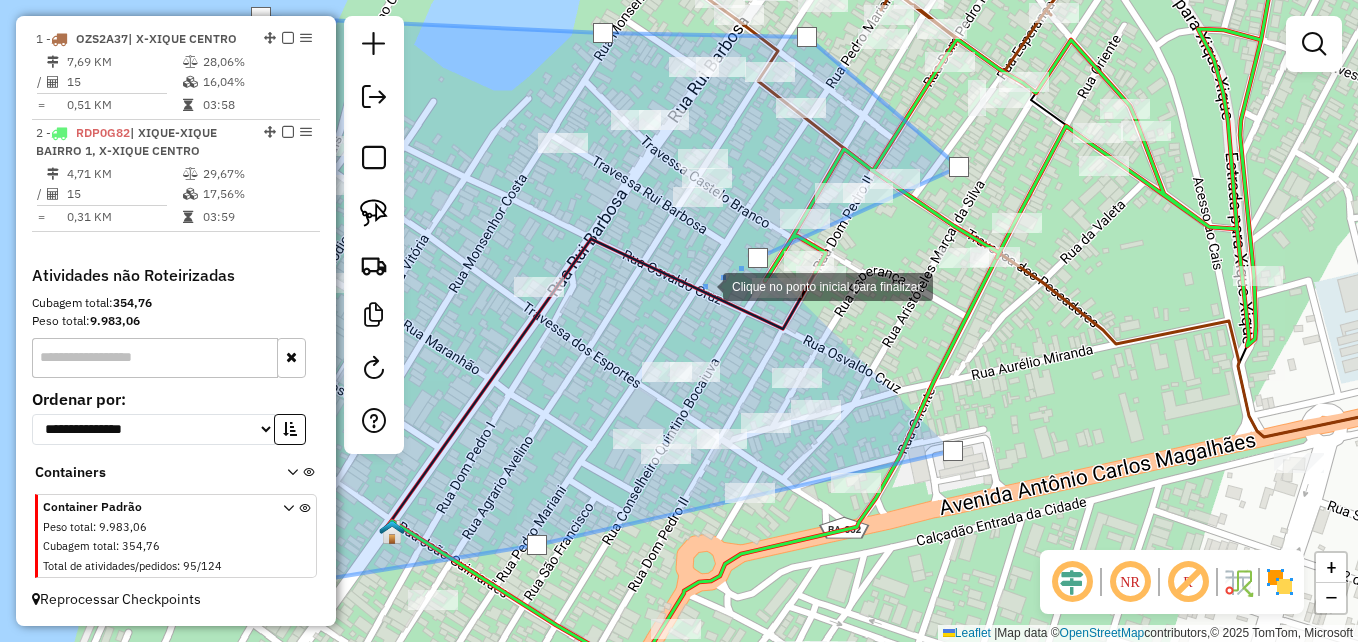 click 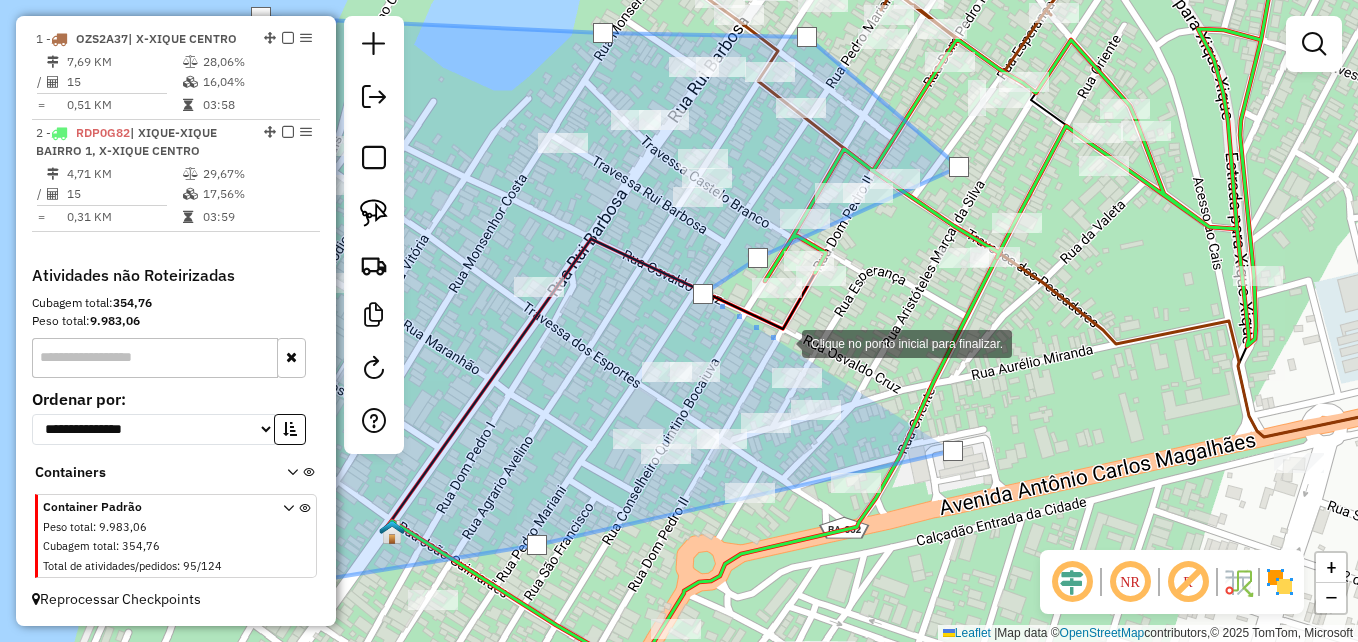 click 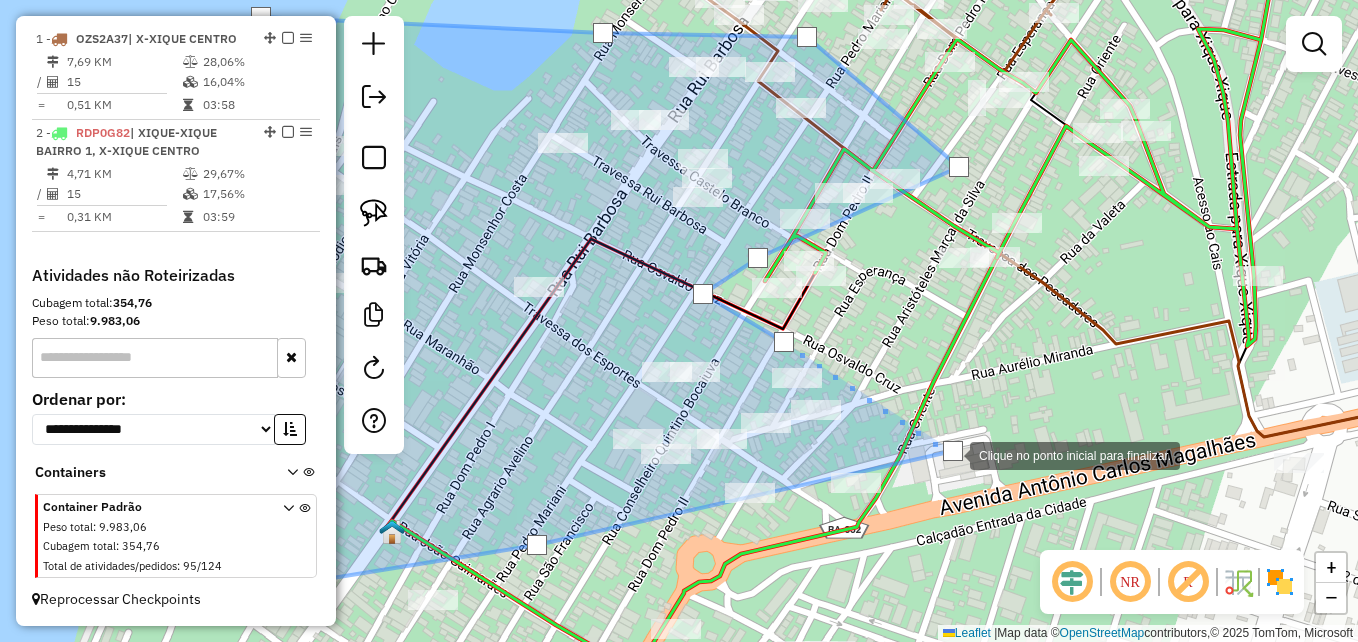 click 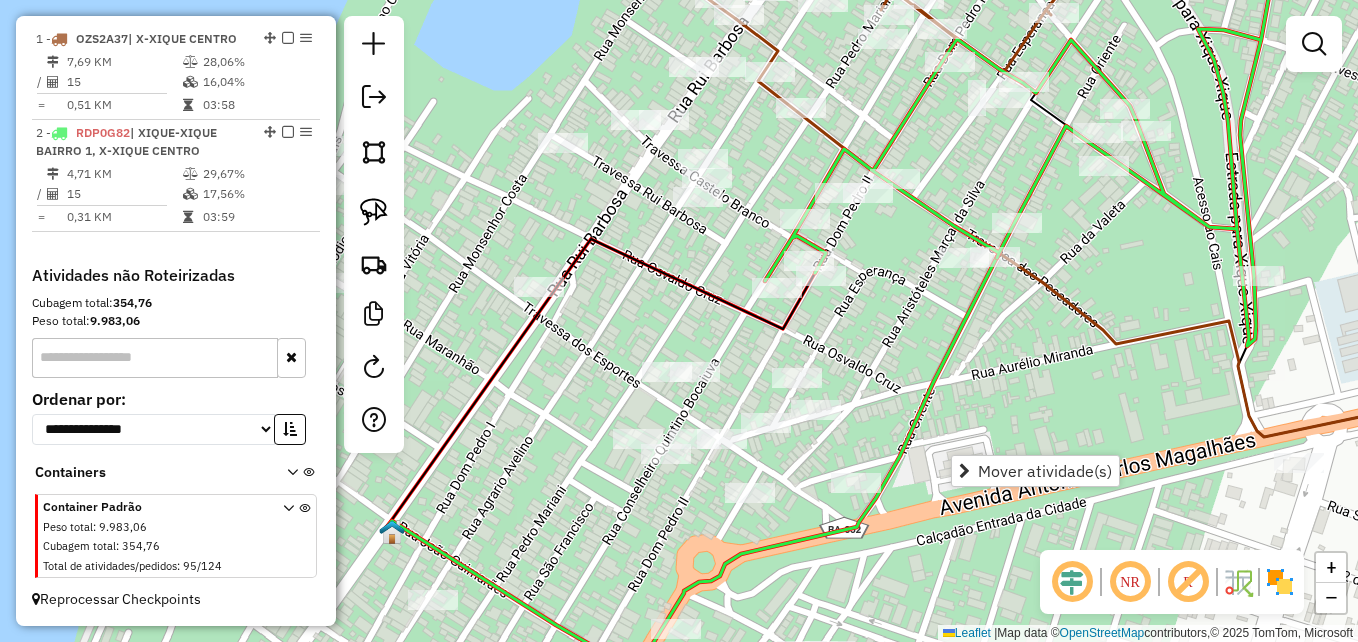 click on "Janela de atendimento Grade de atendimento Capacidade Transportadoras Veículos Cliente Pedidos  Rotas Selecione os dias de semana para filtrar as janelas de atendimento  Seg   Ter   Qua   Qui   Sex   Sáb   Dom  Informe o período da janela de atendimento: De: Até:  Filtrar exatamente a janela do cliente  Considerar janela de atendimento padrão  Selecione os dias de semana para filtrar as grades de atendimento  Seg   Ter   Qua   Qui   Sex   Sáb   Dom   Considerar clientes sem dia de atendimento cadastrado  Clientes fora do dia de atendimento selecionado Filtrar as atividades entre os valores definidos abaixo:  Peso mínimo:   Peso máximo:   Cubagem mínima:   Cubagem máxima:   De:   Até:  Filtrar as atividades entre o tempo de atendimento definido abaixo:  De:   Até:   Considerar capacidade total dos clientes não roteirizados Transportadora: Selecione um ou mais itens Tipo de veículo: Selecione um ou mais itens Veículo: Selecione um ou mais itens Motorista: Selecione um ou mais itens Nome: Rótulo:" 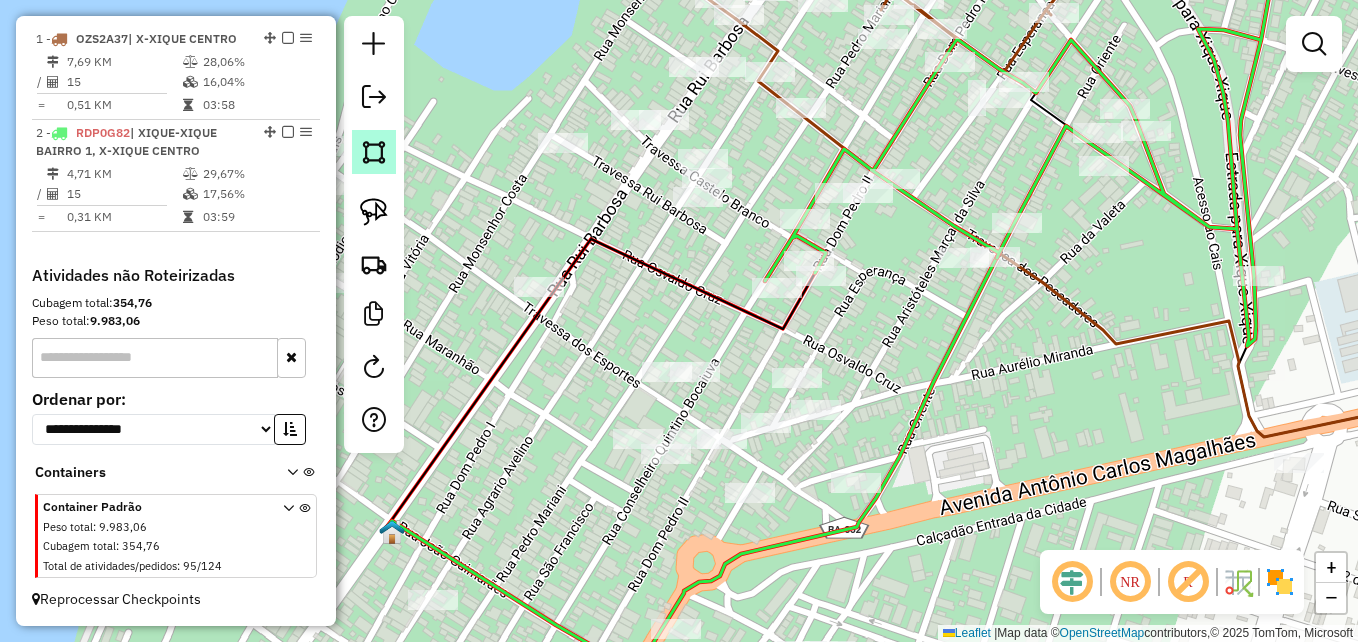 click 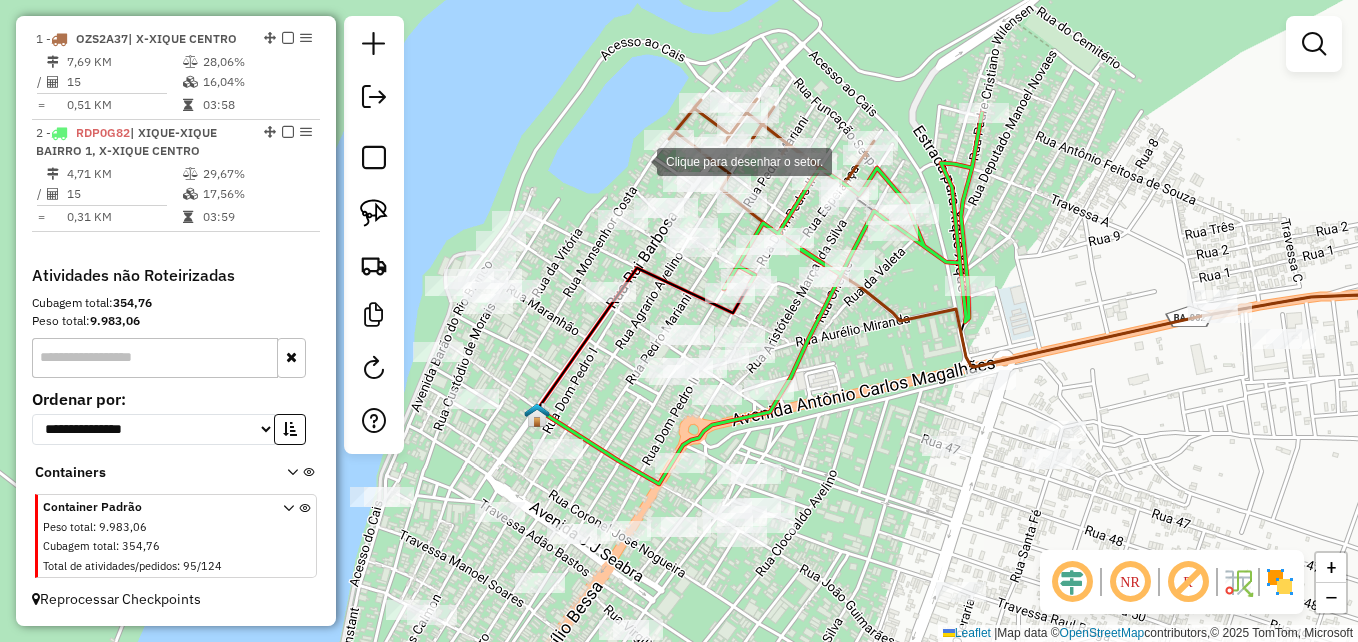 click 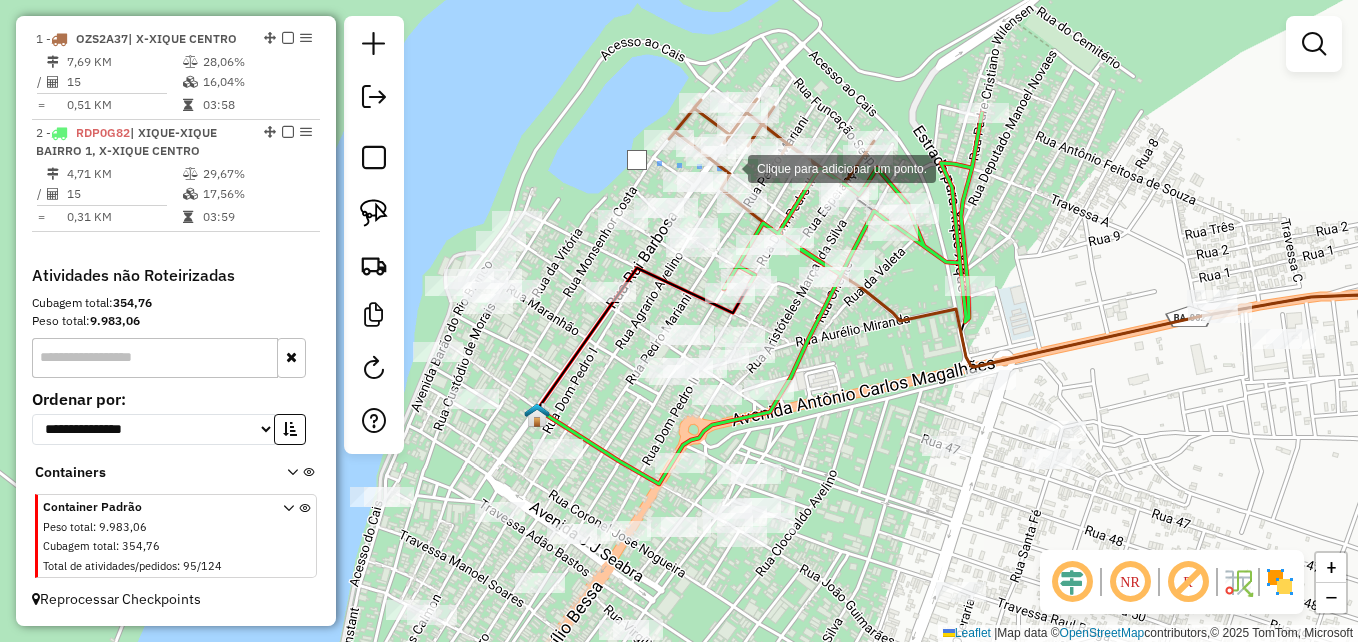click 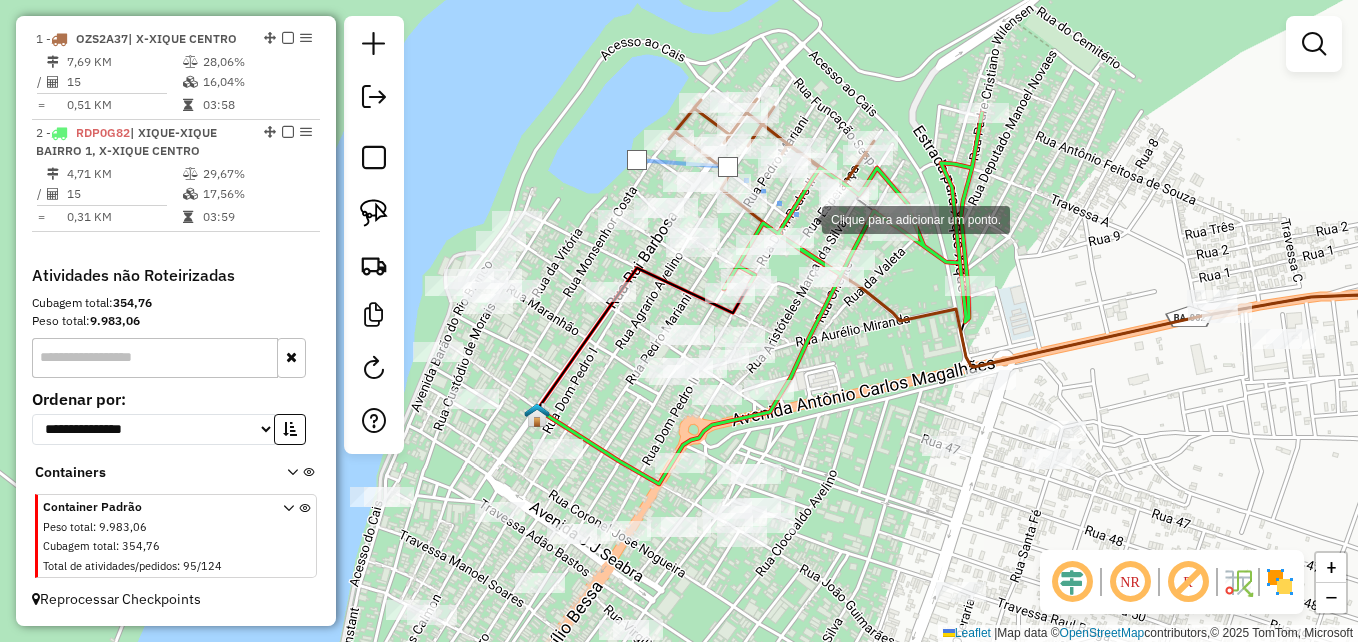 drag, startPoint x: 805, startPoint y: 220, endPoint x: 824, endPoint y: 233, distance: 23.021729 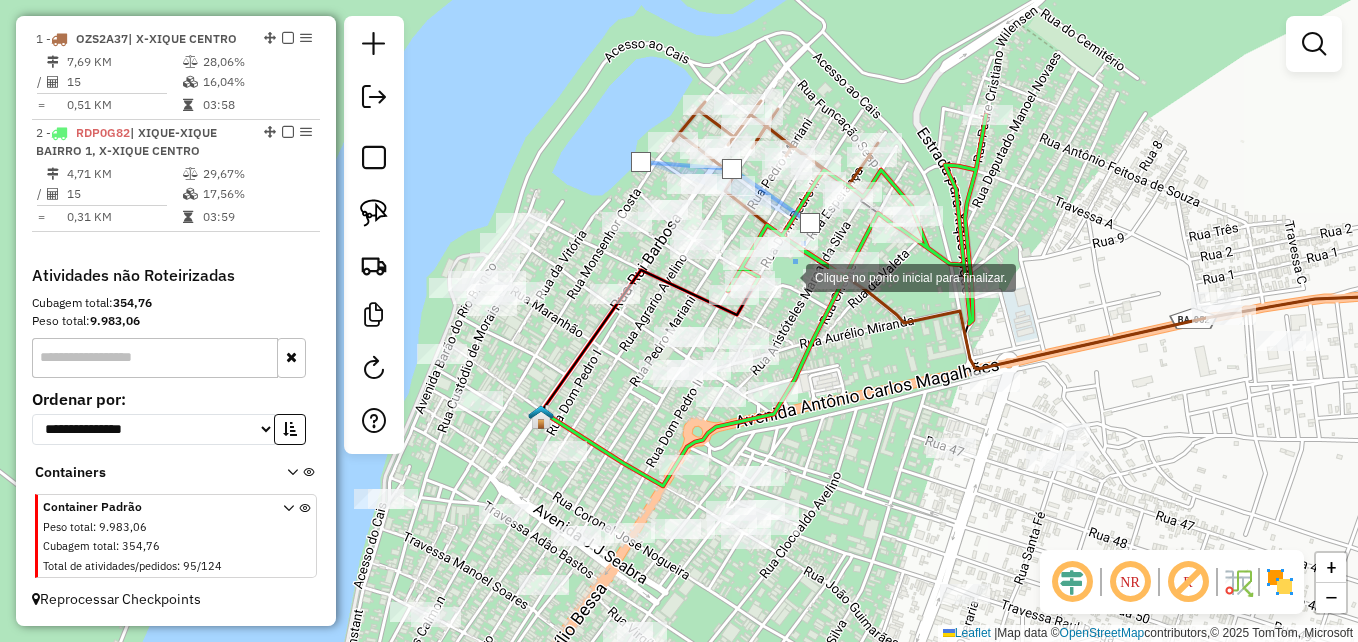click 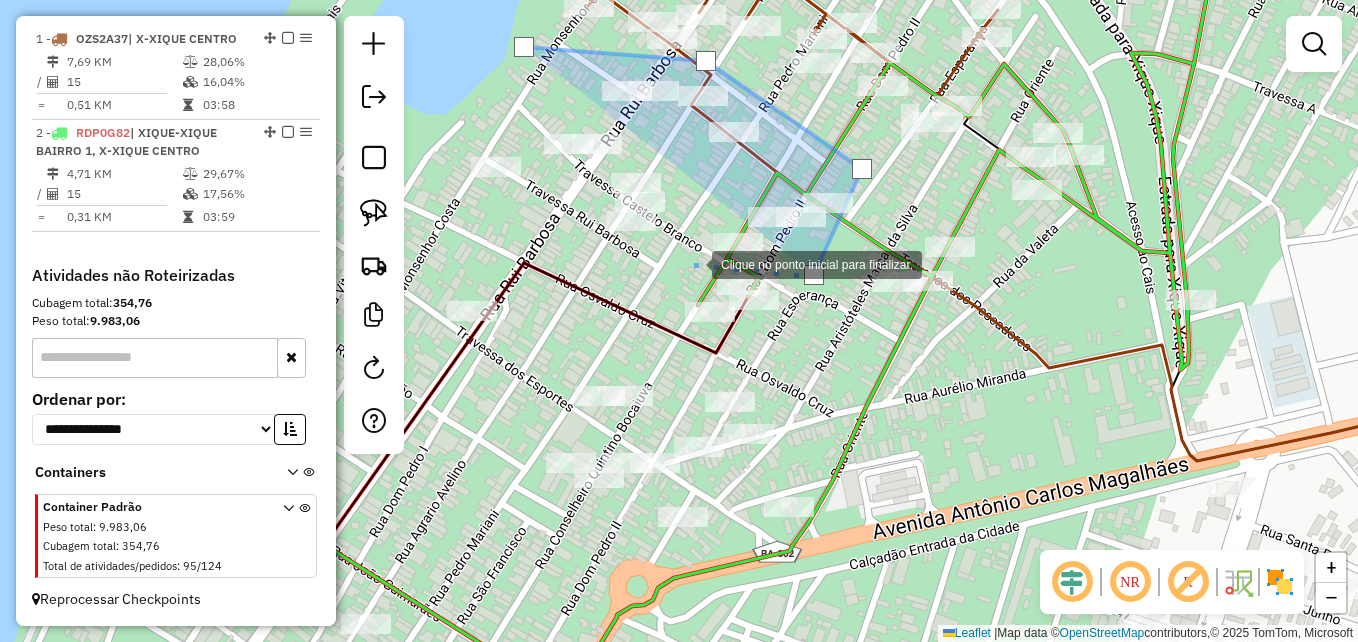 click 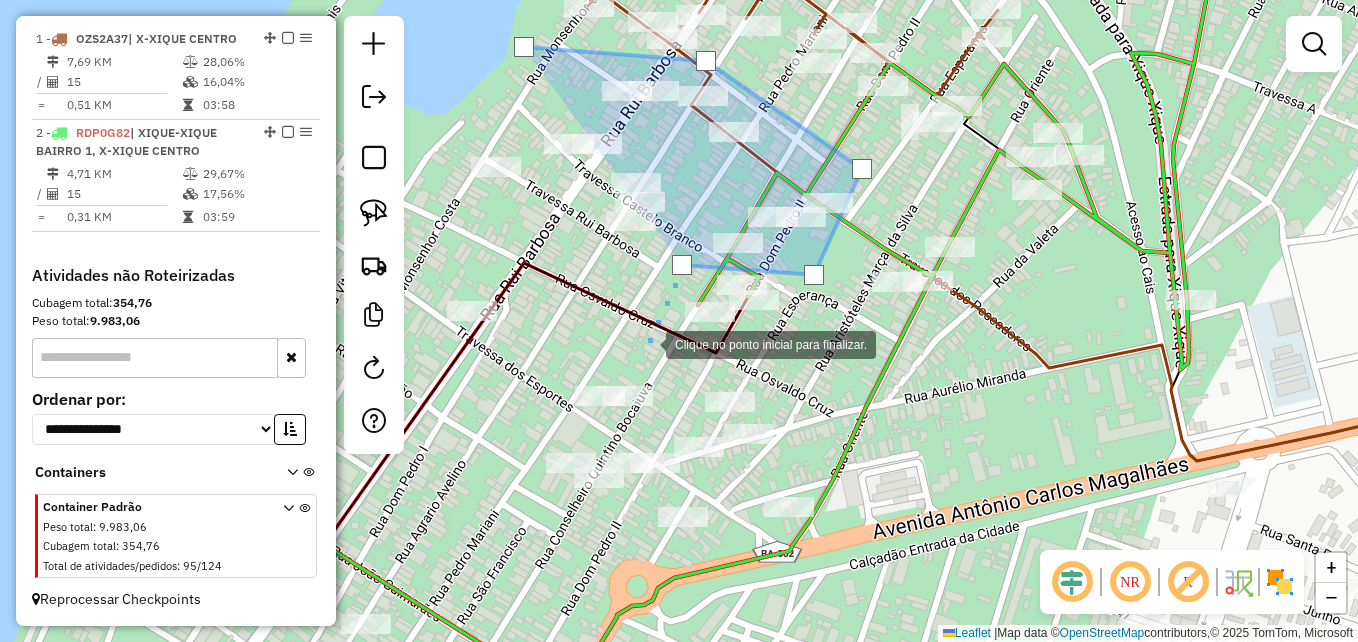 click 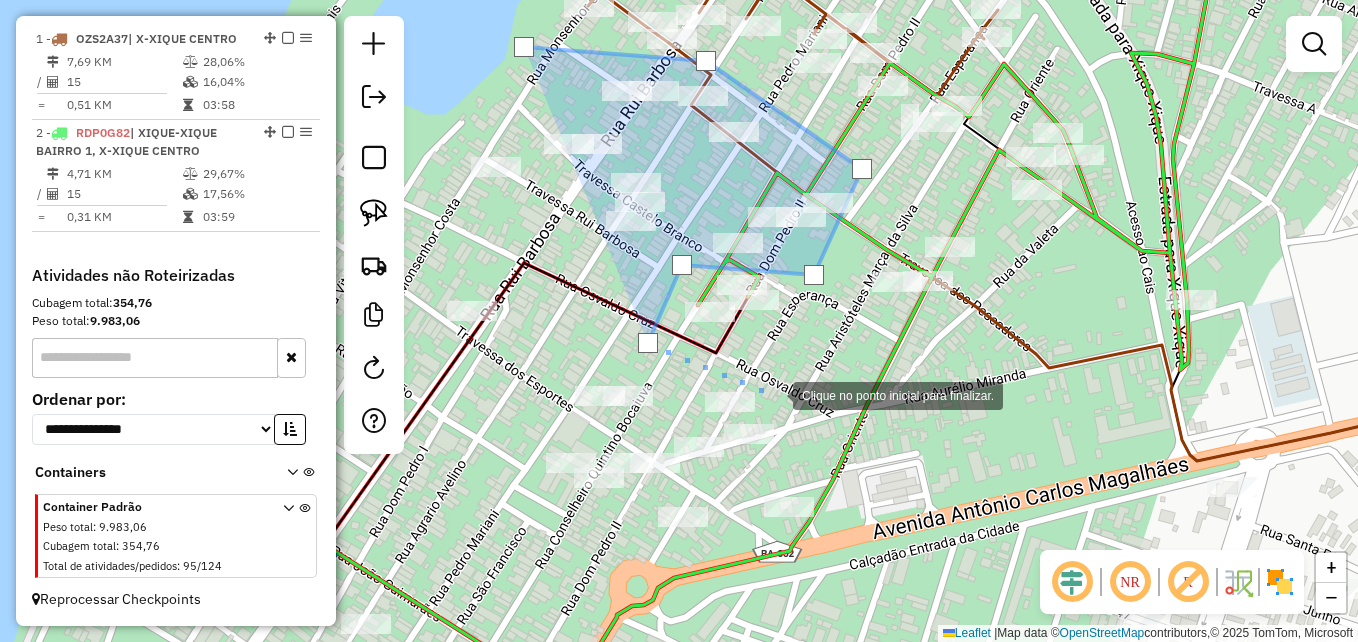 click 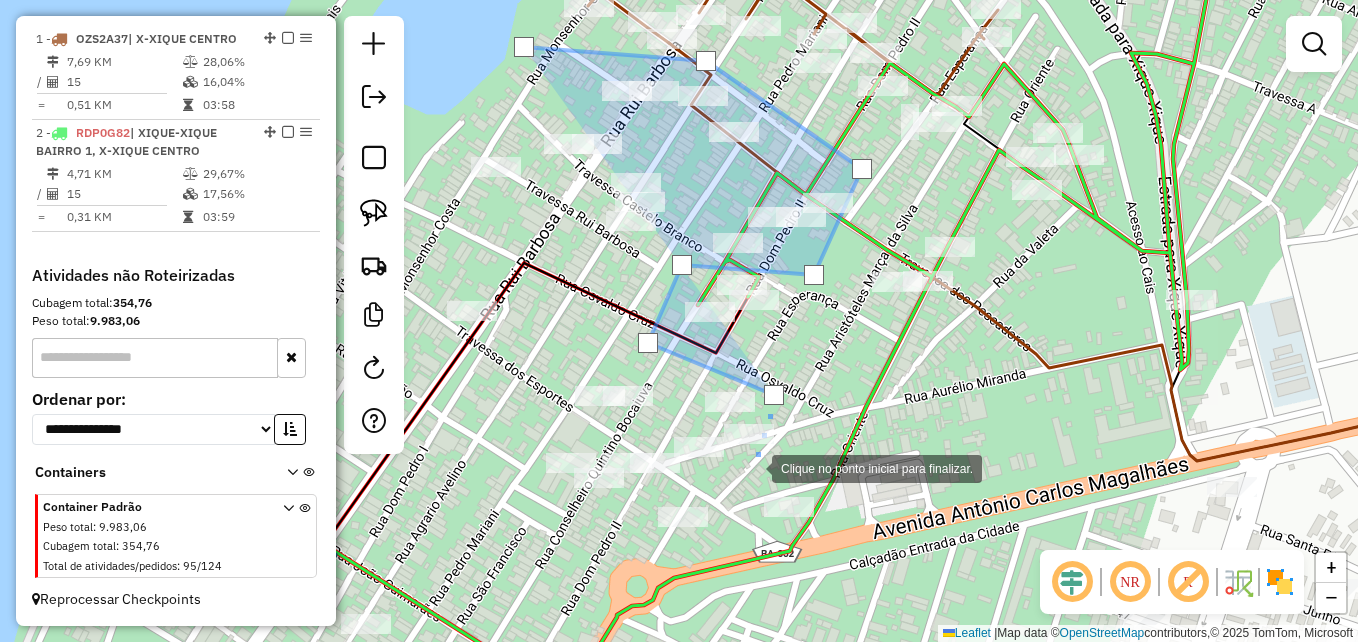 click 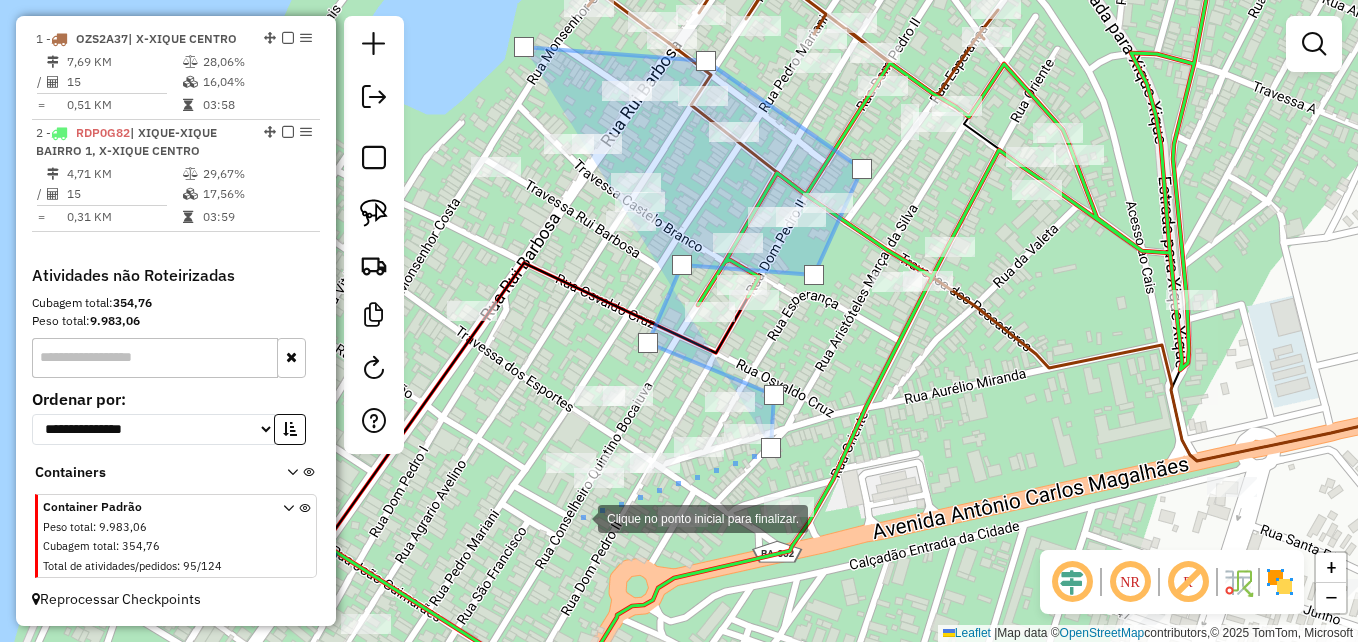 click 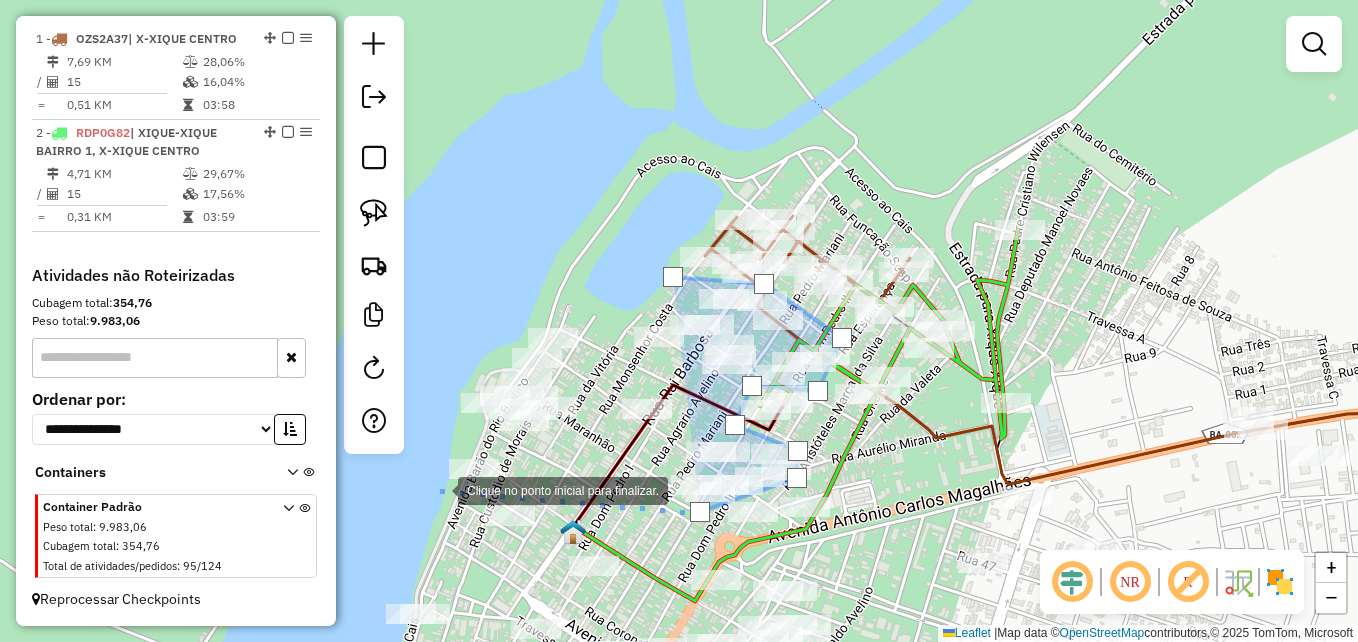 click 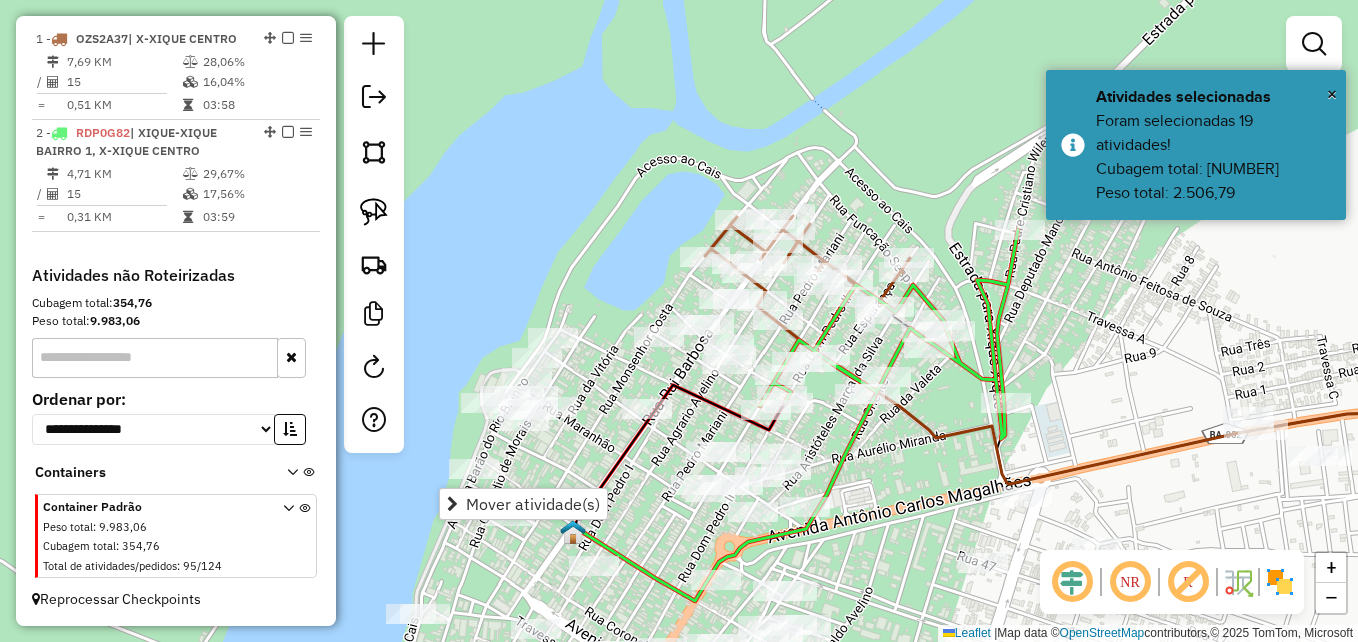 click on "Janela de atendimento Grade de atendimento Capacidade Transportadoras Veículos Cliente Pedidos  Rotas Selecione os dias de semana para filtrar as janelas de atendimento  Seg   Ter   Qua   Qui   Sex   Sáb   Dom  Informe o período da janela de atendimento: De: Até:  Filtrar exatamente a janela do cliente  Considerar janela de atendimento padrão  Selecione os dias de semana para filtrar as grades de atendimento  Seg   Ter   Qua   Qui   Sex   Sáb   Dom   Considerar clientes sem dia de atendimento cadastrado  Clientes fora do dia de atendimento selecionado Filtrar as atividades entre os valores definidos abaixo:  Peso mínimo:   Peso máximo:   Cubagem mínima:   Cubagem máxima:   De:   Até:  Filtrar as atividades entre o tempo de atendimento definido abaixo:  De:   Até:   Considerar capacidade total dos clientes não roteirizados Transportadora: Selecione um ou mais itens Tipo de veículo: Selecione um ou mais itens Veículo: Selecione um ou mais itens Motorista: Selecione um ou mais itens Nome: Rótulo:" 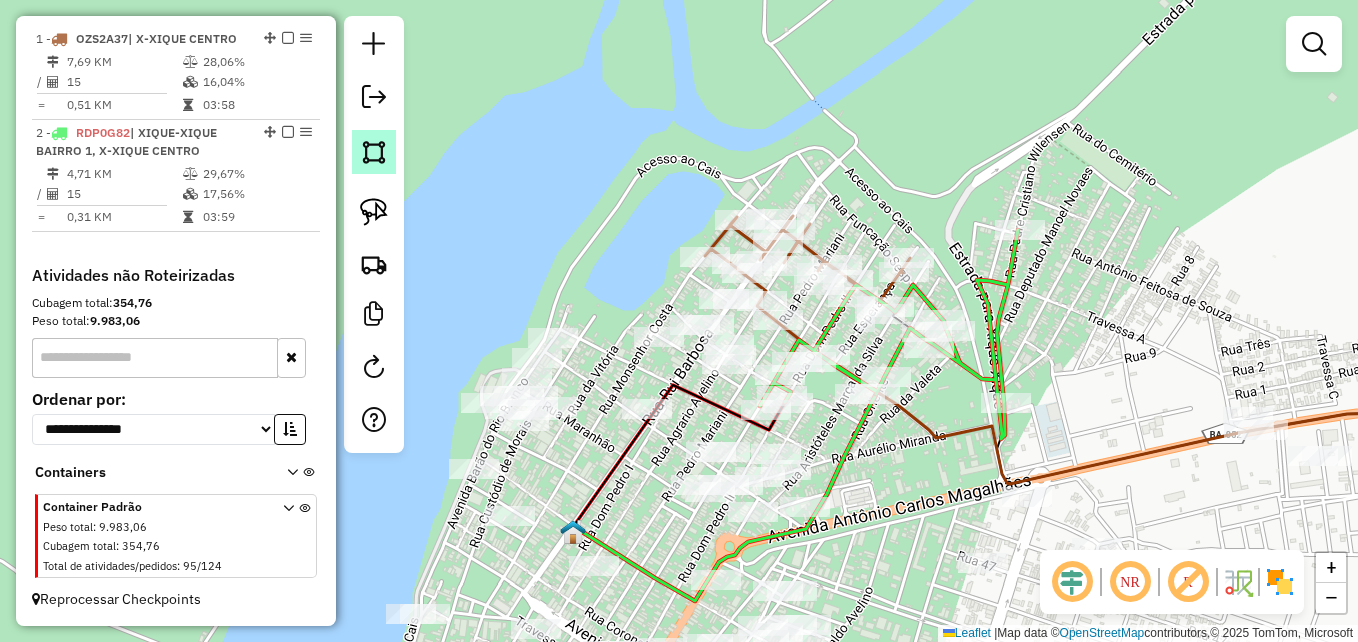 click 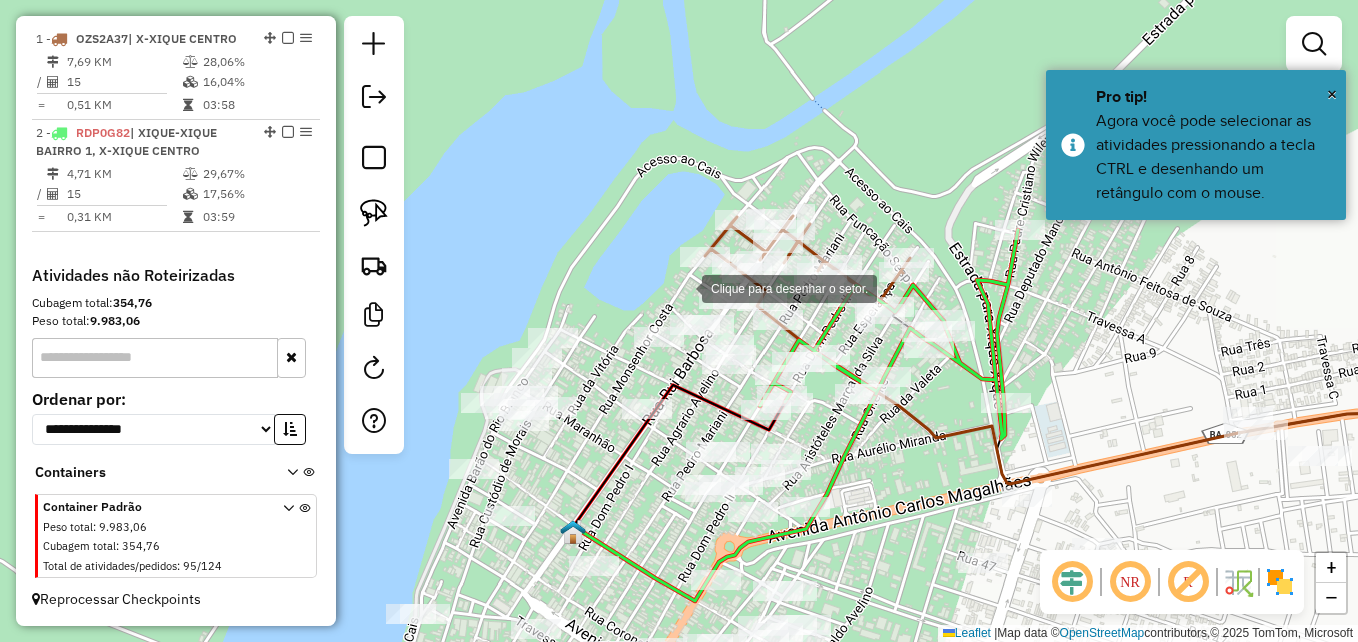 click 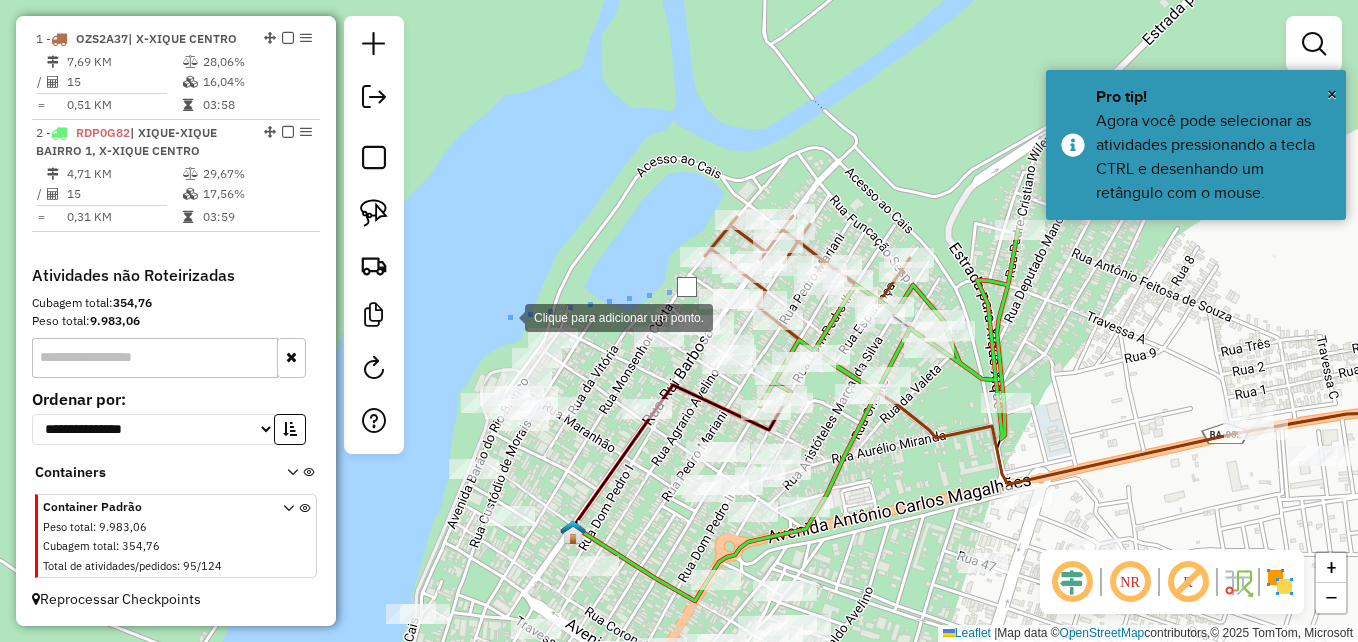 click 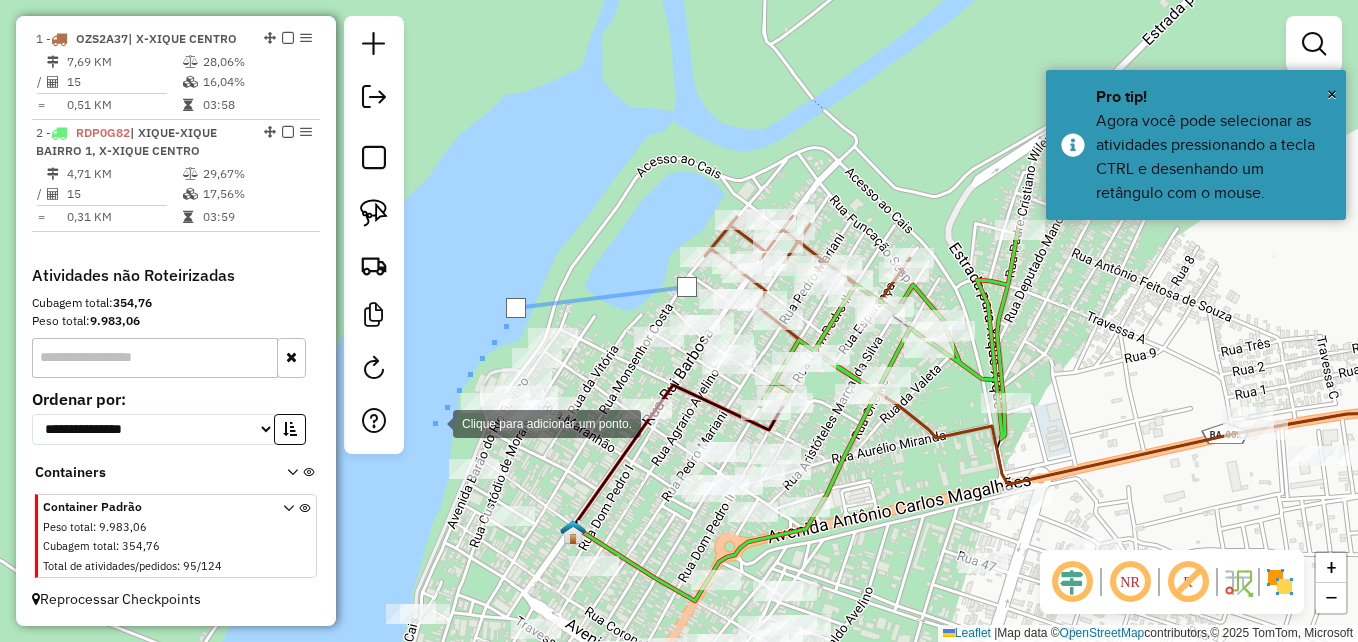 click 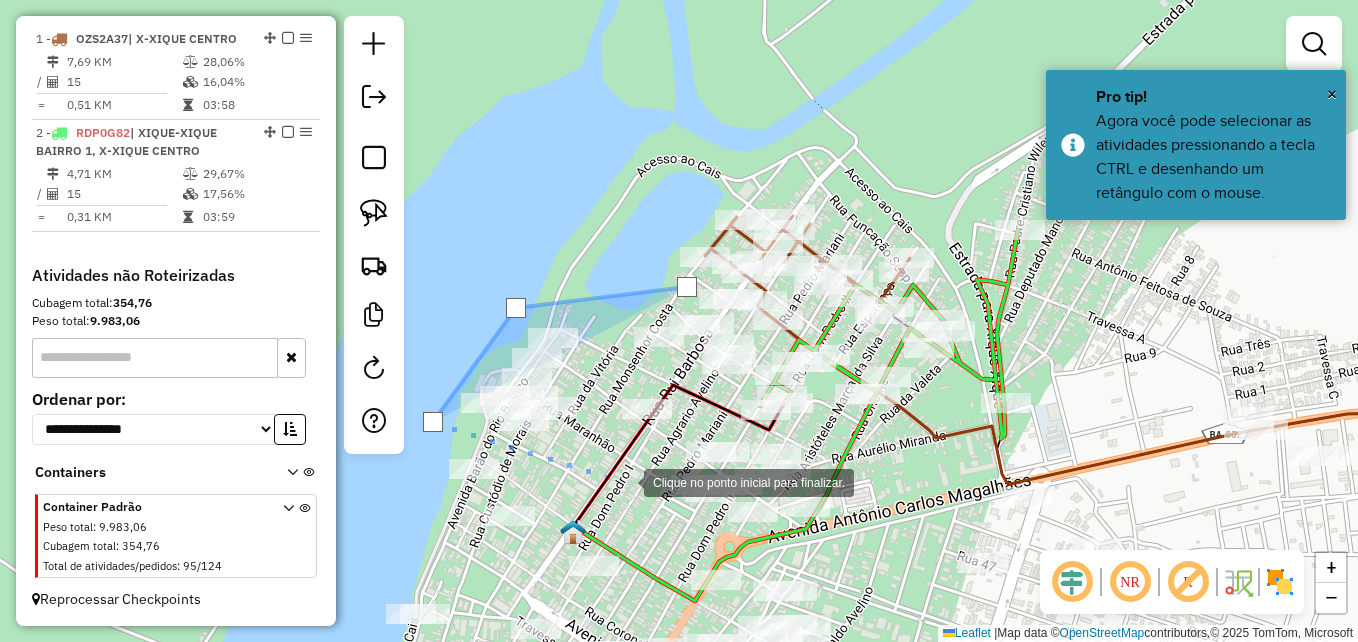 click 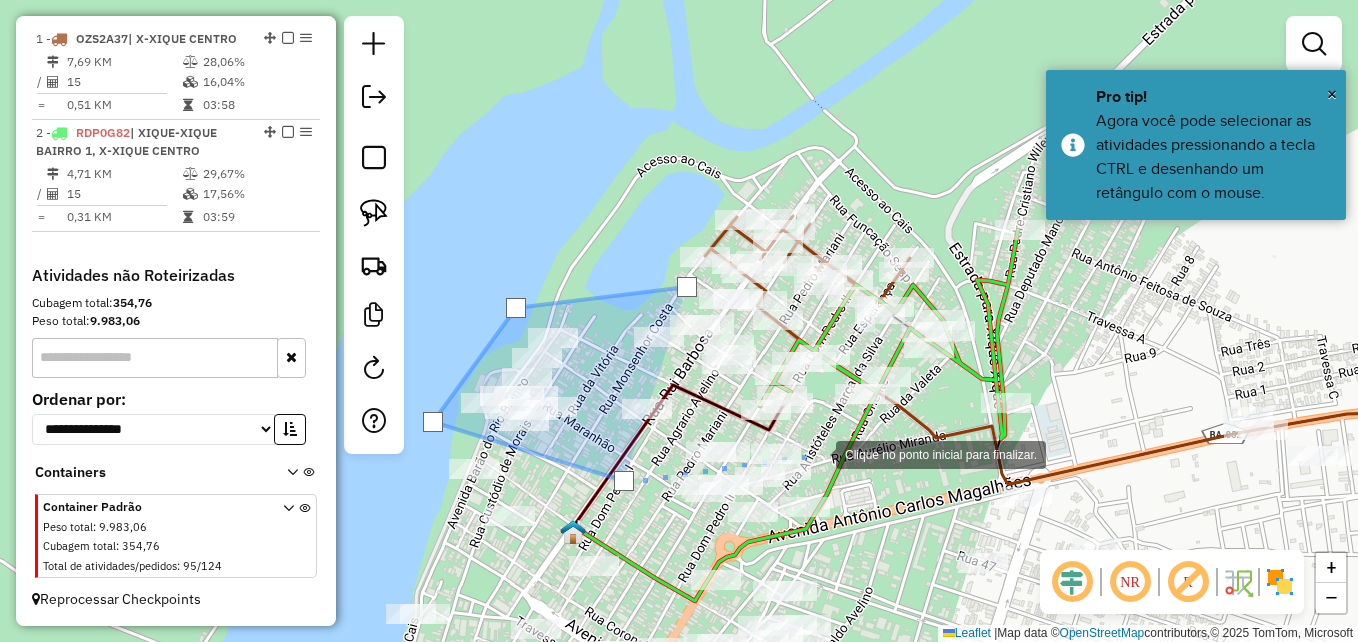 click 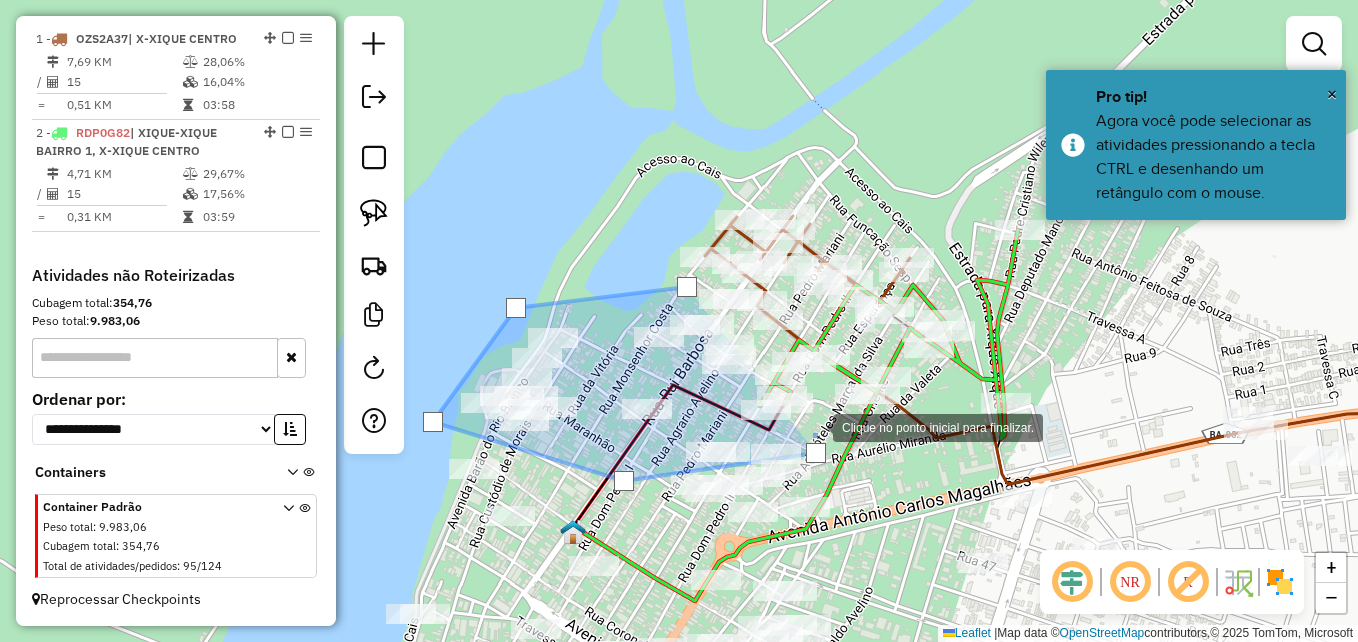 click 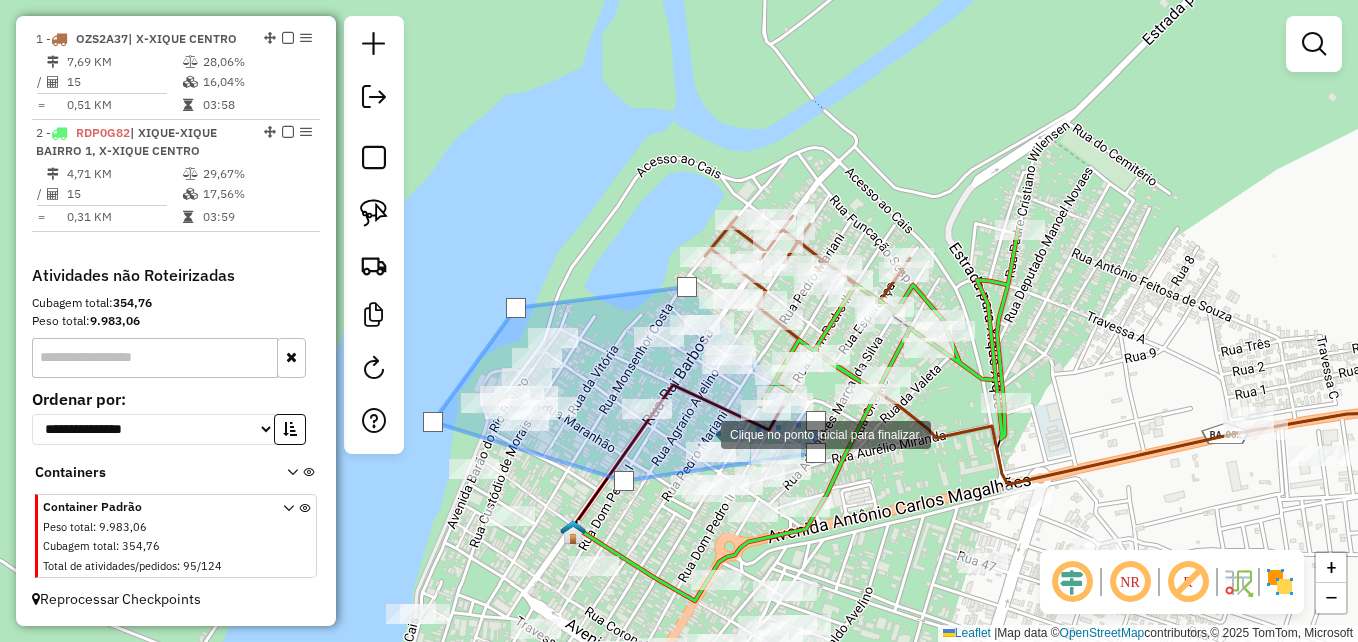 click 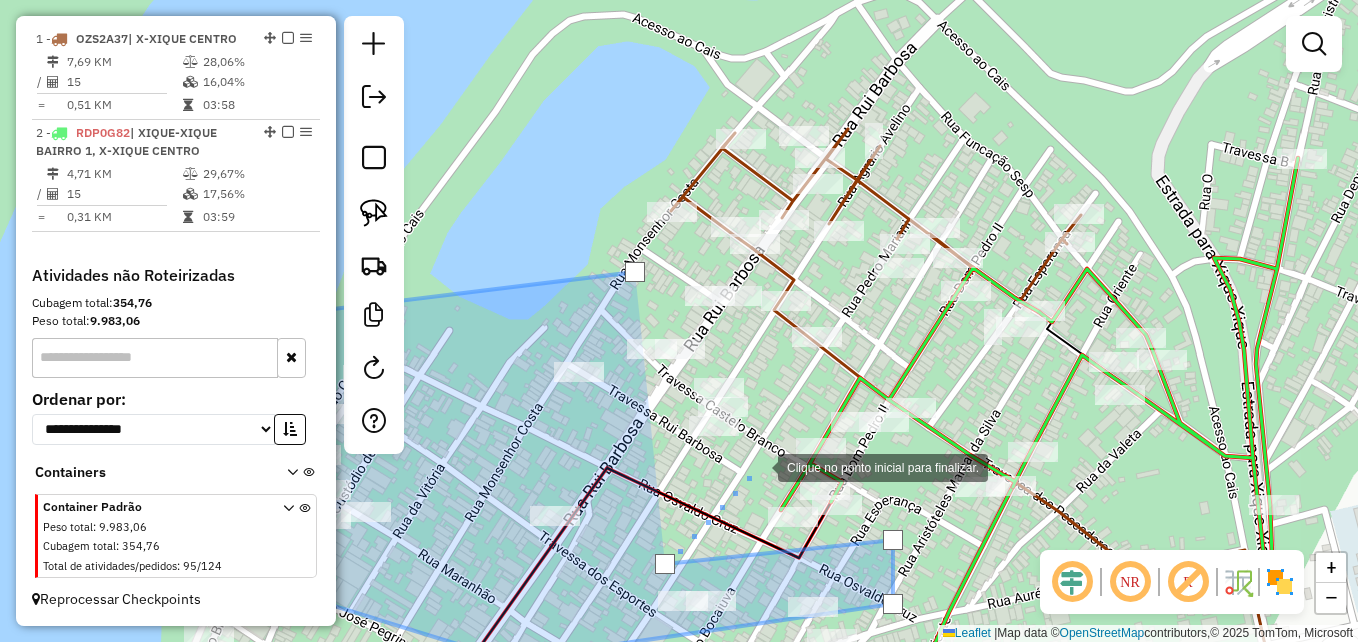 click 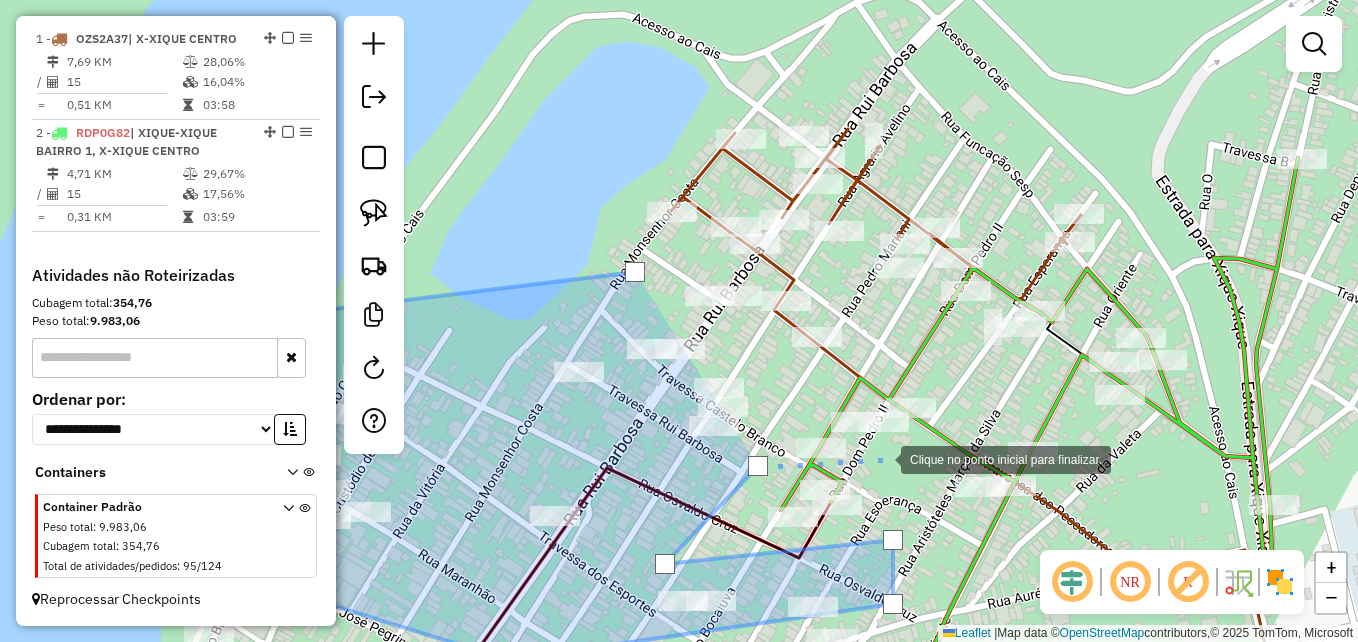click 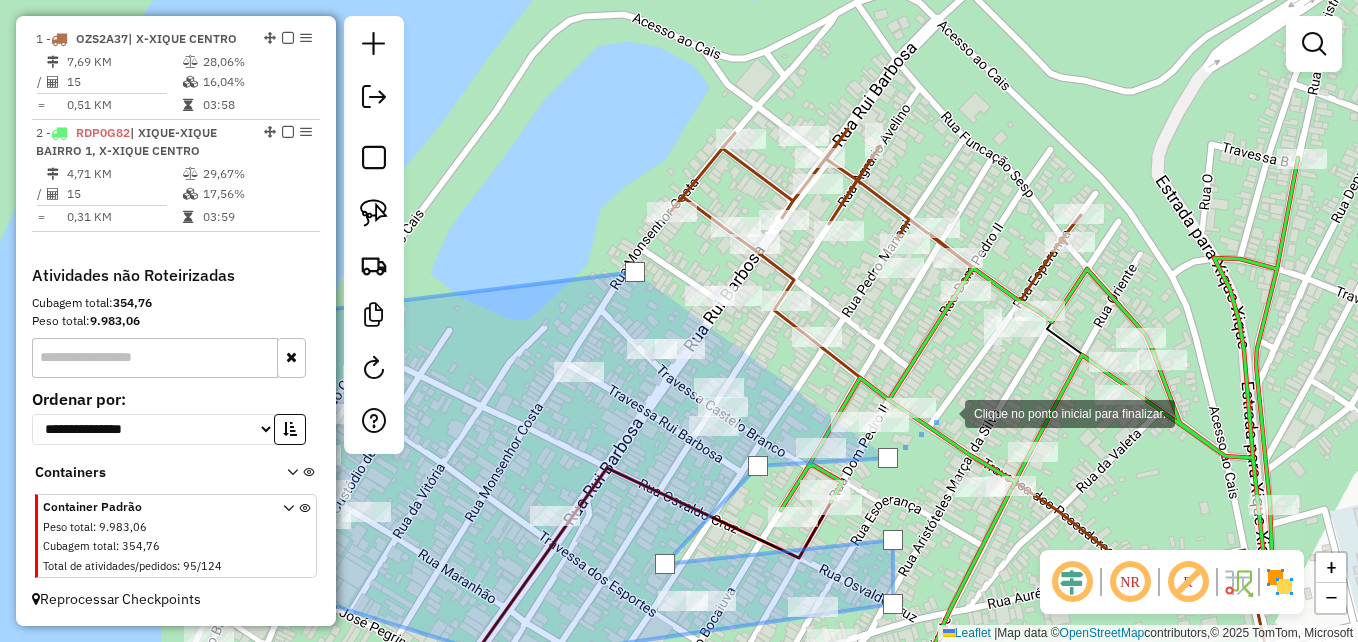 click 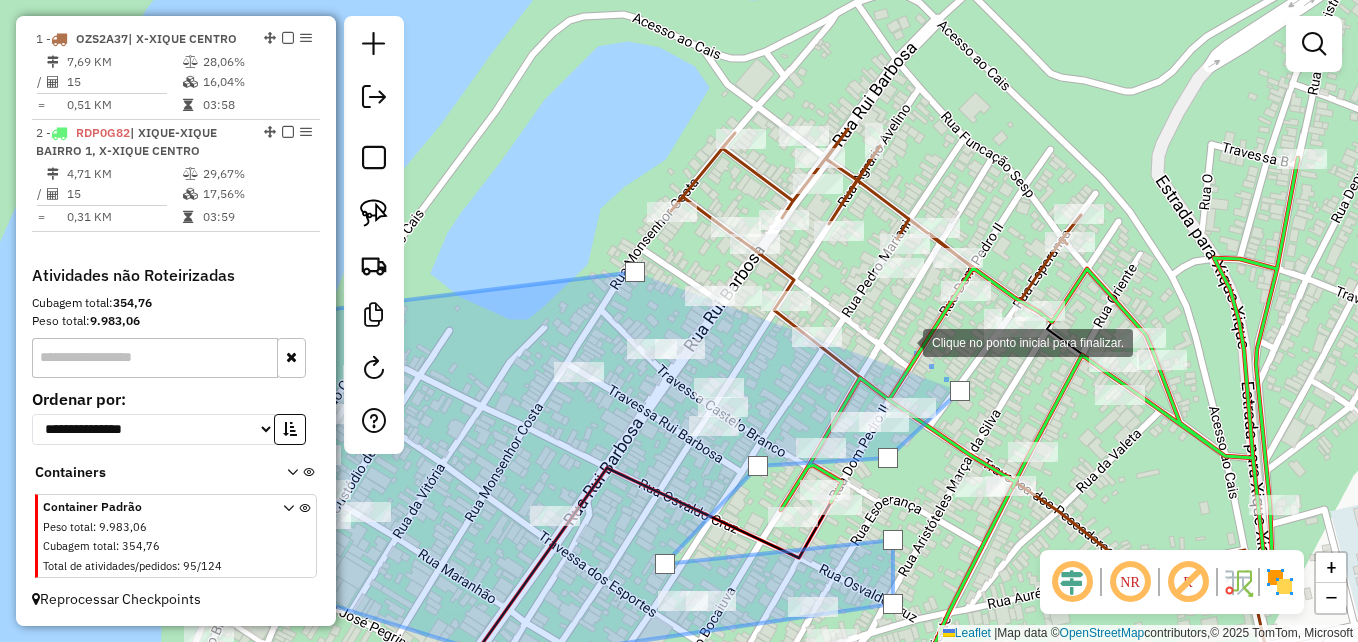 click 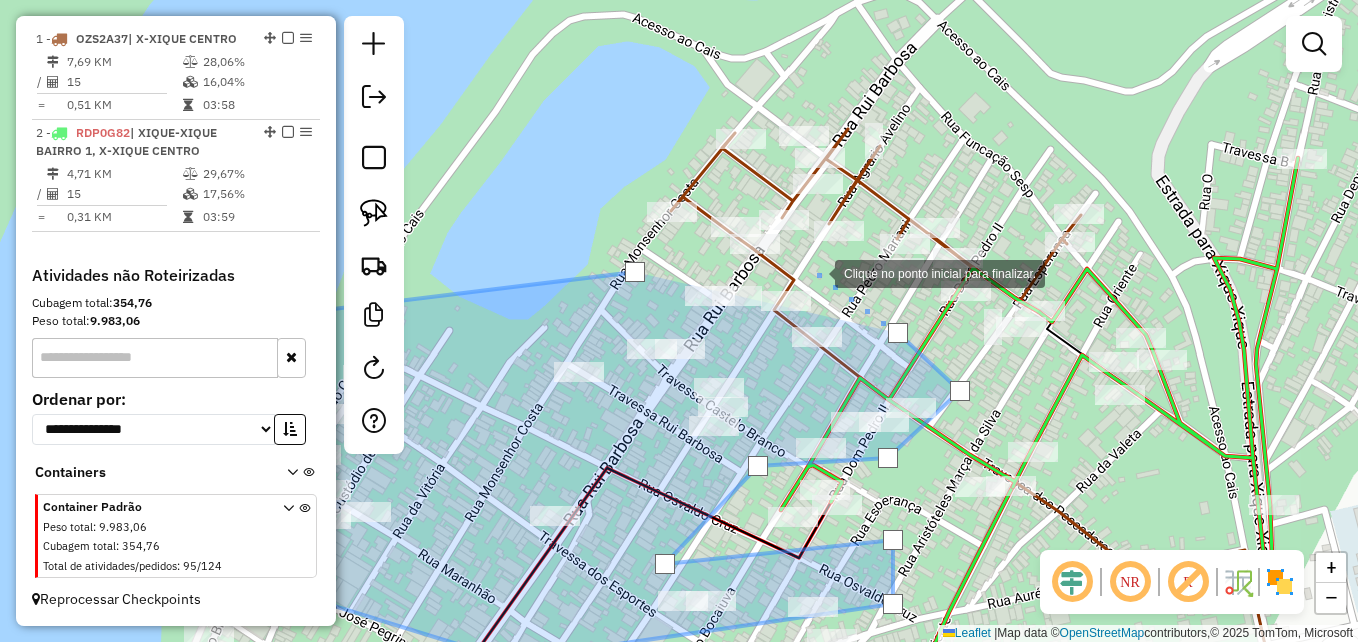 click 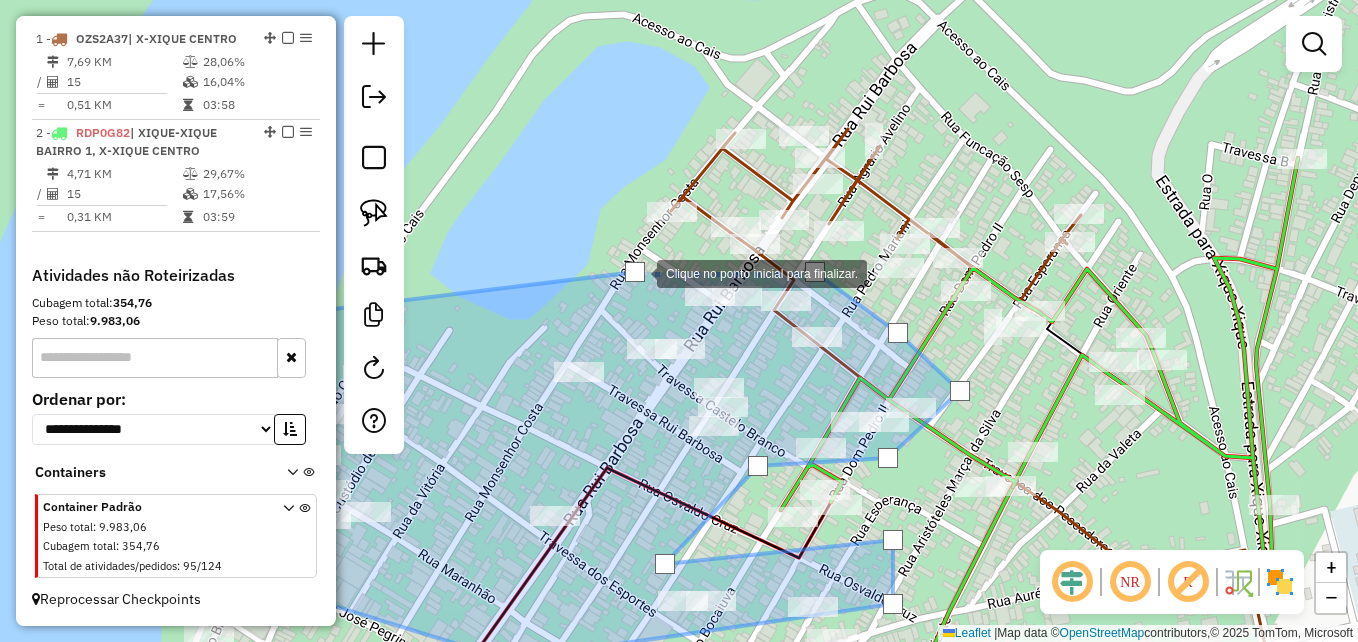 click 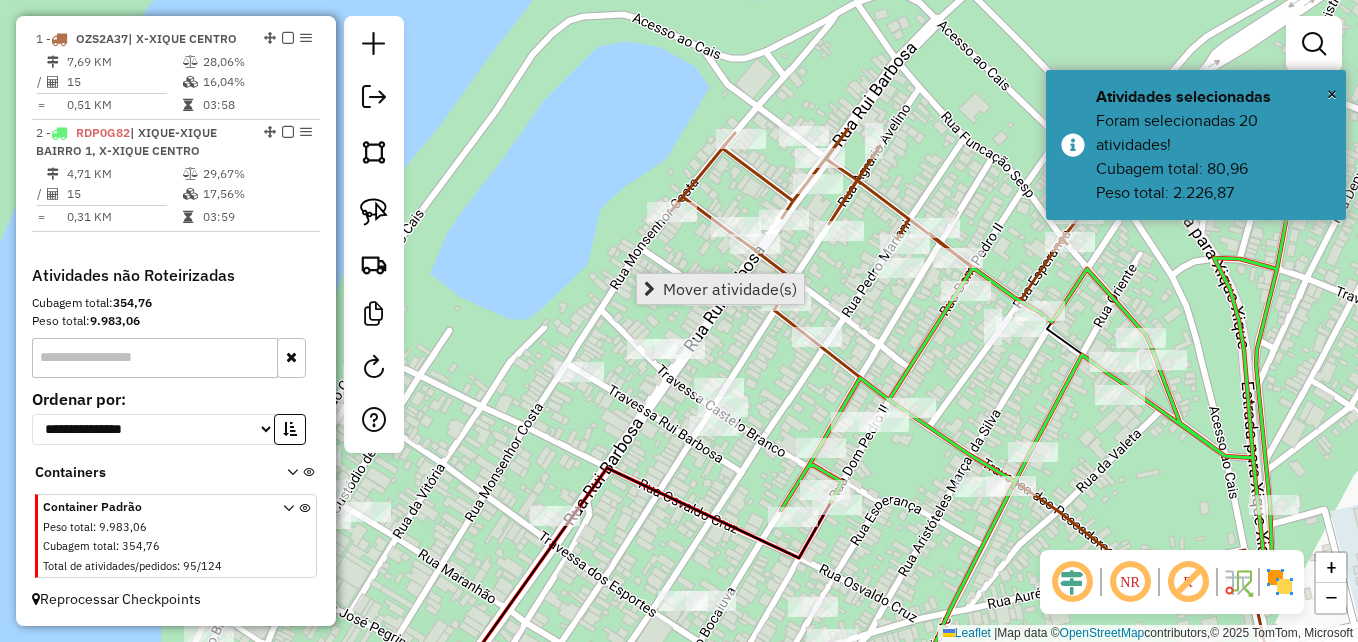 click on "Mover atividade(s)" at bounding box center (720, 289) 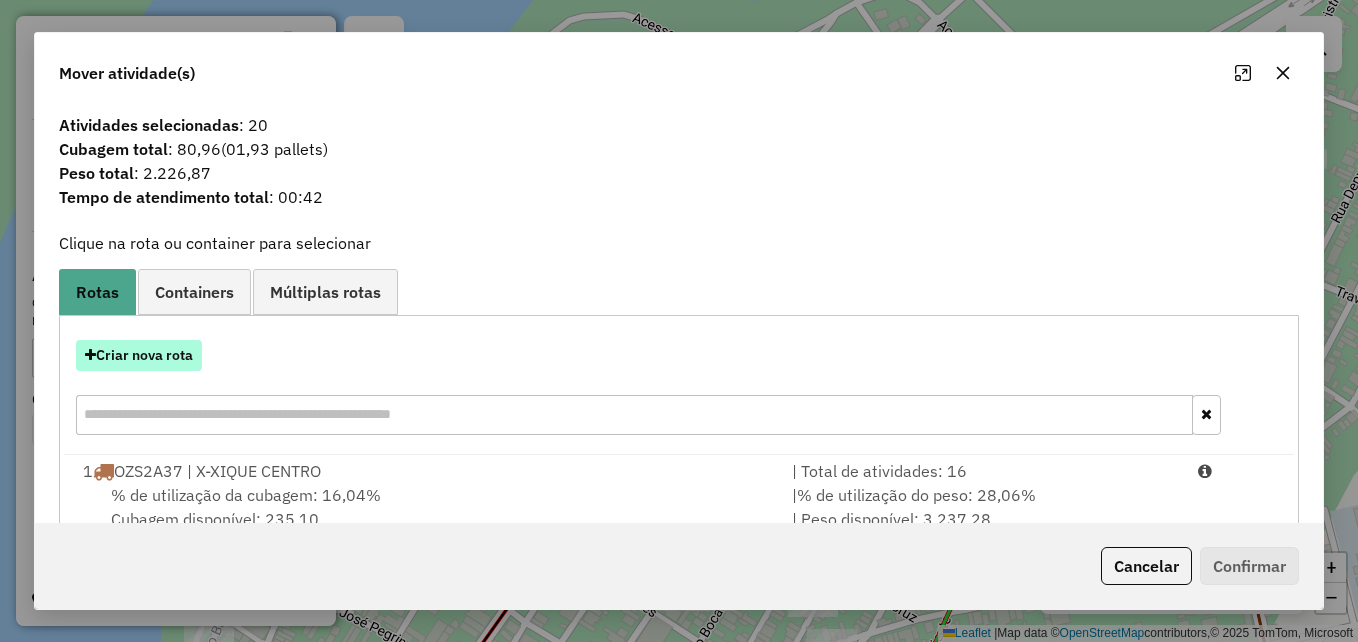 click on "Criar nova rota" at bounding box center (139, 355) 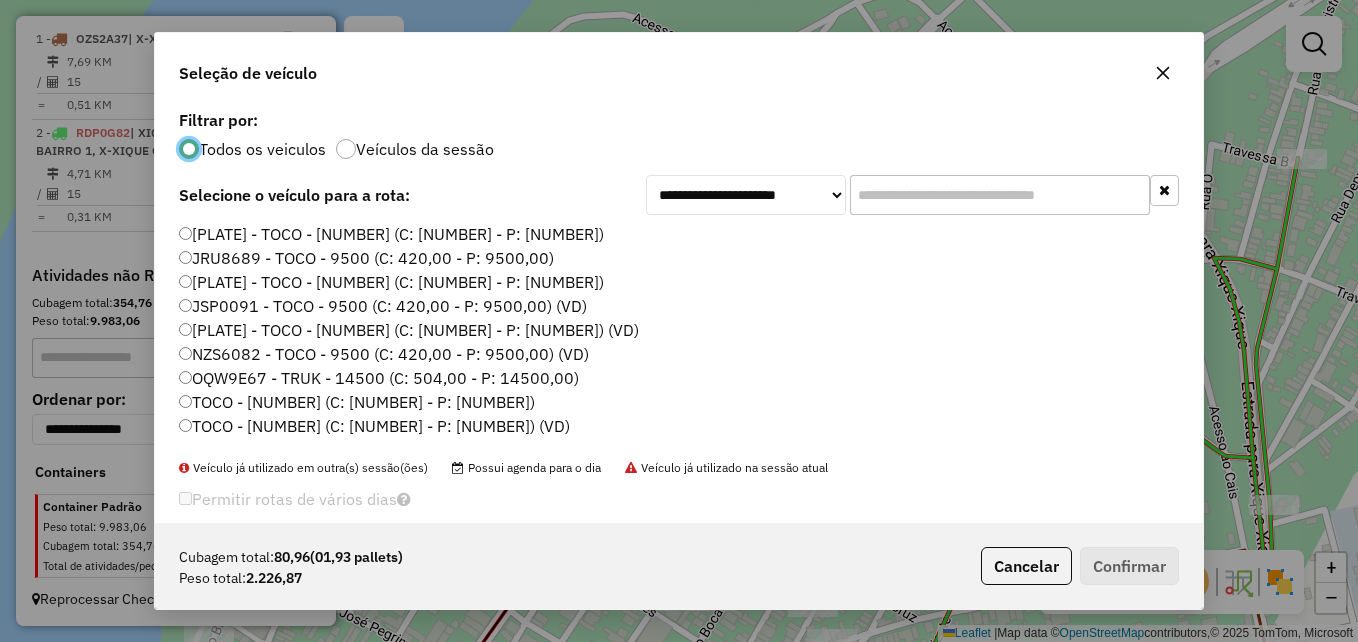 scroll, scrollTop: 11, scrollLeft: 6, axis: both 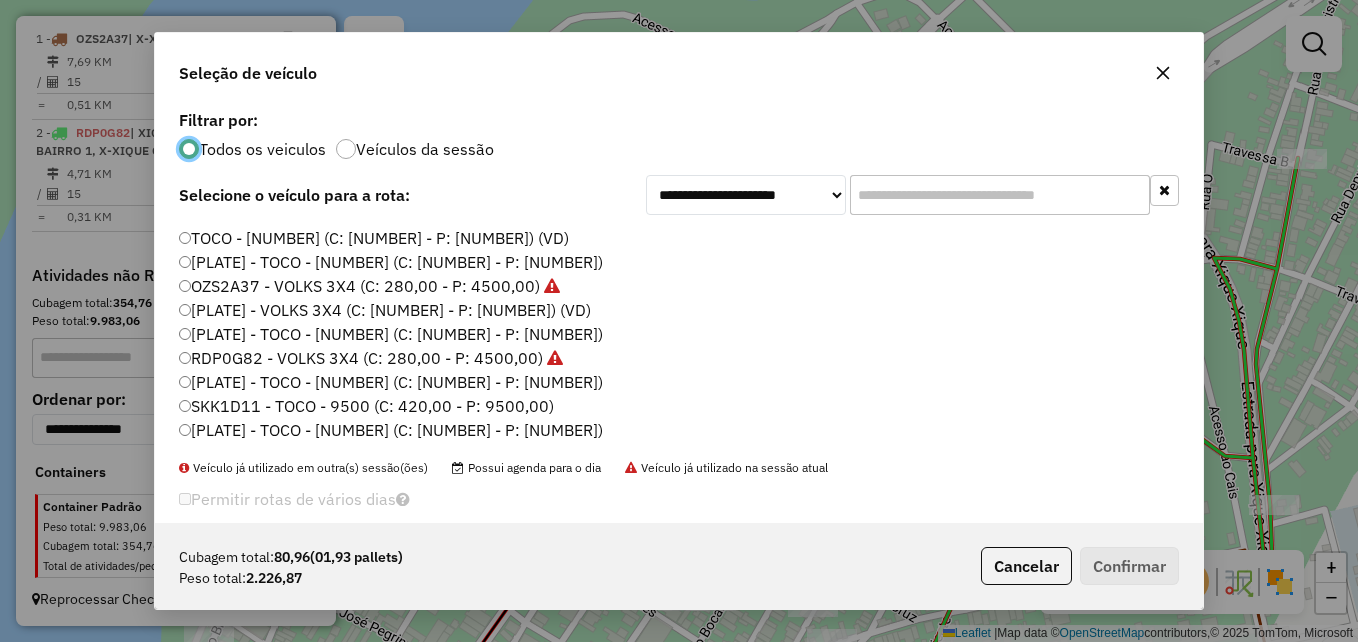 click on "[PLATE] - TOCO - [NUMBER] (C: [NUMBER] - P: [NUMBER])" 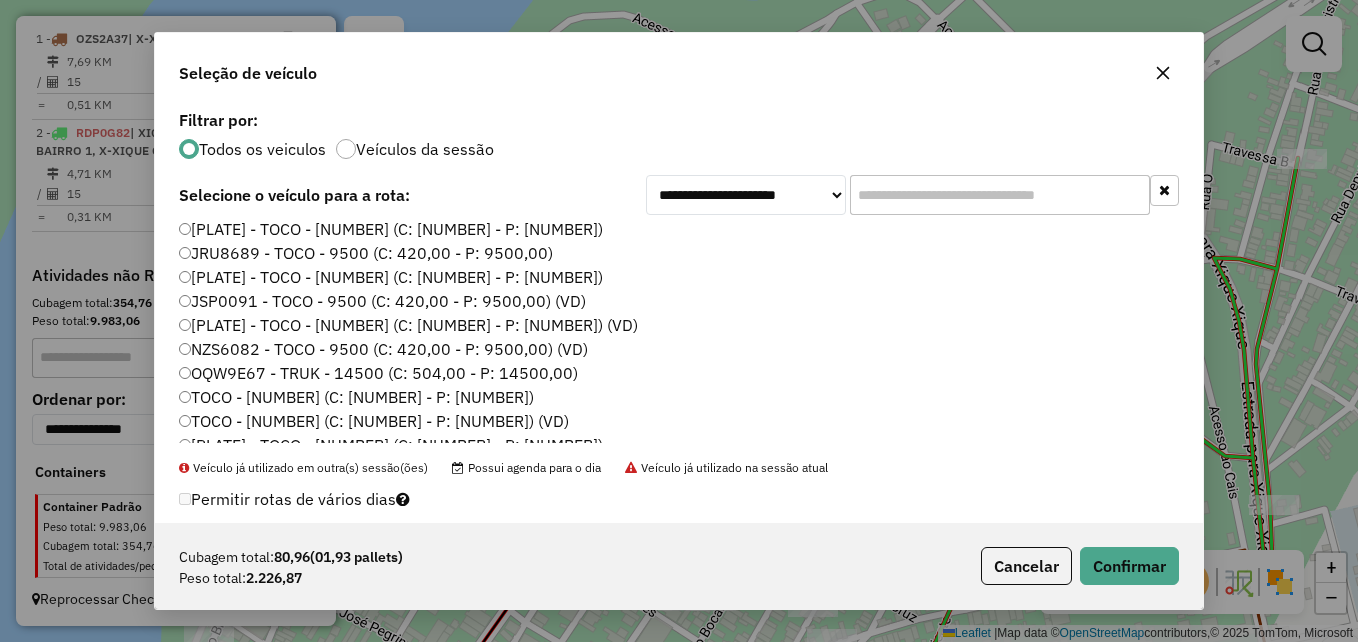scroll, scrollTop: 0, scrollLeft: 0, axis: both 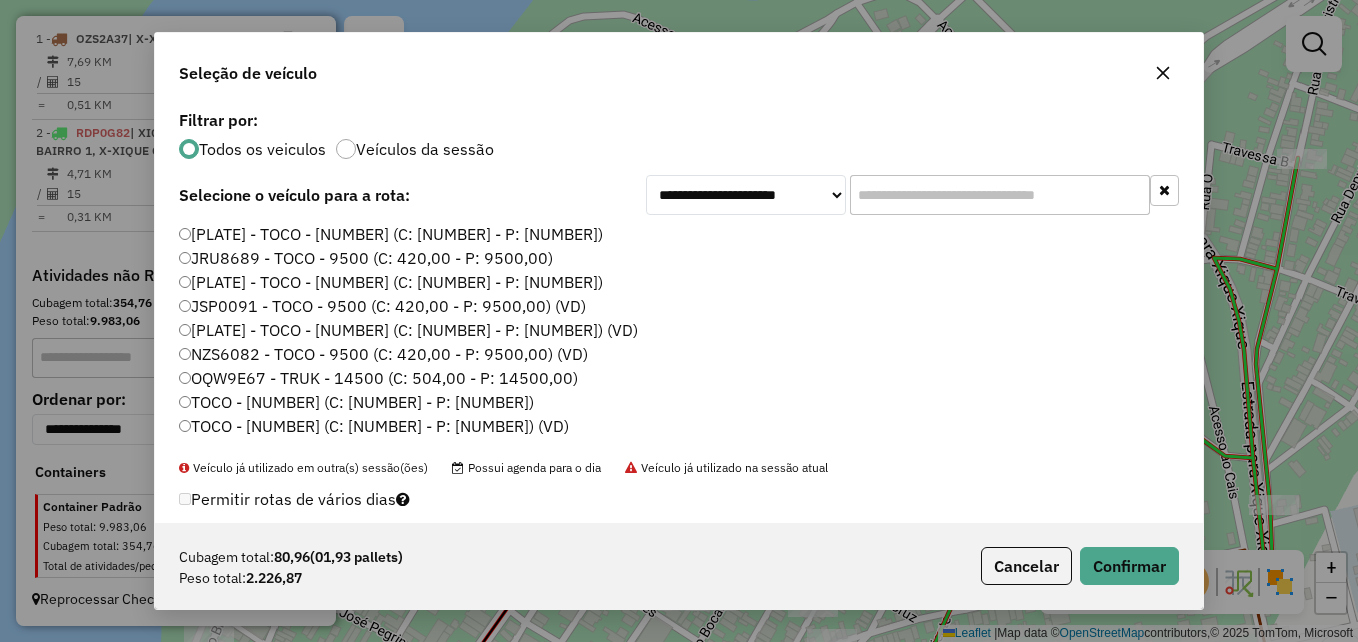 click on "NZS6082 - TOCO - 9500 (C: 420,00 - P: 9500,00) (VD)" 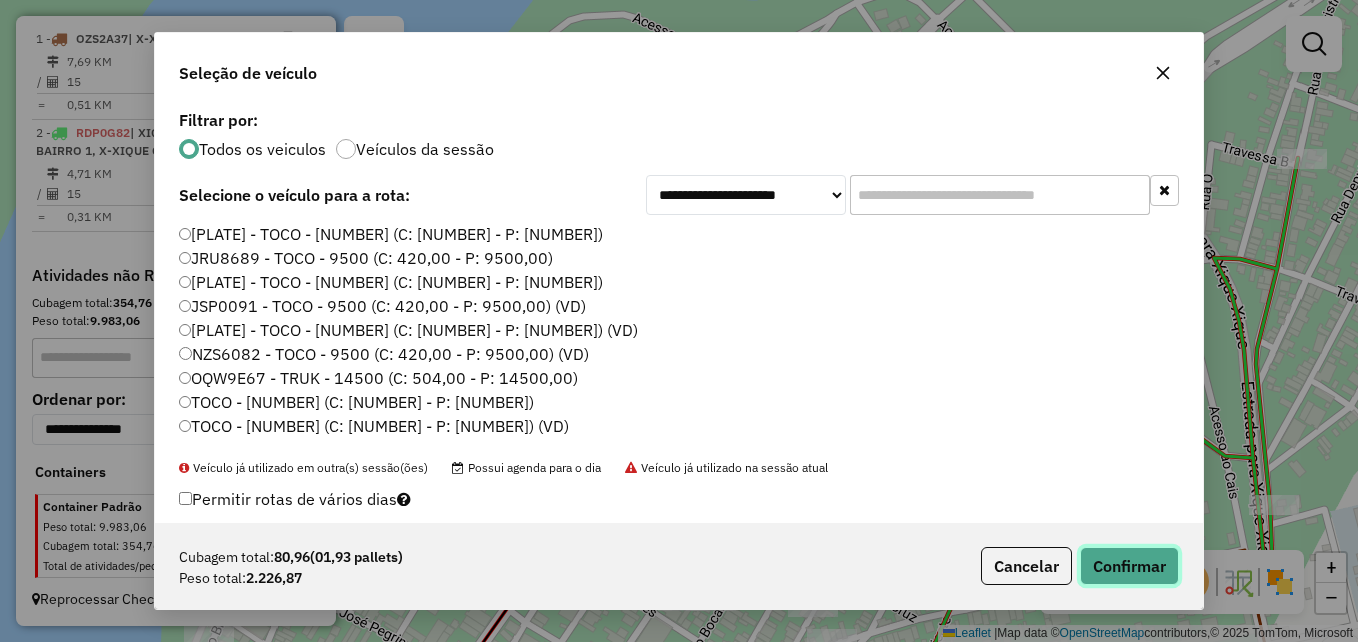 click on "Confirmar" 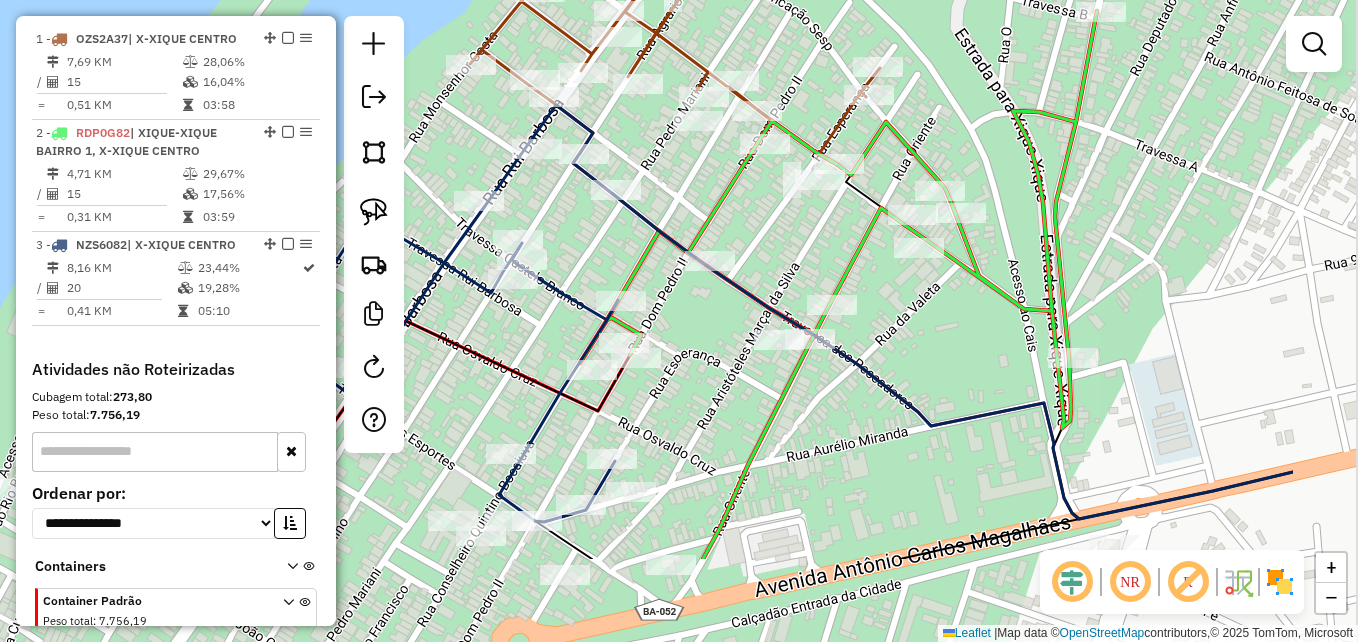 drag, startPoint x: 1022, startPoint y: 405, endPoint x: 830, endPoint y: 228, distance: 261.1379 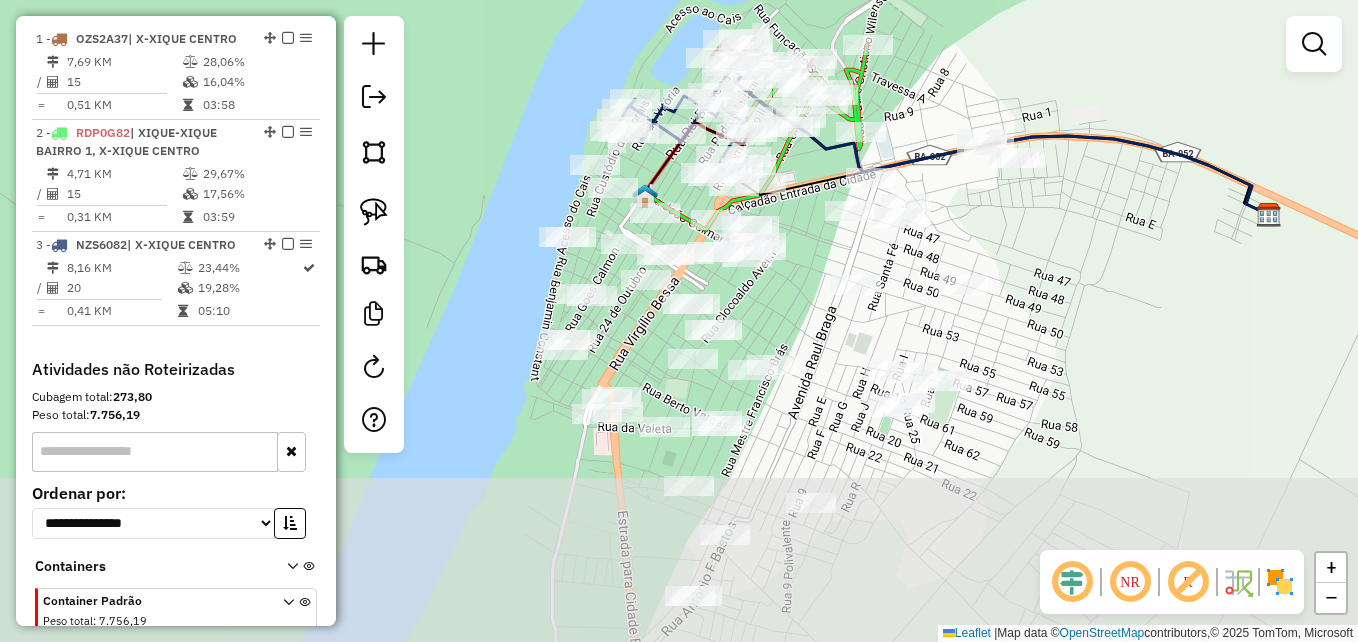 drag, startPoint x: 871, startPoint y: 439, endPoint x: 824, endPoint y: 244, distance: 200.58415 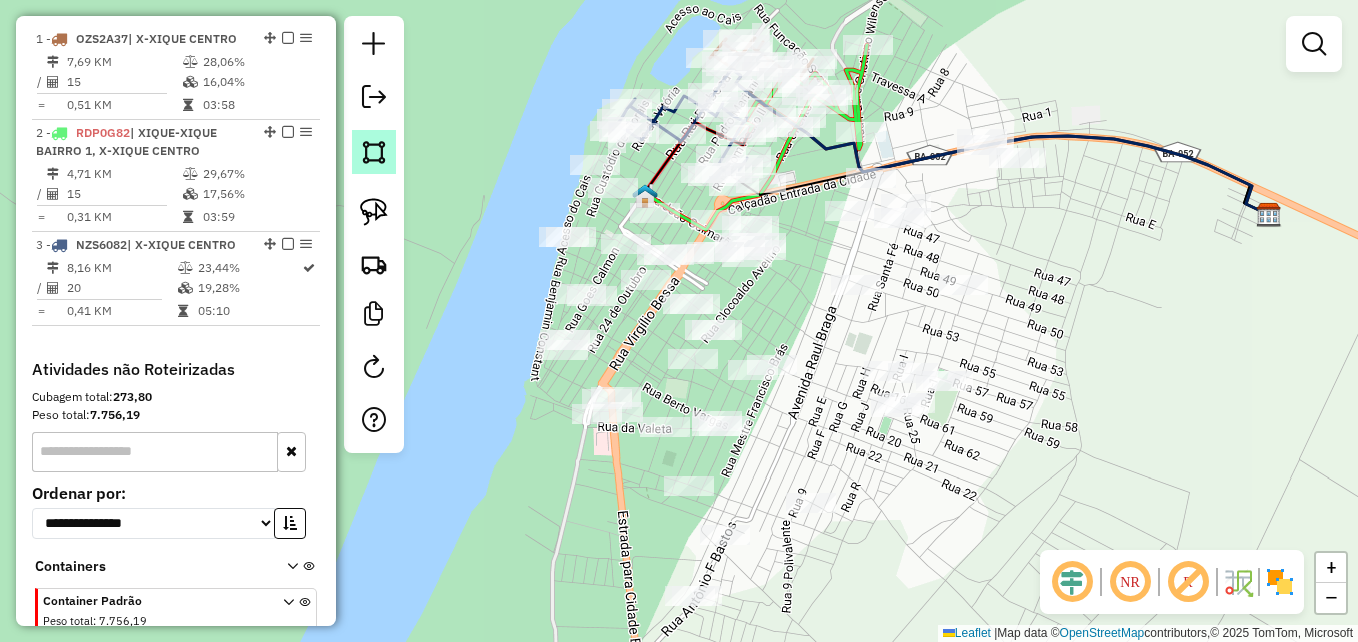 click 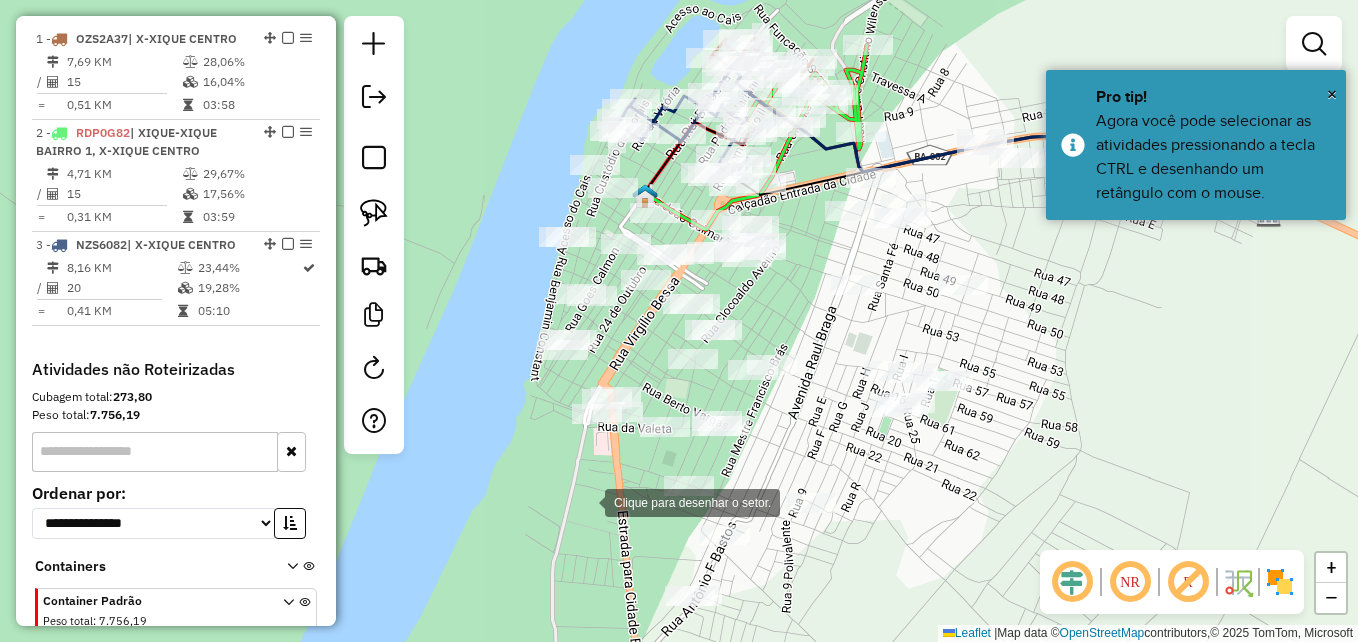 click 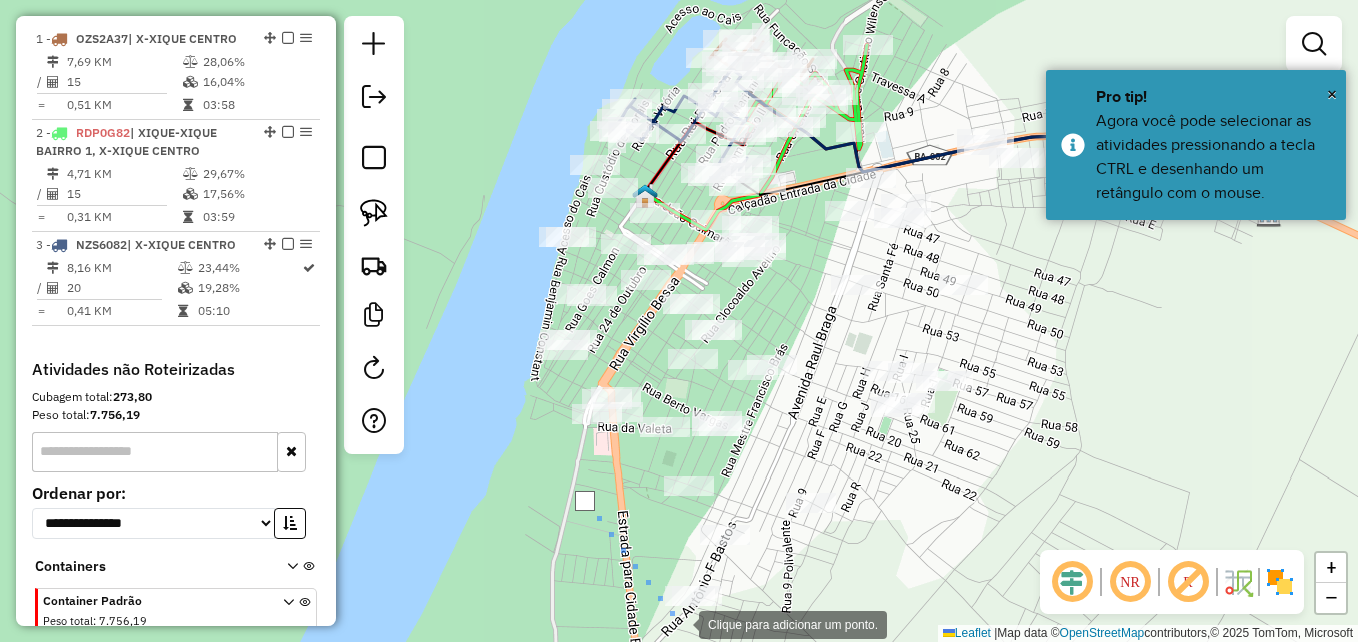 click 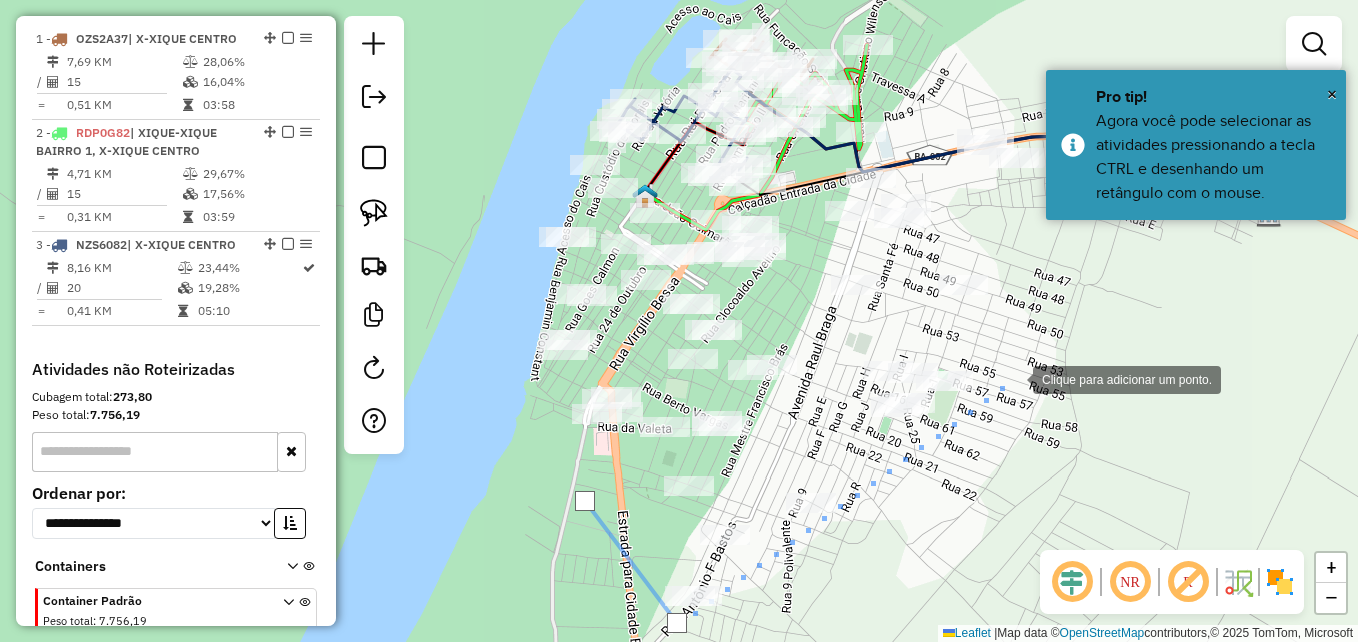 click 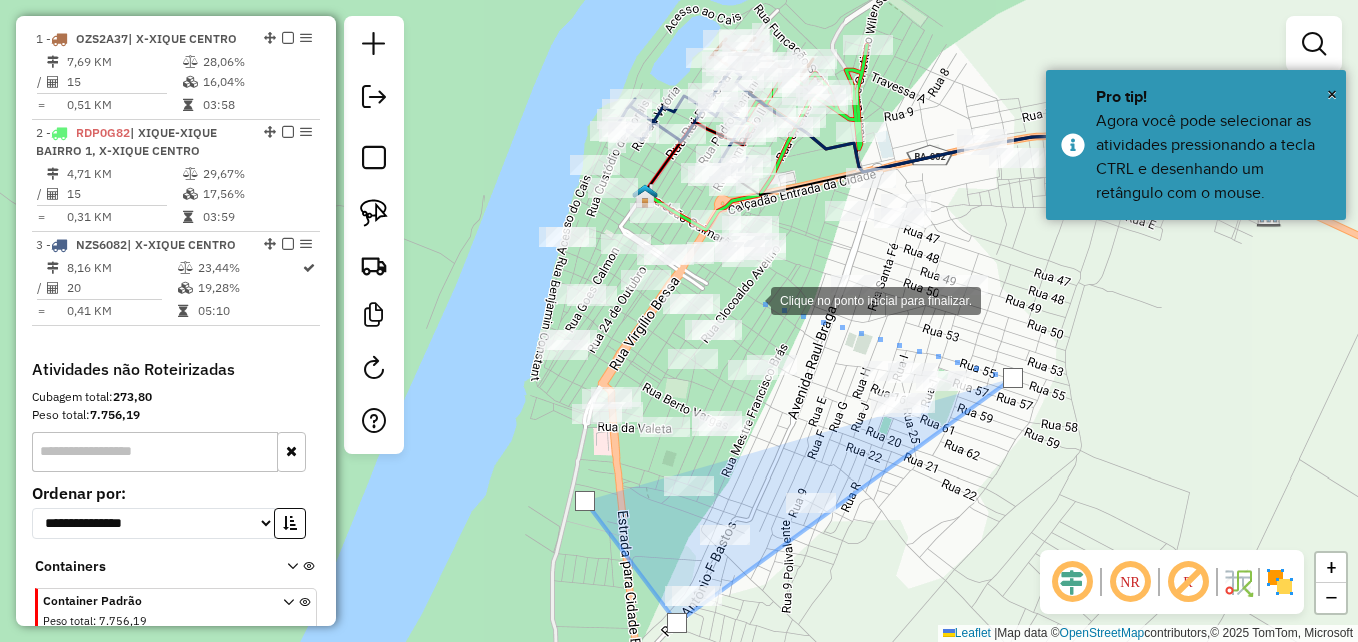click 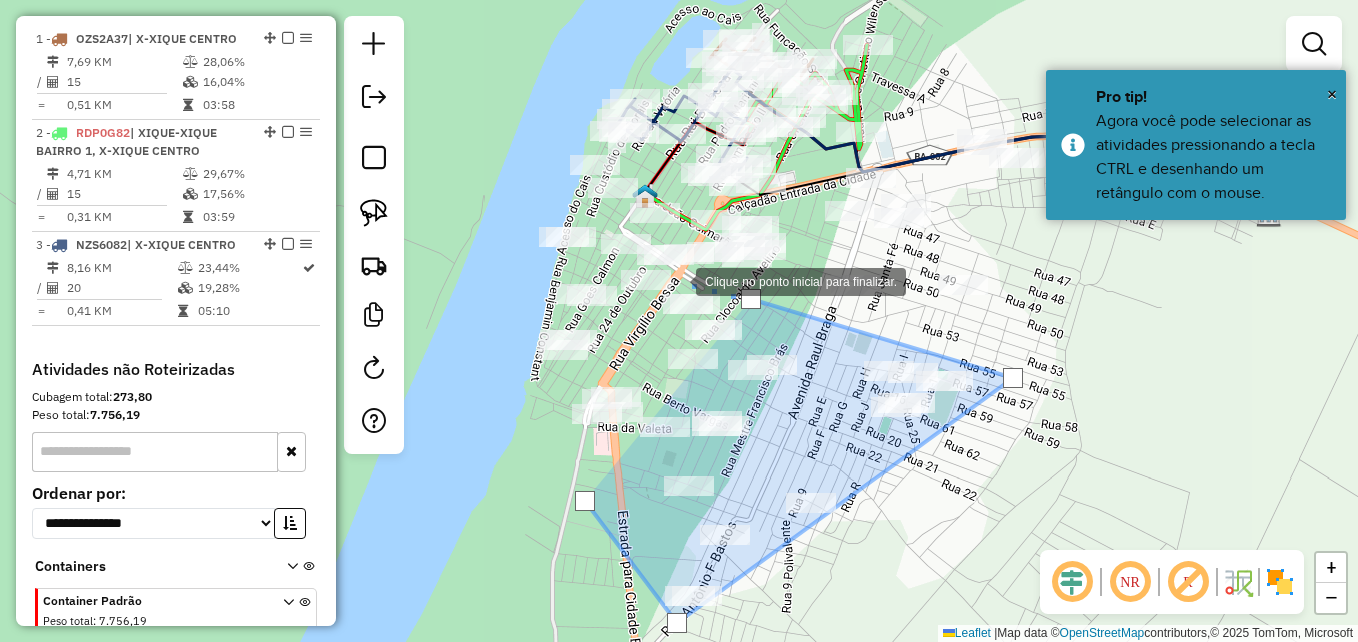 click 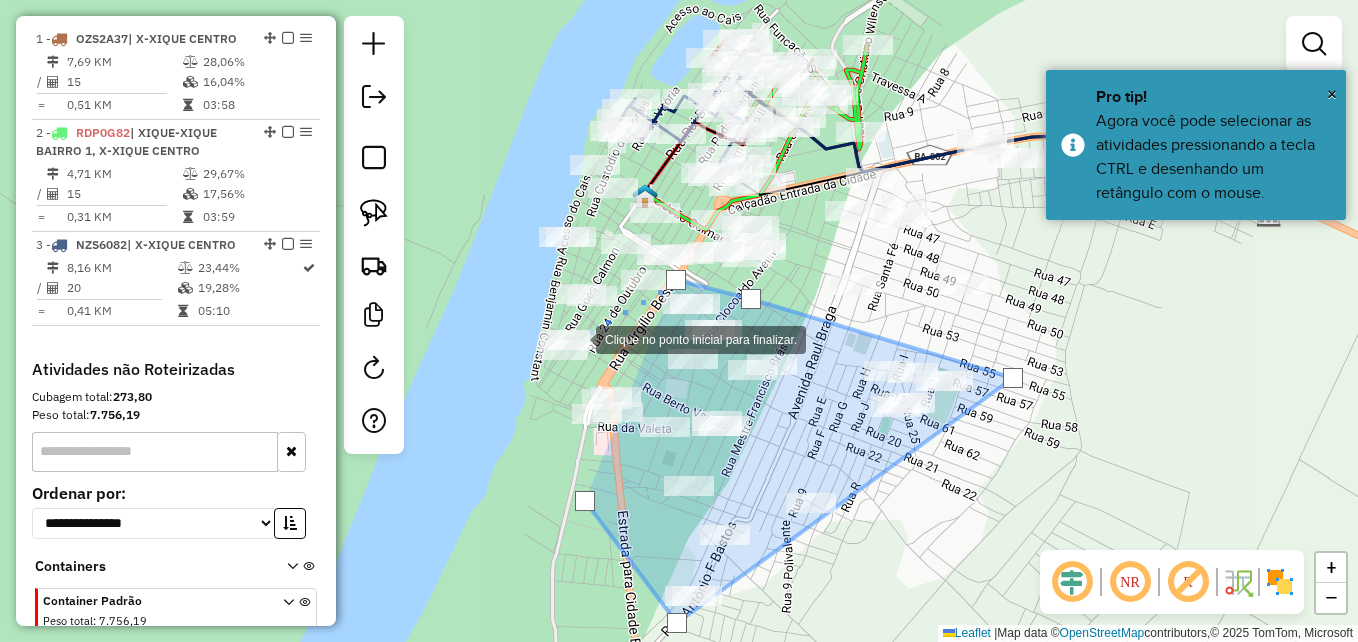 click 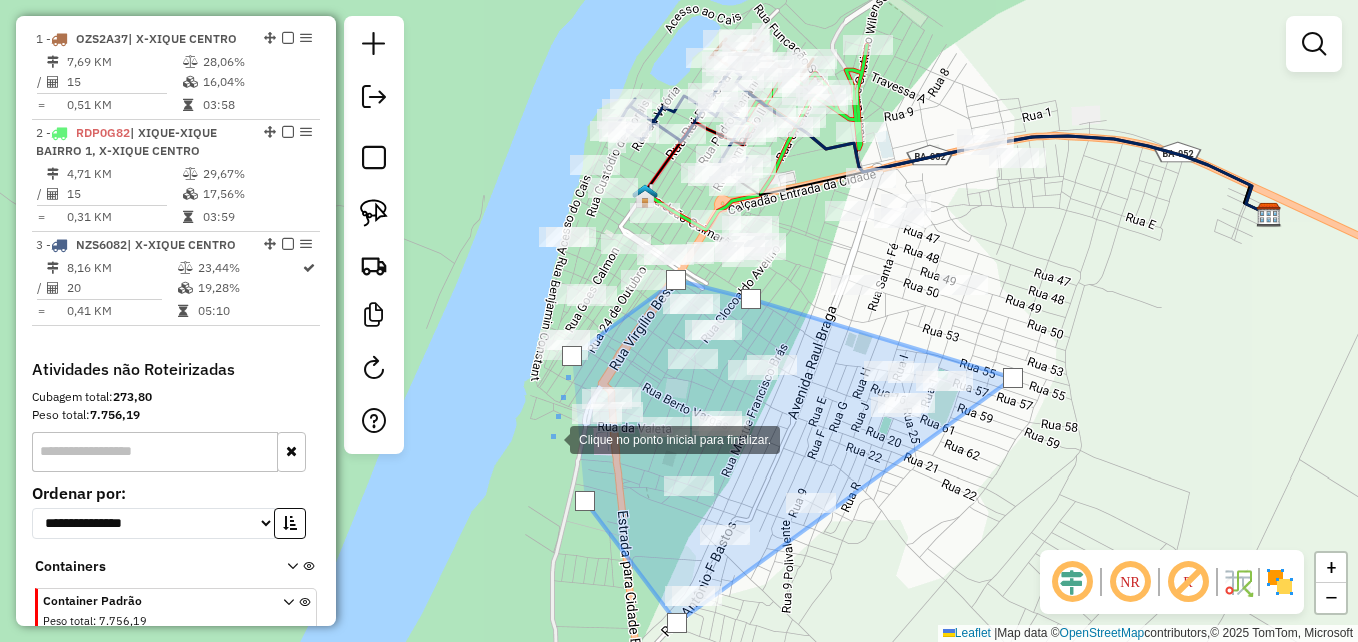 click 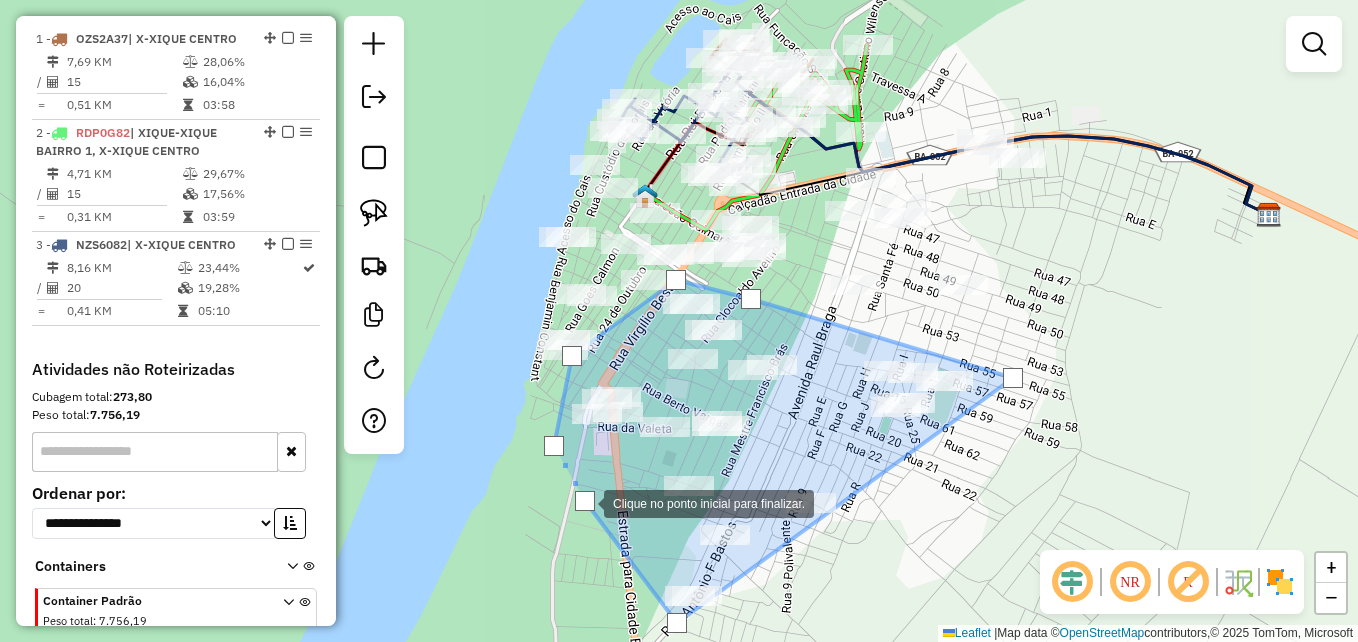 click 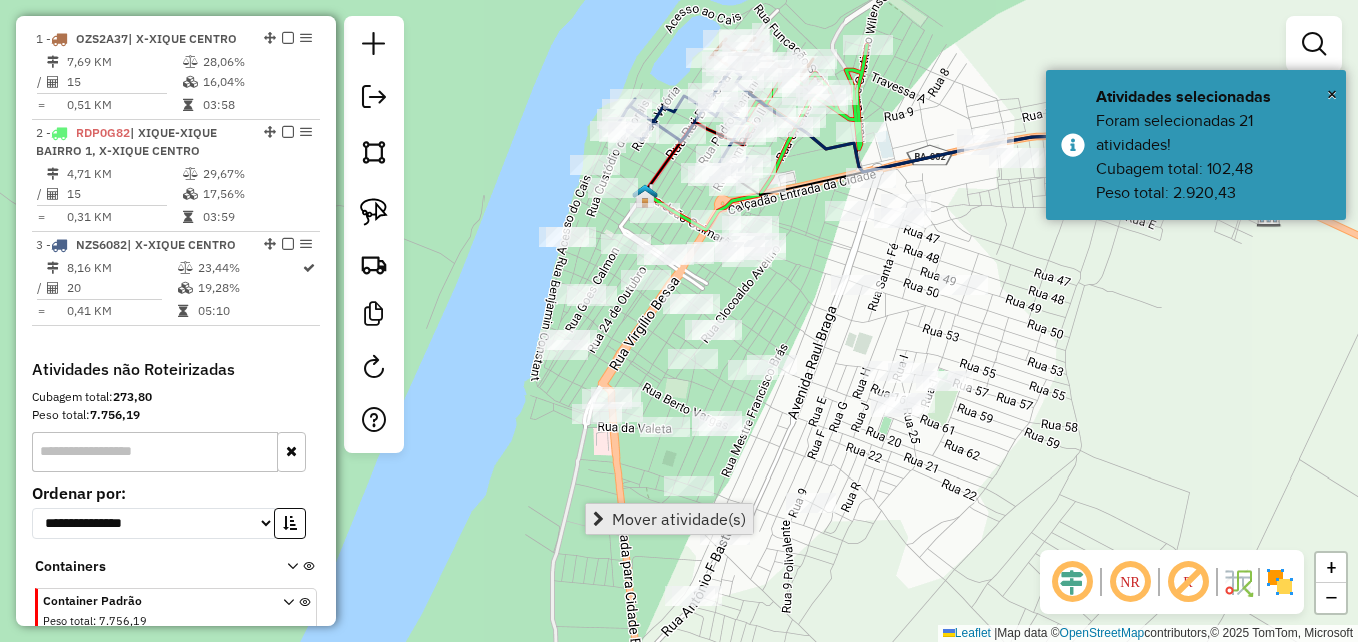 click on "Mover atividade(s)" at bounding box center [679, 519] 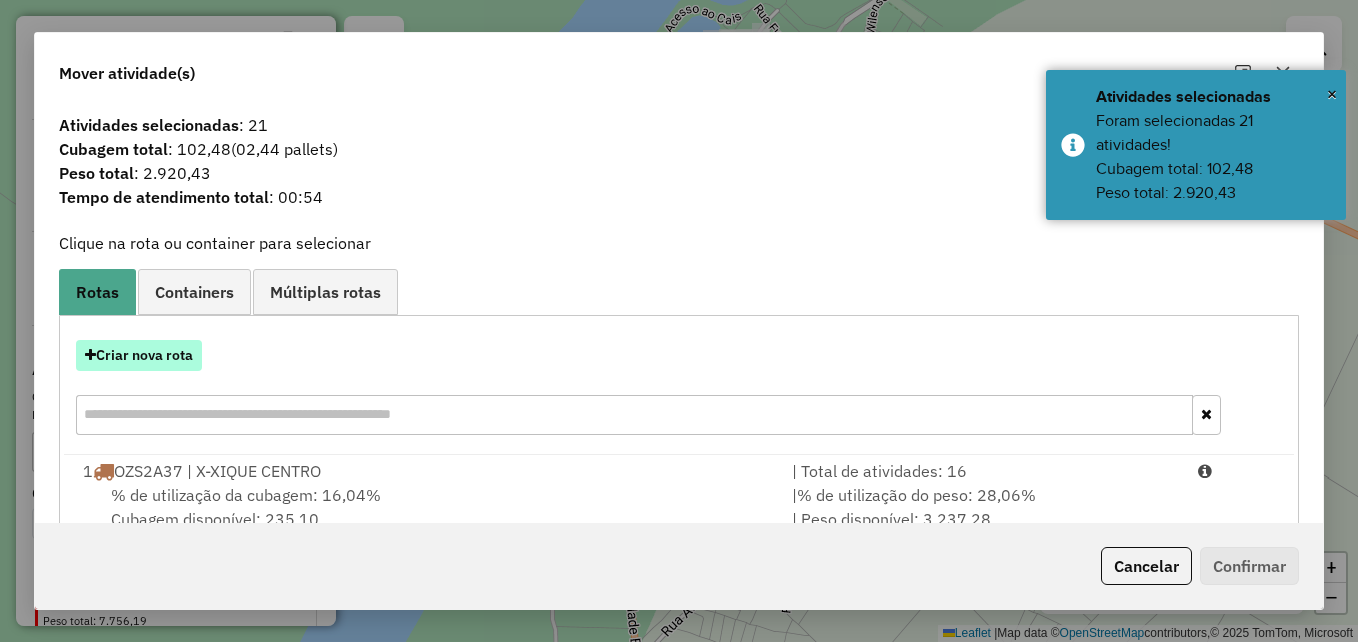 click on "Criar nova rota" at bounding box center [139, 355] 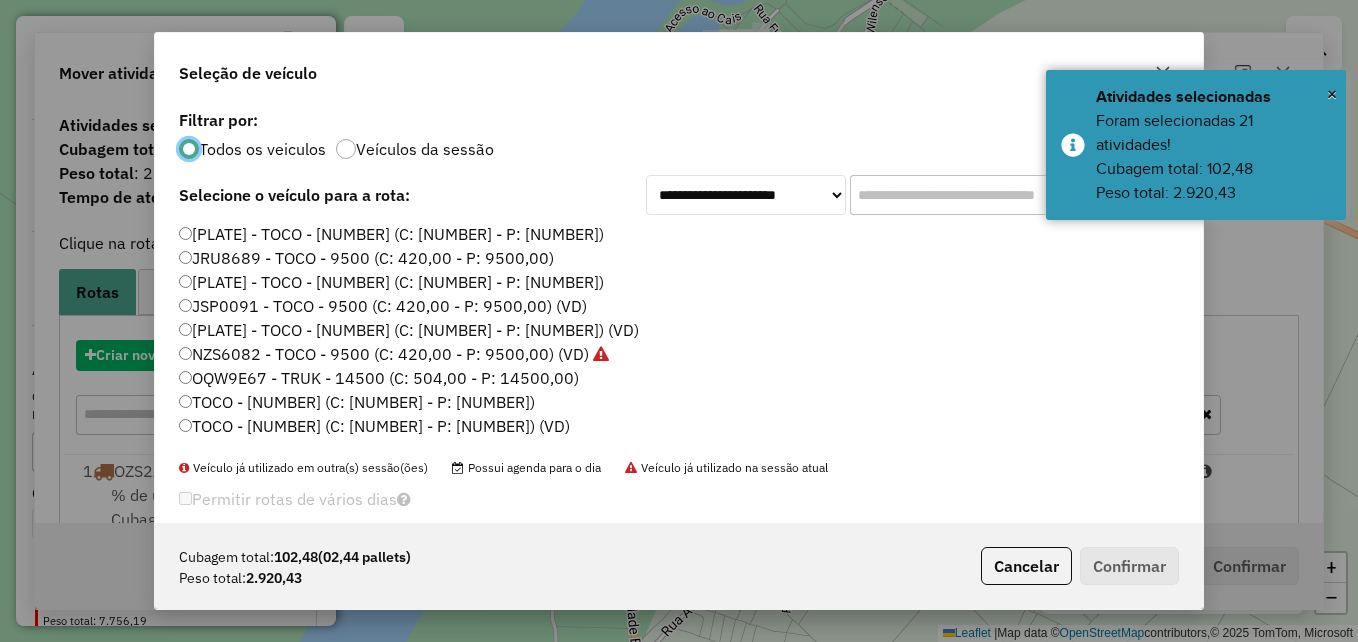 scroll, scrollTop: 11, scrollLeft: 6, axis: both 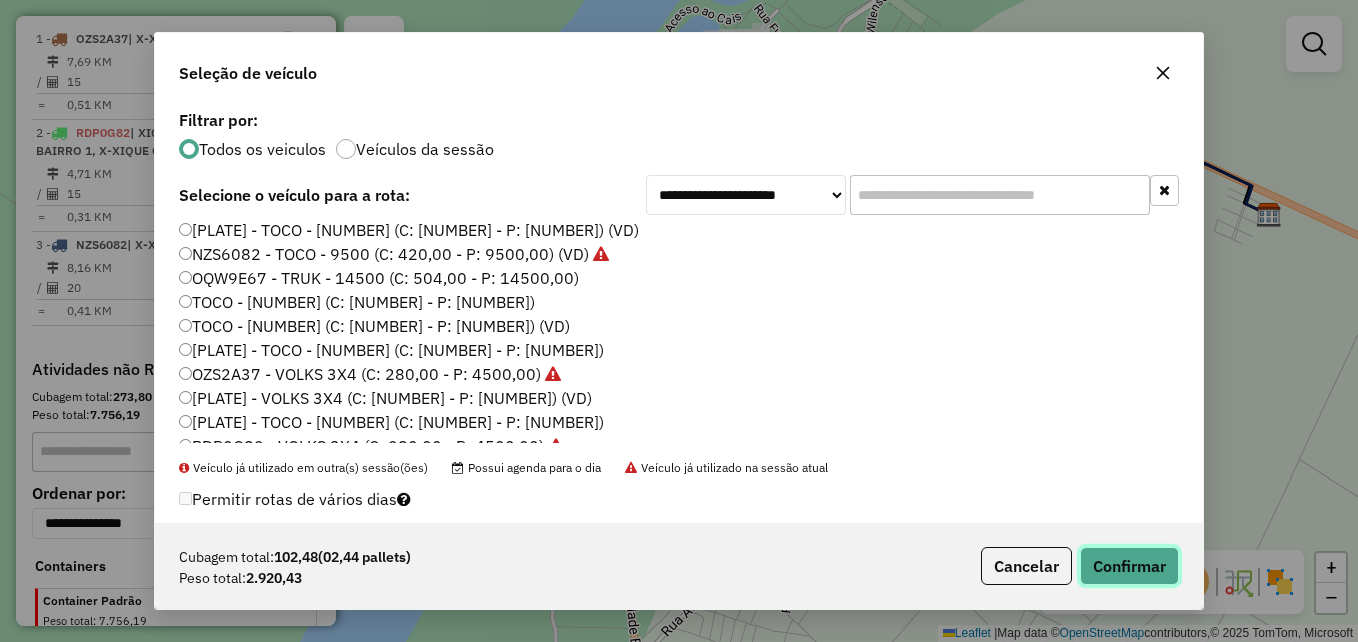 click on "Confirmar" 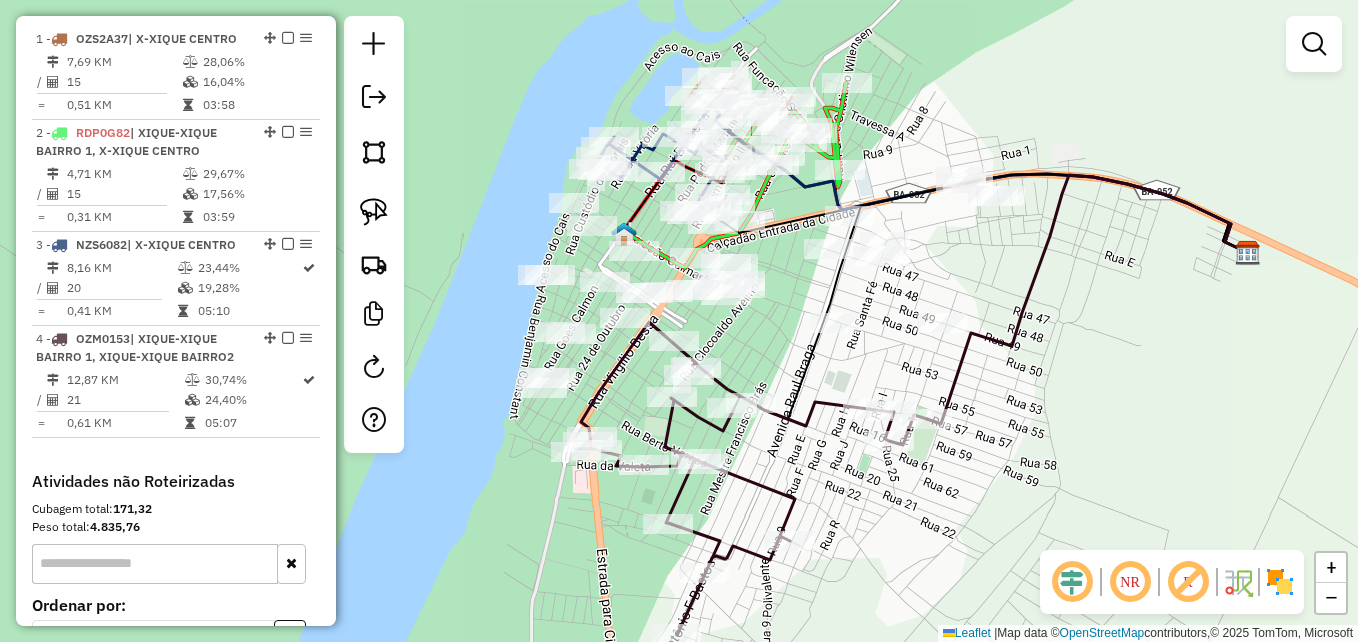 drag, startPoint x: 779, startPoint y: 324, endPoint x: 749, endPoint y: 376, distance: 60.033325 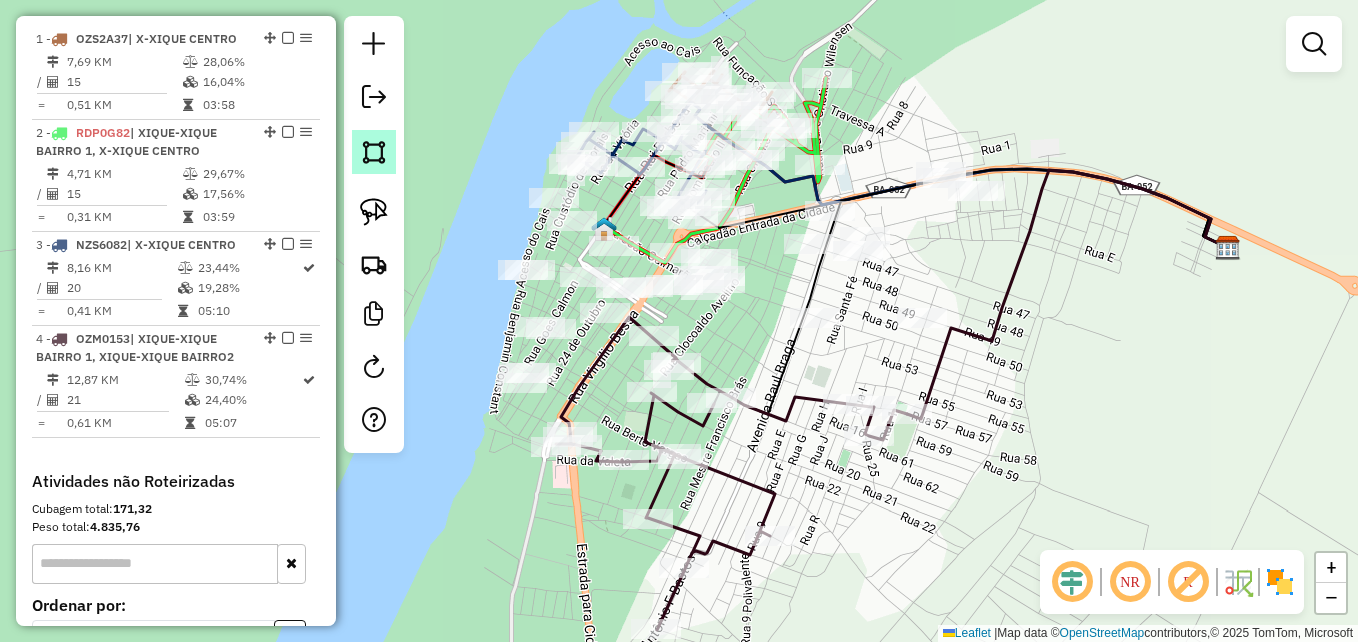 click 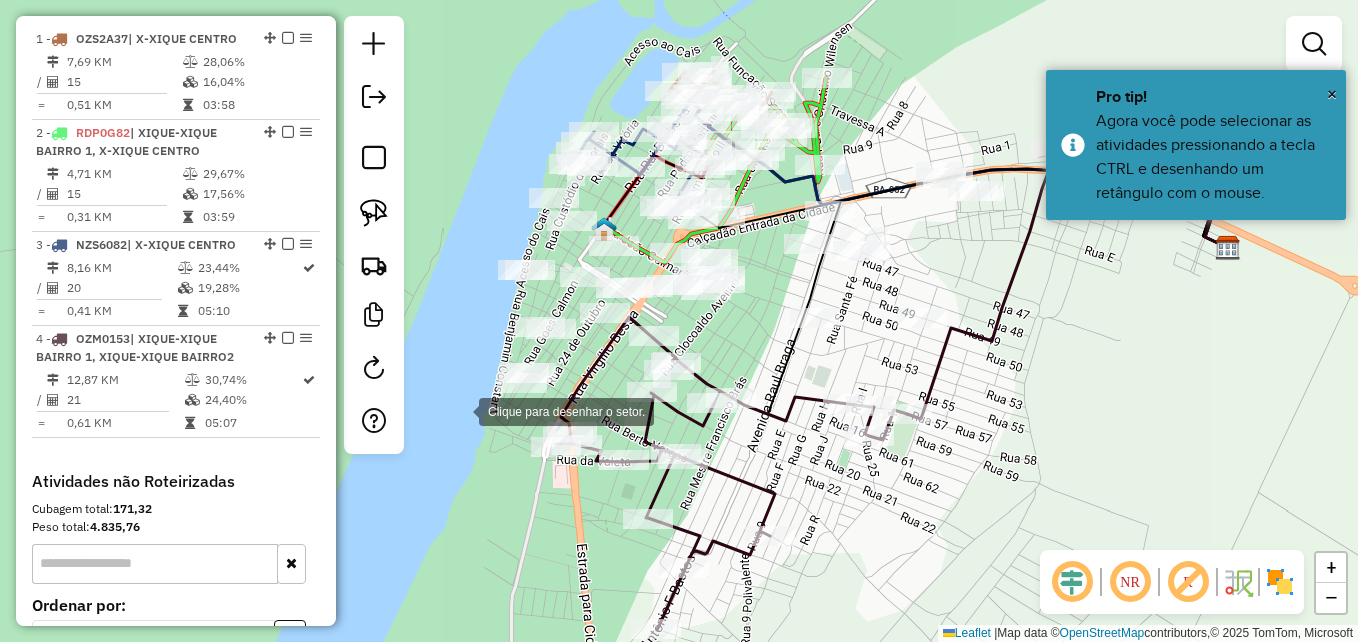 click 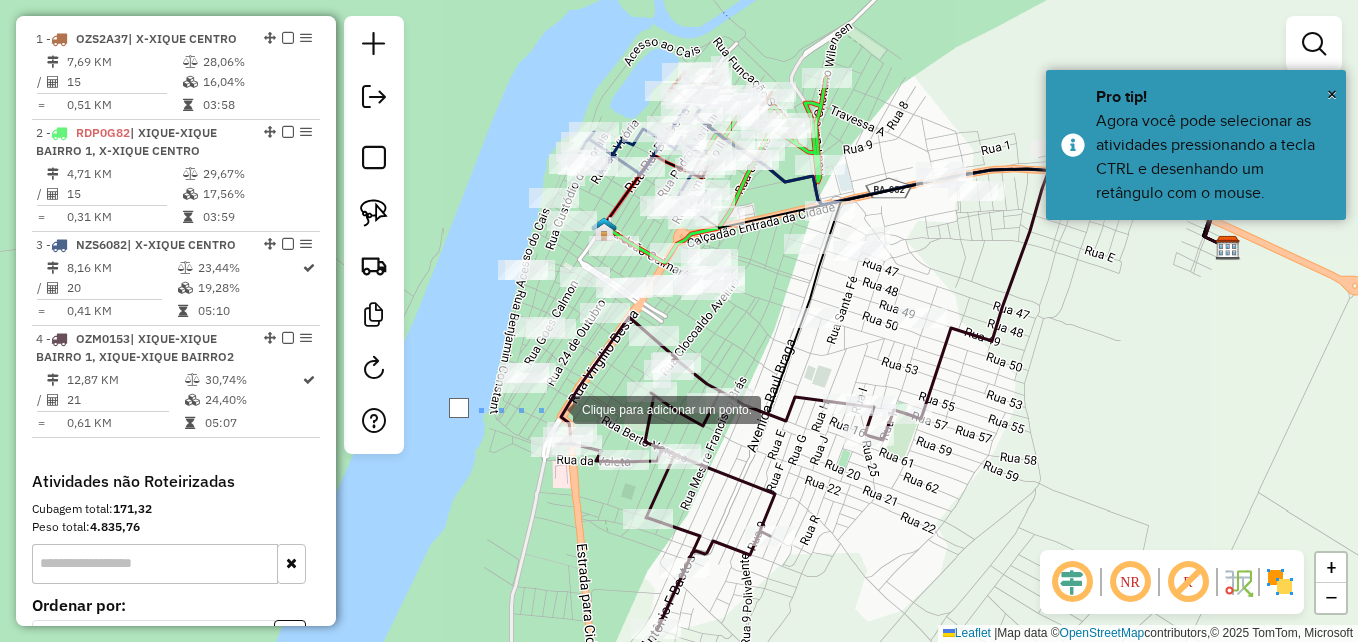 click 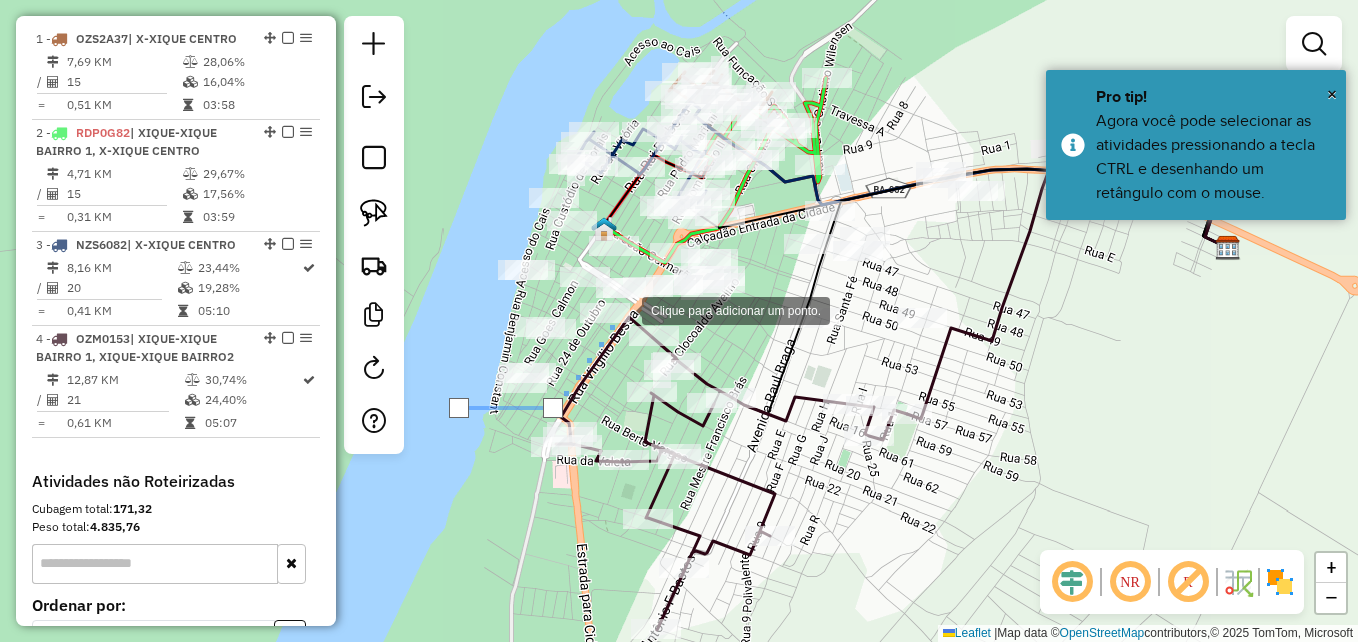 click 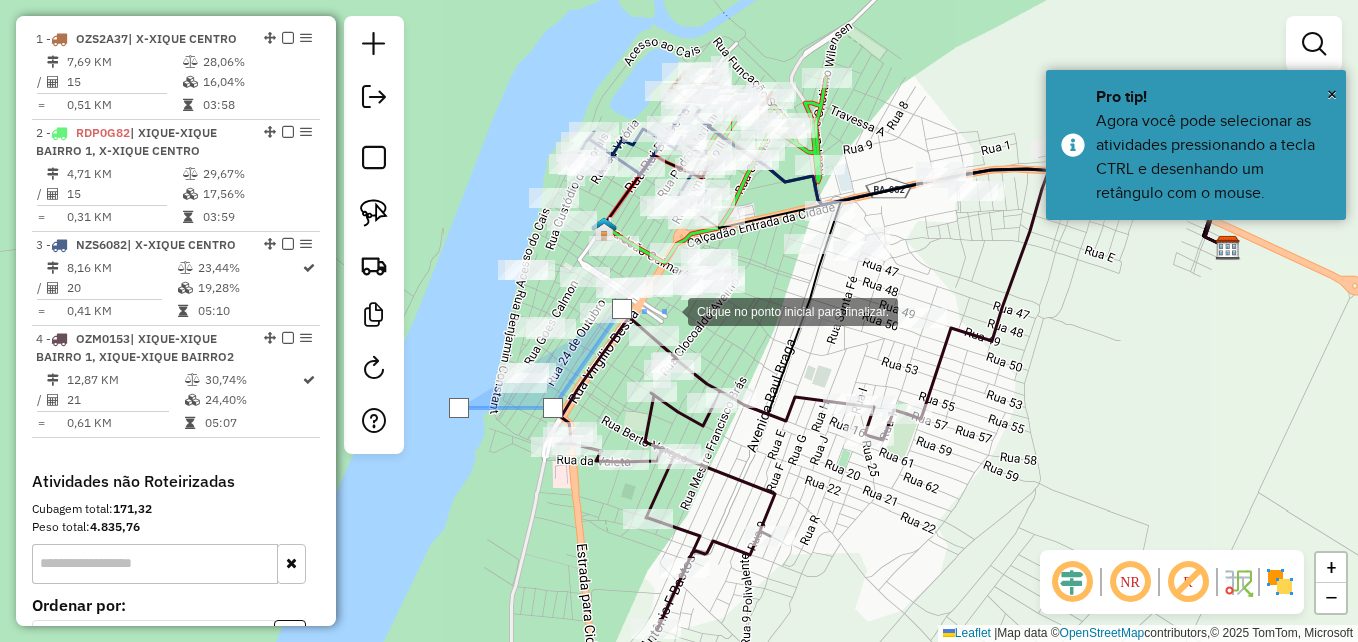 click 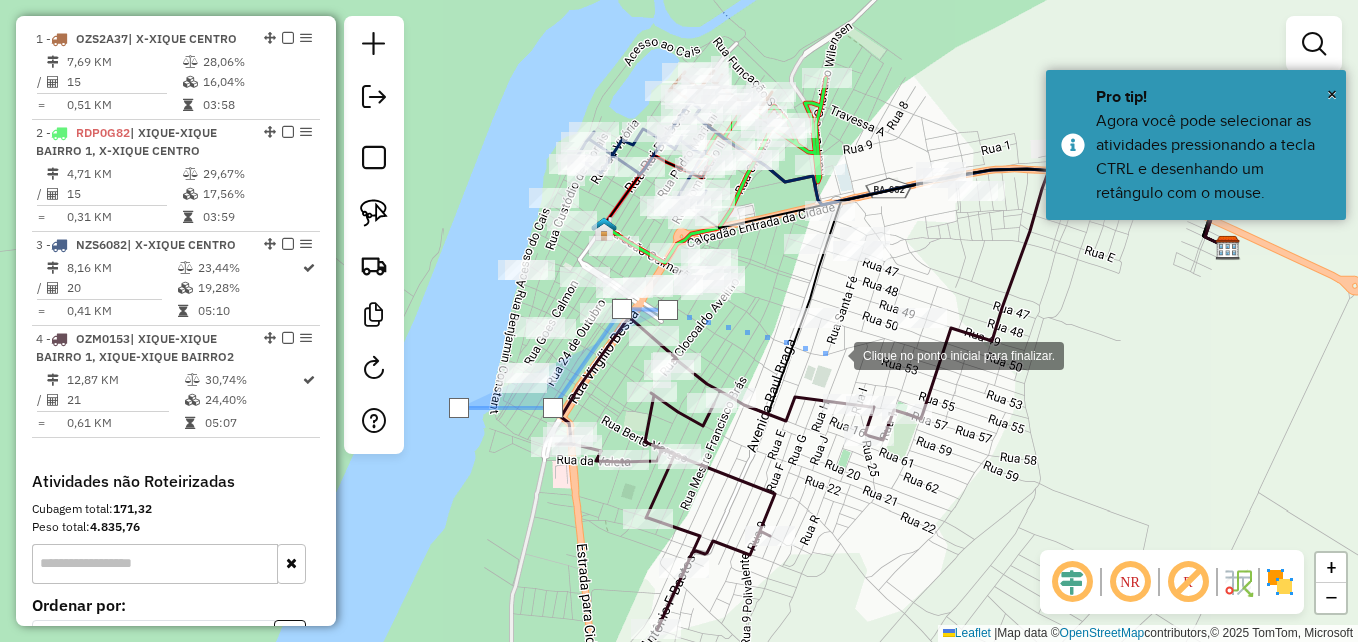 click 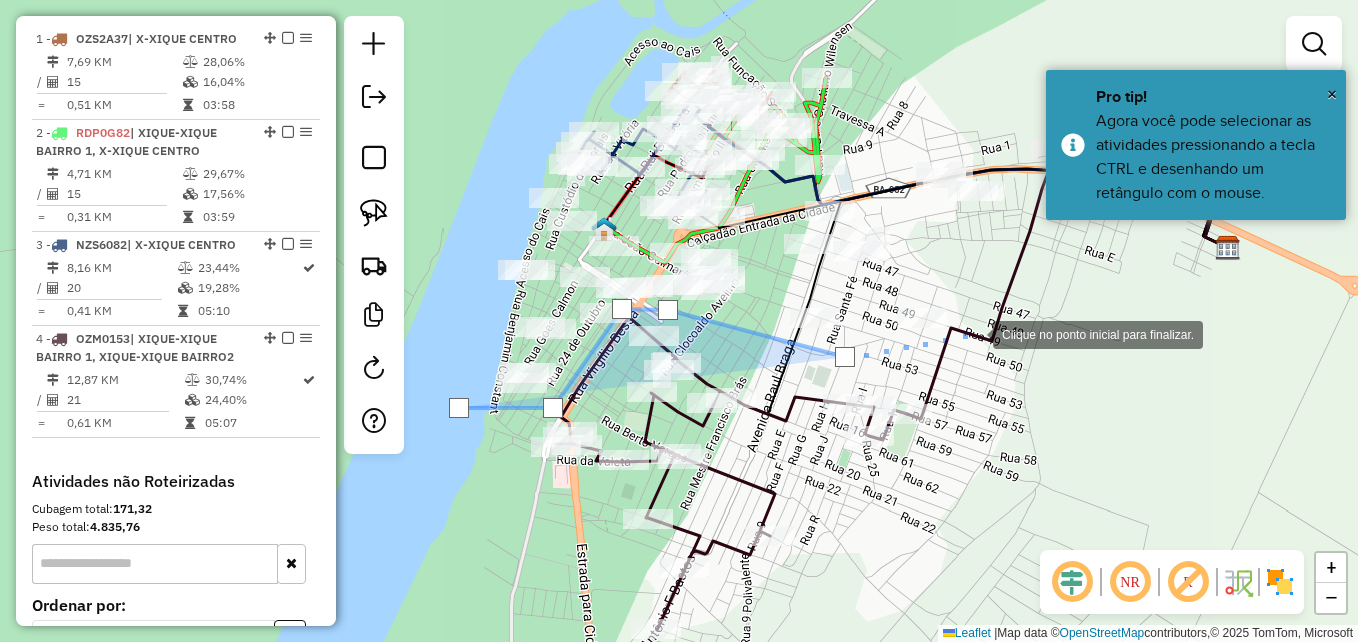drag, startPoint x: 988, startPoint y: 318, endPoint x: 992, endPoint y: 296, distance: 22.36068 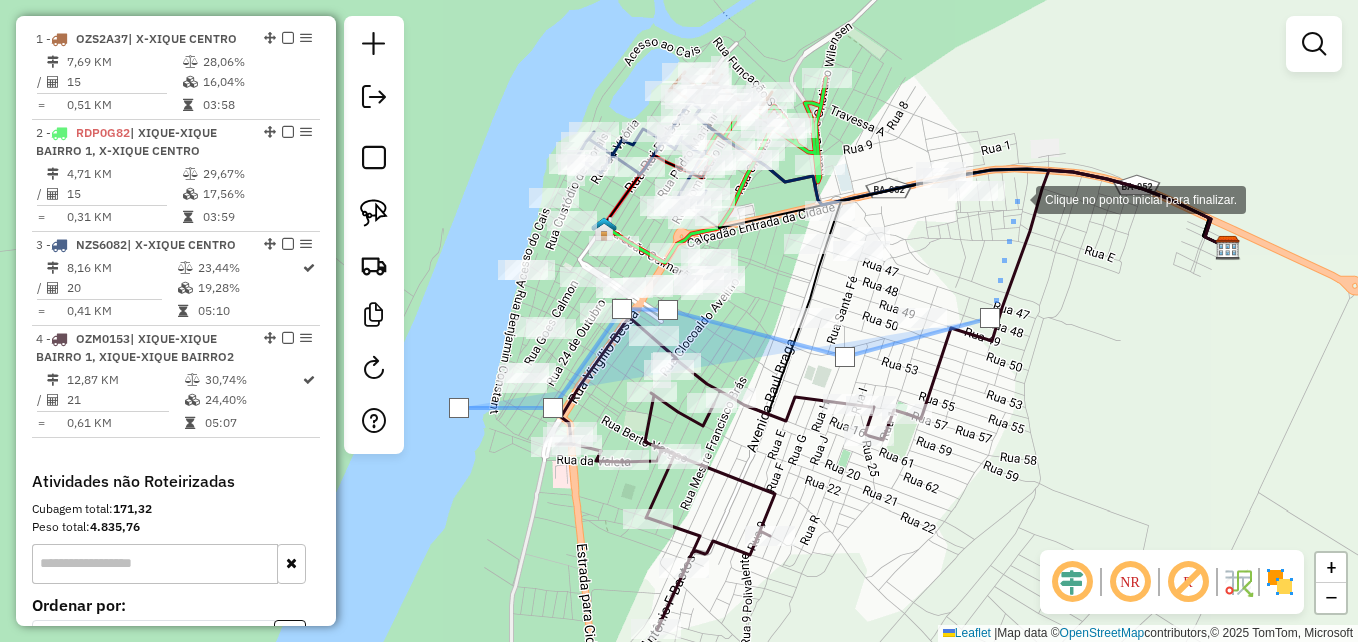 click 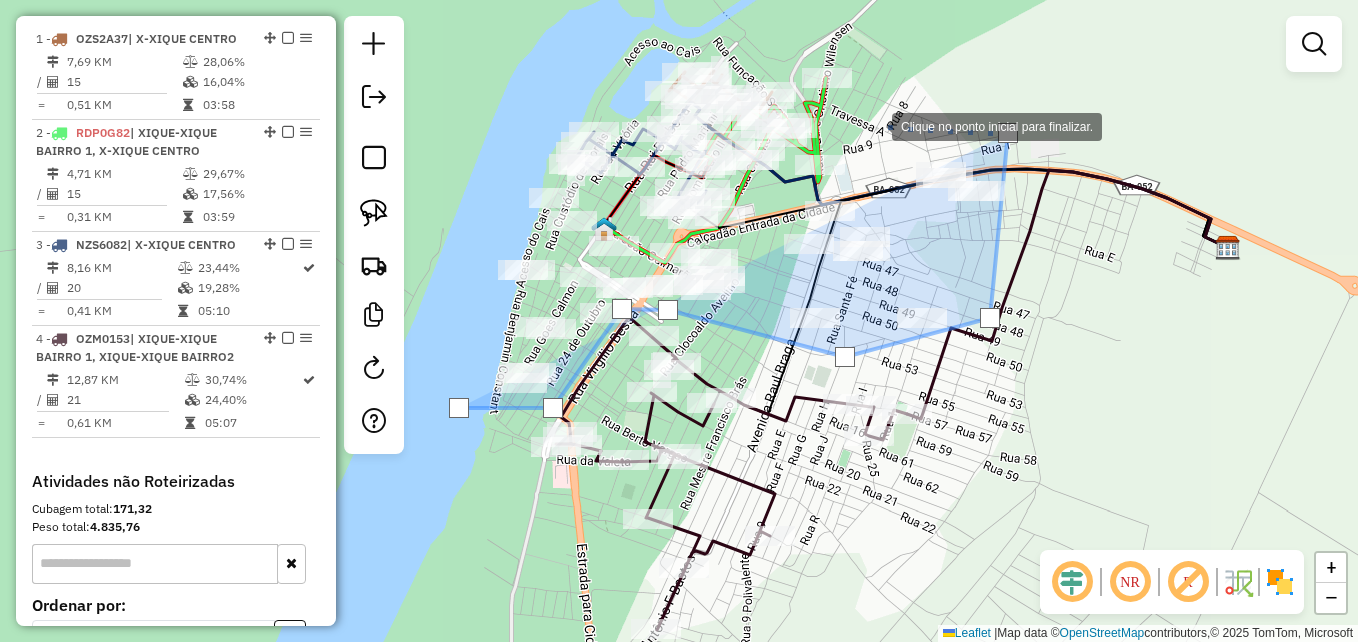 click 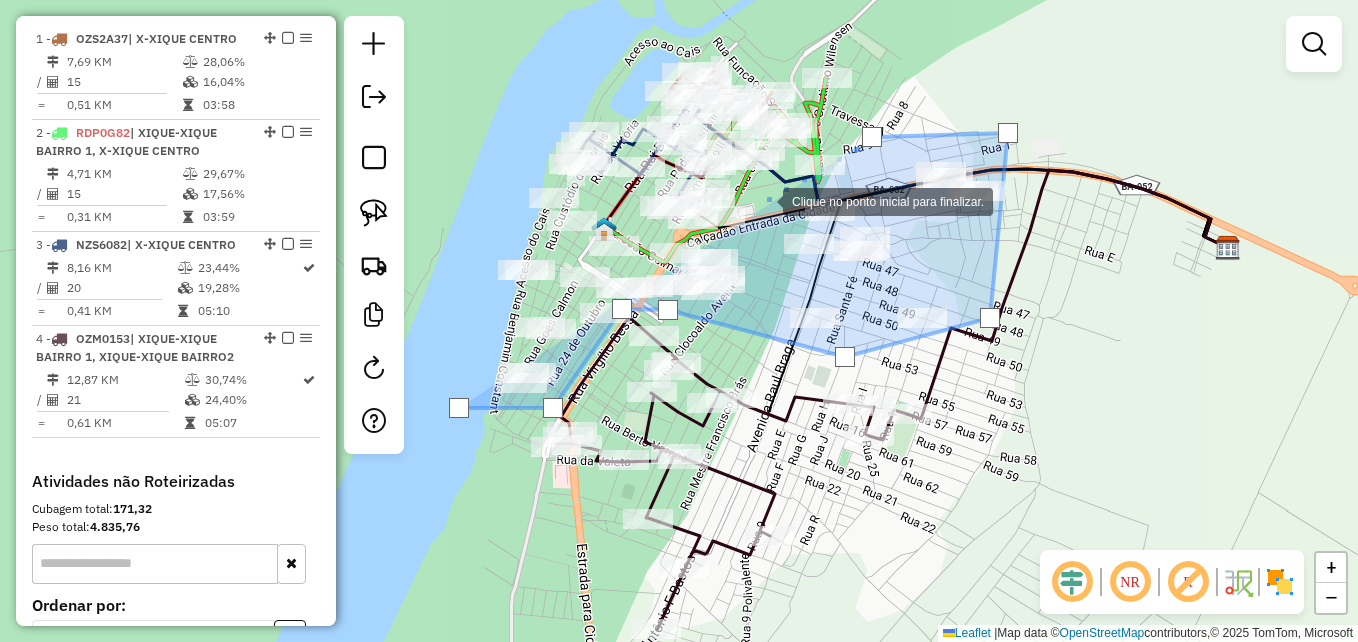 click 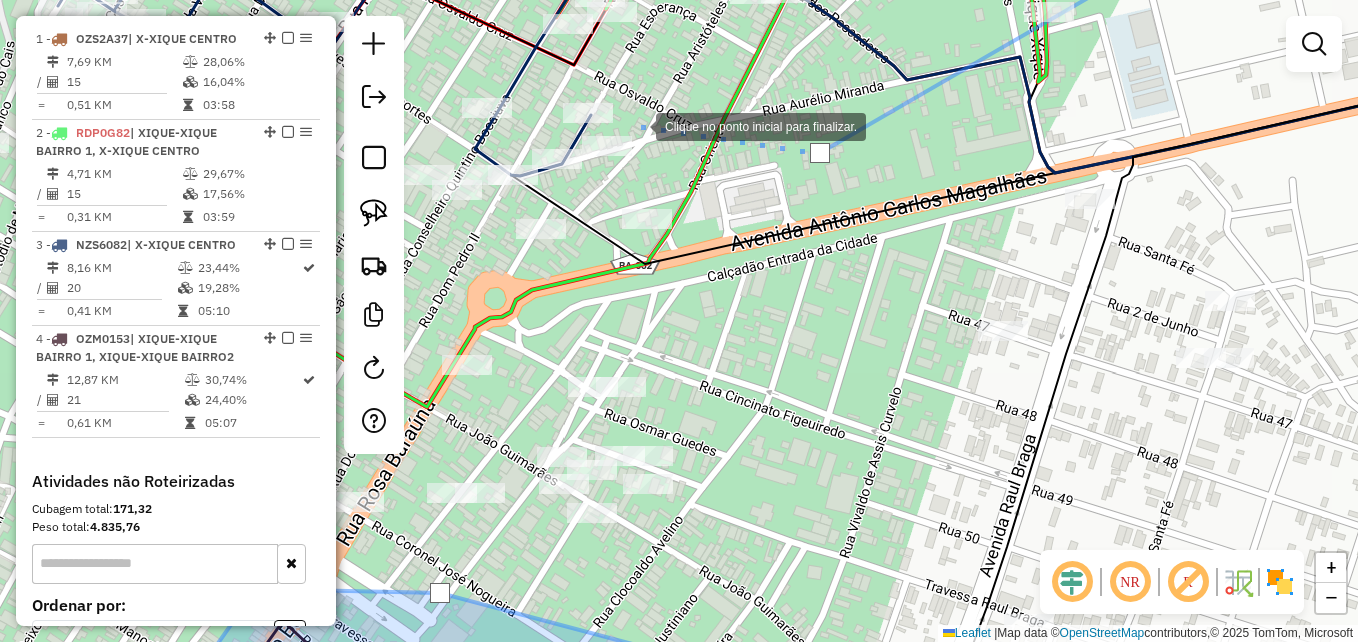 click 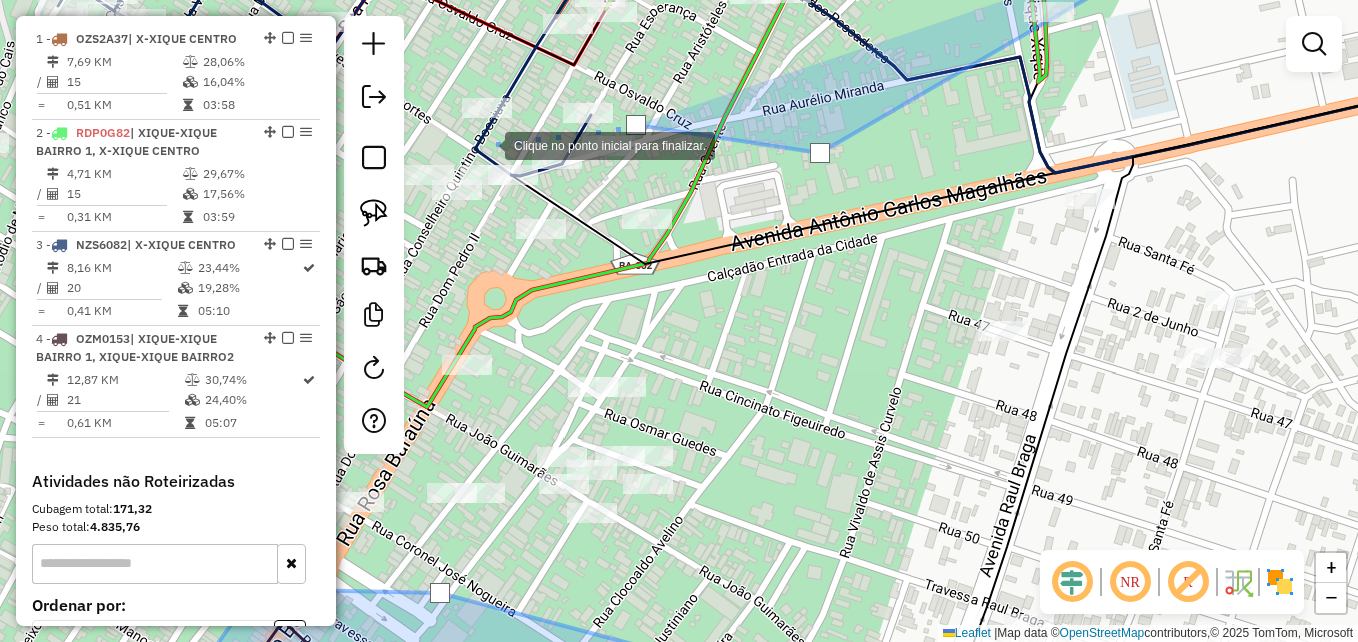 click 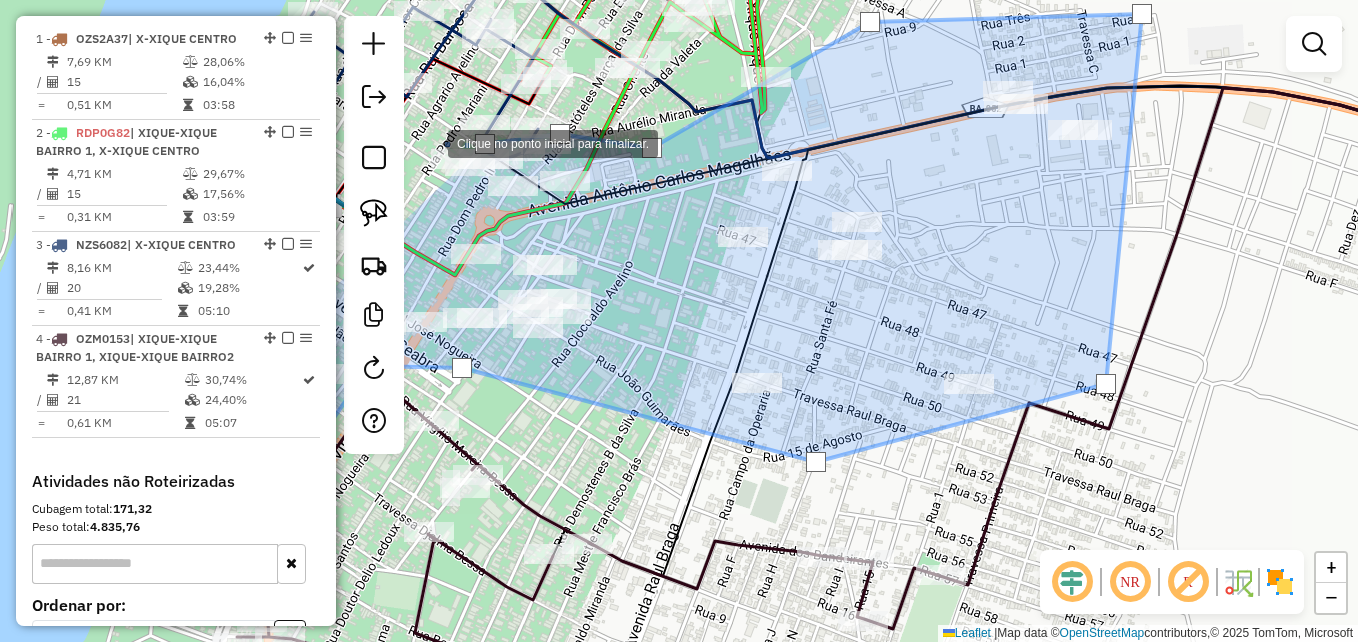 click 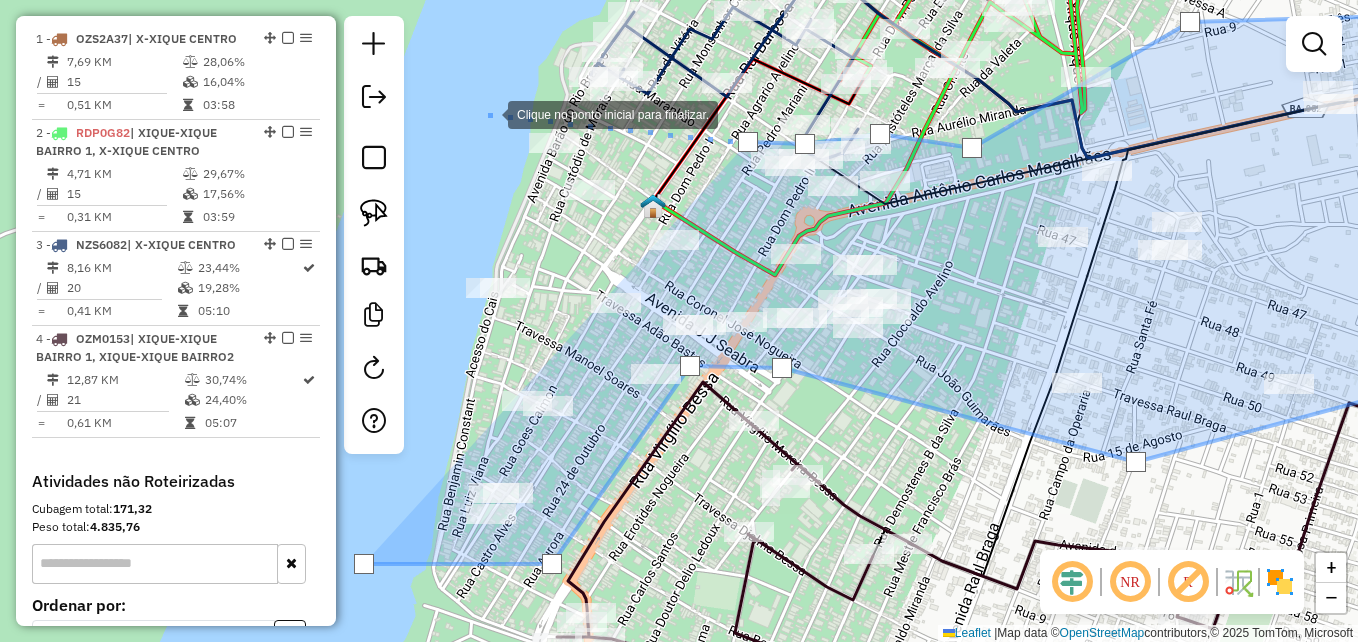 click 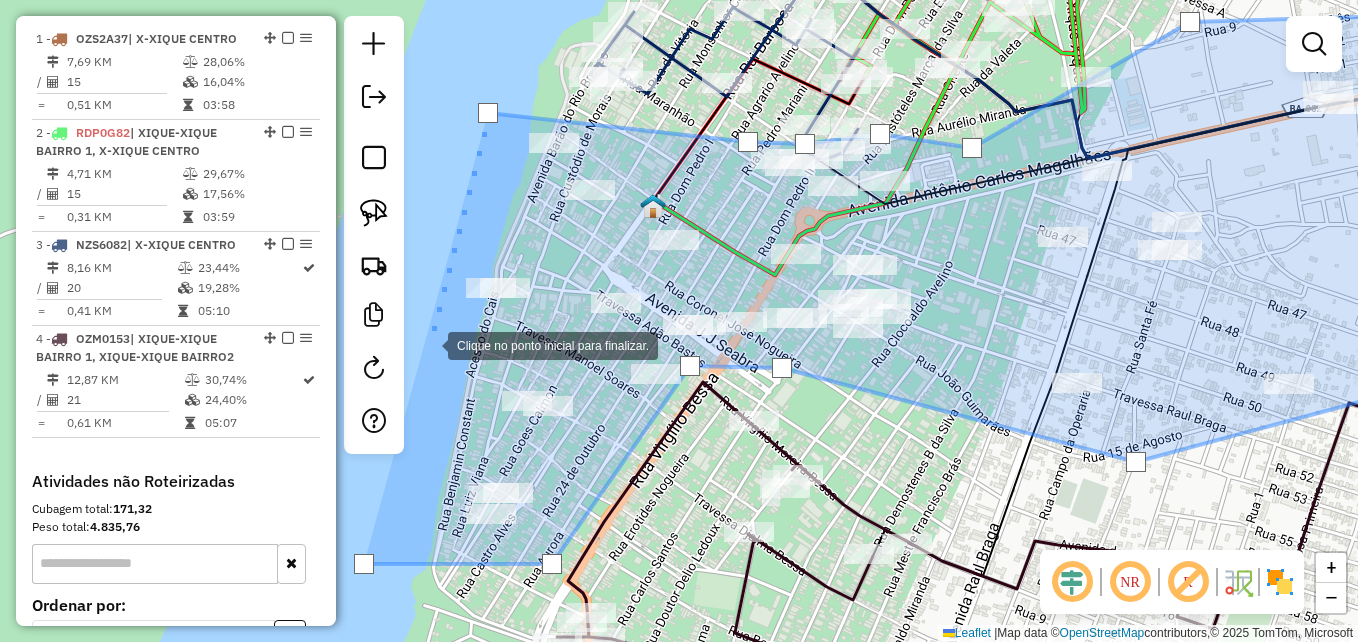 click 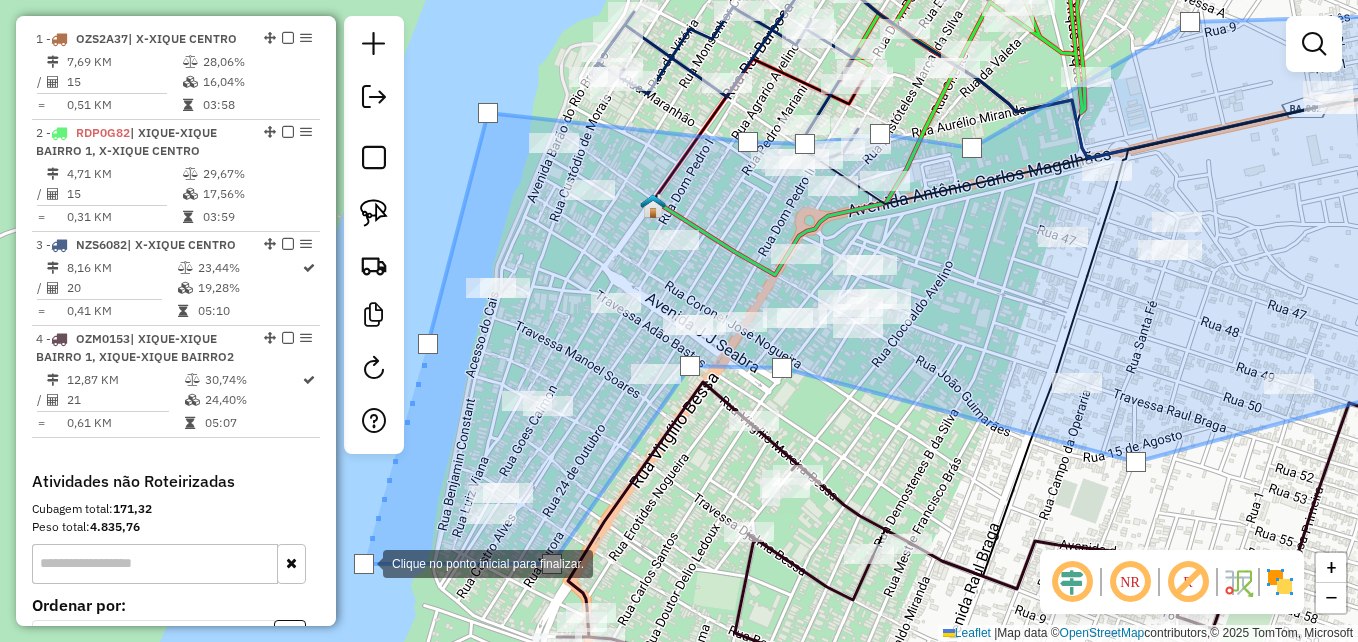 click 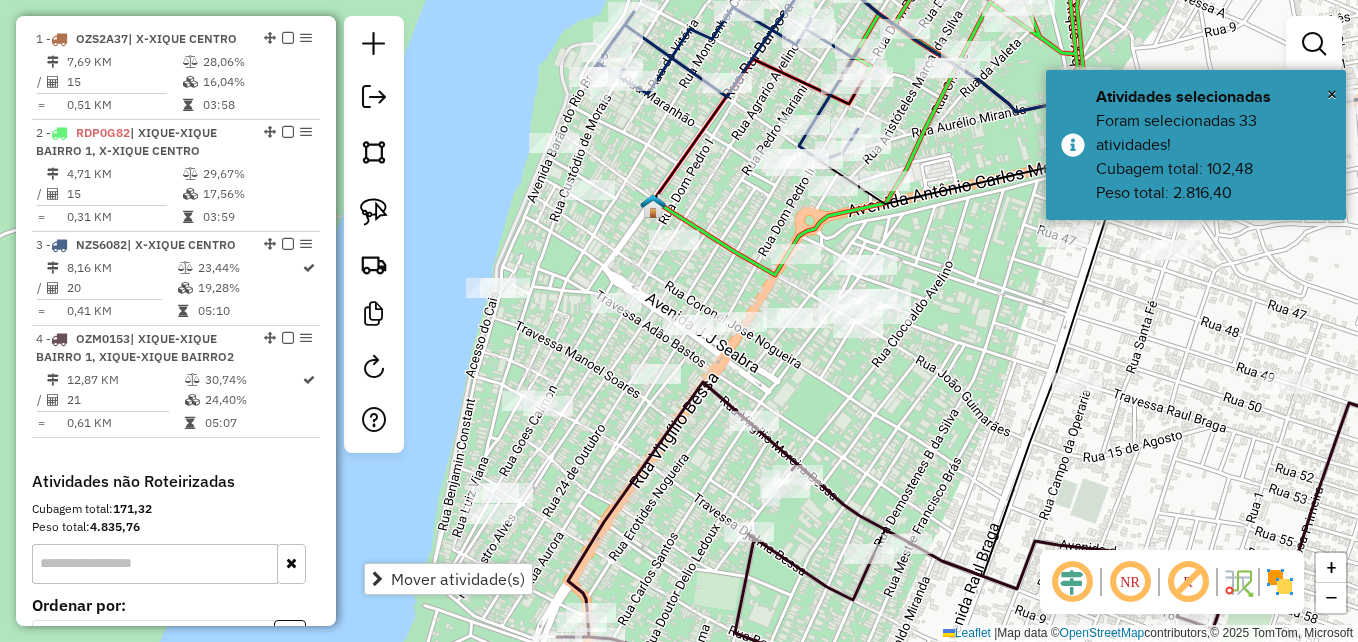 click on "Janela de atendimento Grade de atendimento Capacidade Transportadoras Veículos Cliente Pedidos  Rotas Selecione os dias de semana para filtrar as janelas de atendimento  Seg   Ter   Qua   Qui   Sex   Sáb   Dom  Informe o período da janela de atendimento: De: Até:  Filtrar exatamente a janela do cliente  Considerar janela de atendimento padrão  Selecione os dias de semana para filtrar as grades de atendimento  Seg   Ter   Qua   Qui   Sex   Sáb   Dom   Considerar clientes sem dia de atendimento cadastrado  Clientes fora do dia de atendimento selecionado Filtrar as atividades entre os valores definidos abaixo:  Peso mínimo:   Peso máximo:   Cubagem mínima:   Cubagem máxima:   De:   Até:  Filtrar as atividades entre o tempo de atendimento definido abaixo:  De:   Até:   Considerar capacidade total dos clientes não roteirizados Transportadora: Selecione um ou mais itens Tipo de veículo: Selecione um ou mais itens Veículo: Selecione um ou mais itens Motorista: Selecione um ou mais itens Nome: Rótulo:" 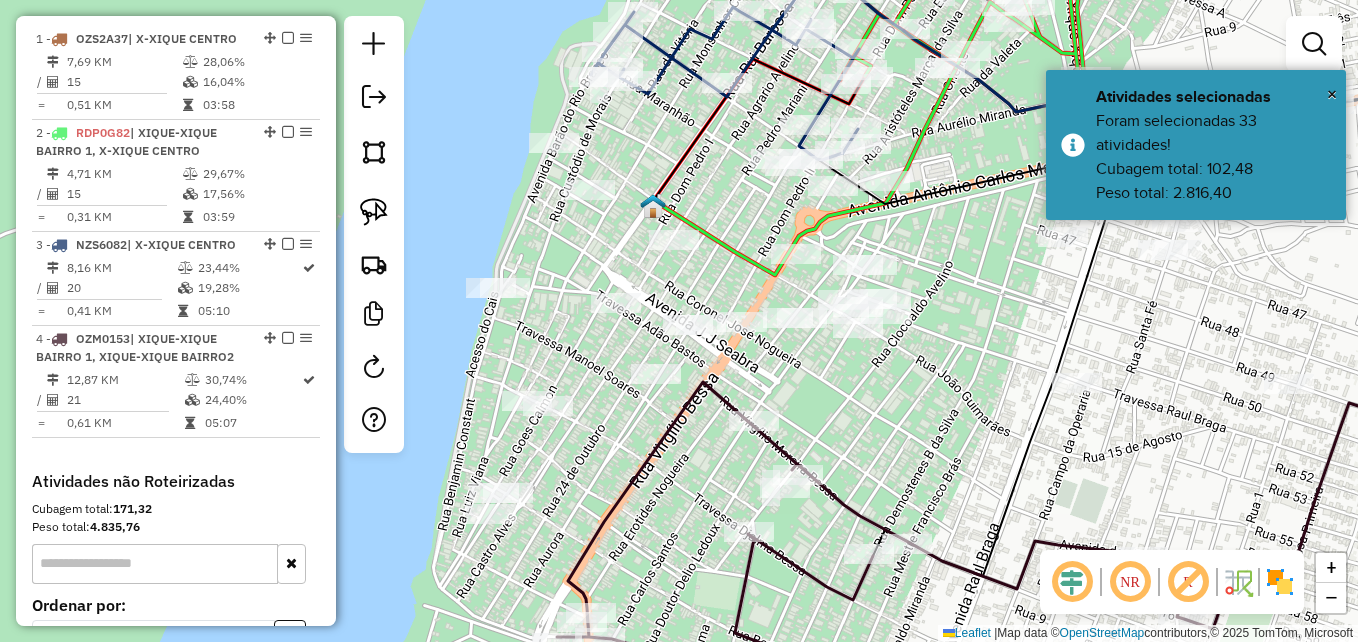 click on "Janela de atendimento Grade de atendimento Capacidade Transportadoras Veículos Cliente Pedidos  Rotas Selecione os dias de semana para filtrar as janelas de atendimento  Seg   Ter   Qua   Qui   Sex   Sáb   Dom  Informe o período da janela de atendimento: De: Até:  Filtrar exatamente a janela do cliente  Considerar janela de atendimento padrão  Selecione os dias de semana para filtrar as grades de atendimento  Seg   Ter   Qua   Qui   Sex   Sáb   Dom   Considerar clientes sem dia de atendimento cadastrado  Clientes fora do dia de atendimento selecionado Filtrar as atividades entre os valores definidos abaixo:  Peso mínimo:   Peso máximo:   Cubagem mínima:   Cubagem máxima:   De:   Até:  Filtrar as atividades entre o tempo de atendimento definido abaixo:  De:   Até:   Considerar capacidade total dos clientes não roteirizados Transportadora: Selecione um ou mais itens Tipo de veículo: Selecione um ou mais itens Veículo: Selecione um ou mais itens Motorista: Selecione um ou mais itens Nome: Rótulo:" 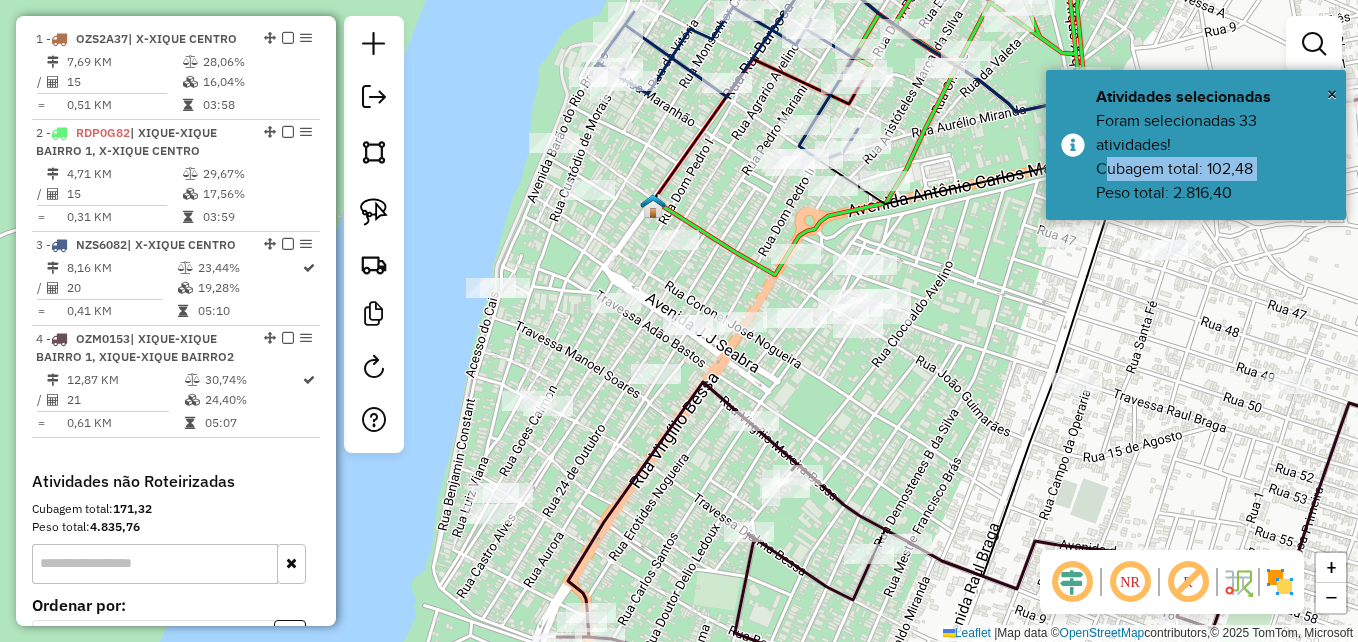 click on "Informações da Sessão [NUMBER] - [DATE]     Criação: [DATE] [TIME]   Depósito:  Diskol Xique-Xique  Total de rotas:  [NUMBER]  Distância Total:  [DISTANCE] km  Tempo total:  [TIME]  Valor total:  R$ [AMOUNT]  - Total roteirizado:  R$ [AMOUNT]  - Total não roteirizado:  R$ [AMOUNT]  Total de Atividades Roteirizadas:  [NUMBER]  Total de Pedidos Roteirizados:  [NUMBER]  Peso total roteirizado:  [WEIGHT]  Cubagem total roteirizado:  [CUBAGE]  Total de Atividades não Roteirizadas:  [NUMBER]  Total de Pedidos não Roteirizados:  [NUMBER] Total de caixas por viagem:  [CUBAGE] /   [NUMBER] =  [CUBAGE] Média de Atividades por viagem:  [NUMBER] /   [NUMBER] =  [NUMBER] Ocupação média da frota:  [PERCENTAGE]%   Rotas improdutivas:  [NUMBER]  Rotas vários dias:  [NUMBER]  Clientes Priorizados NR:  [NUMBER] Rotas  Recargas: [NUMBER]   Ver rotas   Ver veículos  Finalizar todas as rotas   [NUMBER] -      /" at bounding box center (679, 321) 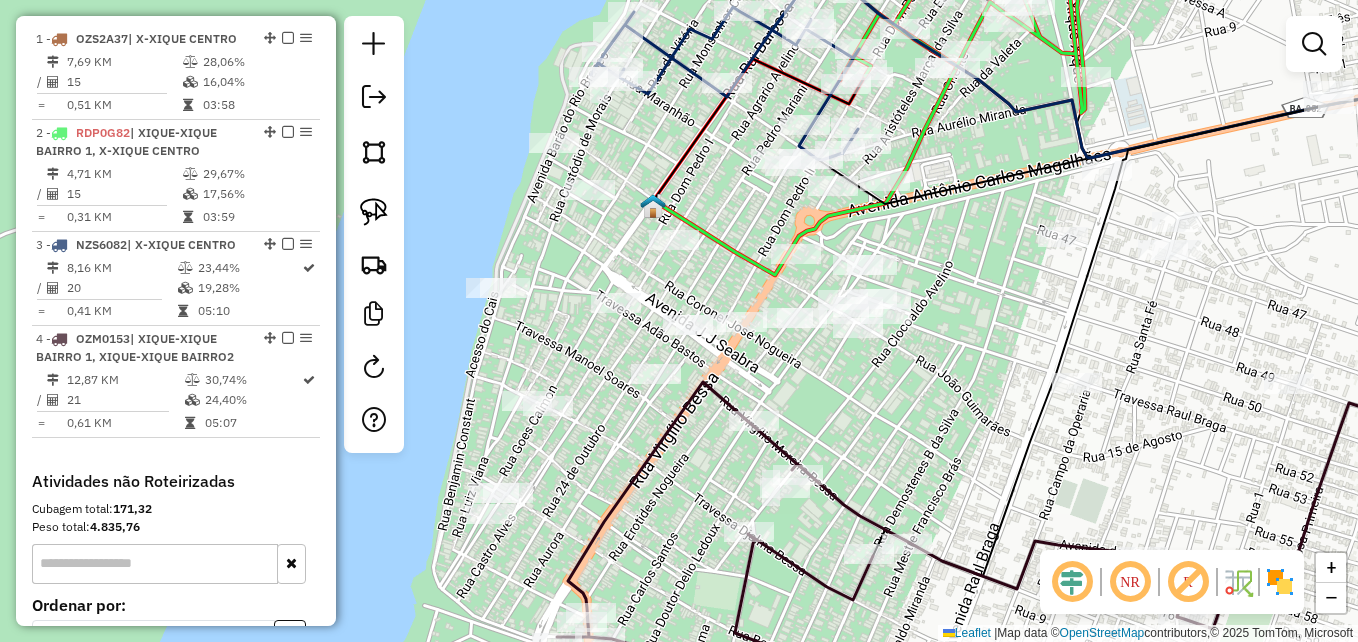 click on "Janela de atendimento Grade de atendimento Capacidade Transportadoras Veículos Cliente Pedidos  Rotas Selecione os dias de semana para filtrar as janelas de atendimento  Seg   Ter   Qua   Qui   Sex   Sáb   Dom  Informe o período da janela de atendimento: De: Até:  Filtrar exatamente a janela do cliente  Considerar janela de atendimento padrão  Selecione os dias de semana para filtrar as grades de atendimento  Seg   Ter   Qua   Qui   Sex   Sáb   Dom   Considerar clientes sem dia de atendimento cadastrado  Clientes fora do dia de atendimento selecionado Filtrar as atividades entre os valores definidos abaixo:  Peso mínimo:   Peso máximo:   Cubagem mínima:   Cubagem máxima:   De:   Até:  Filtrar as atividades entre o tempo de atendimento definido abaixo:  De:   Até:   Considerar capacidade total dos clientes não roteirizados Transportadora: Selecione um ou mais itens Tipo de veículo: Selecione um ou mais itens Veículo: Selecione um ou mais itens Motorista: Selecione um ou mais itens Nome: Rótulo:" 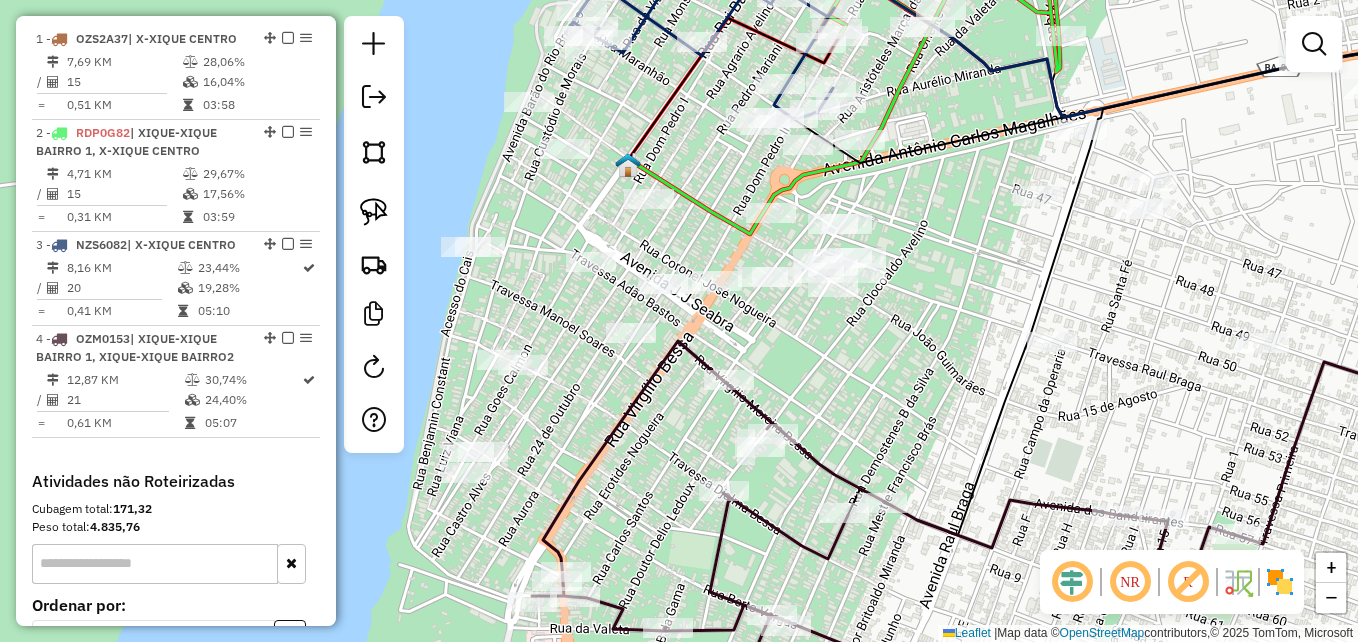 drag, startPoint x: 962, startPoint y: 370, endPoint x: 937, endPoint y: 329, distance: 48.02083 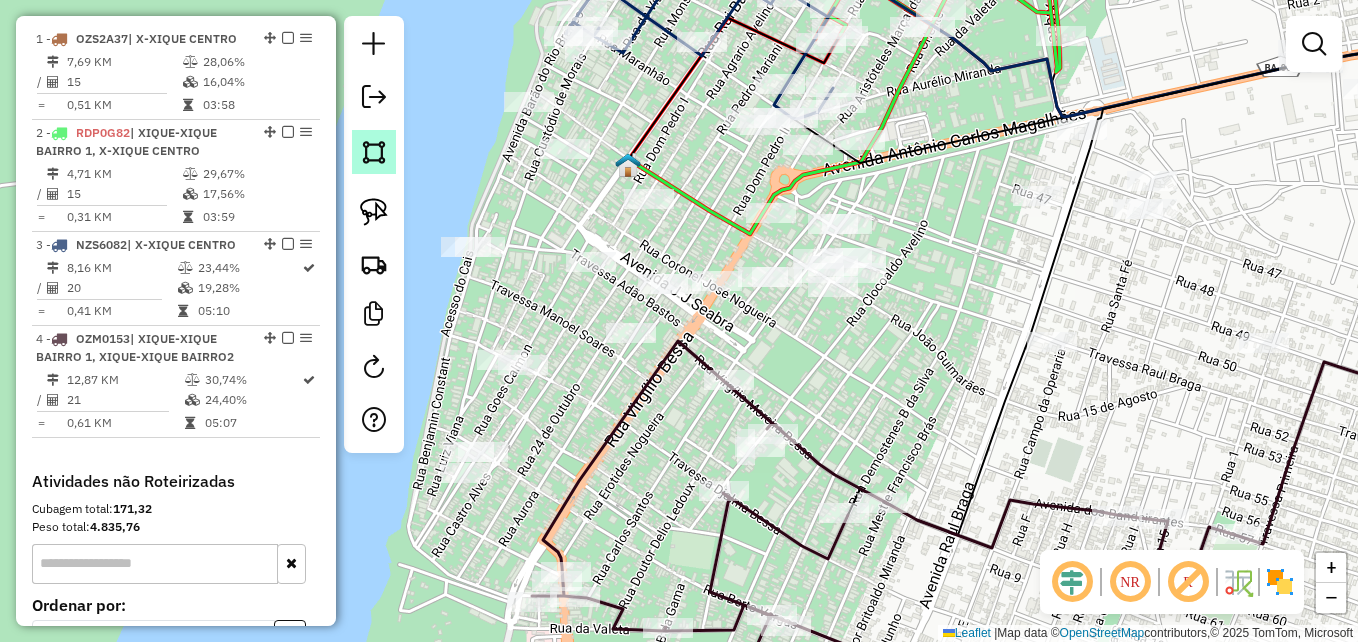 click 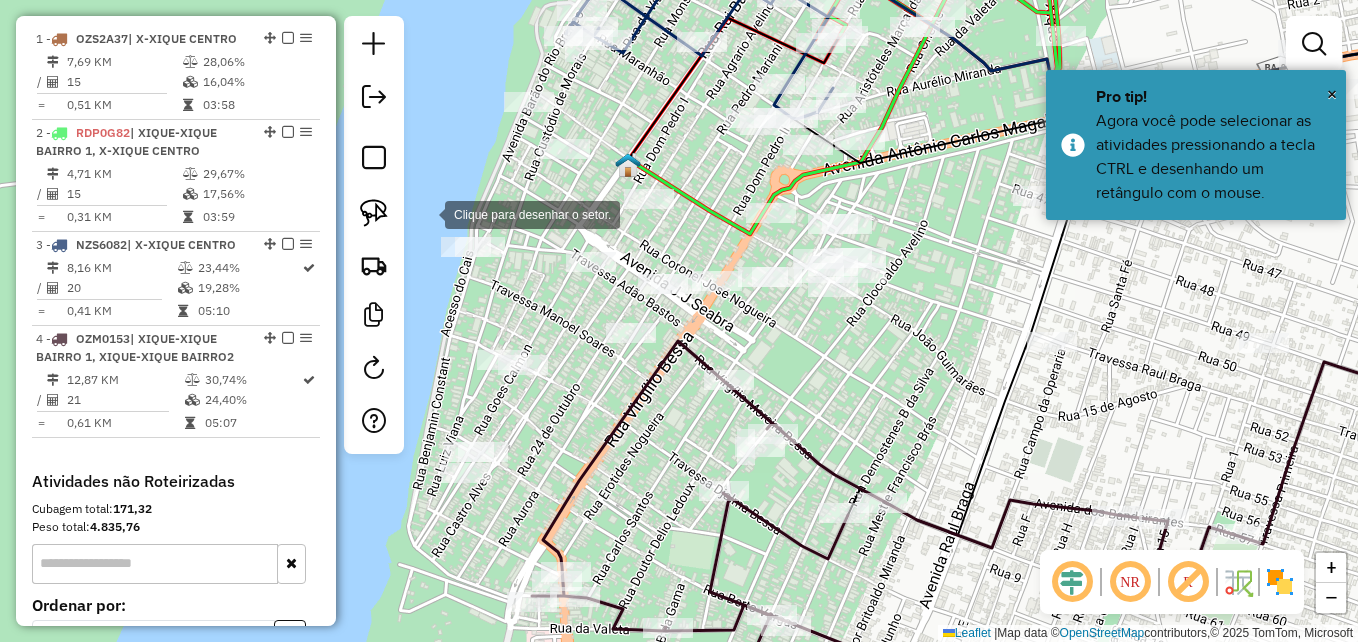 click 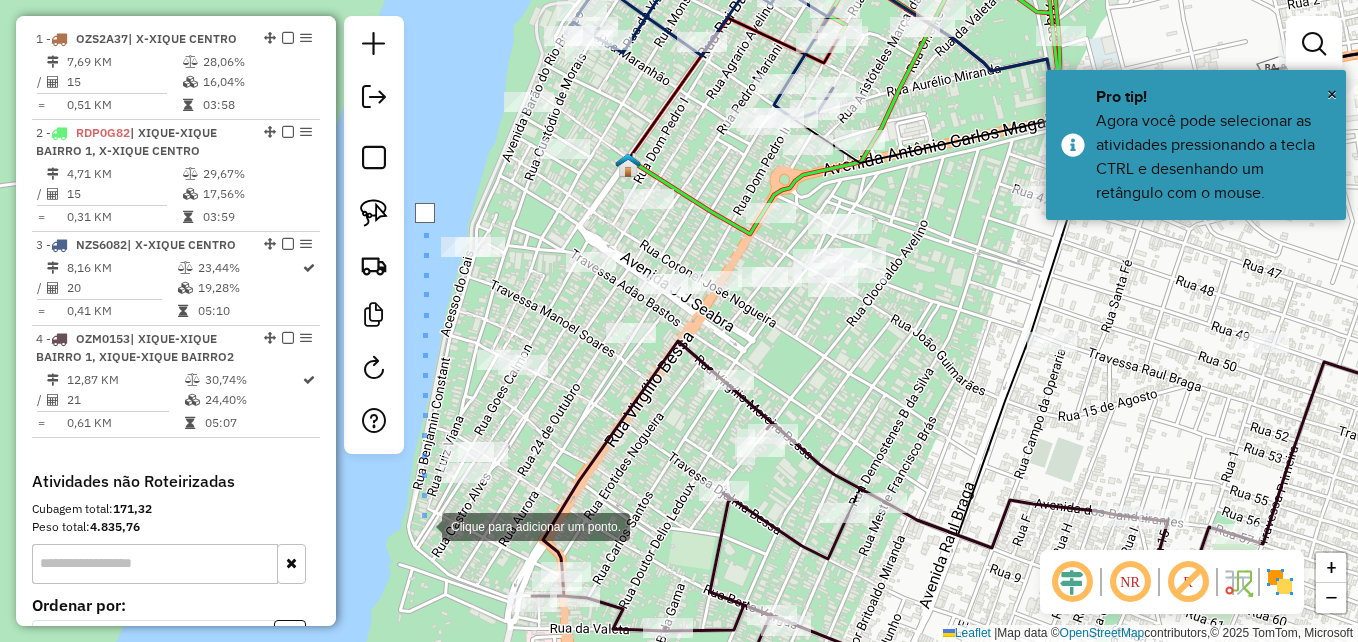 click 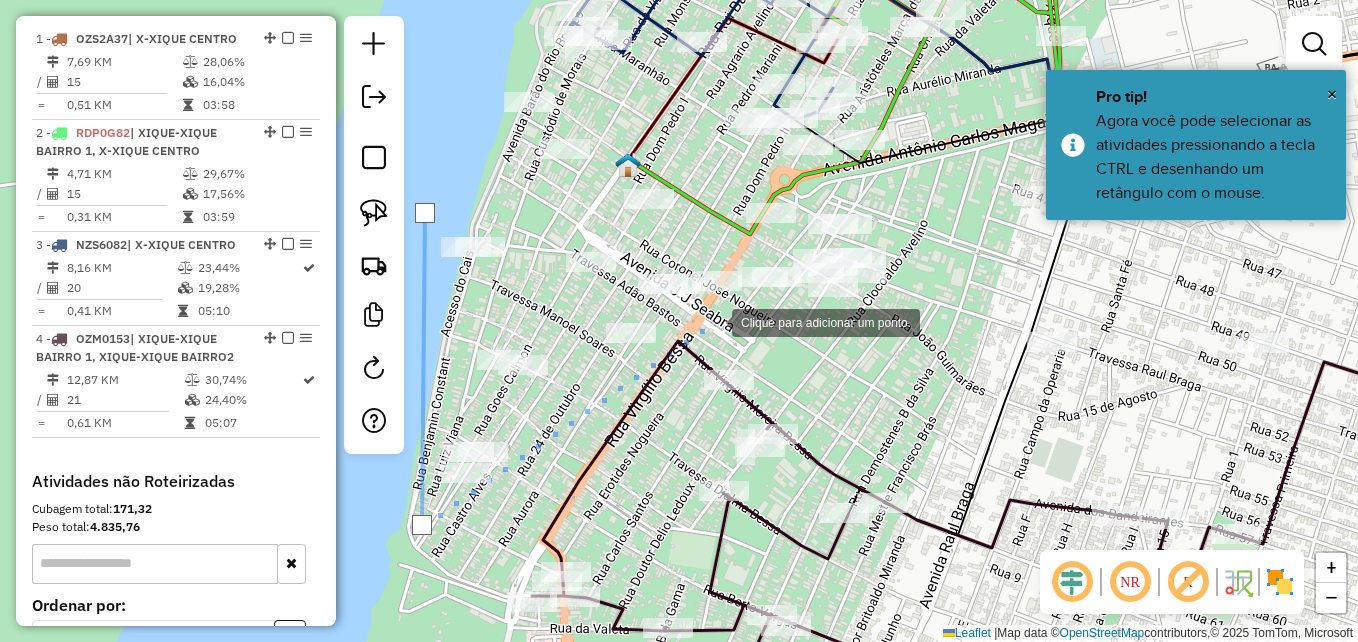 click 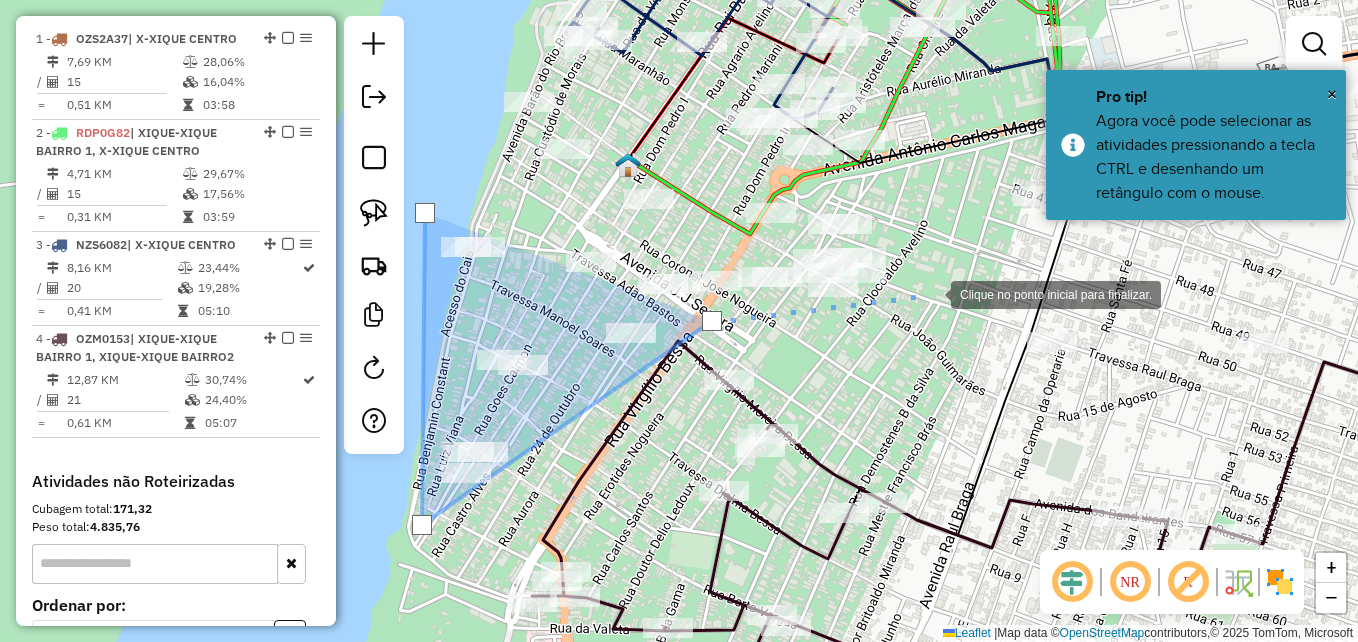 click 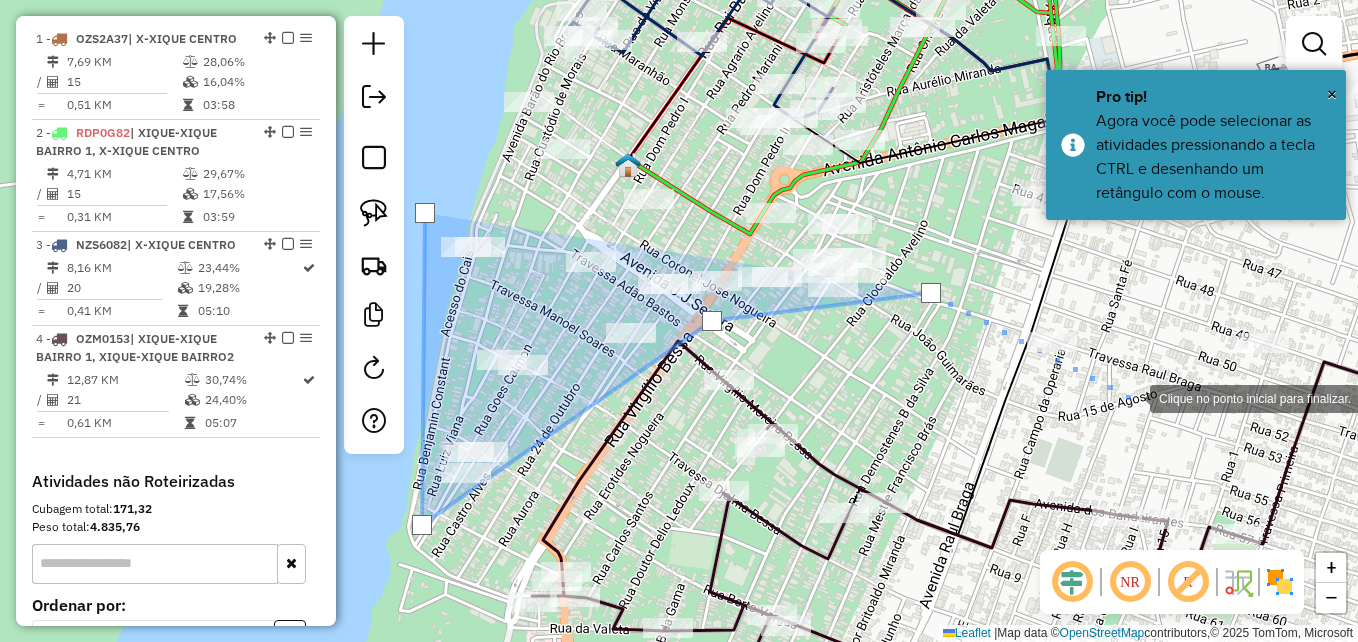 click 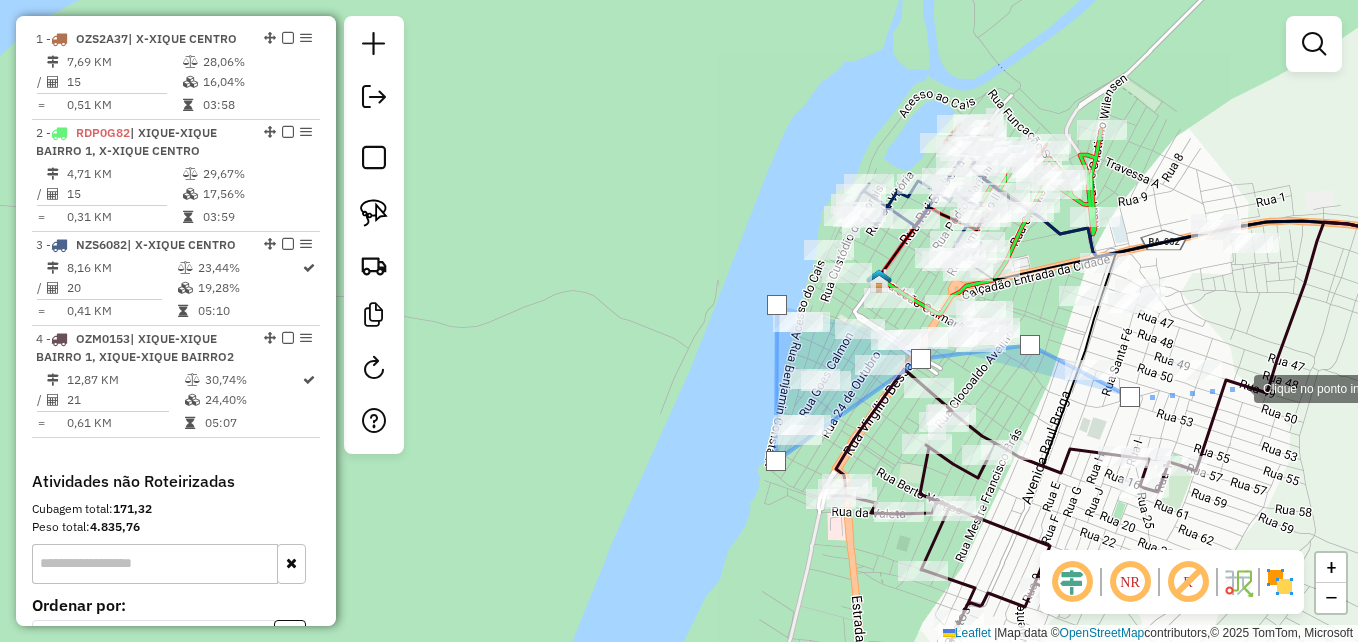 click 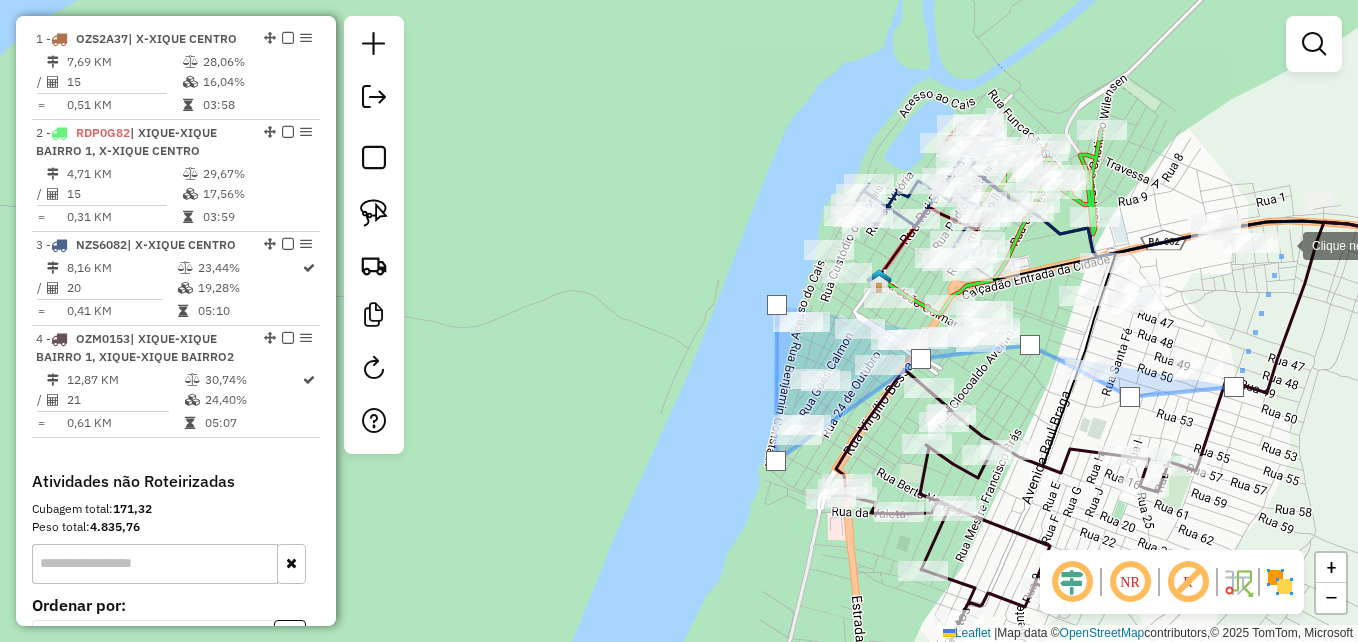 click 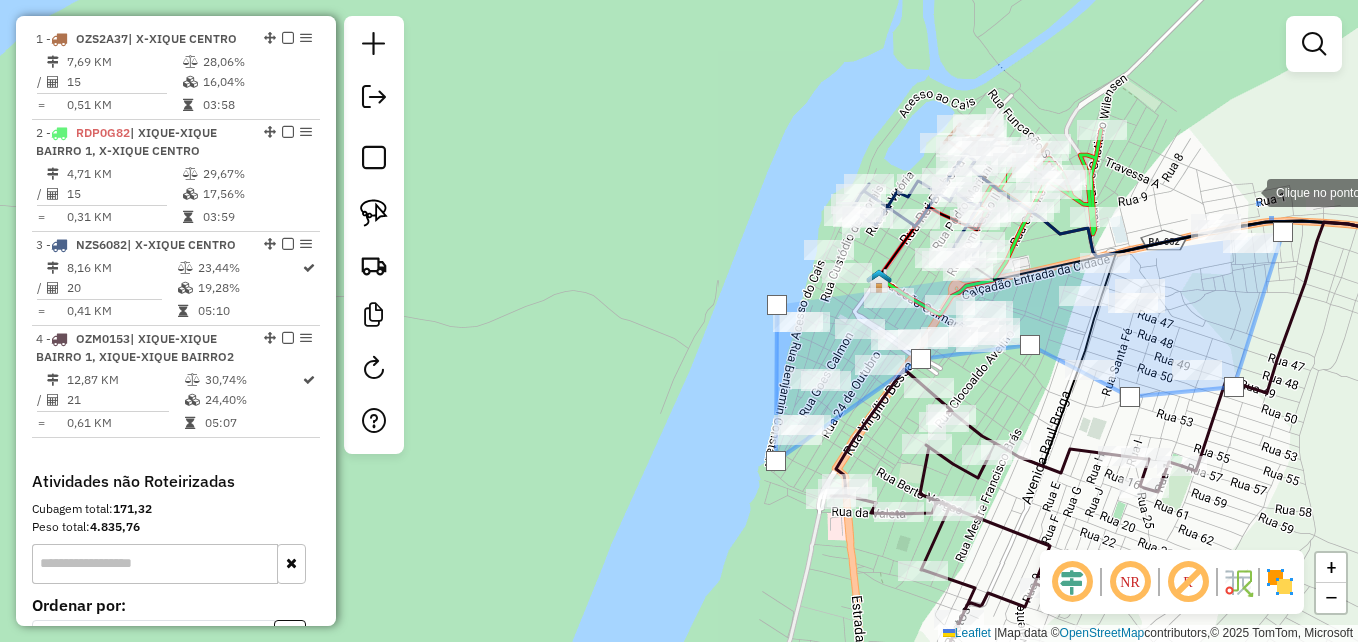 click 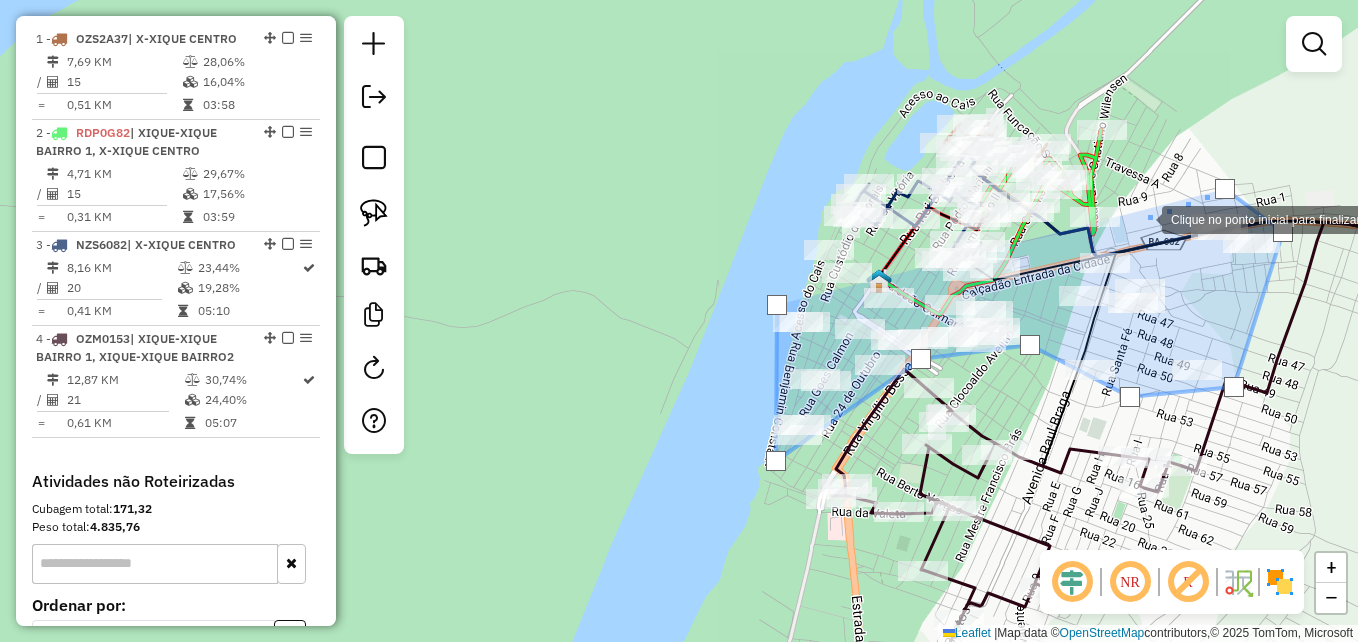 click 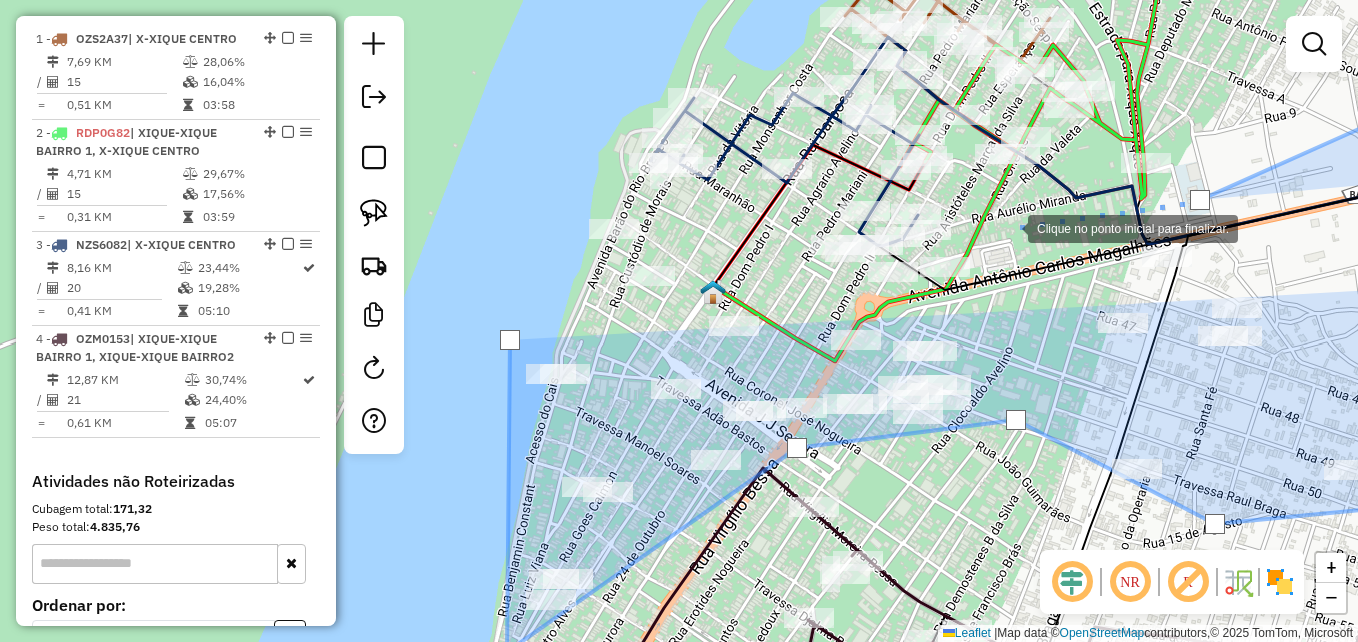 click 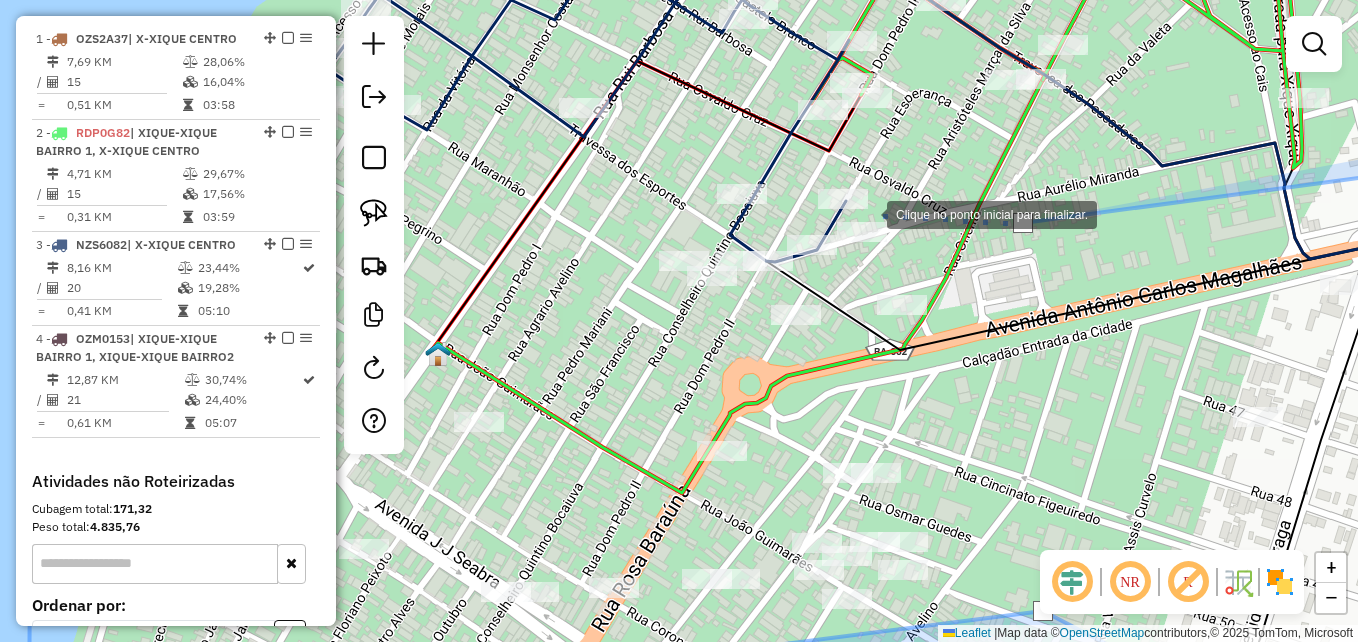 click 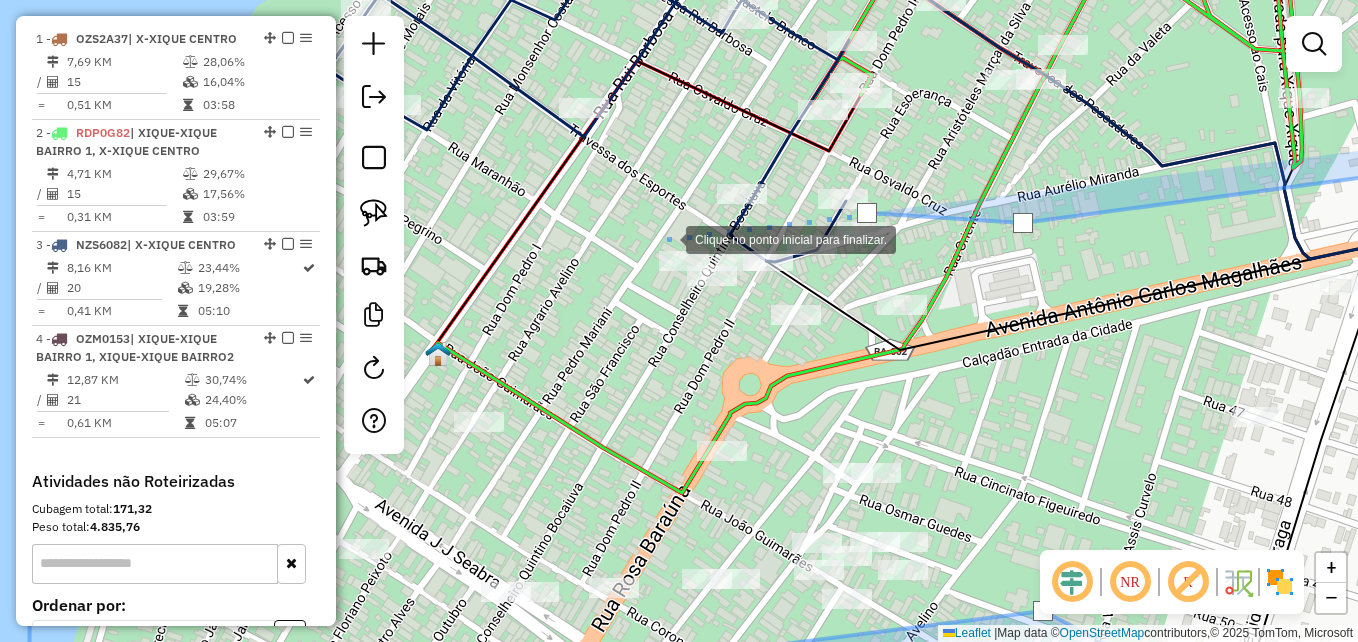 click 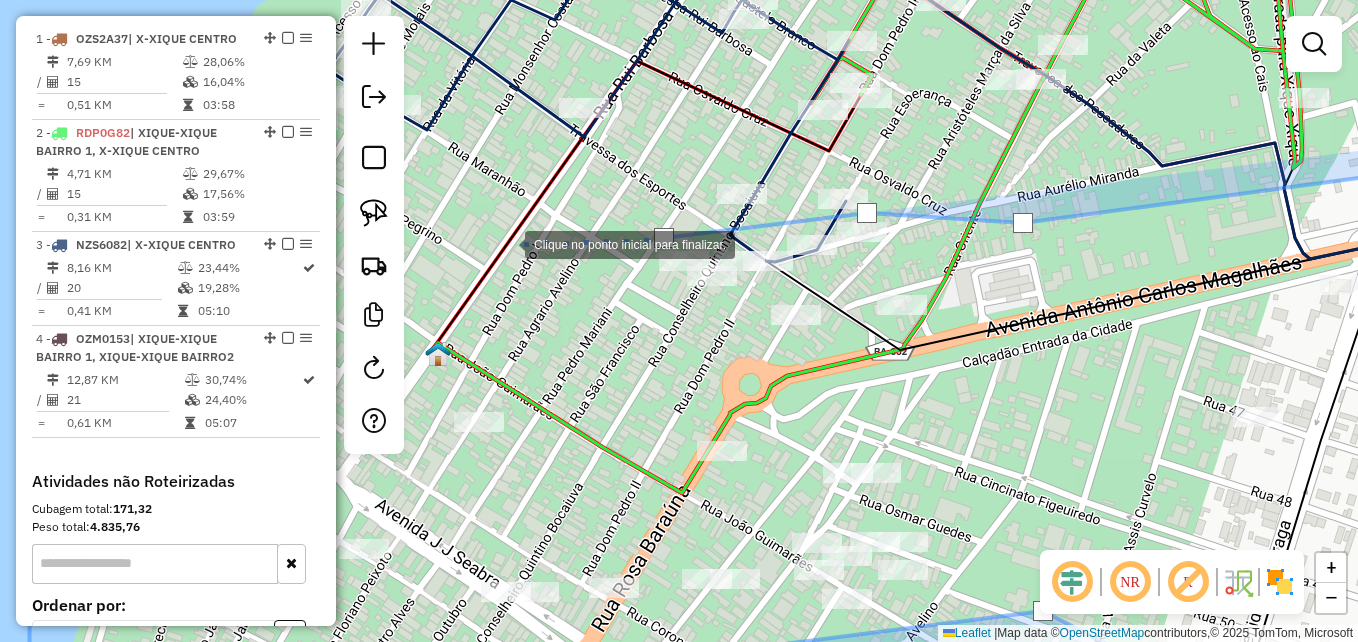 click 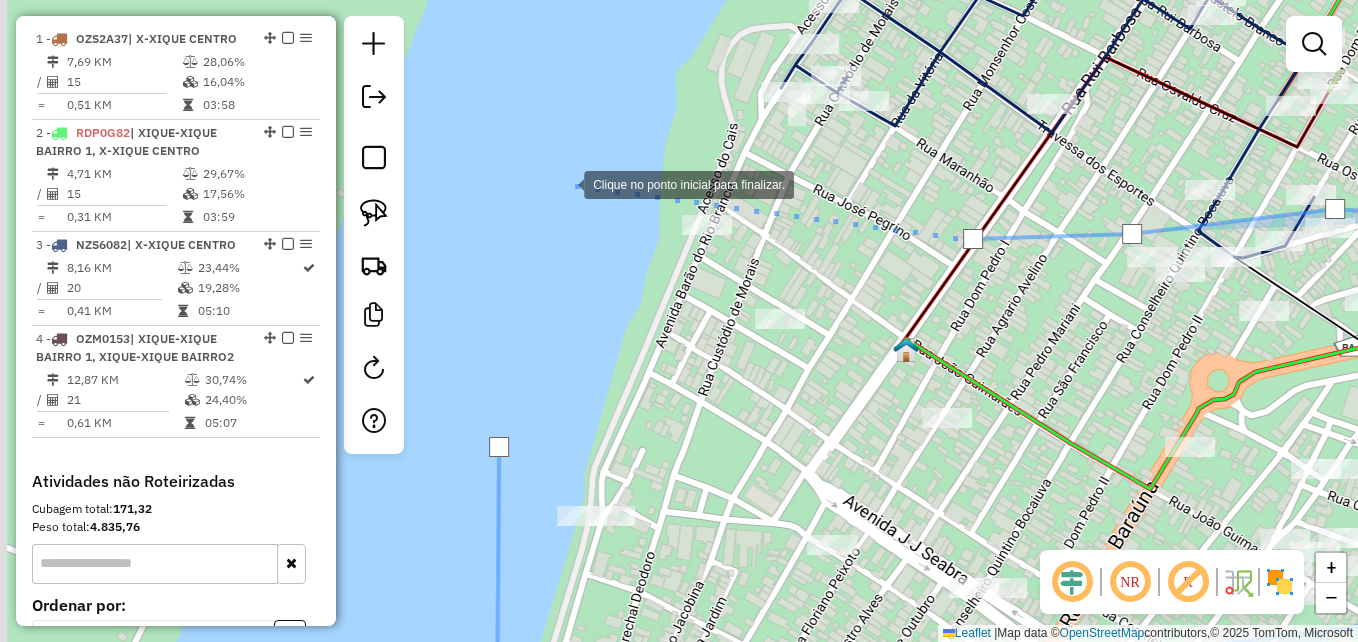 click 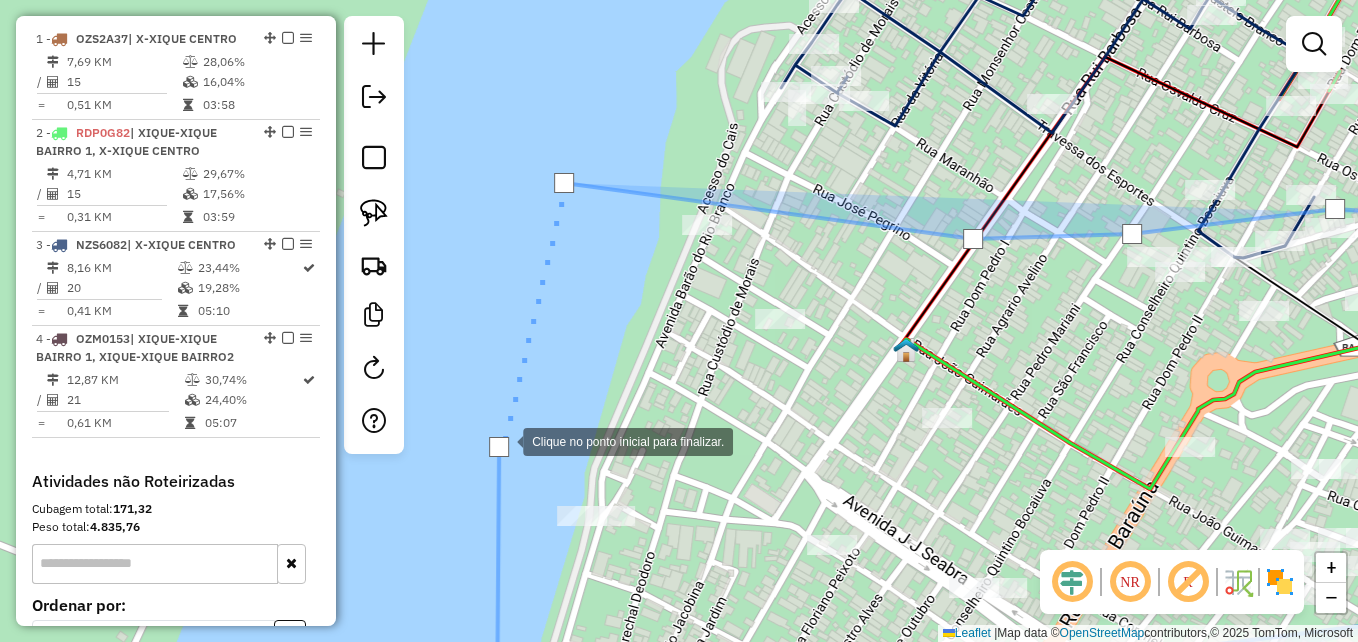 click 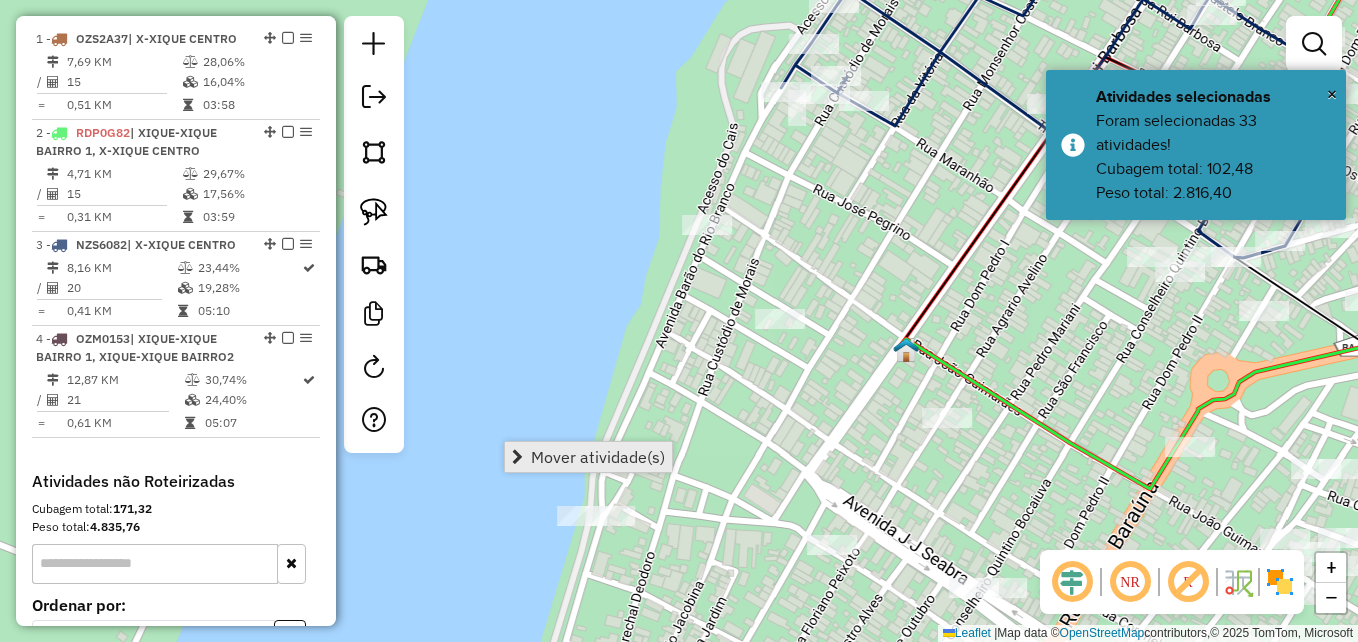 click on "Mover atividade(s)" at bounding box center [598, 457] 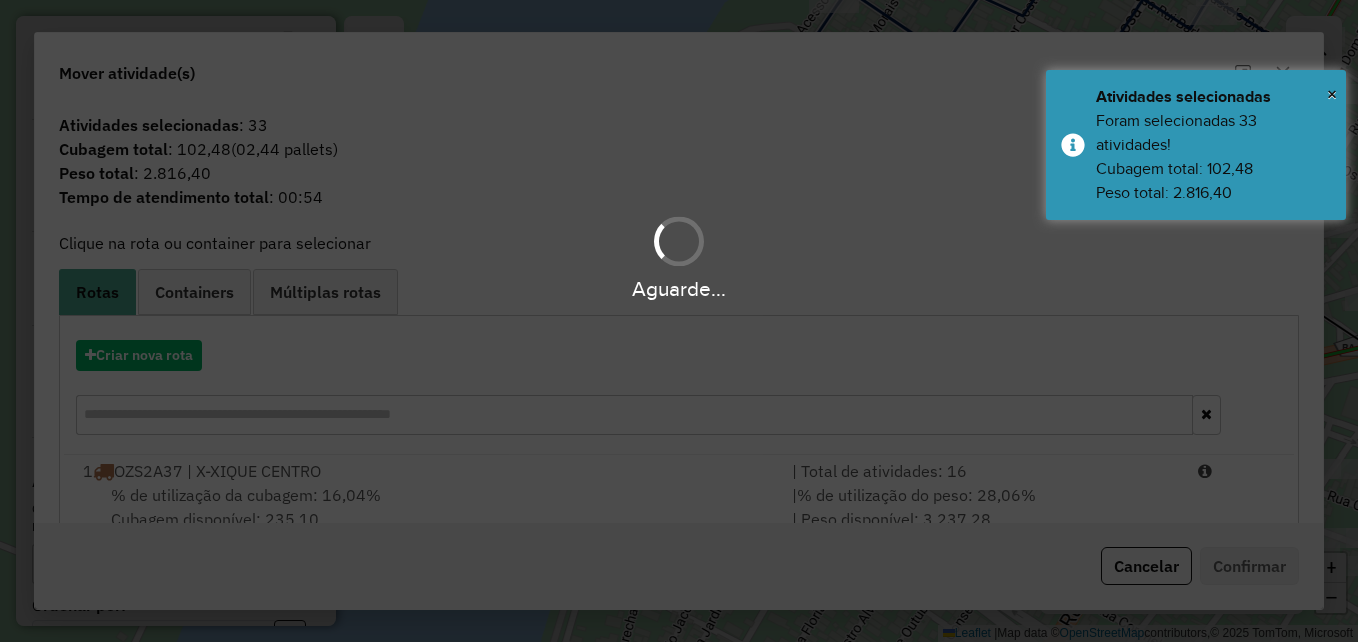 click on "Aguarde..." at bounding box center (679, 321) 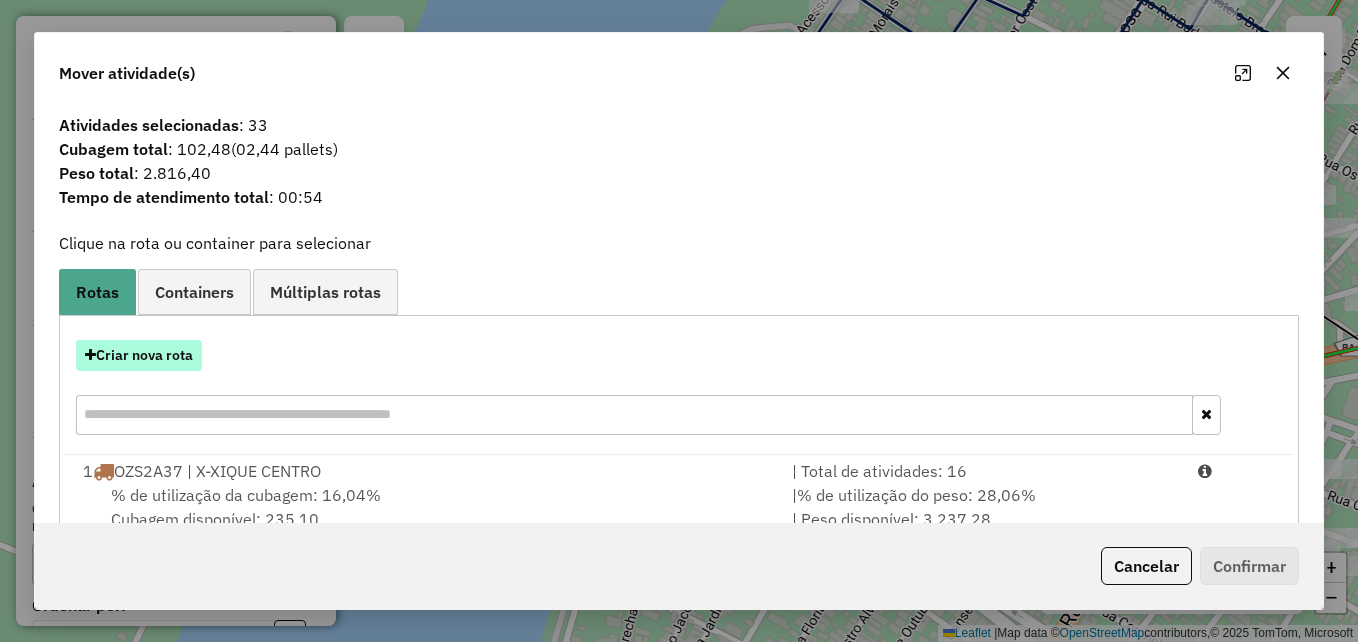 click on "Criar nova rota" at bounding box center [139, 355] 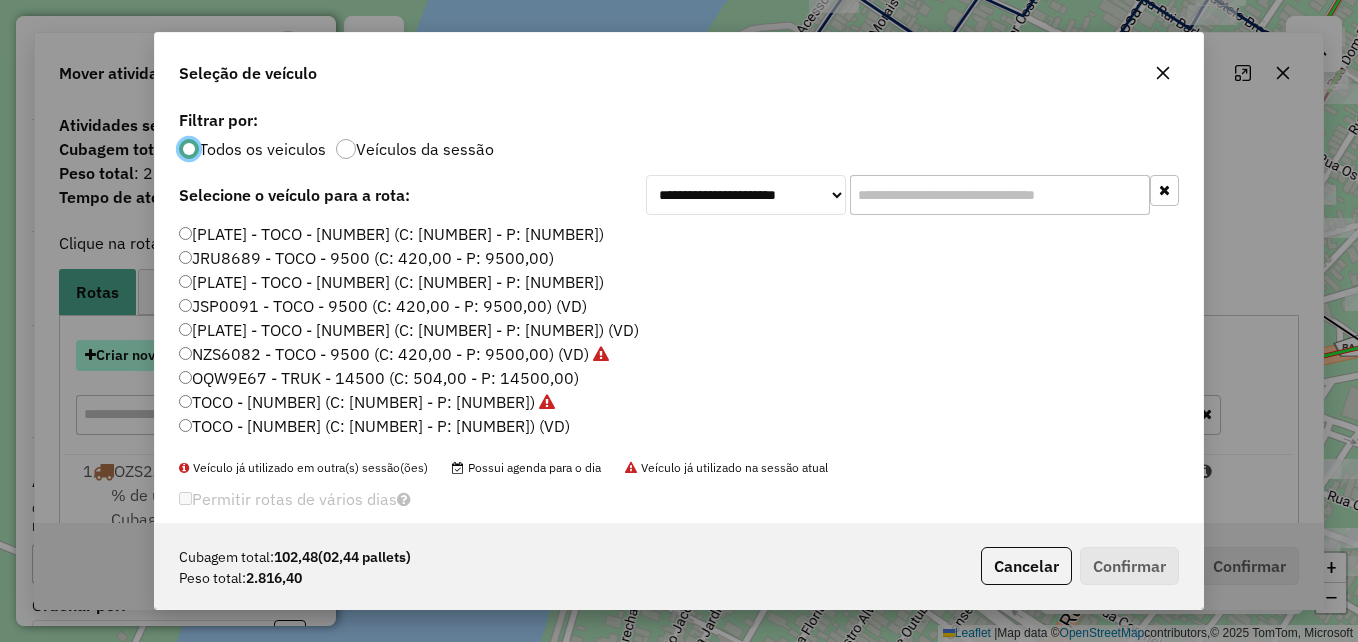 scroll, scrollTop: 11, scrollLeft: 6, axis: both 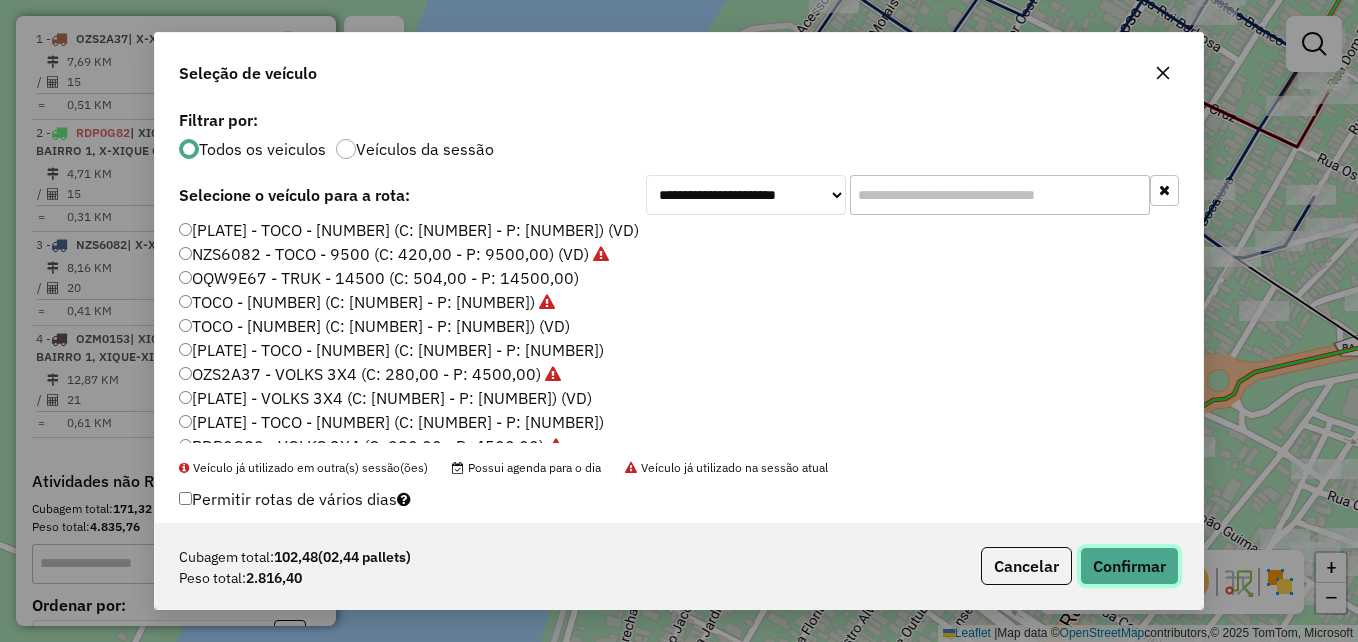 click on "Confirmar" 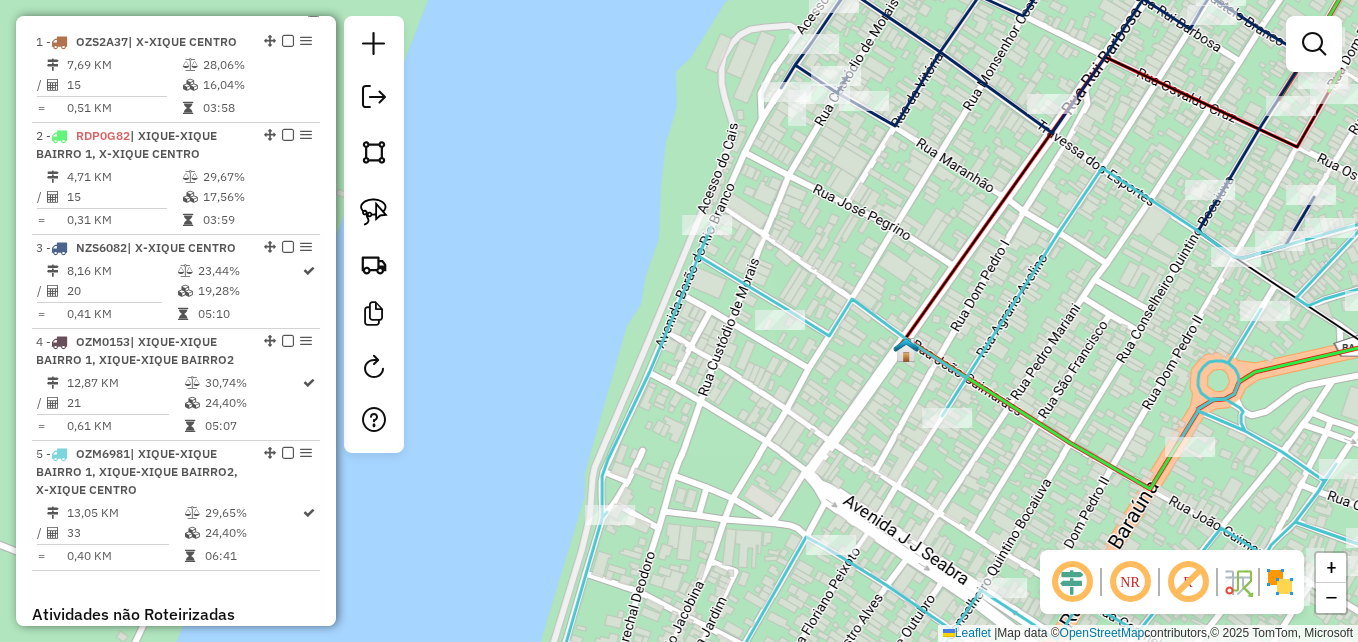 scroll, scrollTop: 964, scrollLeft: 0, axis: vertical 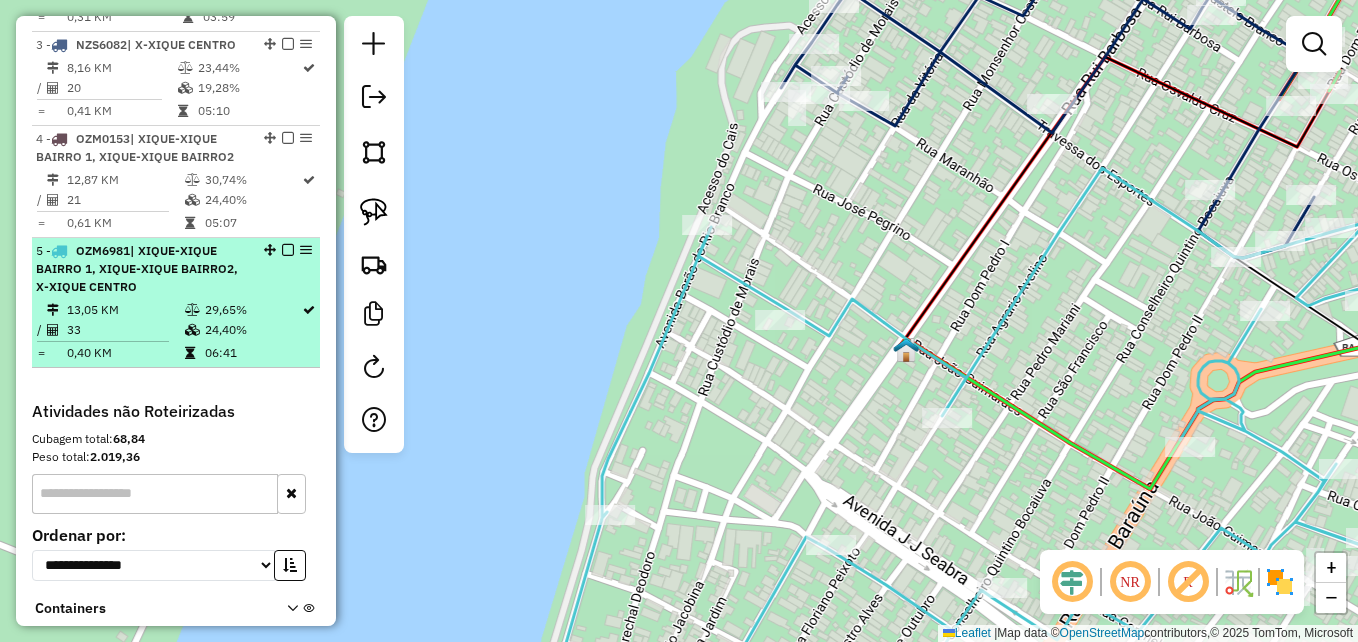 click at bounding box center (192, 310) 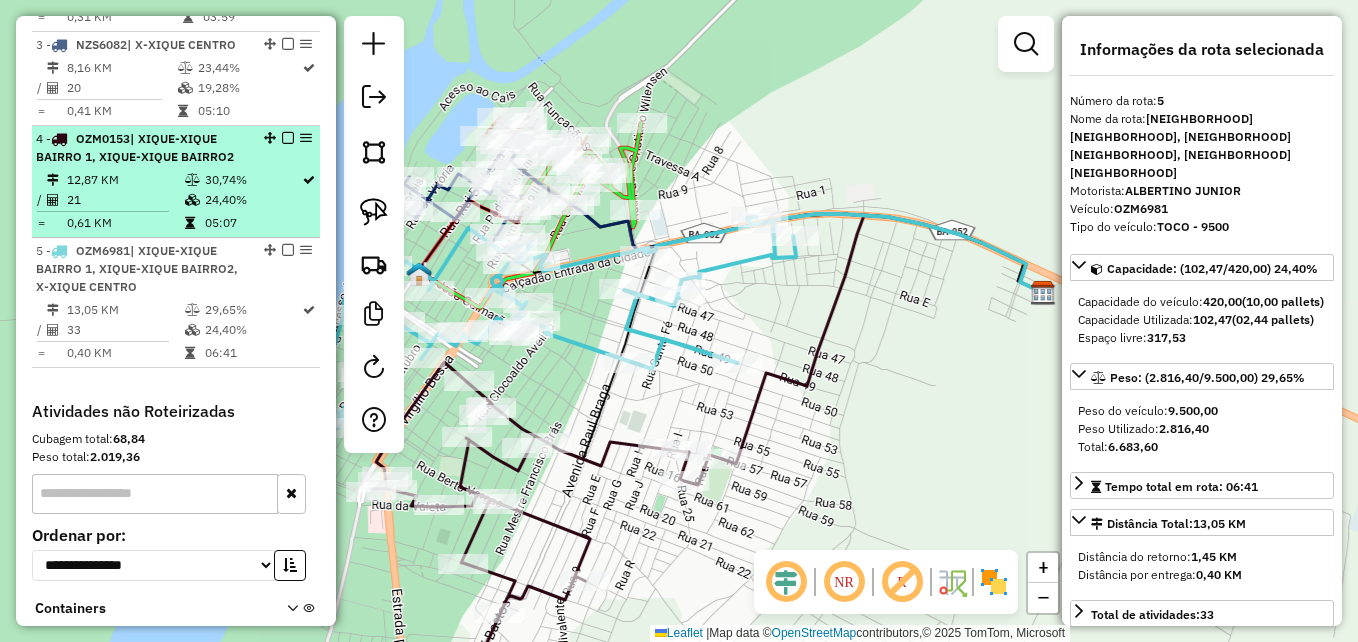 click on "12,87 KM" at bounding box center [125, 180] 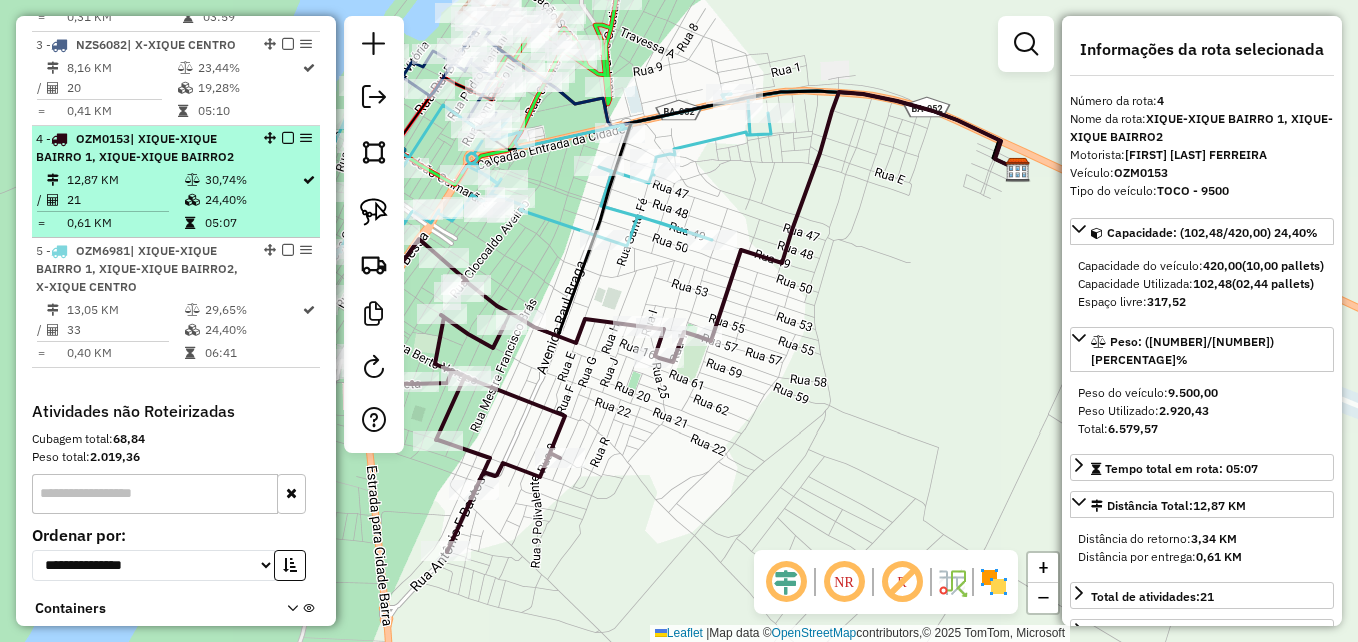 scroll, scrollTop: 864, scrollLeft: 0, axis: vertical 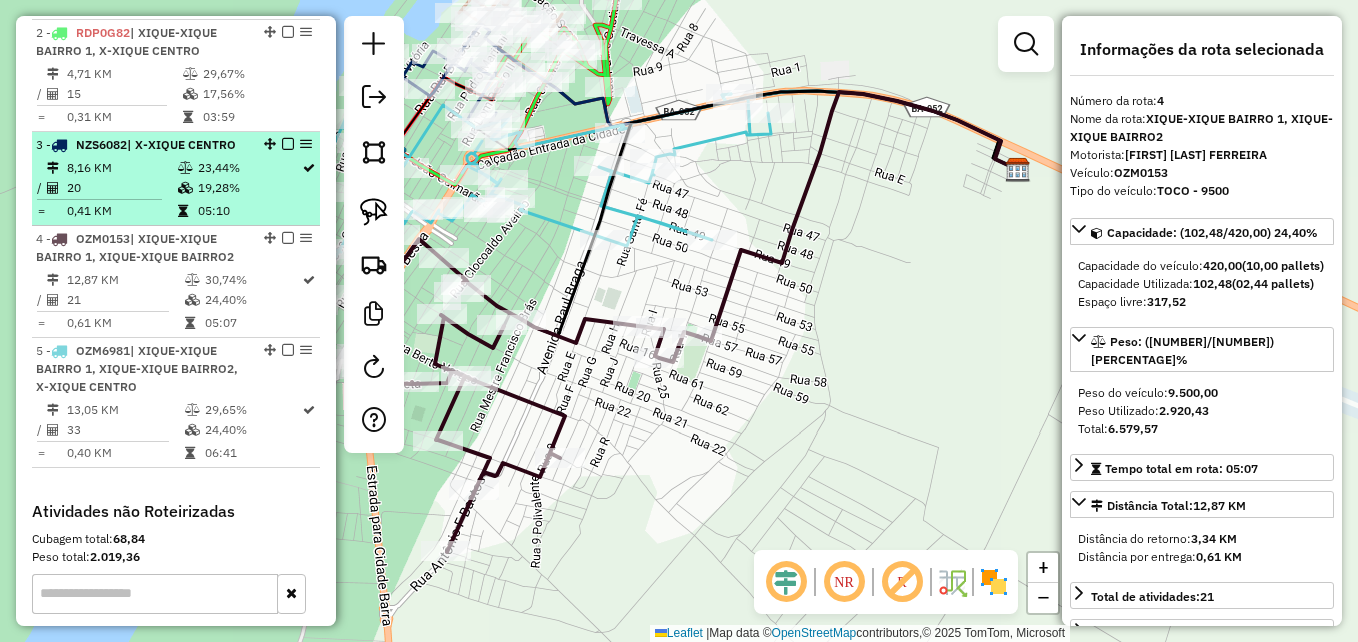 click on "20" at bounding box center [121, 188] 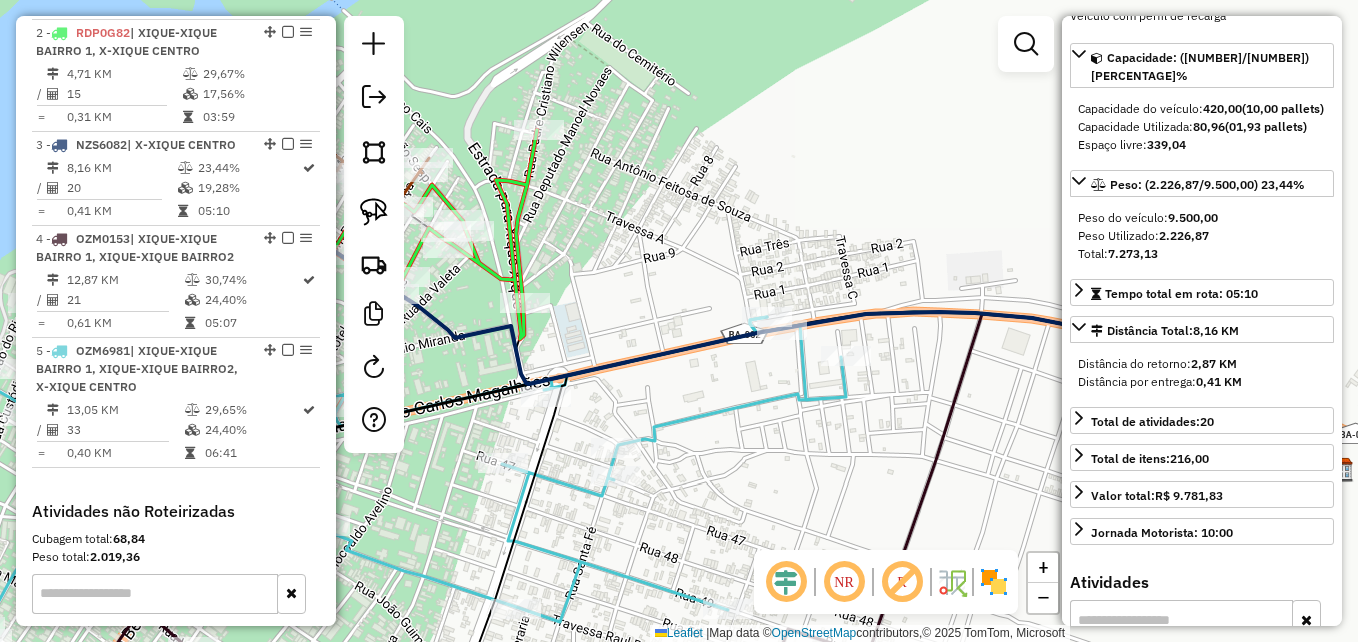 scroll, scrollTop: 200, scrollLeft: 0, axis: vertical 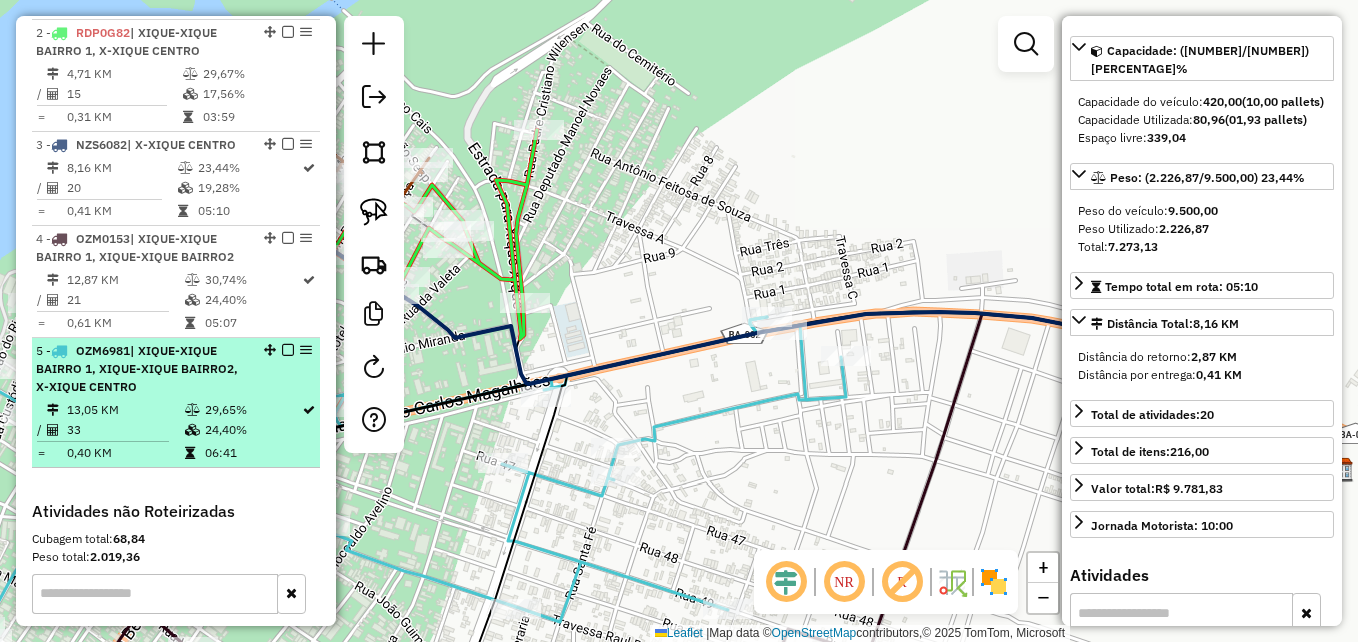 click on "[NUMBER] - [NUMBER] | [CITY] BAIRRO [NUMBER], [CITY] BAIRRO [NUMBER], [CITY] CENTRO" at bounding box center [142, 369] 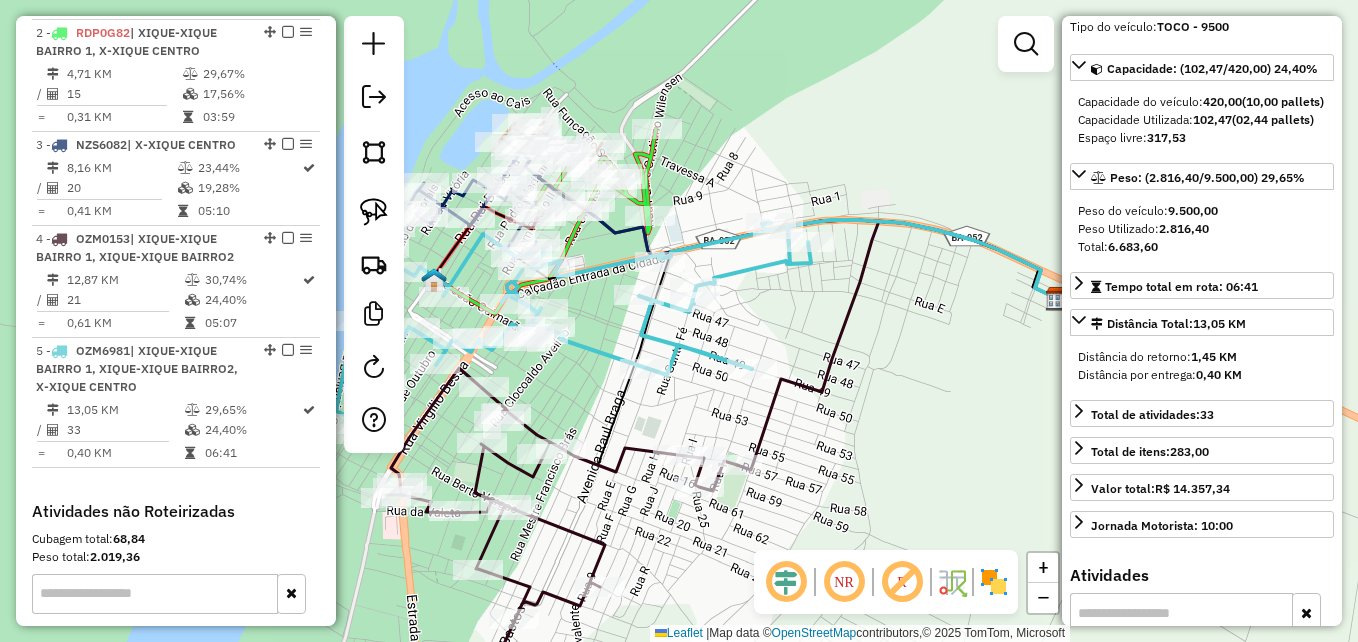 drag, startPoint x: 574, startPoint y: 397, endPoint x: 765, endPoint y: 433, distance: 194.36307 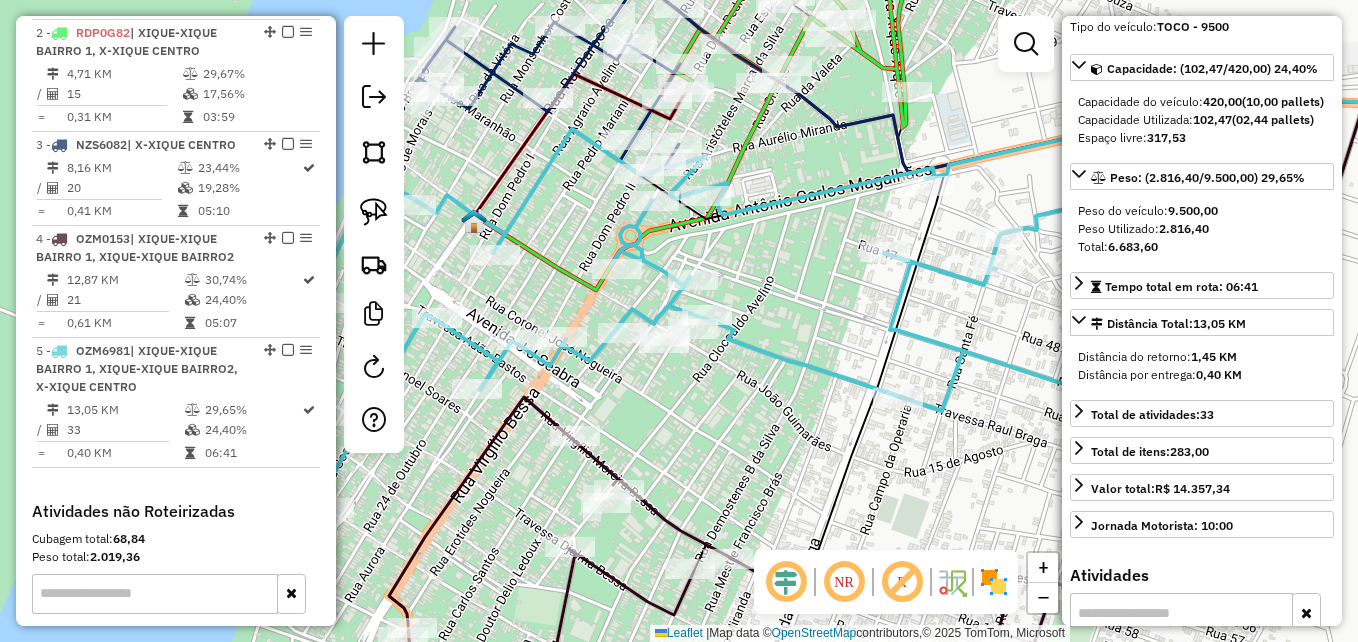 click 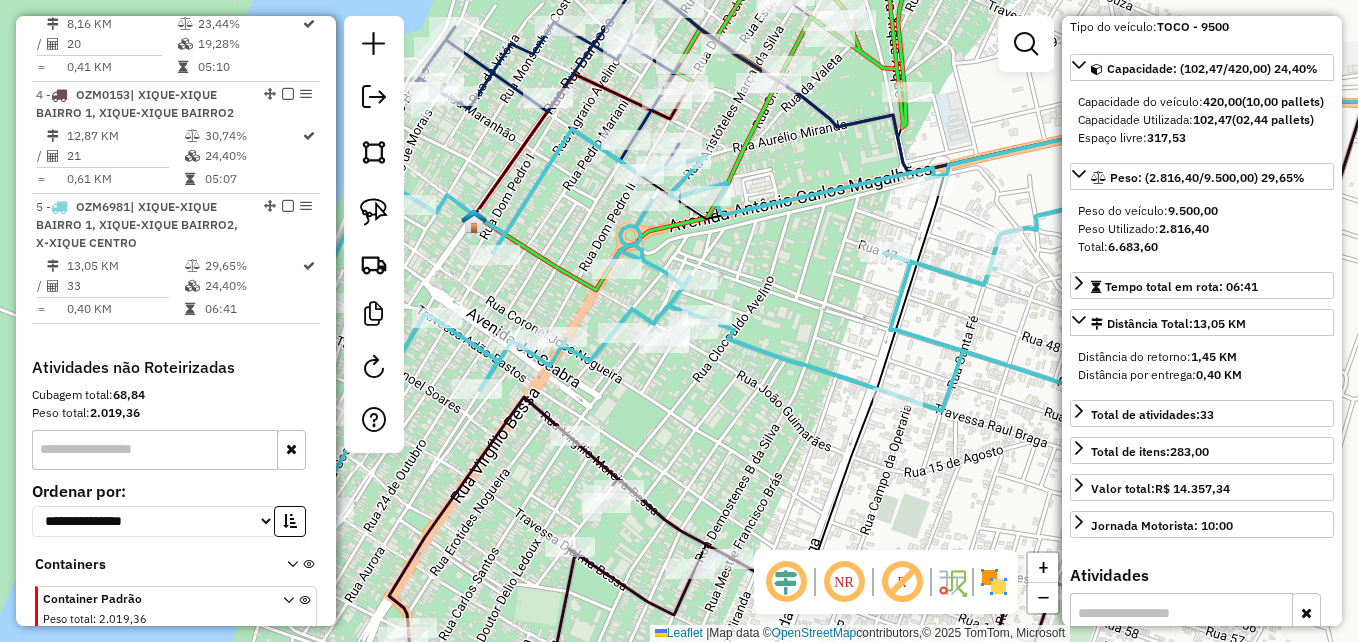 click 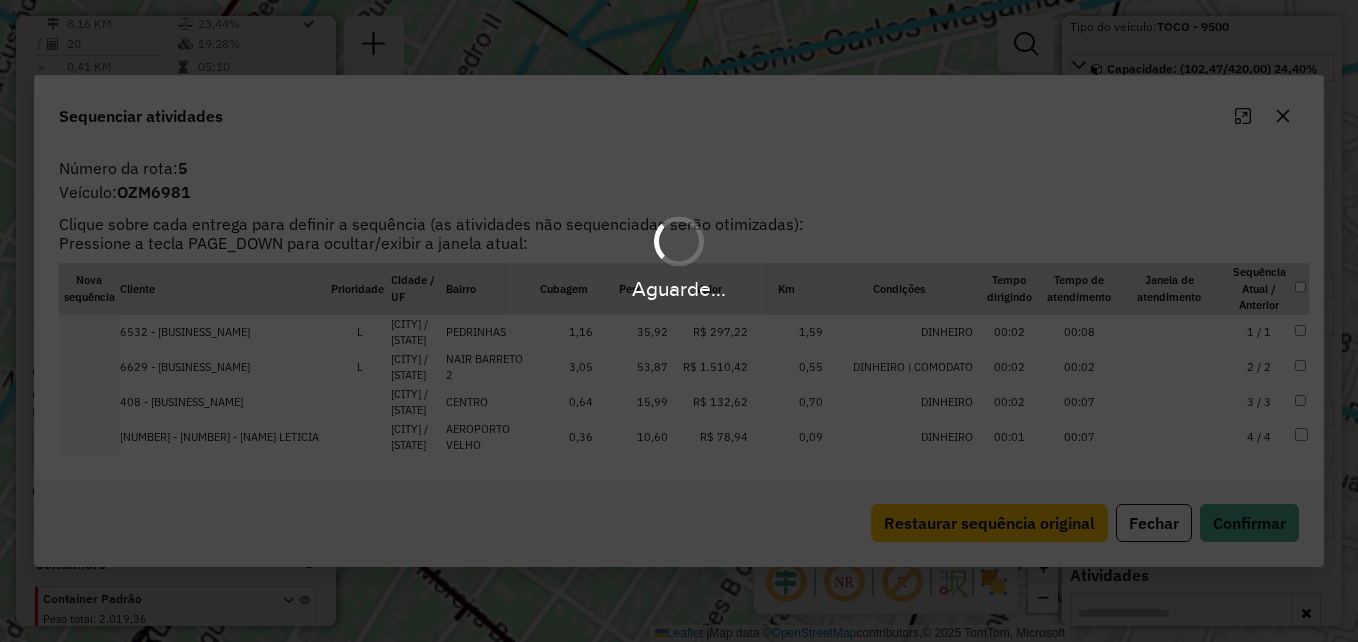 scroll, scrollTop: 1100, scrollLeft: 0, axis: vertical 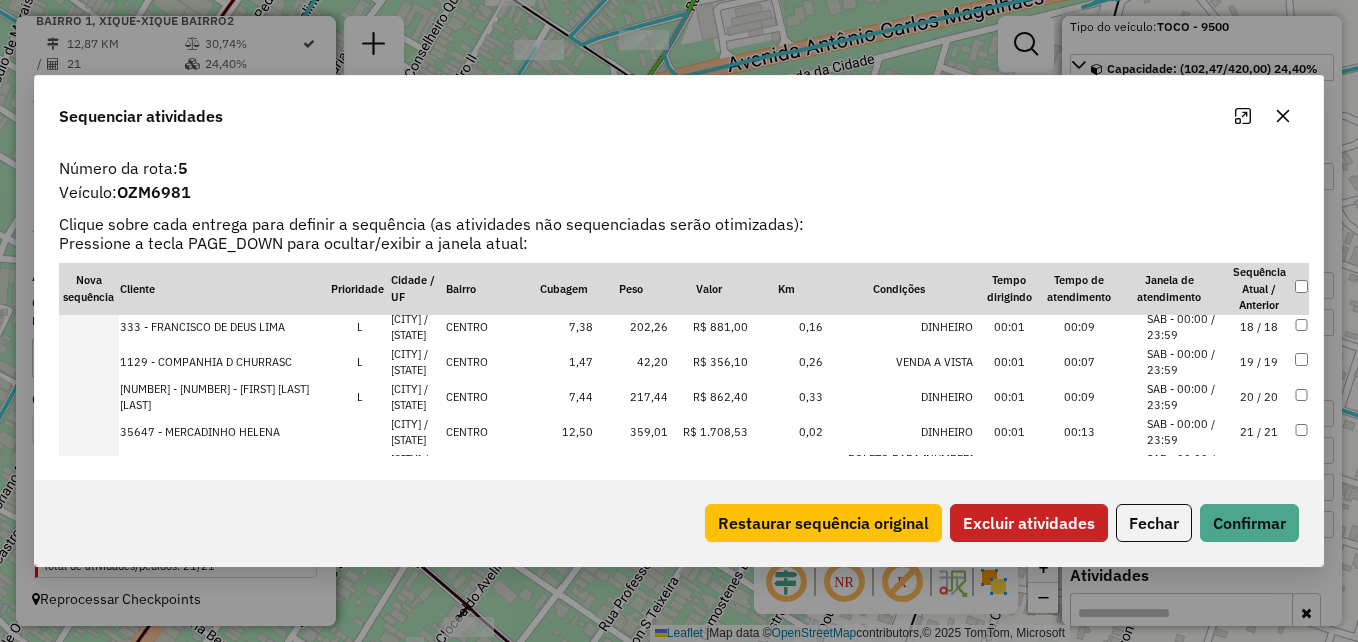 click on "Excluir atividades" 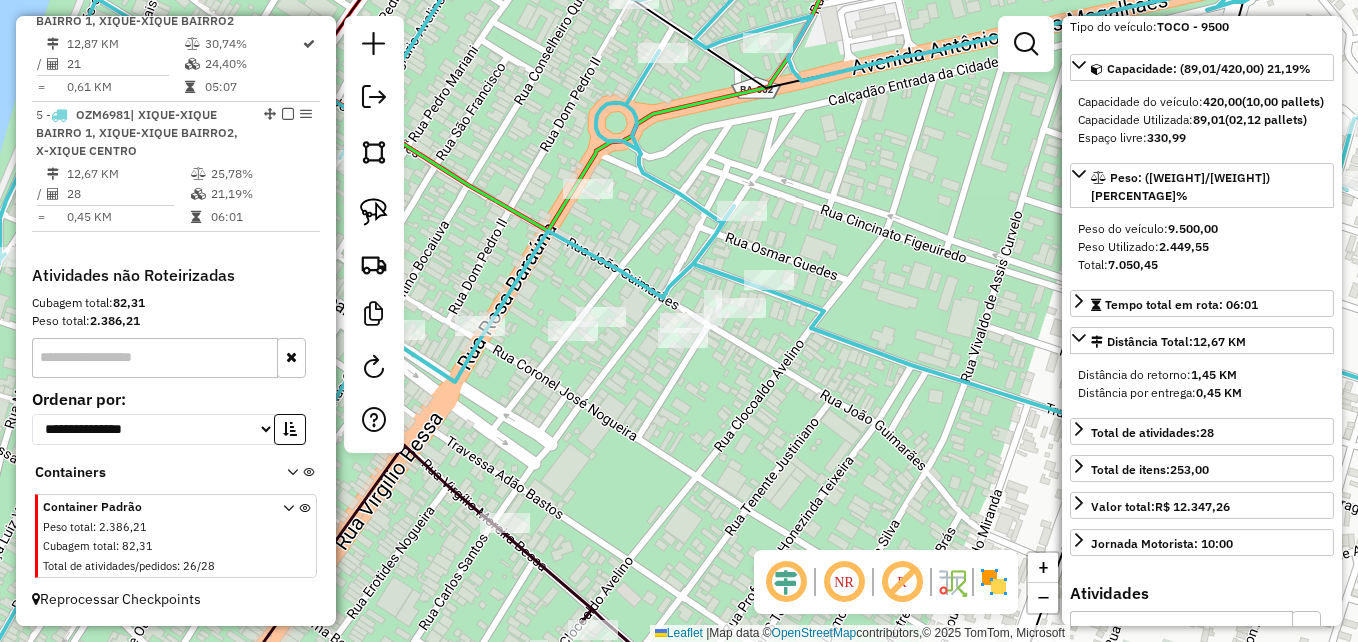 drag, startPoint x: 654, startPoint y: 243, endPoint x: 776, endPoint y: 255, distance: 122.588745 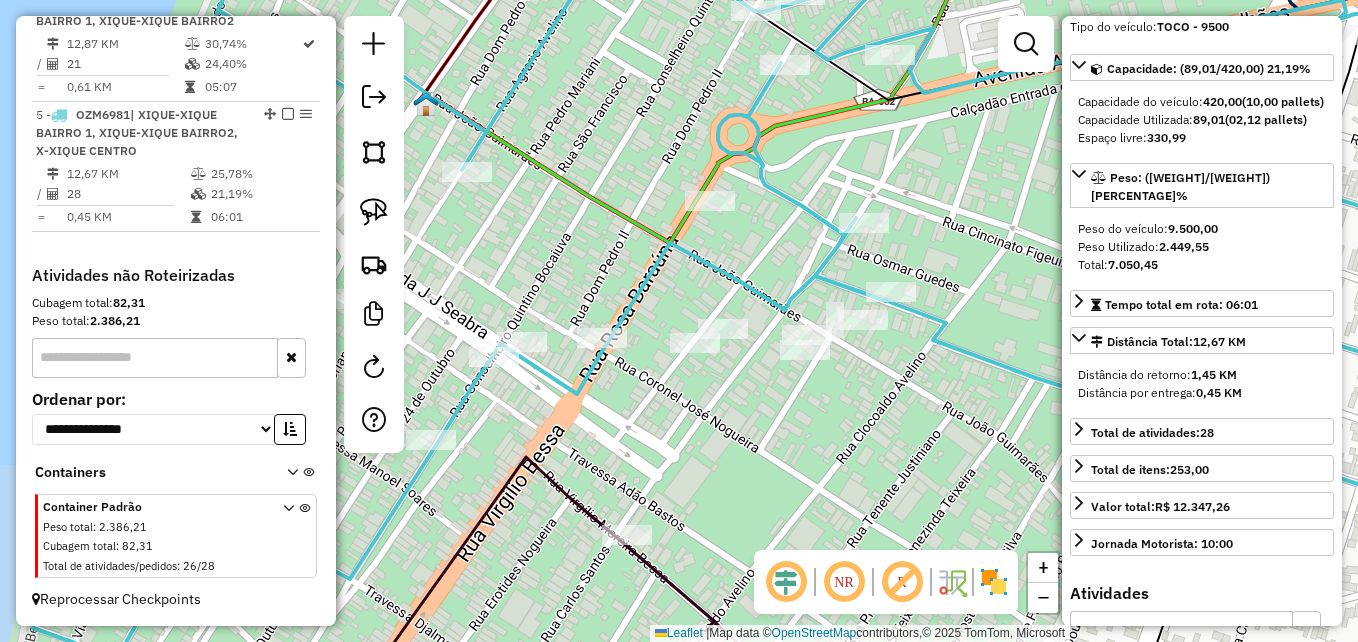 drag, startPoint x: 698, startPoint y: 337, endPoint x: 679, endPoint y: 328, distance: 21.023796 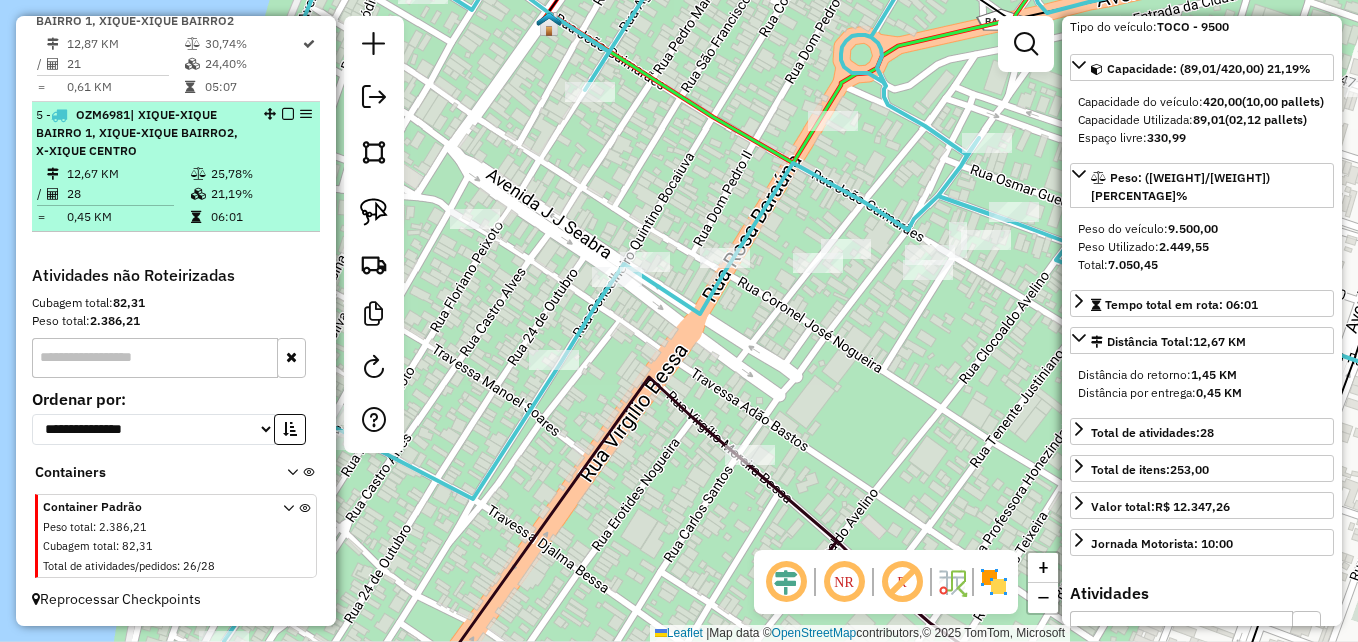 click on "12,67 KM" at bounding box center (128, 174) 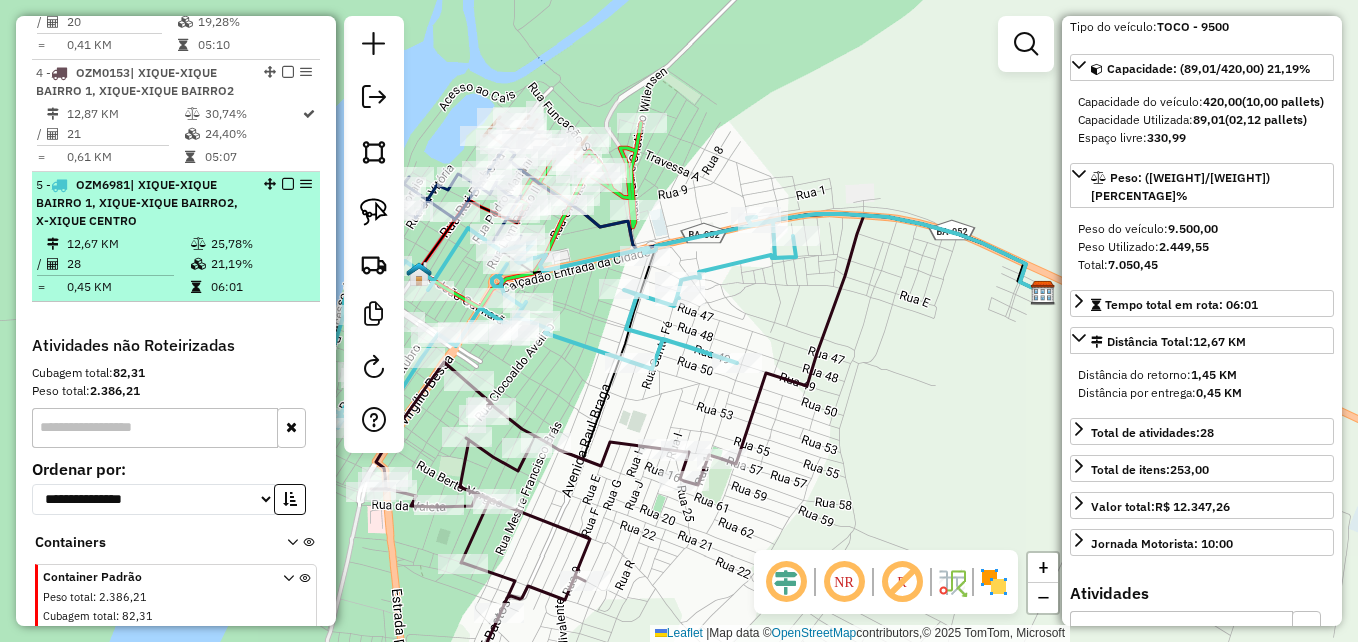 scroll, scrollTop: 1000, scrollLeft: 0, axis: vertical 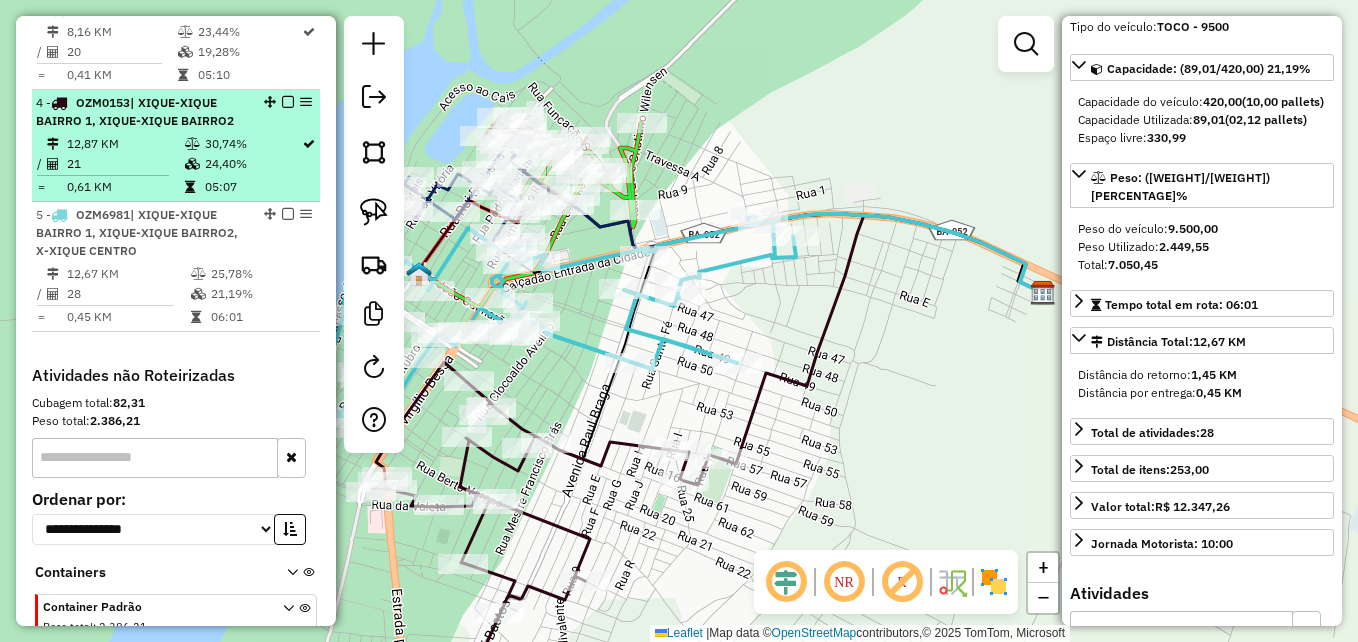 click on "21" at bounding box center [125, 164] 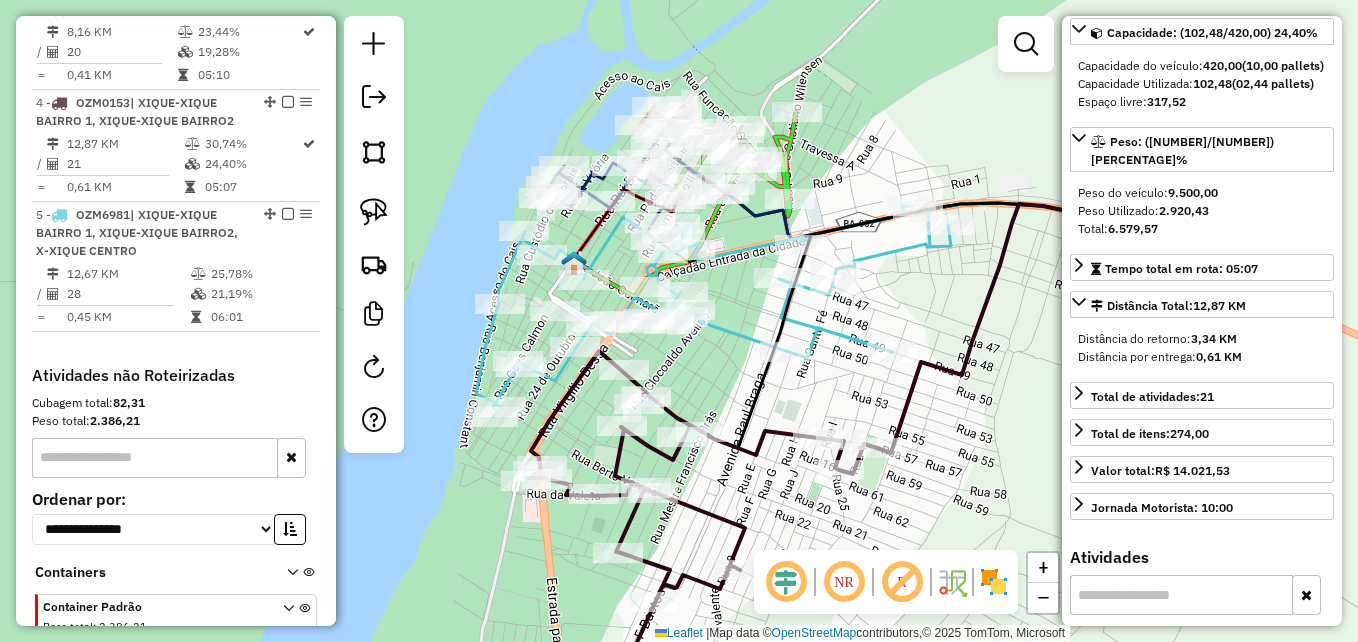drag, startPoint x: 532, startPoint y: 295, endPoint x: 676, endPoint y: 395, distance: 175.31685 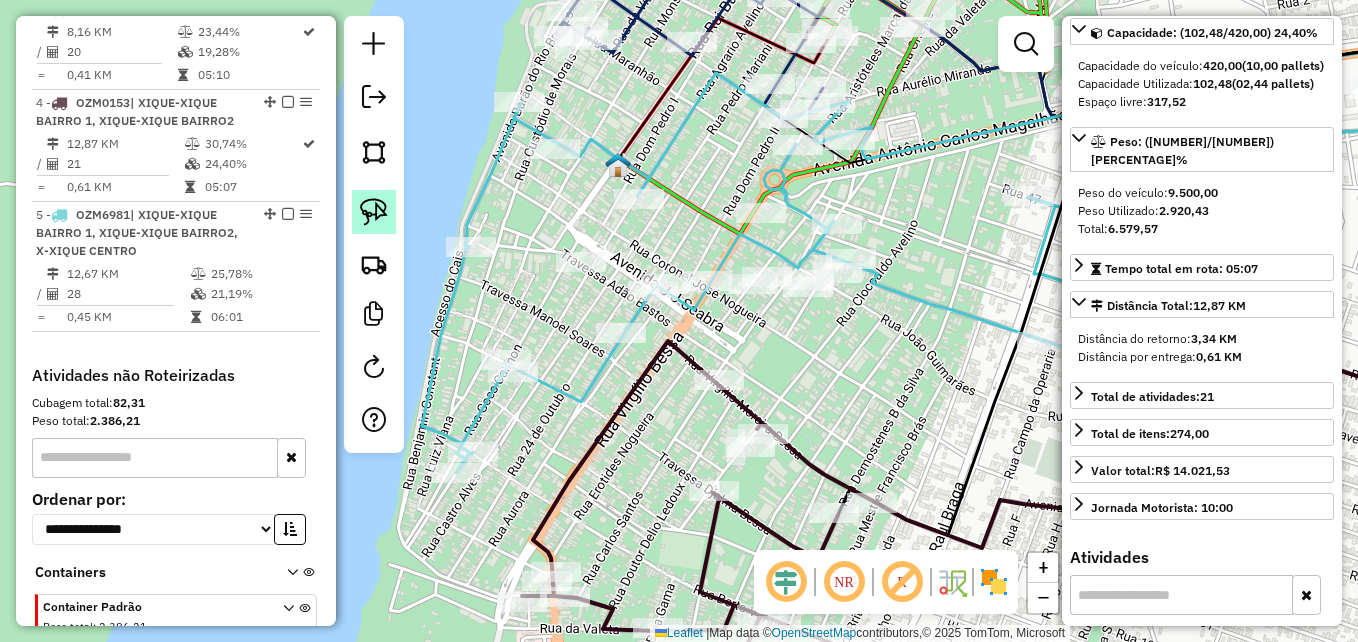 click 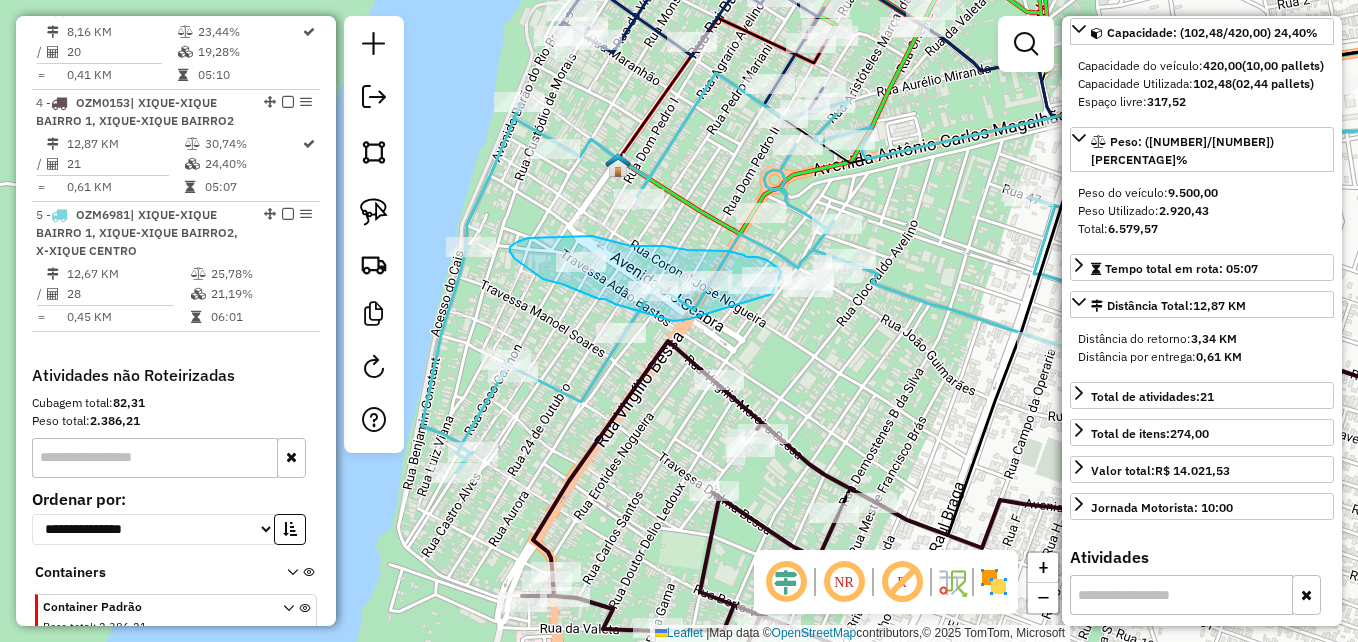 drag, startPoint x: 689, startPoint y: 319, endPoint x: 770, endPoint y: 294, distance: 84.77028 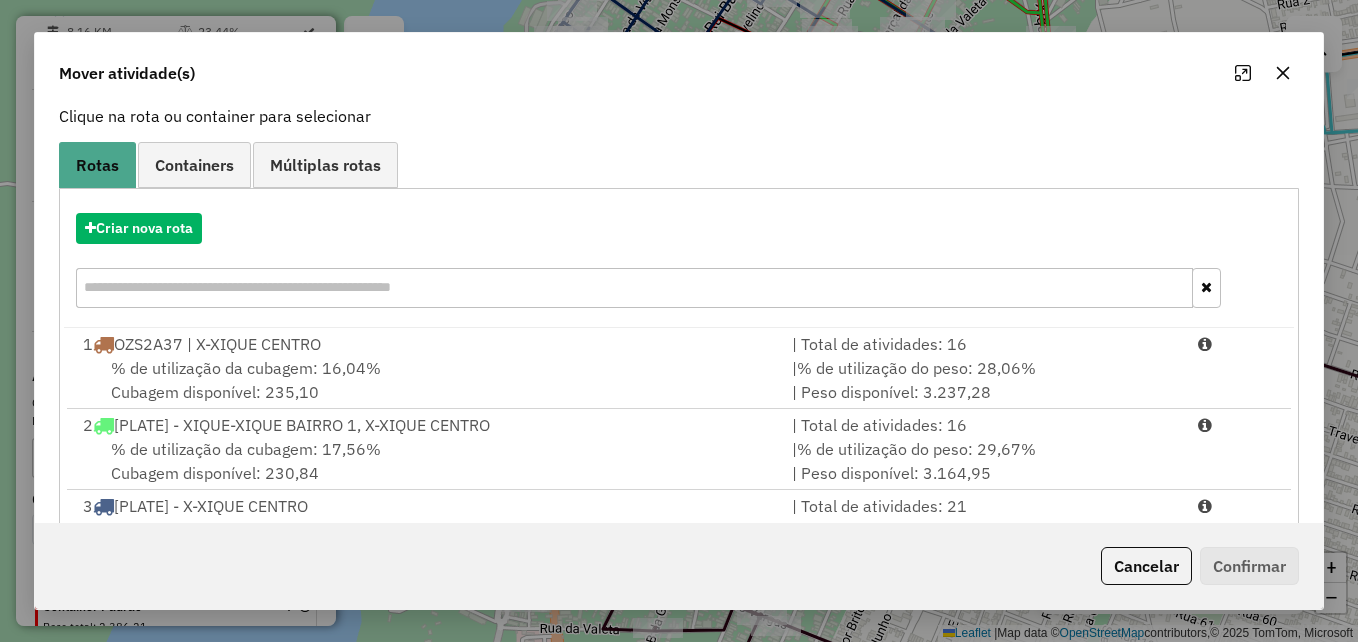 scroll, scrollTop: 200, scrollLeft: 0, axis: vertical 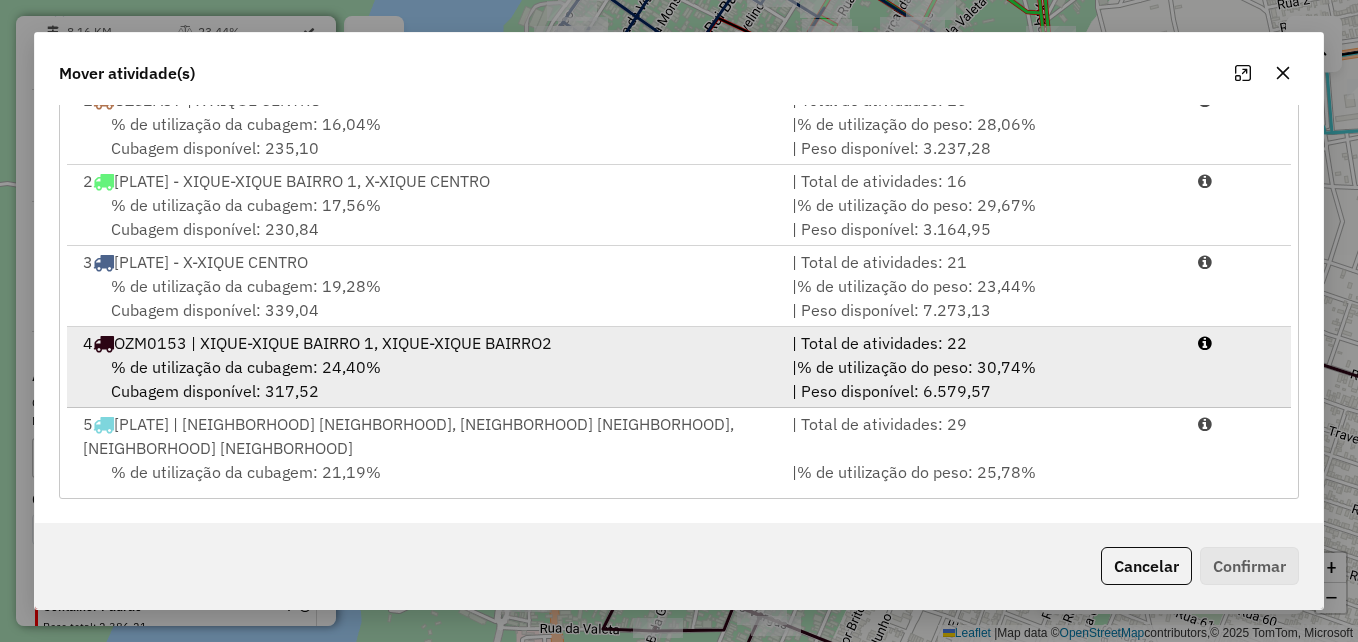 click on "% de utilização da cubagem: 24,40%  Cubagem disponível: 317,52" at bounding box center (425, 379) 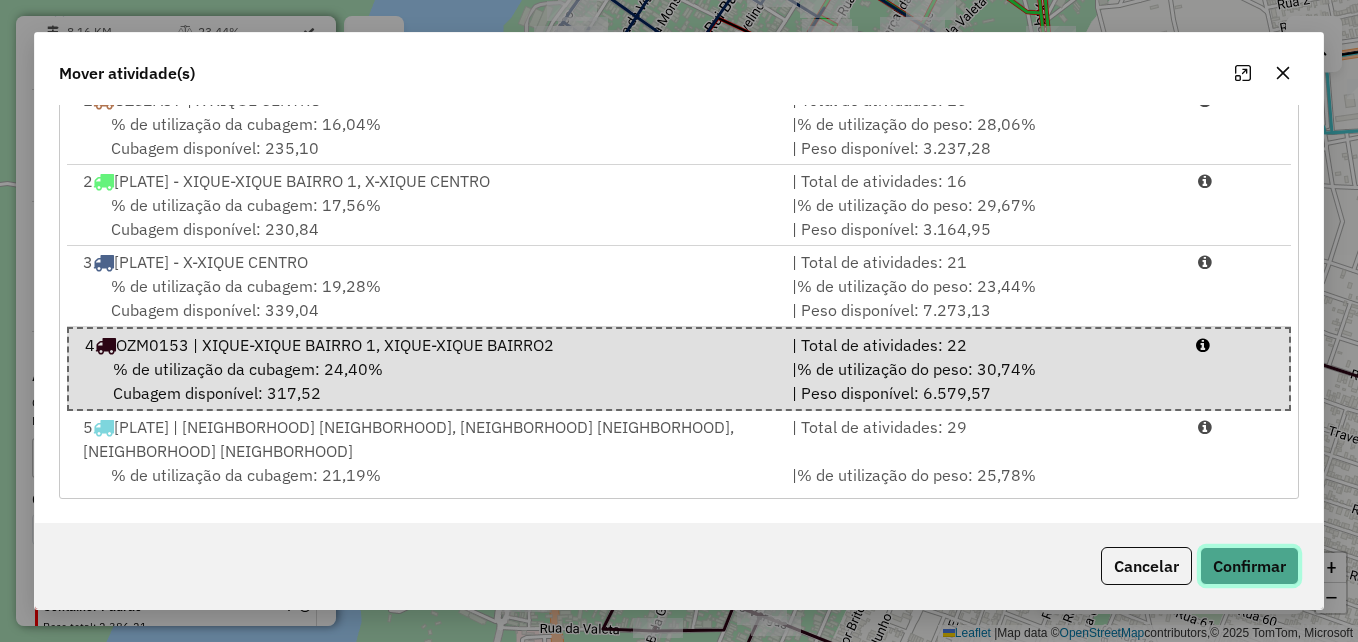 click on "Confirmar" 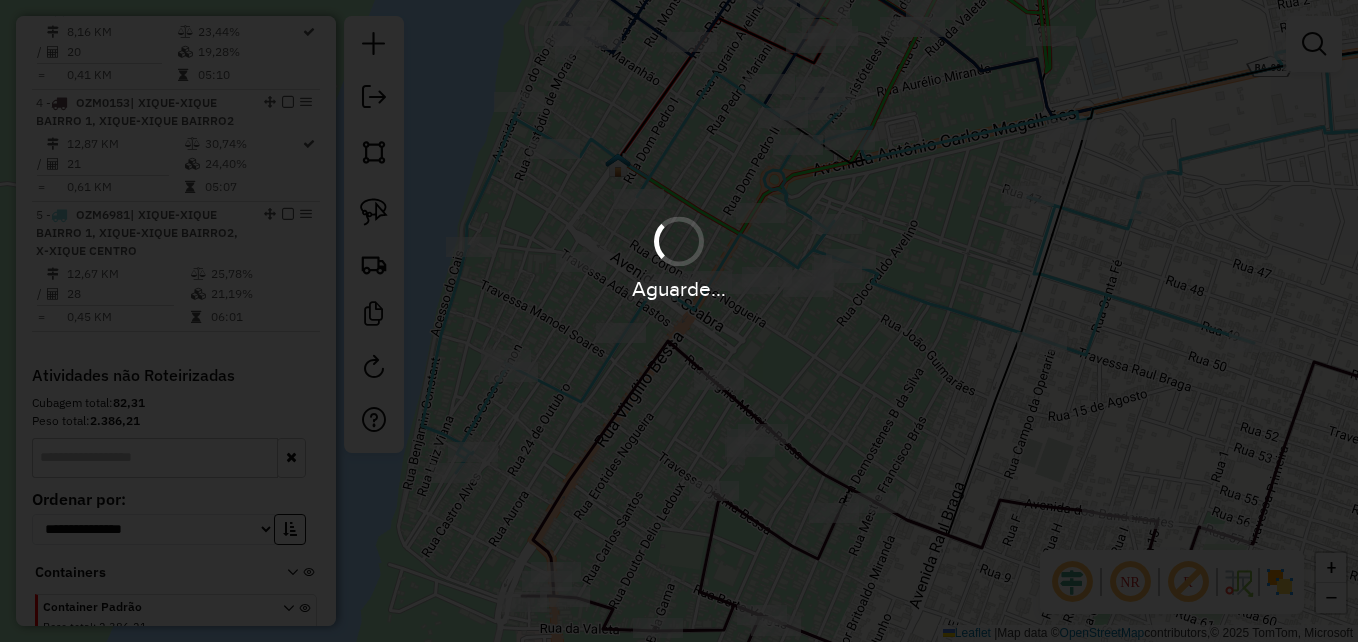 scroll, scrollTop: 0, scrollLeft: 0, axis: both 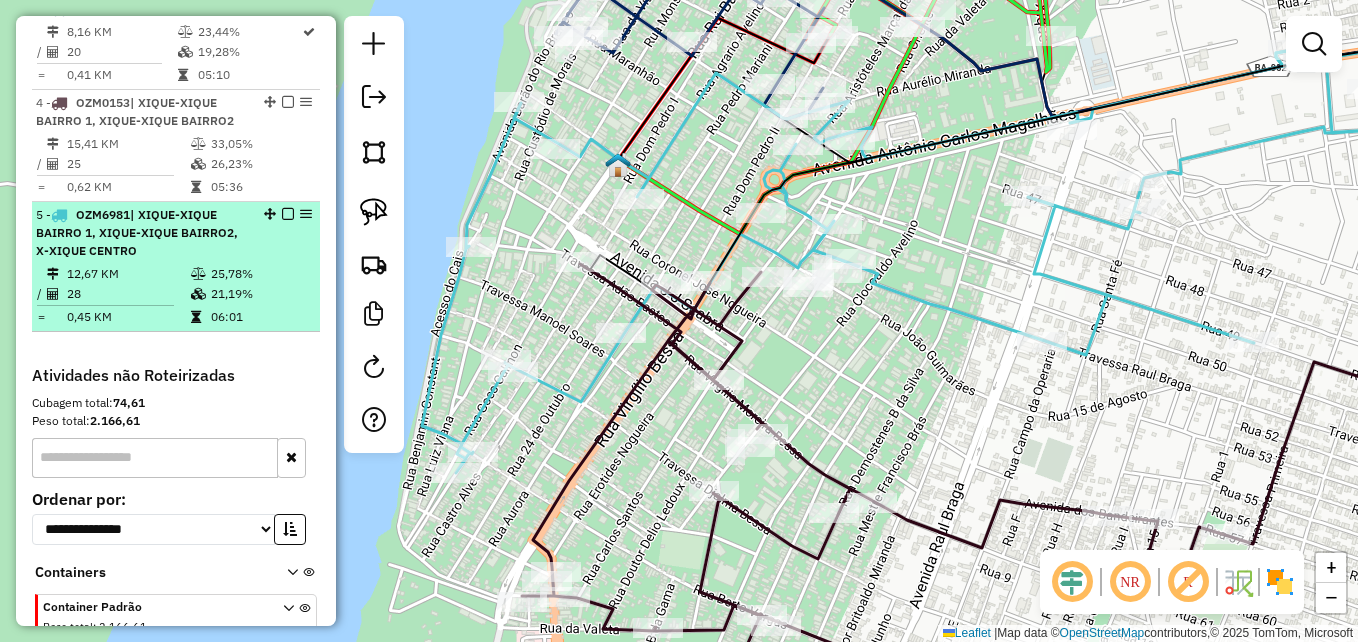 click on "[NUMBER] - [NUMBER] | [CITY] BAIRRO [NUMBER], [CITY] BAIRRO [NUMBER], [CITY] CENTRO" at bounding box center [142, 233] 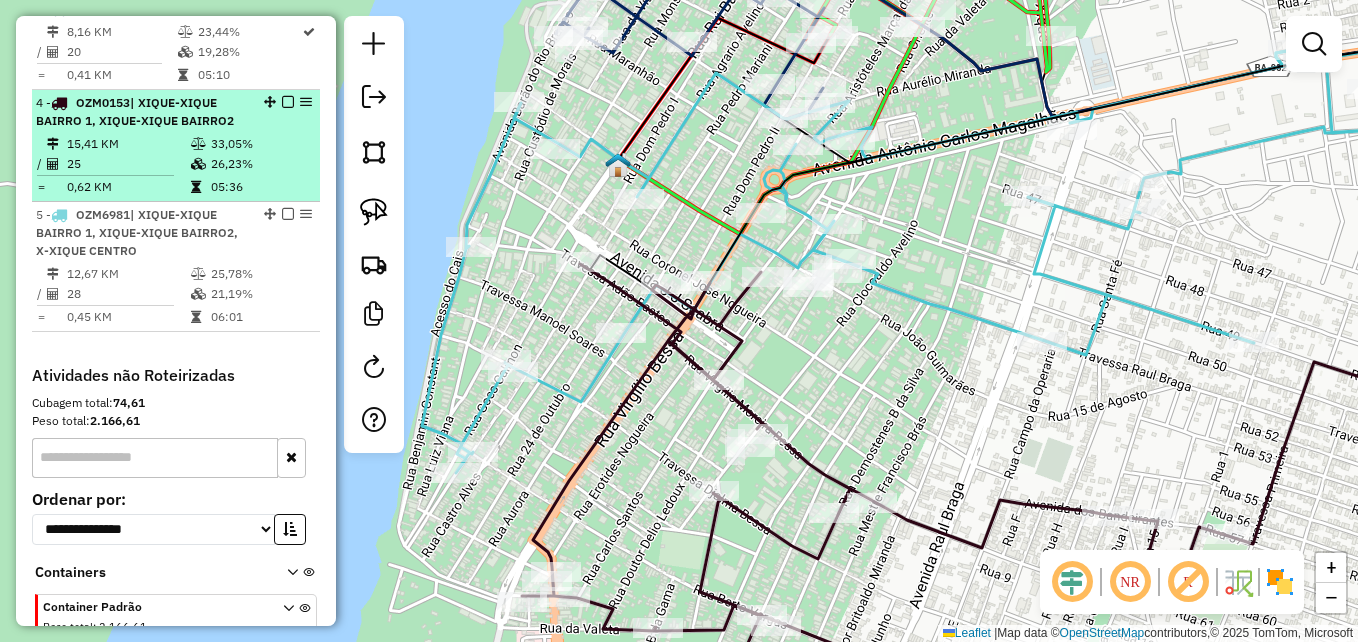 select on "**********" 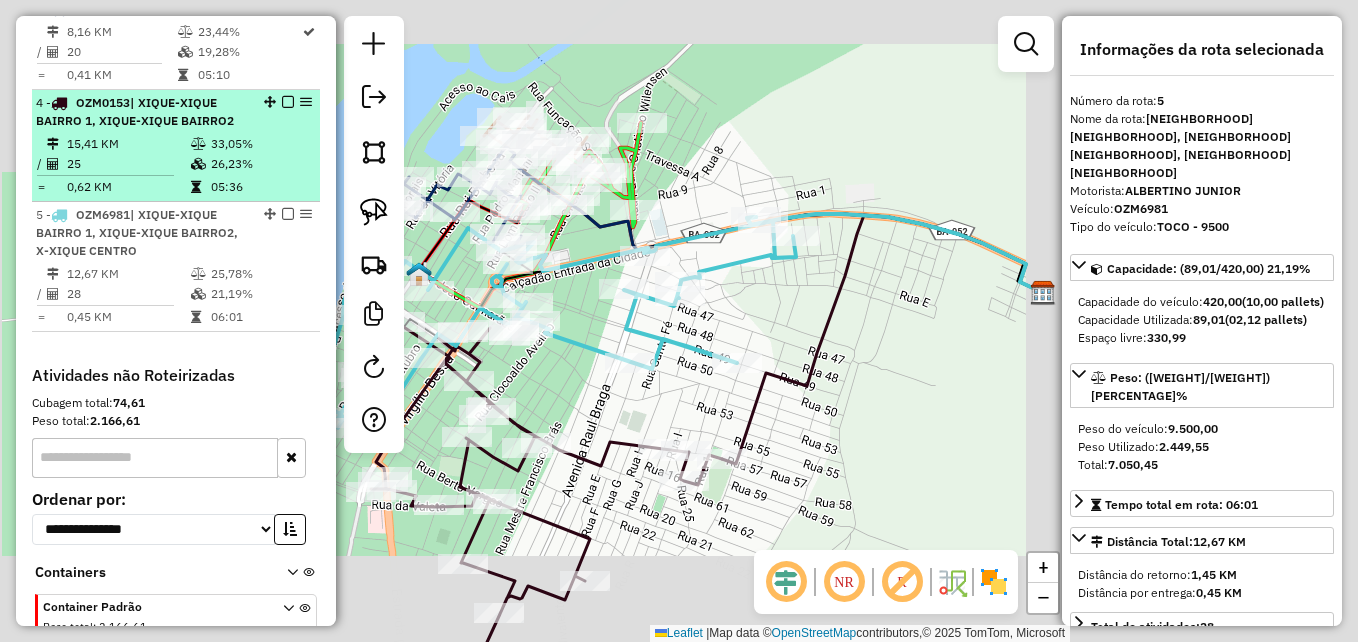 click on "25" at bounding box center (128, 164) 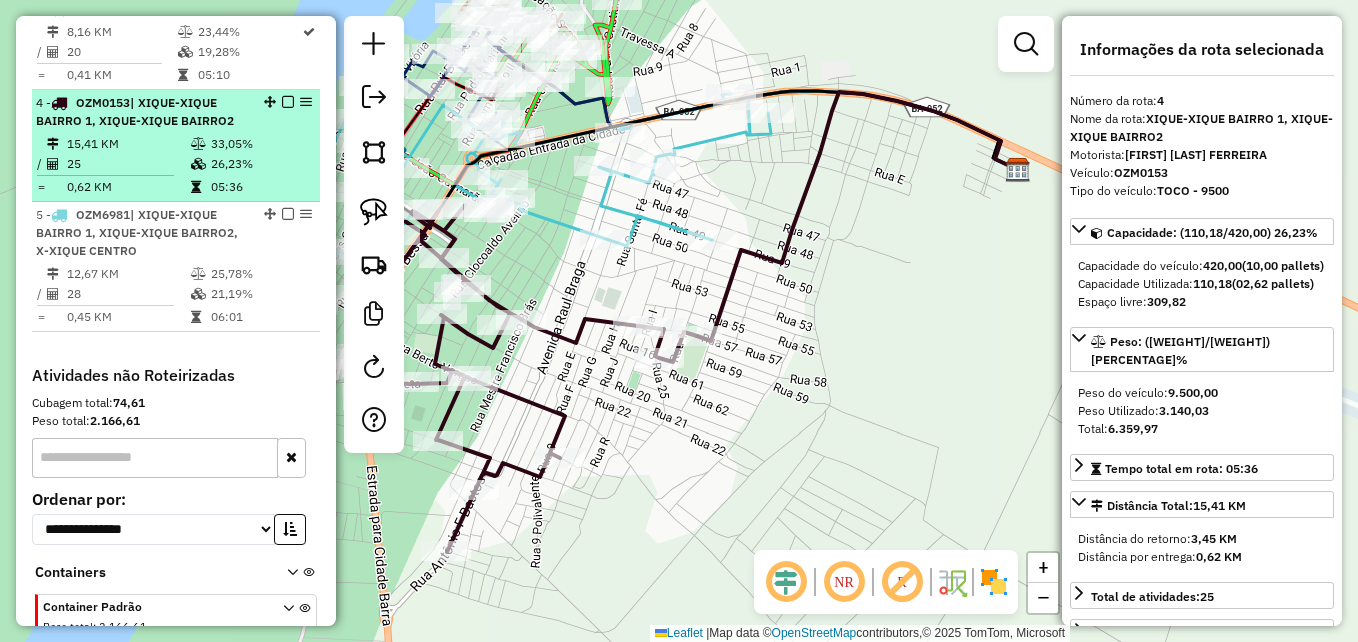 click on "0,62 KM" at bounding box center [128, 187] 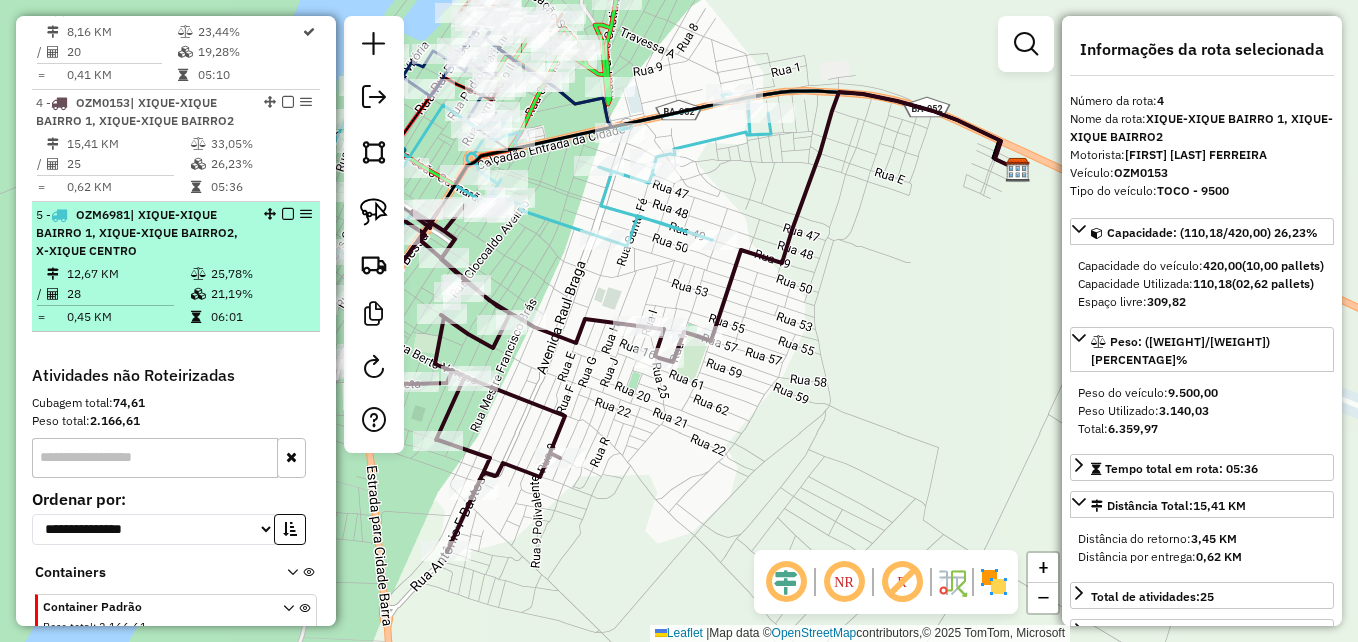 click on "| XIQUE-XIQUE BAIRRO 1, XIQUE-XIQUE BAIRRO2, X-XIQUE CENTRO" at bounding box center (137, 232) 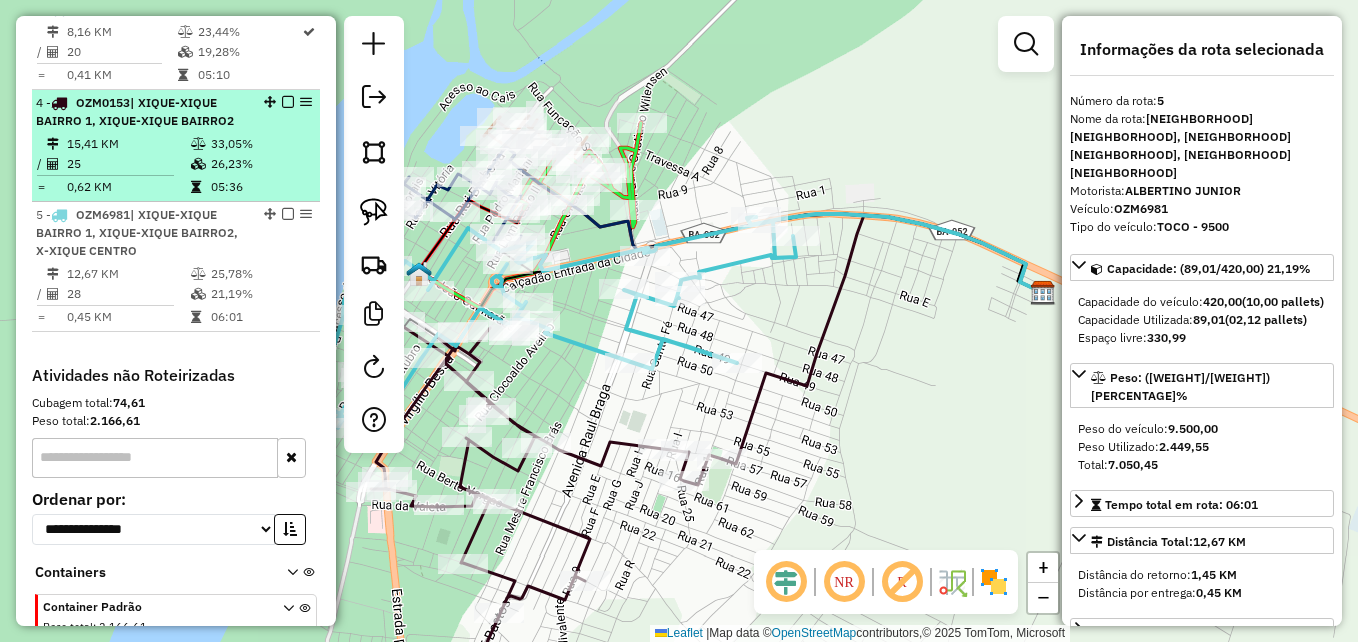 click on "0,62 KM" at bounding box center [128, 187] 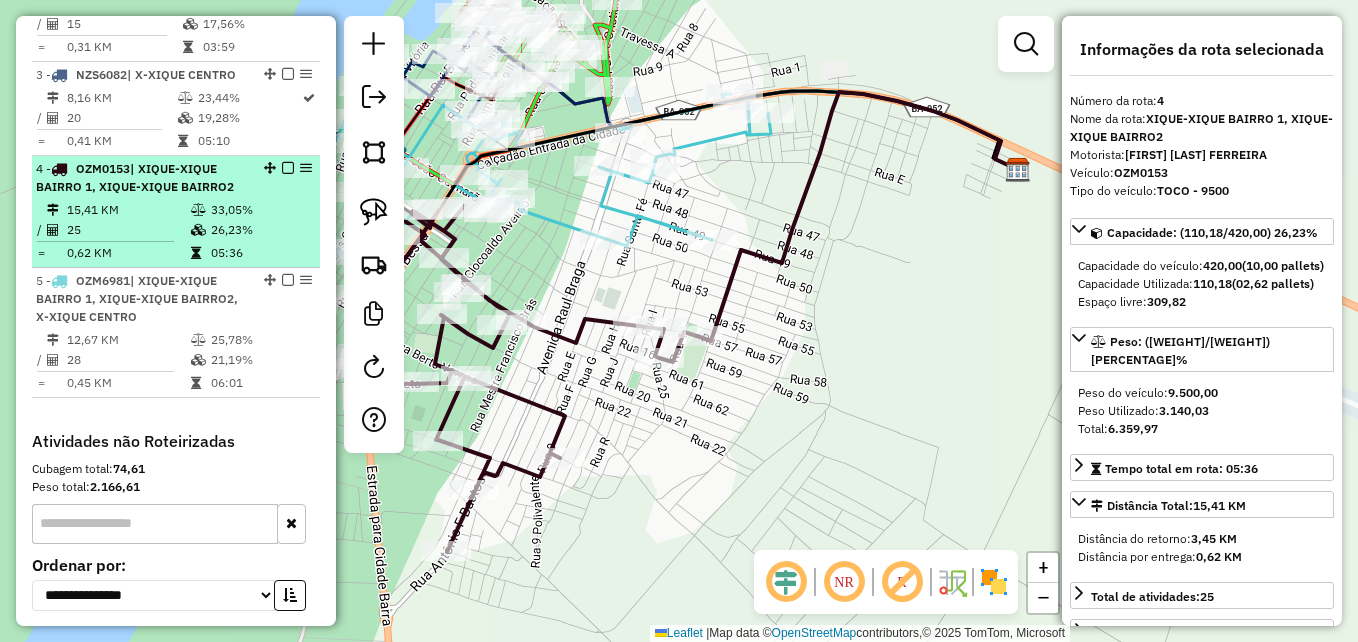 scroll, scrollTop: 900, scrollLeft: 0, axis: vertical 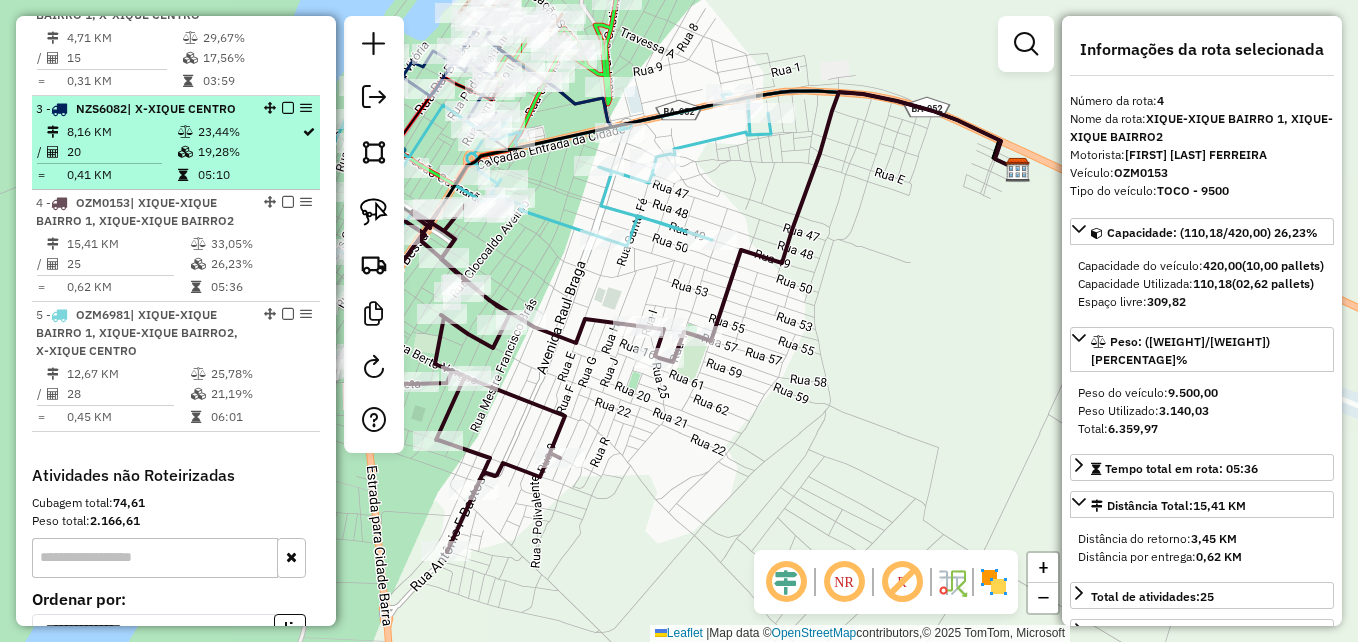 click on "0,41 KM" at bounding box center (121, 175) 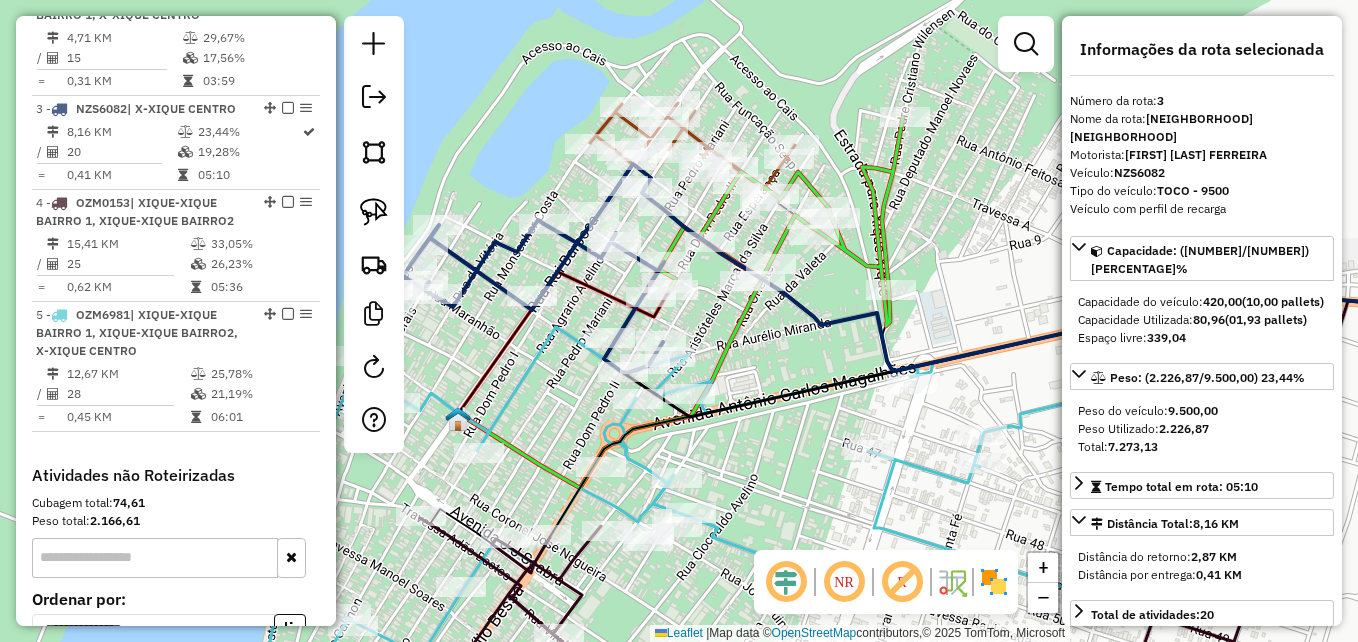 drag, startPoint x: 464, startPoint y: 380, endPoint x: 880, endPoint y: 351, distance: 417.00958 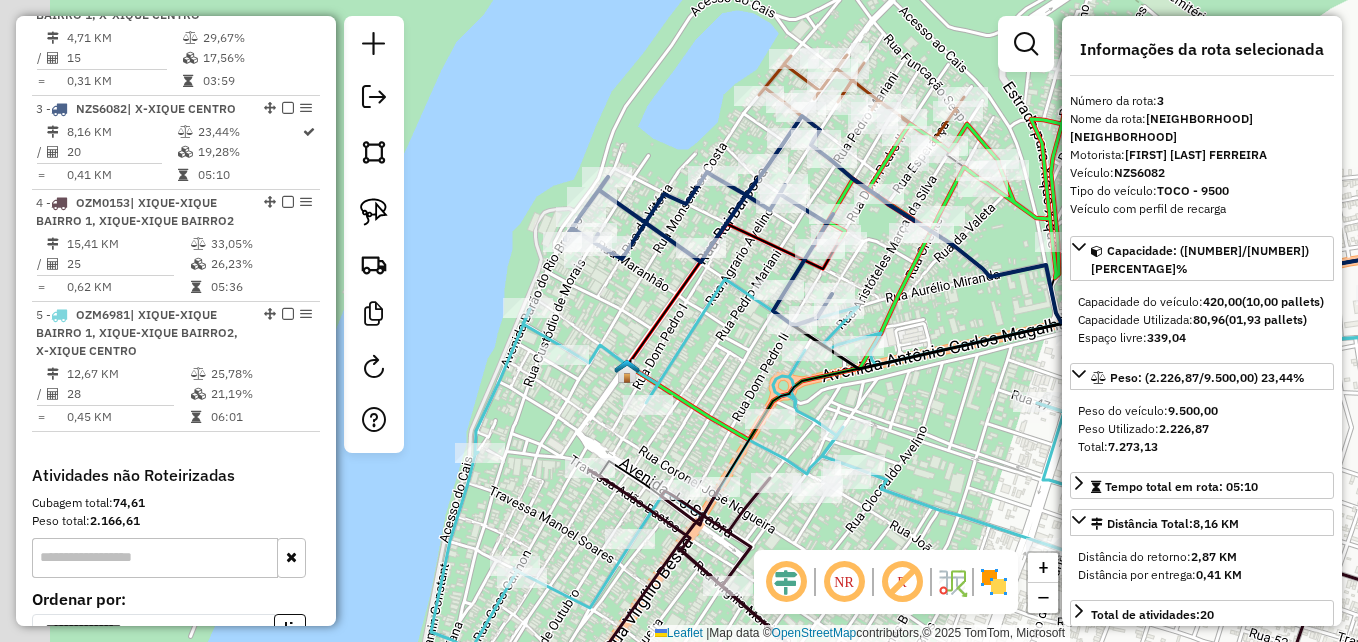 drag, startPoint x: 637, startPoint y: 386, endPoint x: 722, endPoint y: 358, distance: 89.49302 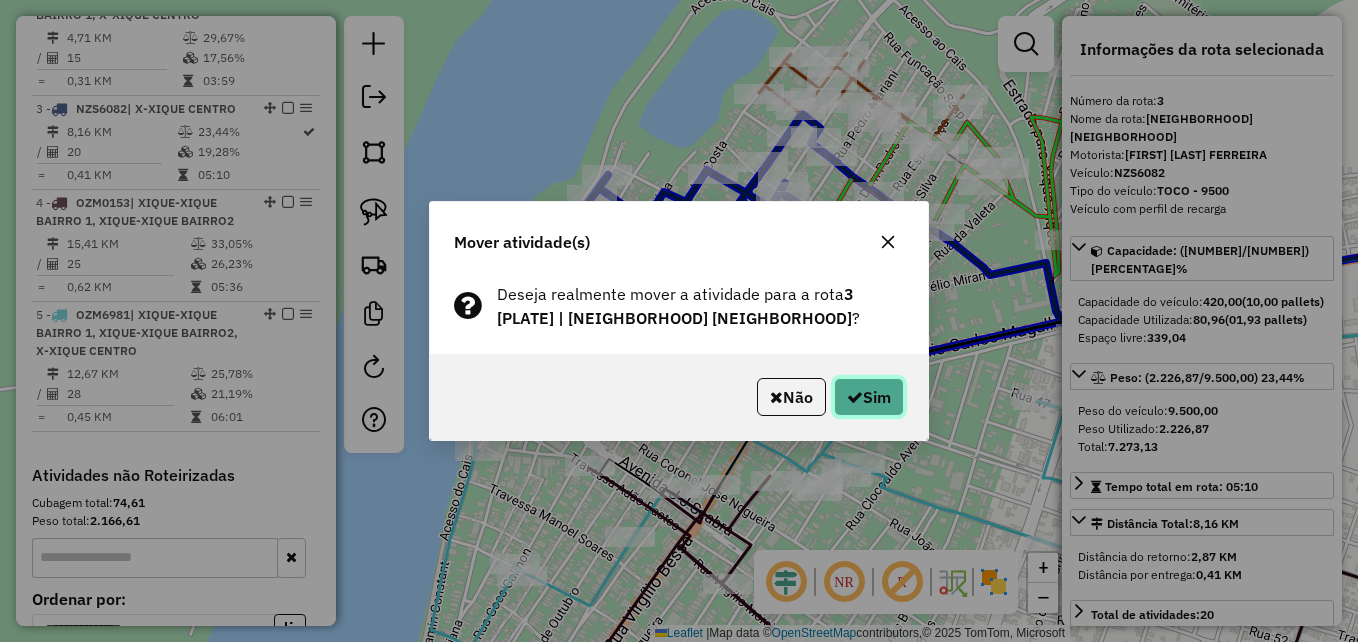 click 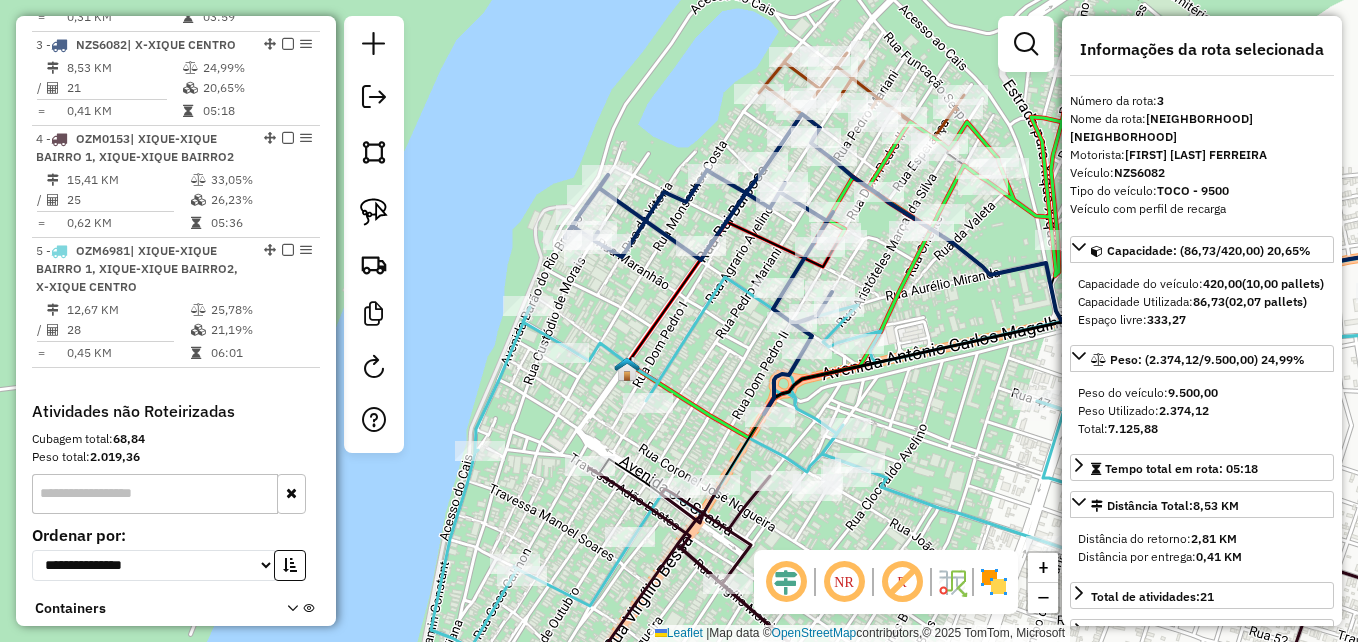 scroll, scrollTop: 980, scrollLeft: 0, axis: vertical 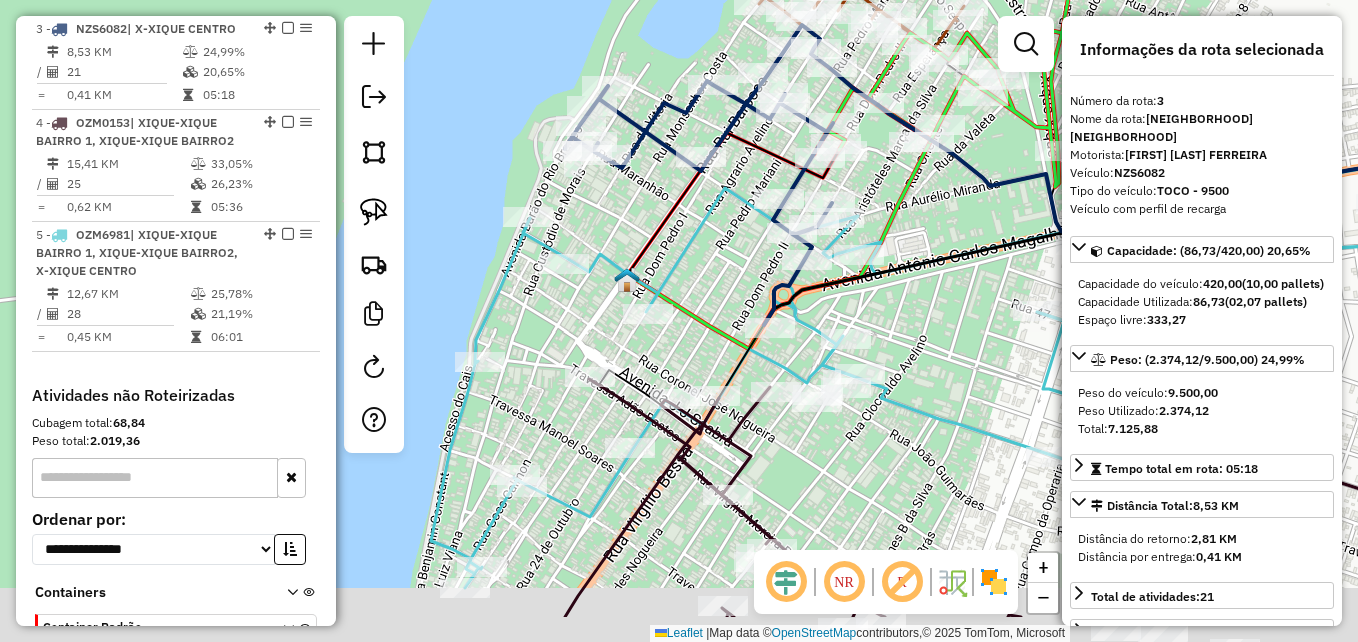 drag, startPoint x: 726, startPoint y: 308, endPoint x: 743, endPoint y: 273, distance: 38.910152 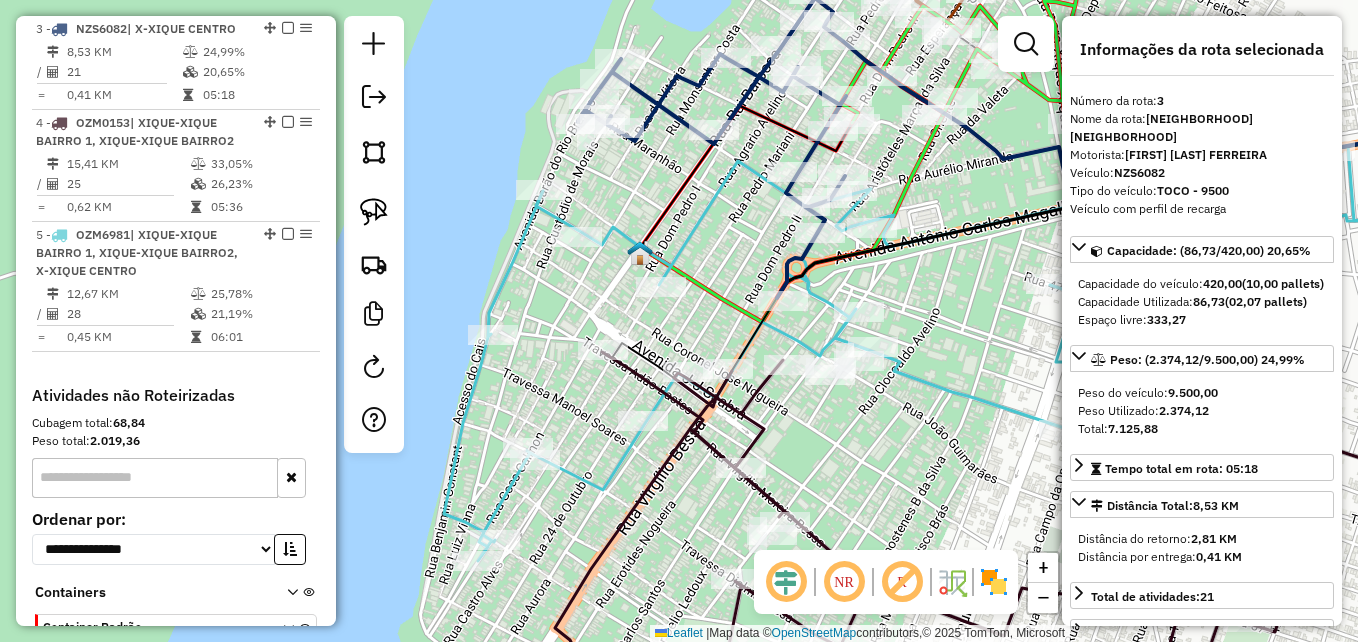 click 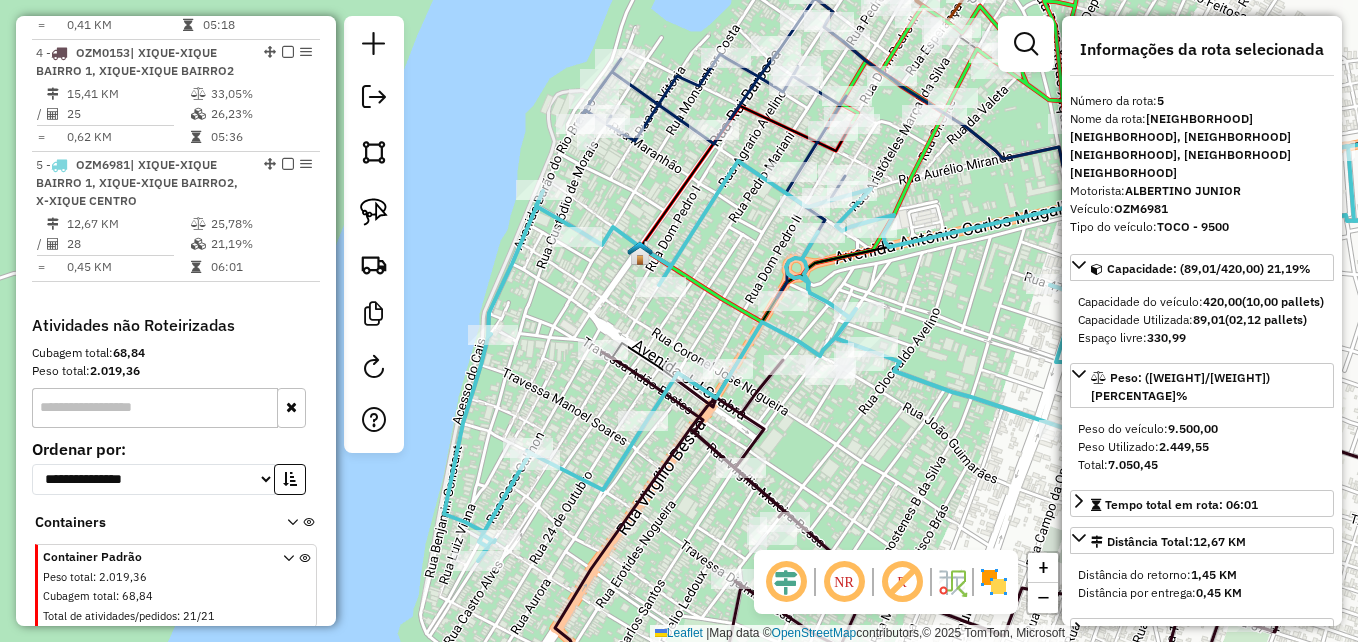 click 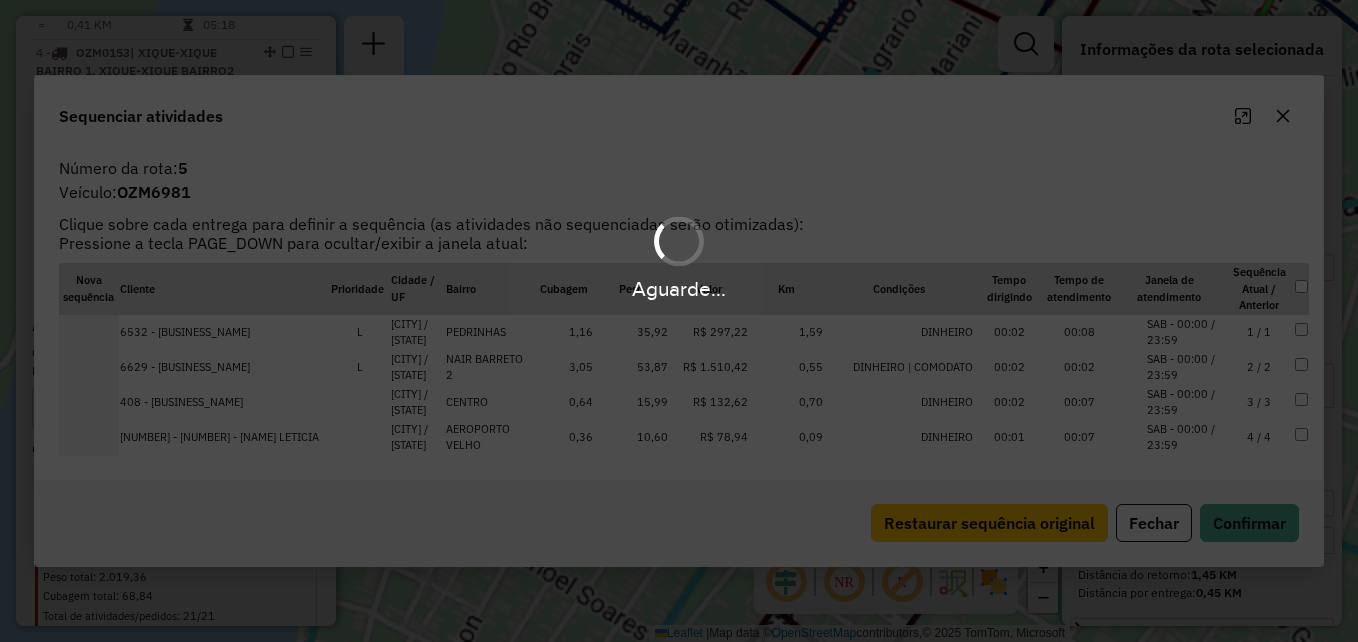 scroll, scrollTop: 1100, scrollLeft: 0, axis: vertical 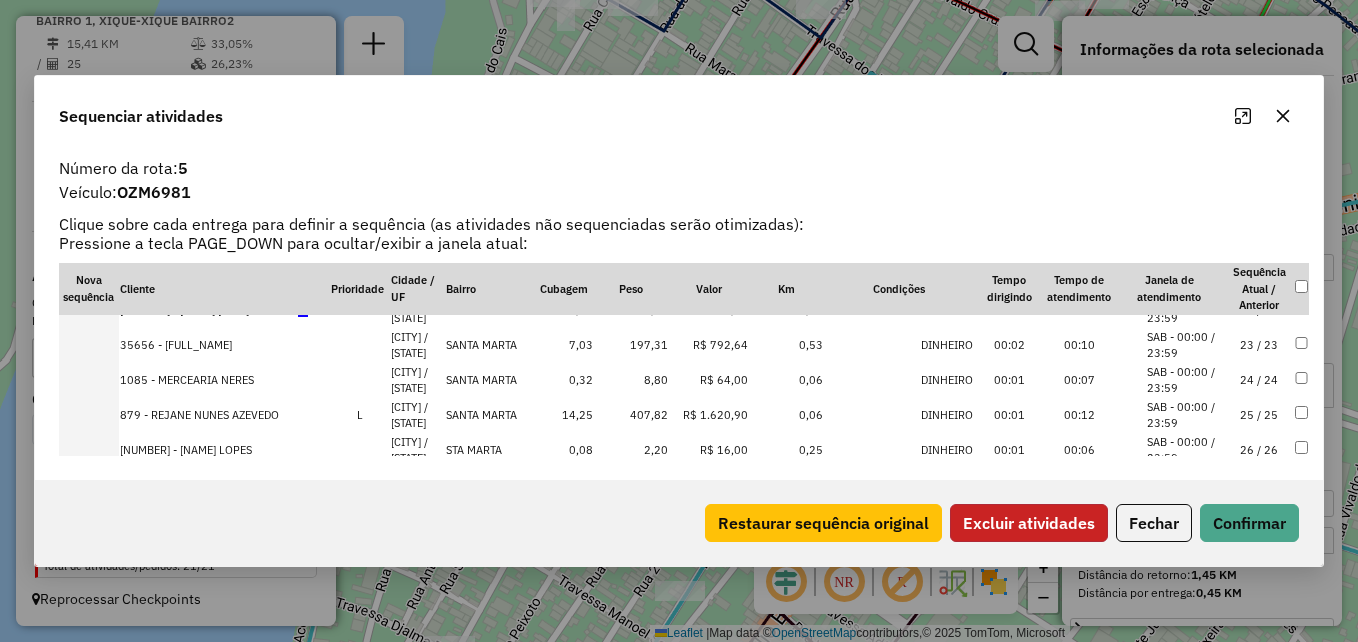 click on "Excluir atividades" 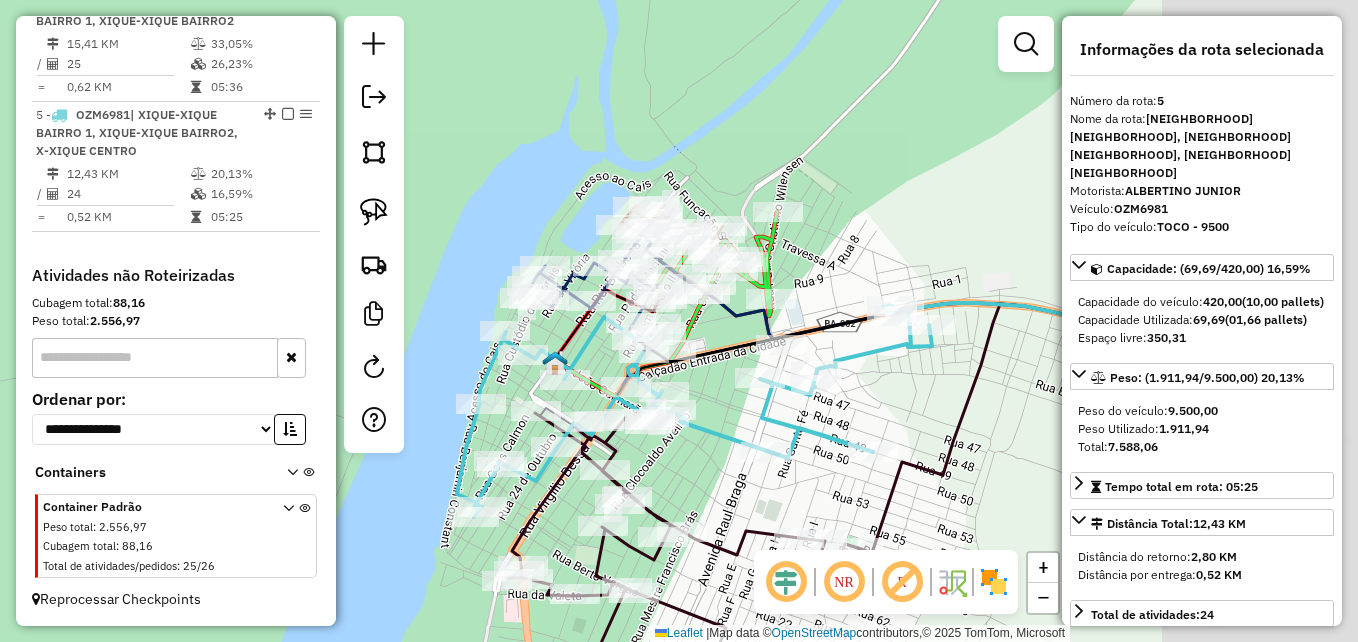 drag, startPoint x: 942, startPoint y: 354, endPoint x: 723, endPoint y: 378, distance: 220.31114 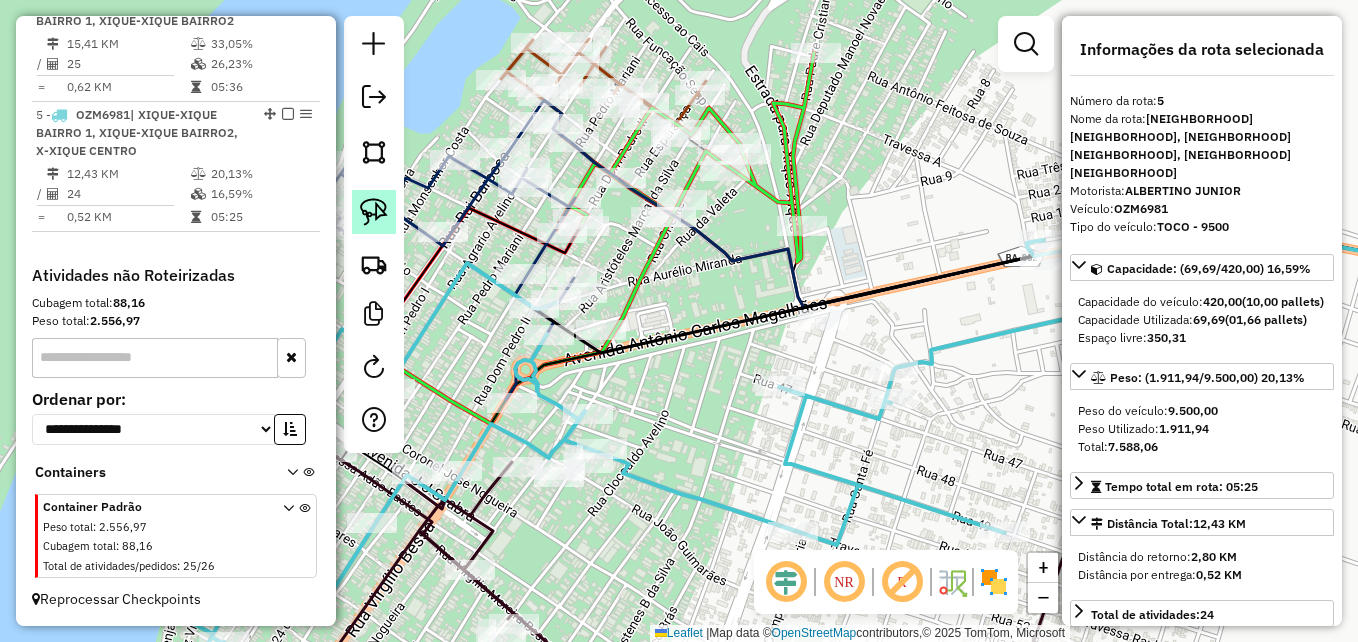 click 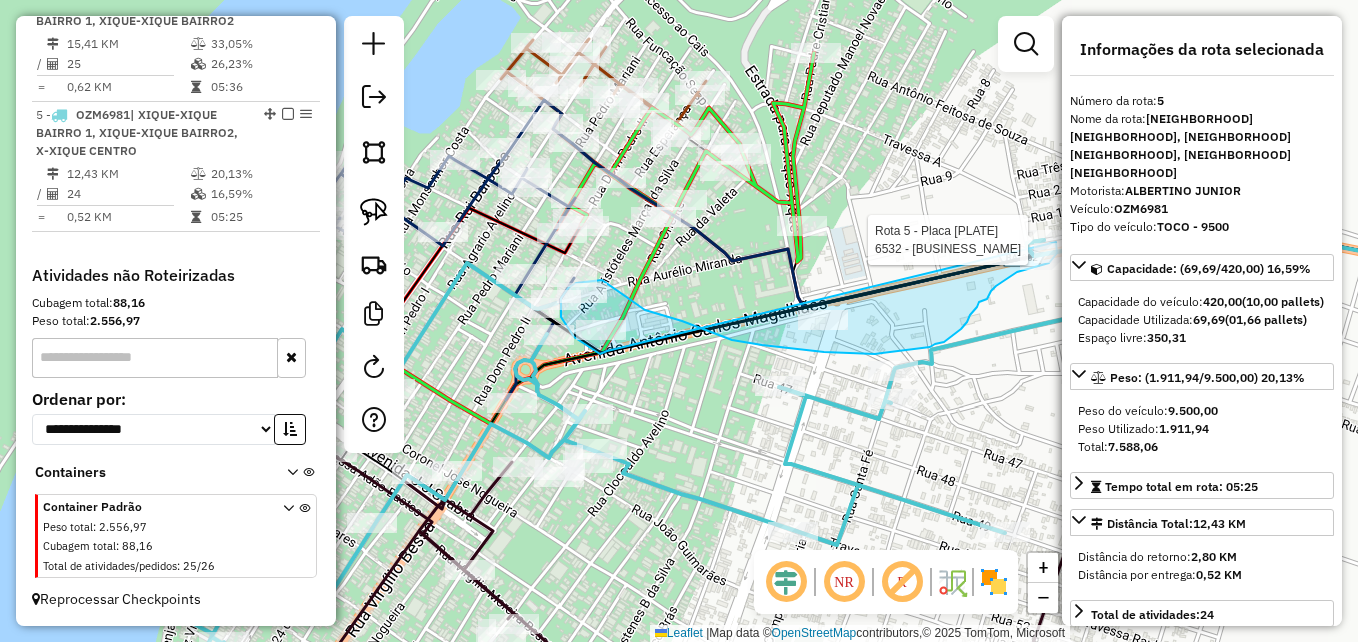 click on "Rota 5 - Placa [PLATE]  6532 - [BUSINESS_NAME]" 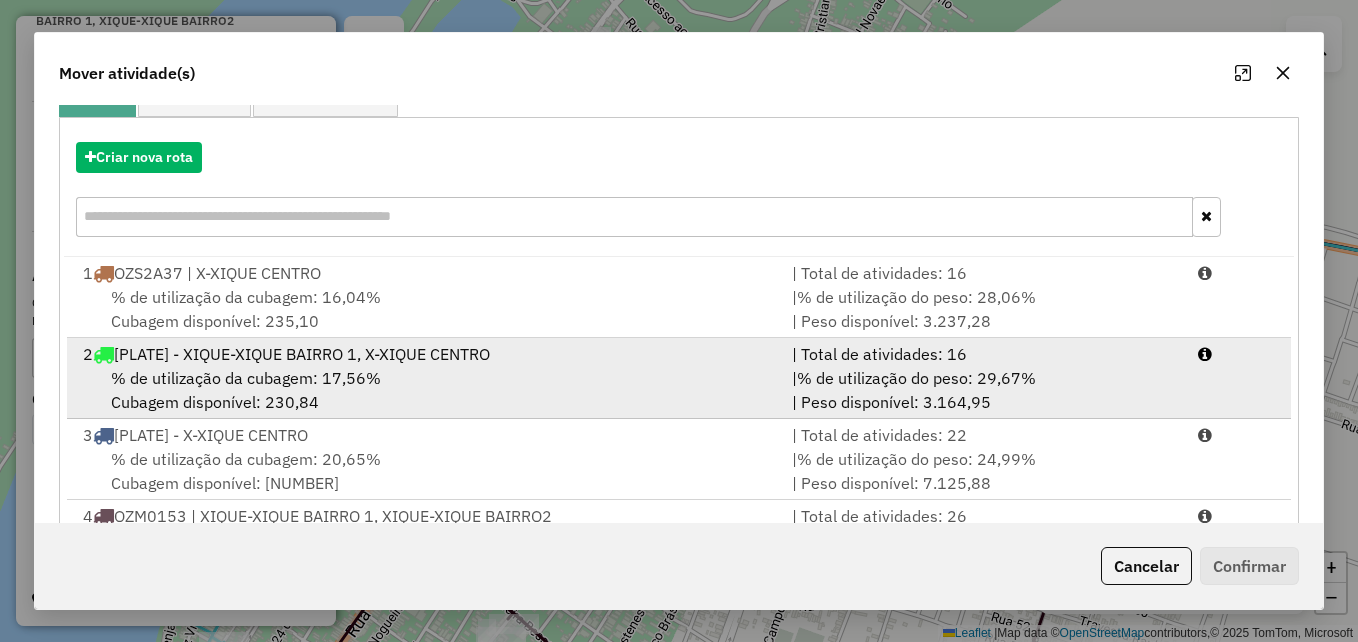 scroll, scrollTop: 200, scrollLeft: 0, axis: vertical 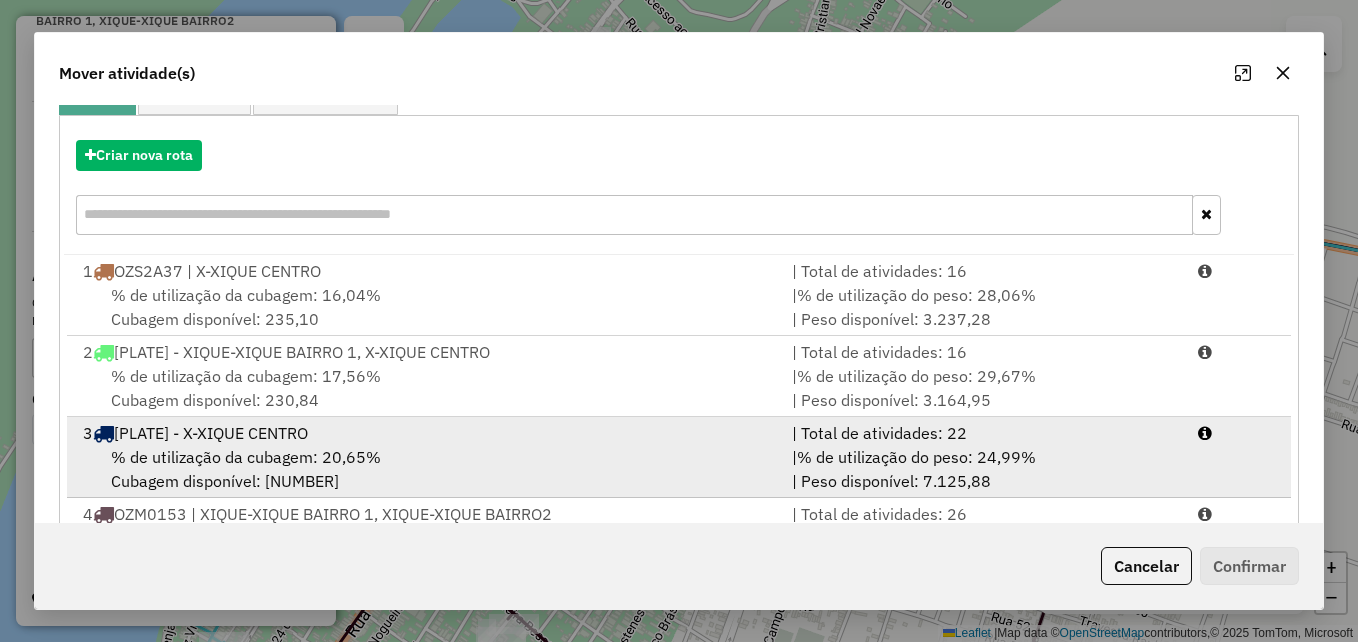 click on "% de utilização da cubagem: 20,65%" at bounding box center [246, 457] 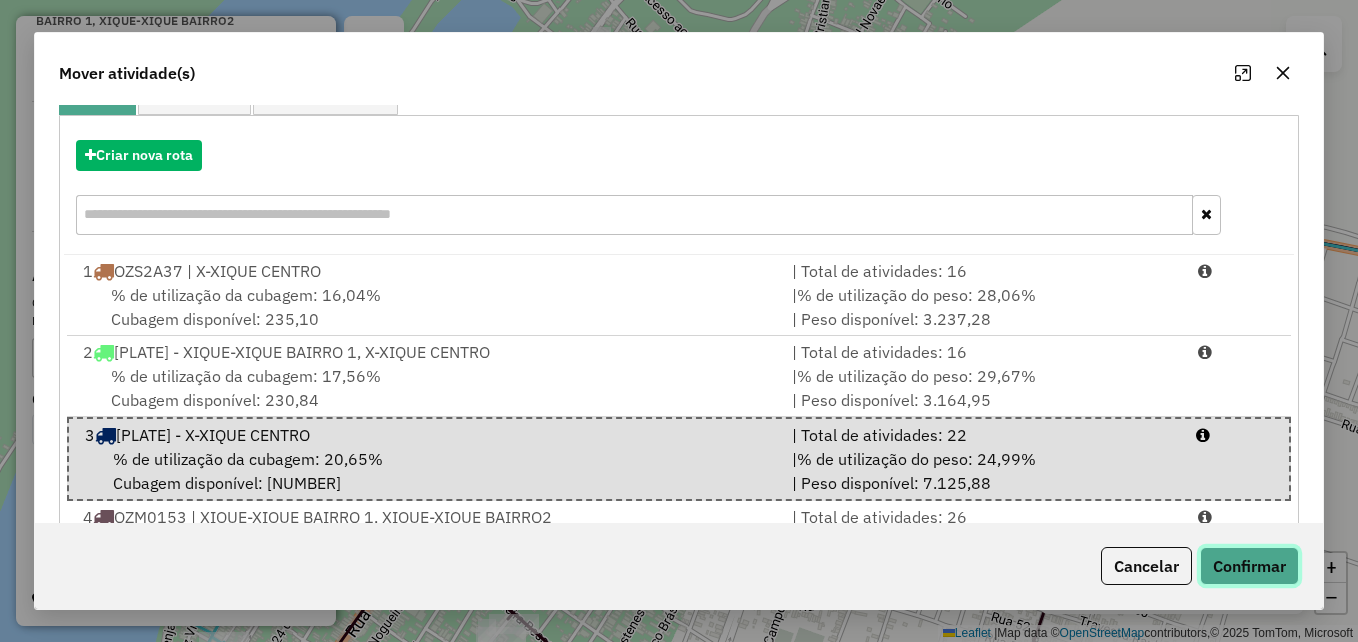 click on "Confirmar" 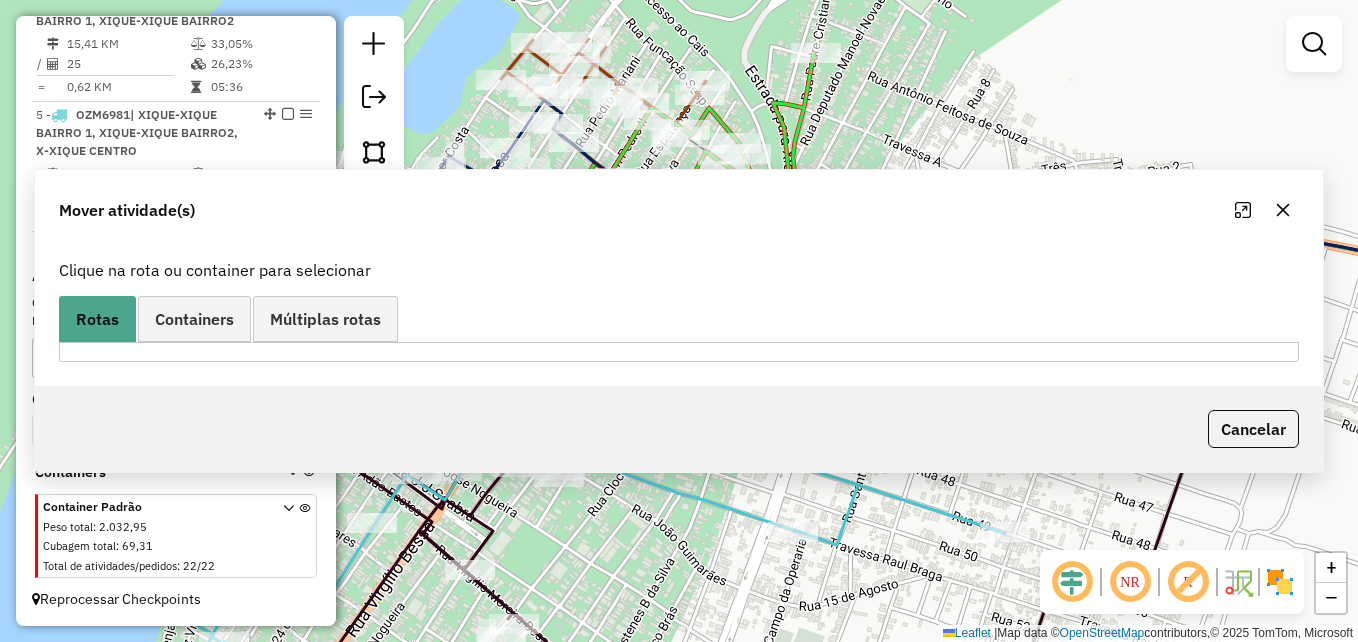 scroll, scrollTop: 0, scrollLeft: 0, axis: both 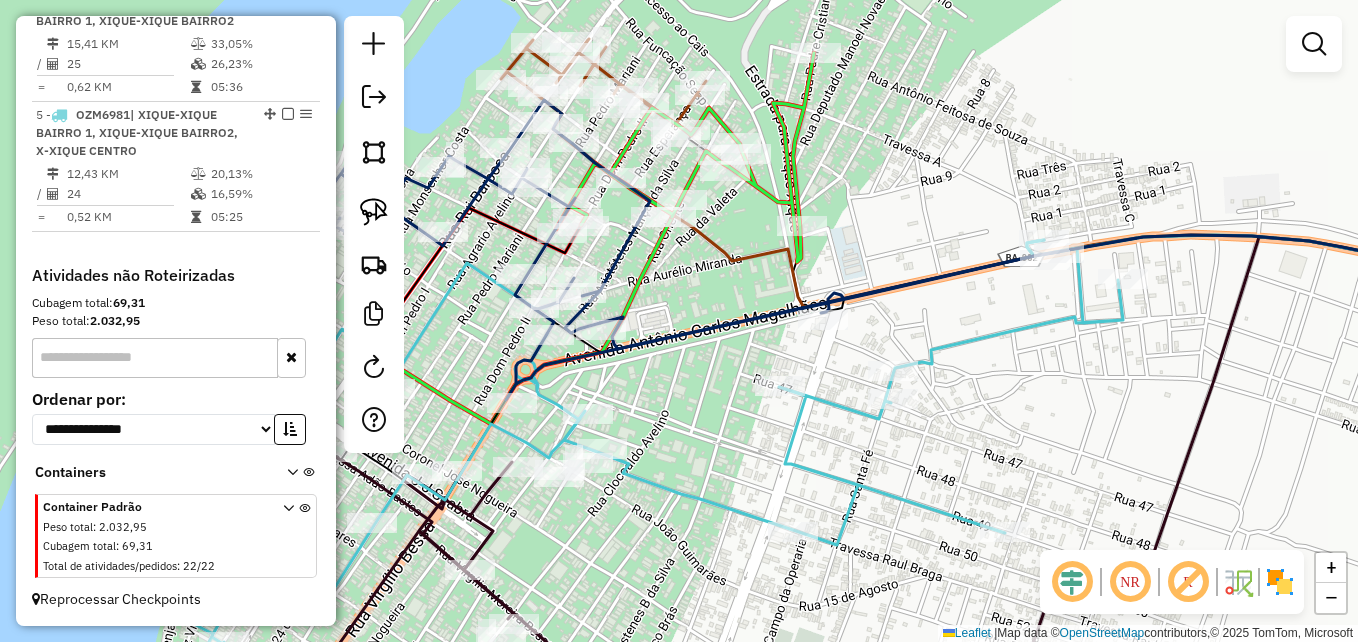 click on "Janela de atendimento Grade de atendimento Capacidade Transportadoras Veículos Cliente Pedidos  Rotas Selecione os dias de semana para filtrar as janelas de atendimento  Seg   Ter   Qua   Qui   Sex   Sáb   Dom  Informe o período da janela de atendimento: De: Até:  Filtrar exatamente a janela do cliente  Considerar janela de atendimento padrão  Selecione os dias de semana para filtrar as grades de atendimento  Seg   Ter   Qua   Qui   Sex   Sáb   Dom   Considerar clientes sem dia de atendimento cadastrado  Clientes fora do dia de atendimento selecionado Filtrar as atividades entre os valores definidos abaixo:  Peso mínimo:   Peso máximo:   Cubagem mínima:   Cubagem máxima:   De:   Até:  Filtrar as atividades entre o tempo de atendimento definido abaixo:  De:   Até:   Considerar capacidade total dos clientes não roteirizados Transportadora: Selecione um ou mais itens Tipo de veículo: Selecione um ou mais itens Veículo: Selecione um ou mais itens Motorista: Selecione um ou mais itens Nome: Rótulo:" 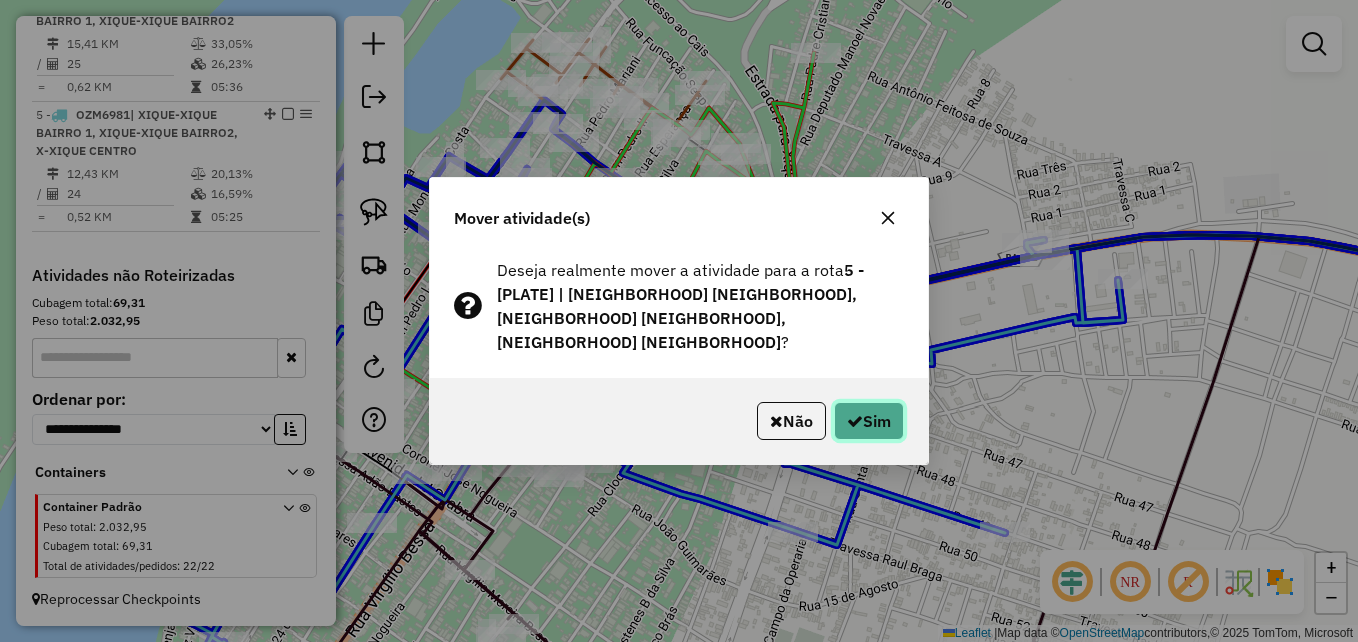 click on "Sim" 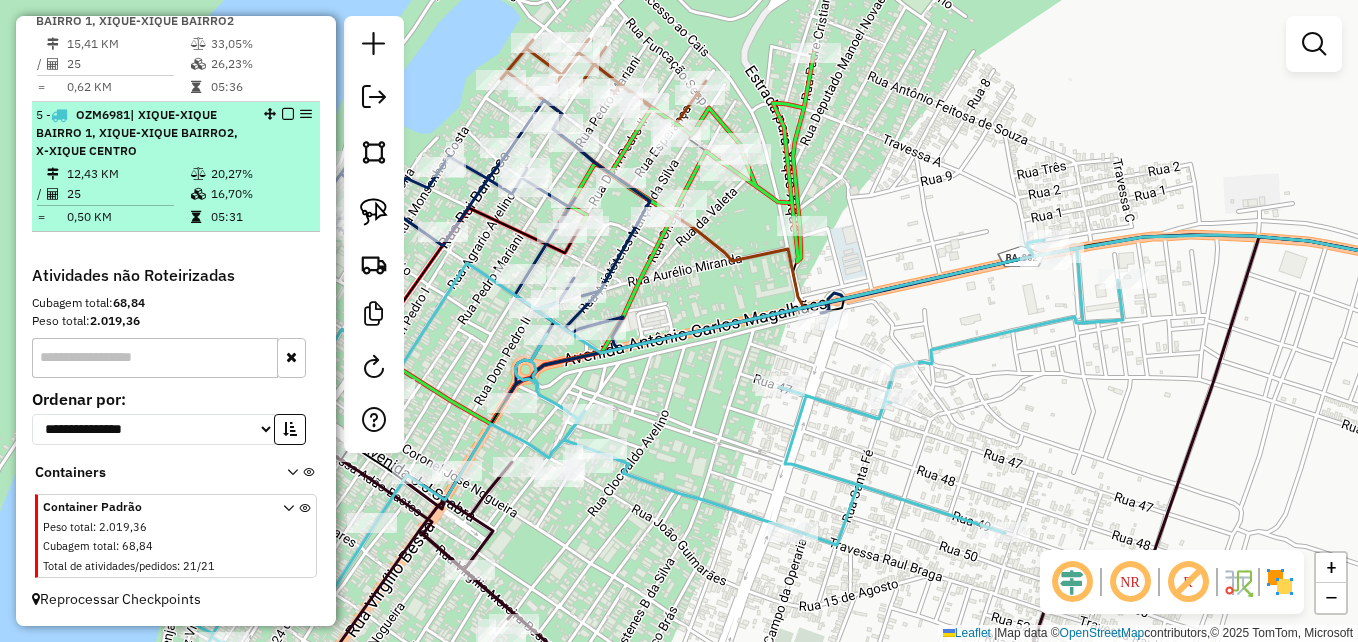 click on "25" at bounding box center (128, 194) 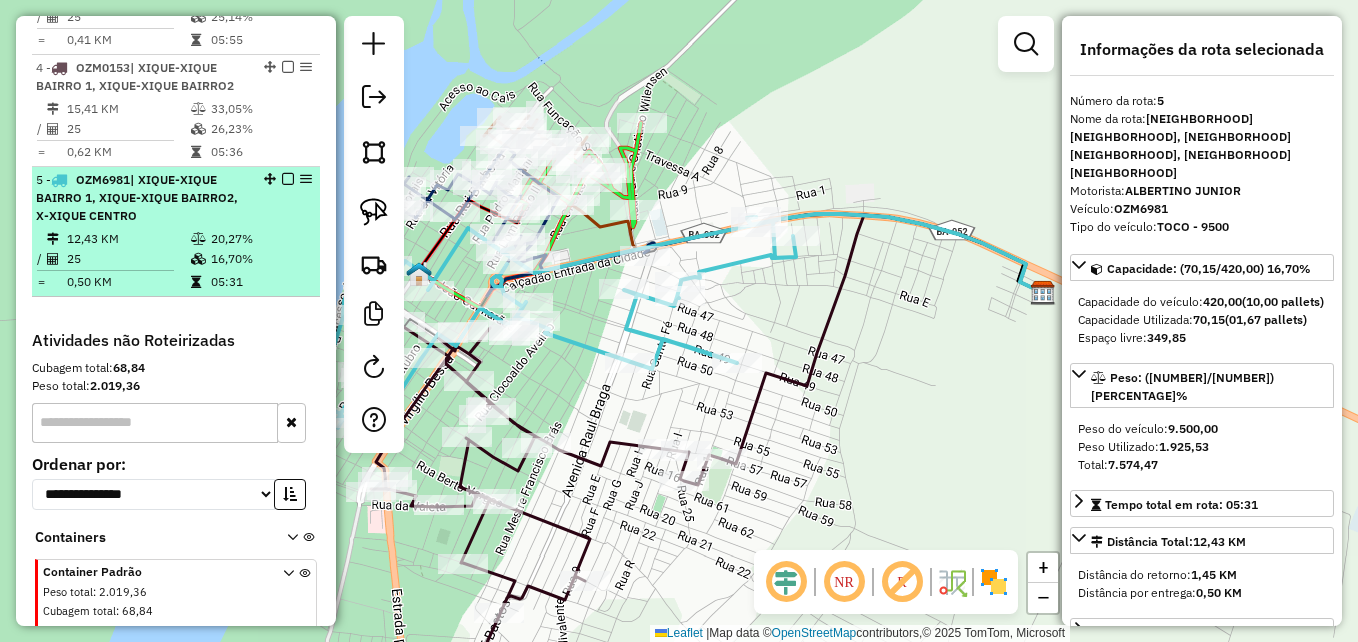 scroll, scrollTop: 1000, scrollLeft: 0, axis: vertical 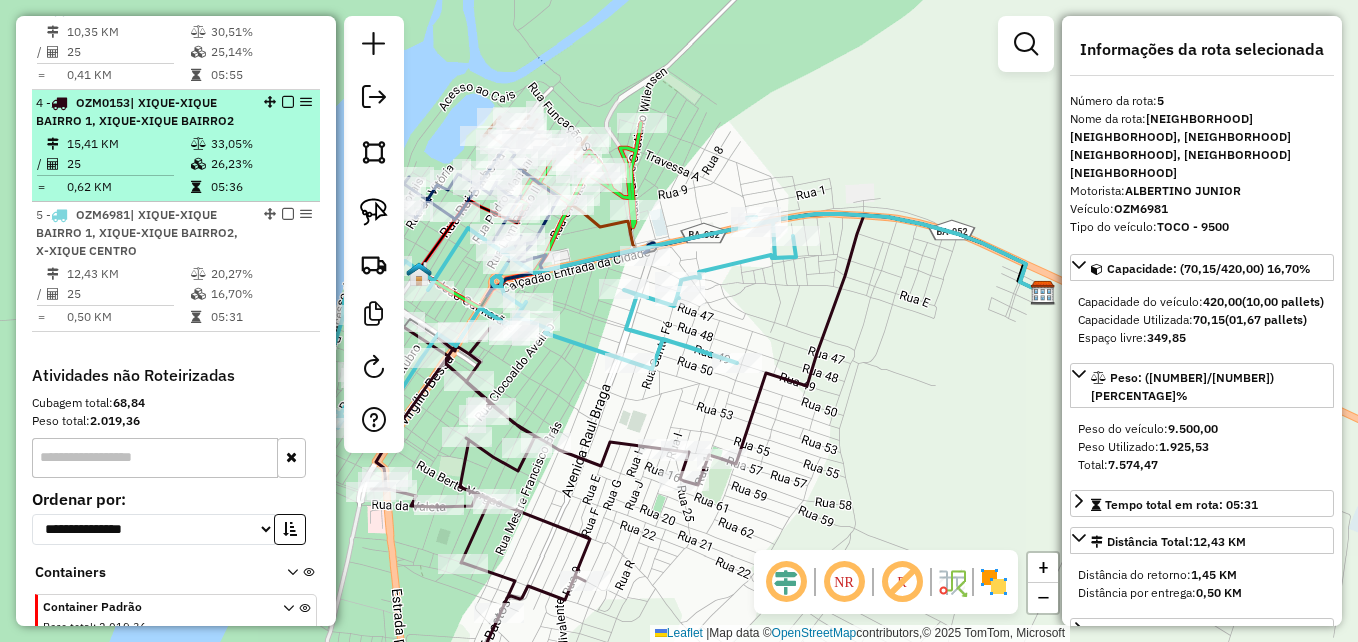 click on "25" at bounding box center [128, 164] 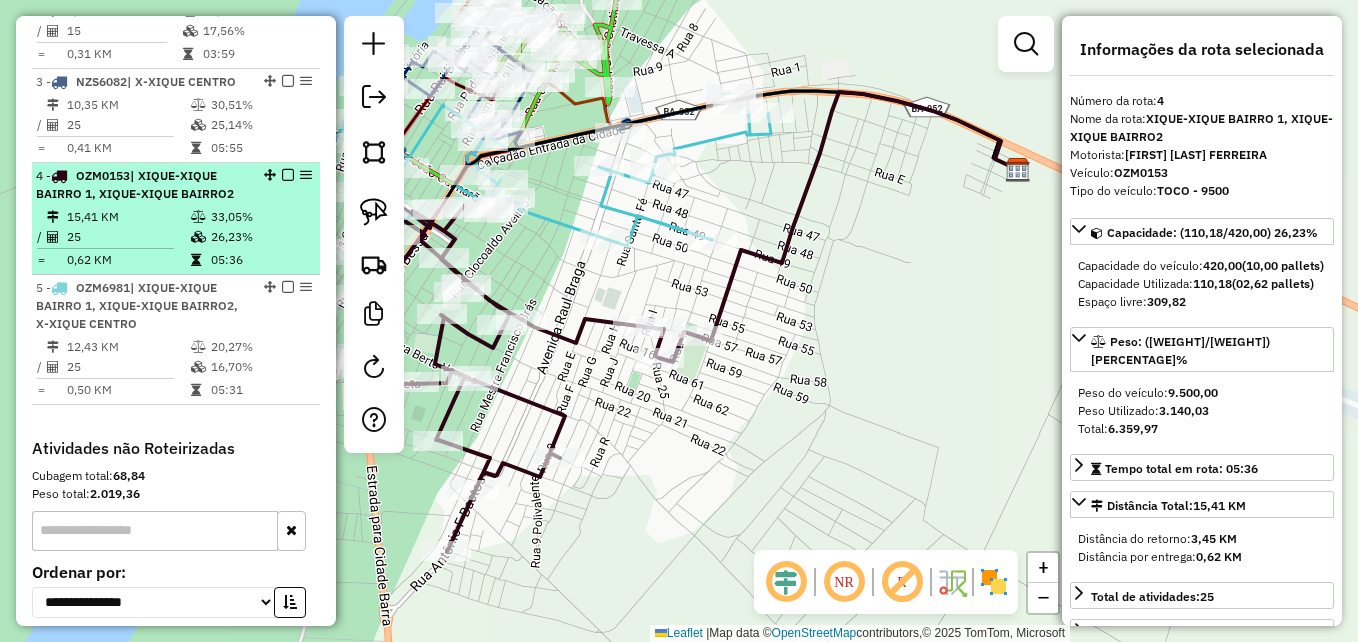 scroll, scrollTop: 900, scrollLeft: 0, axis: vertical 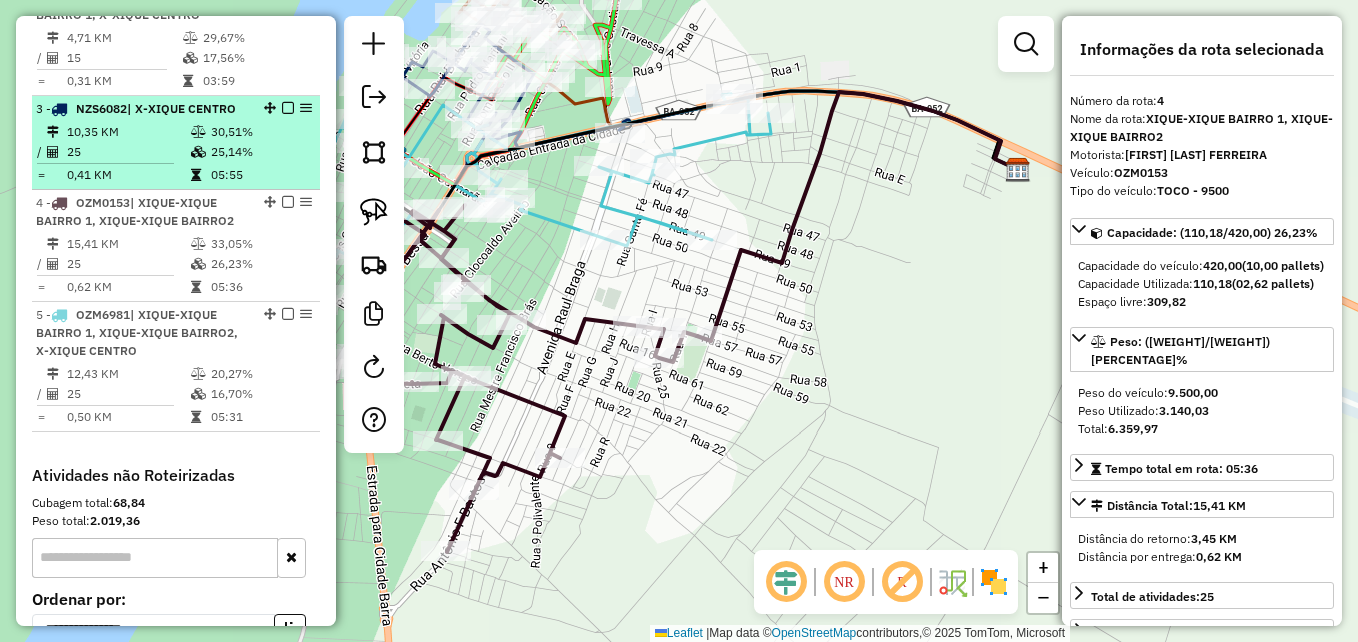 click on "25" at bounding box center [128, 152] 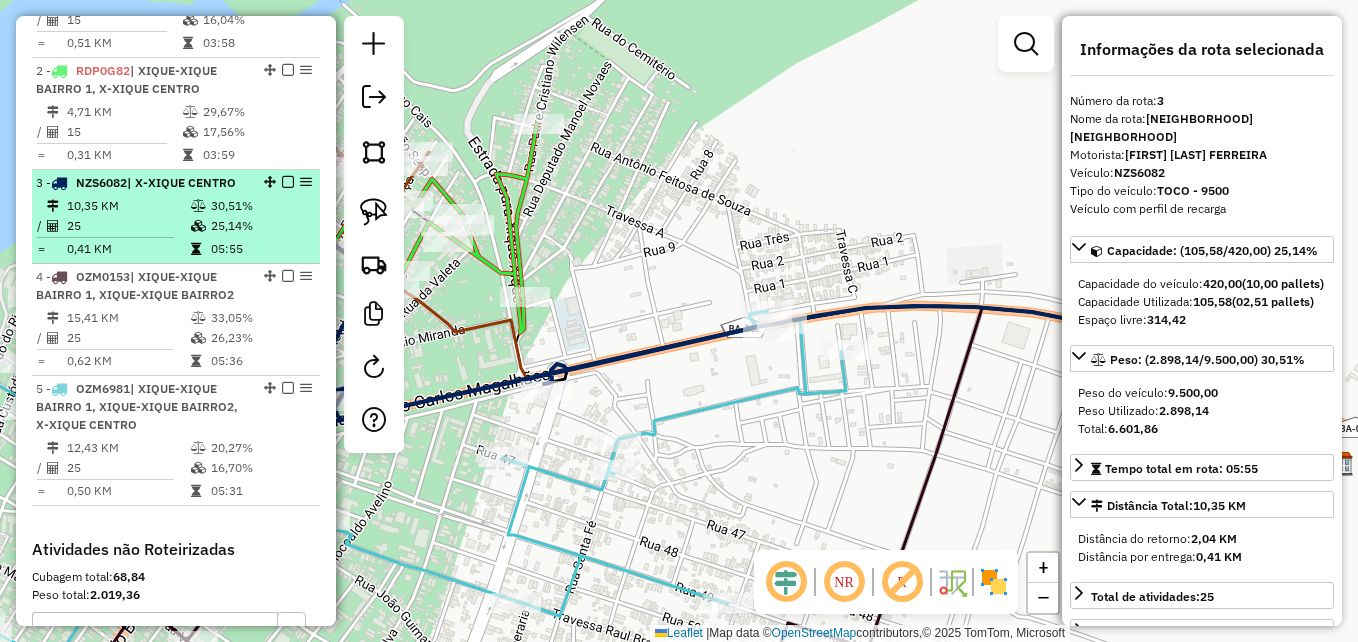 scroll, scrollTop: 800, scrollLeft: 0, axis: vertical 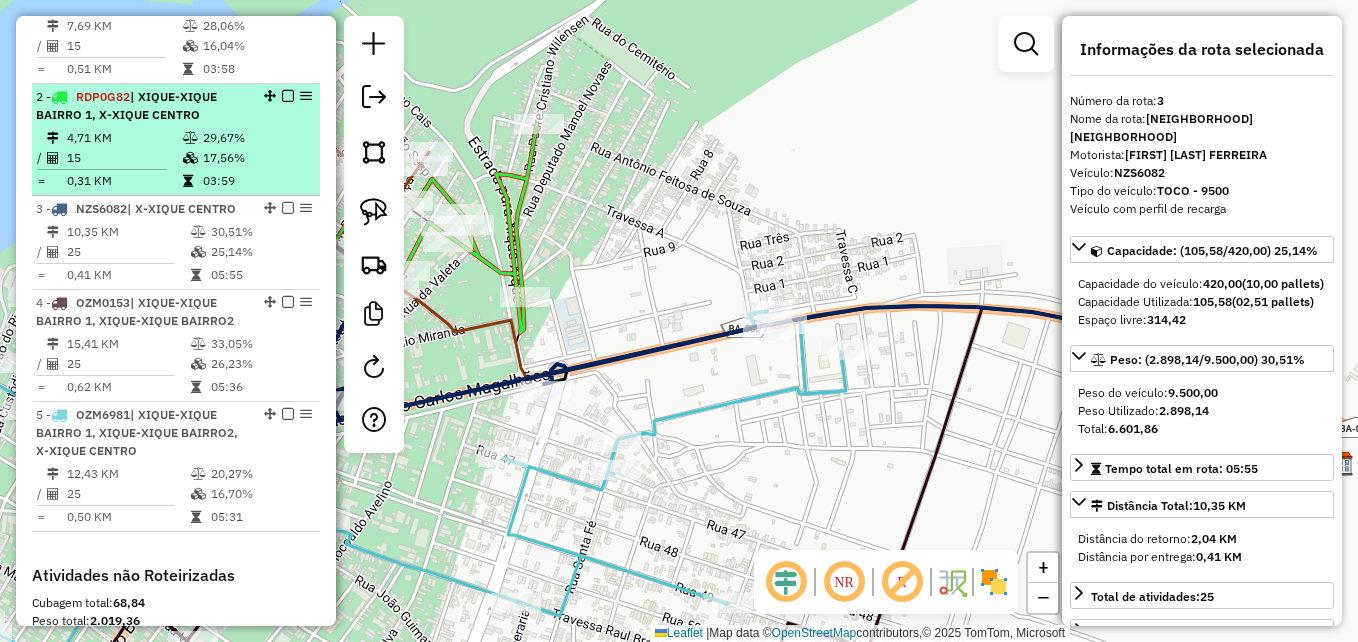 click on "15" at bounding box center (124, 158) 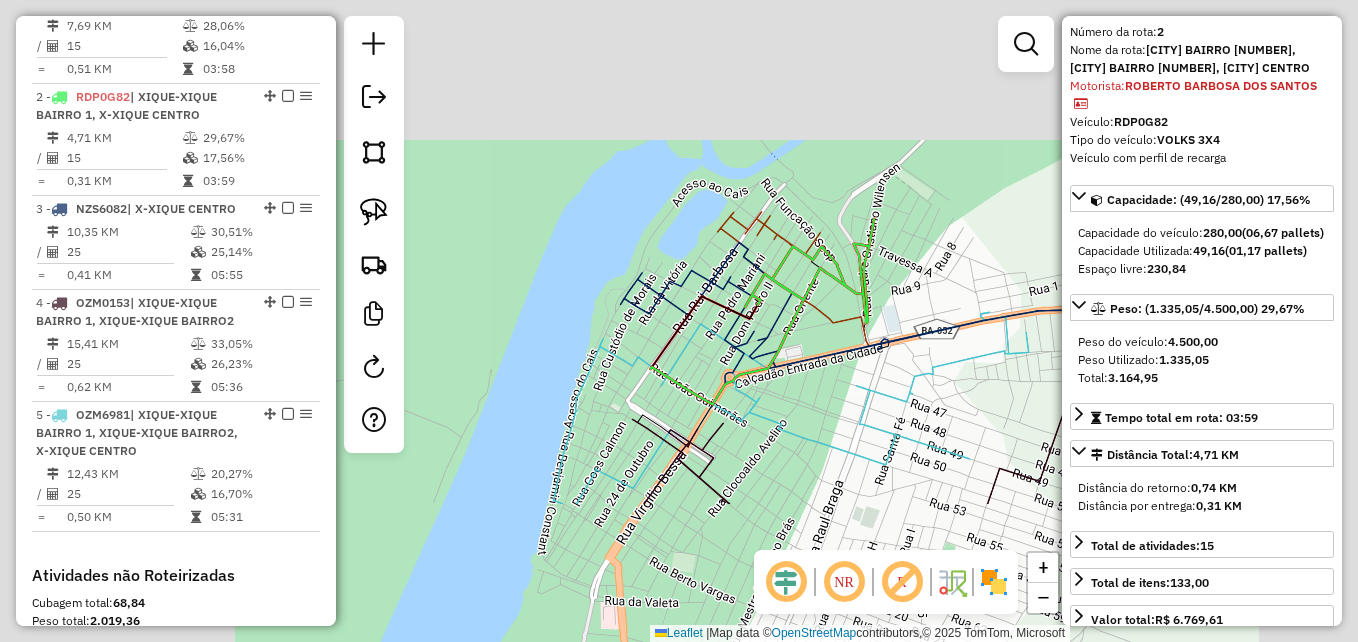 scroll, scrollTop: 100, scrollLeft: 0, axis: vertical 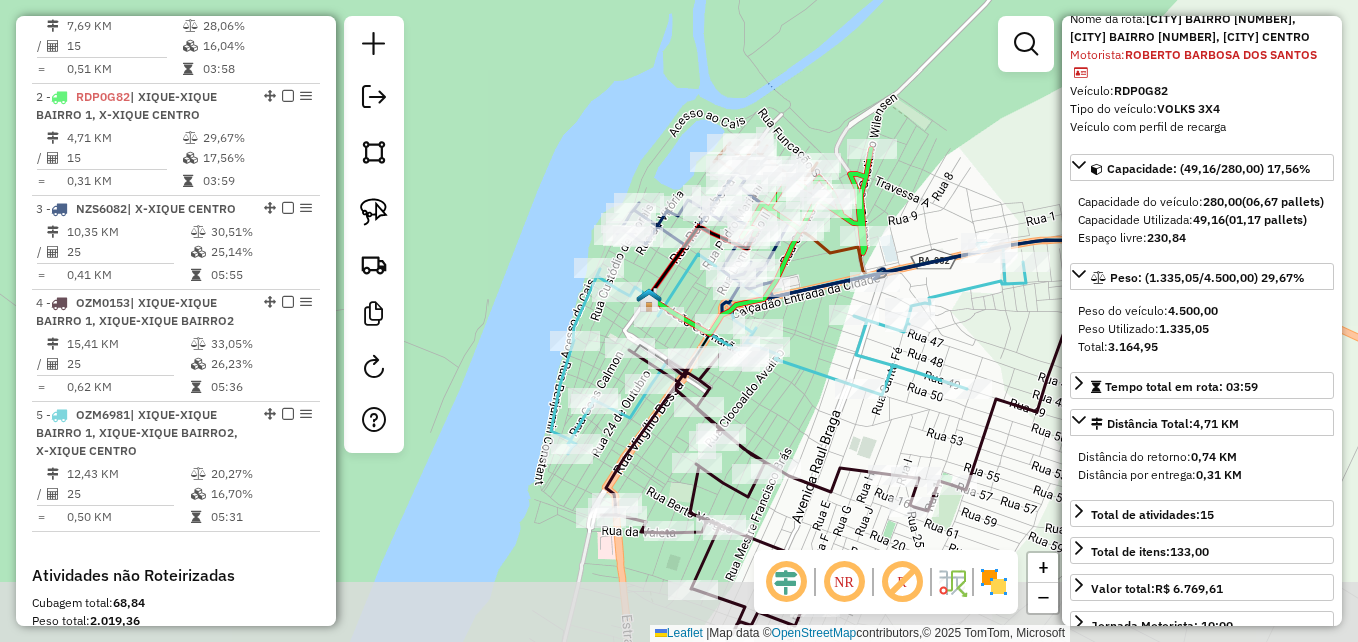 drag, startPoint x: 809, startPoint y: 340, endPoint x: 824, endPoint y: 232, distance: 109.03669 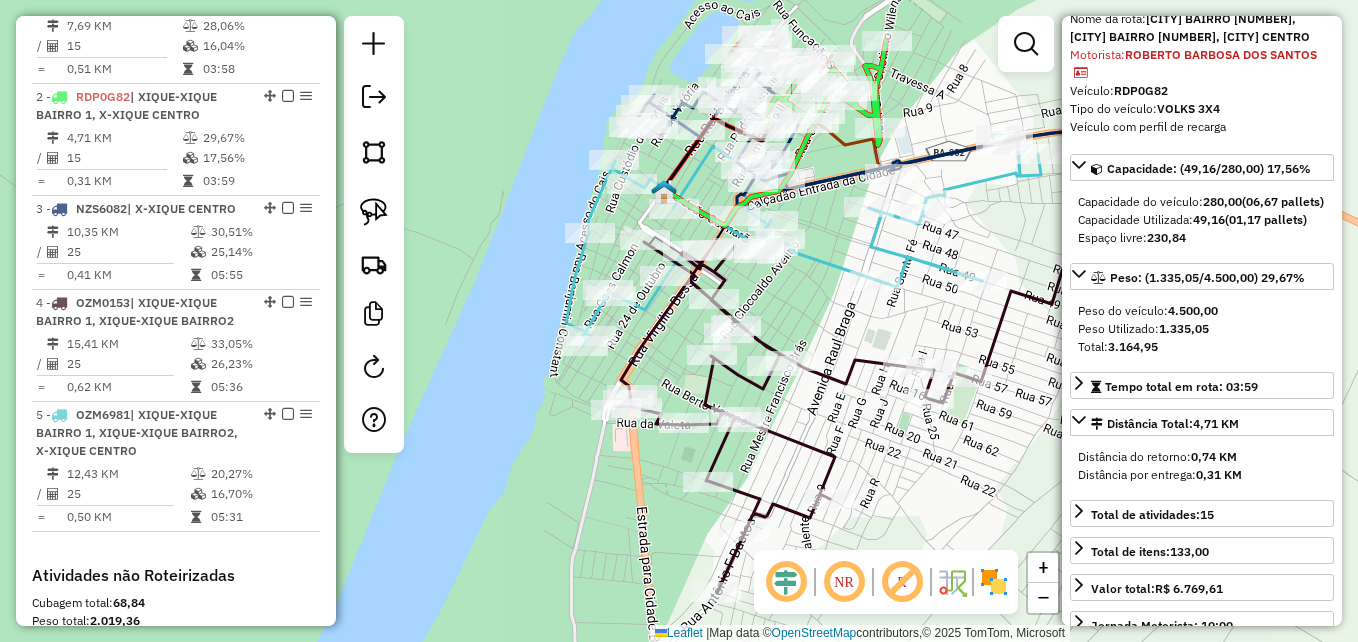 drag, startPoint x: 655, startPoint y: 248, endPoint x: 611, endPoint y: 239, distance: 44.911022 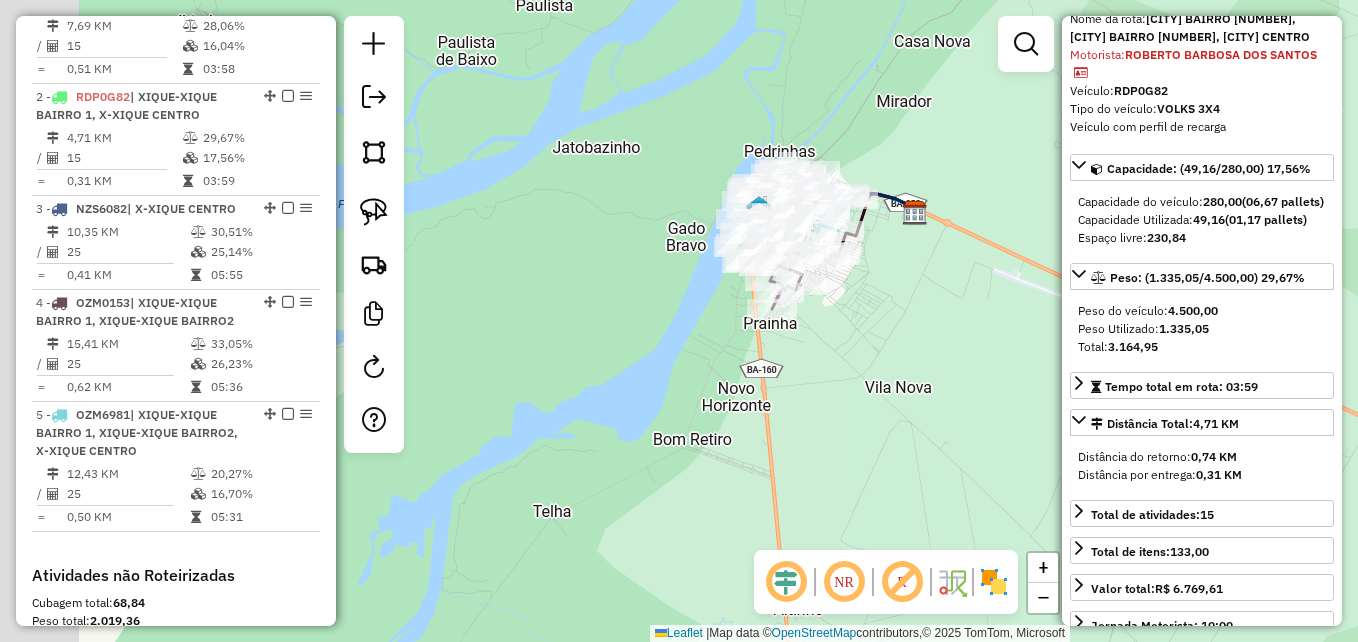 drag, startPoint x: 612, startPoint y: 409, endPoint x: 797, endPoint y: 363, distance: 190.63315 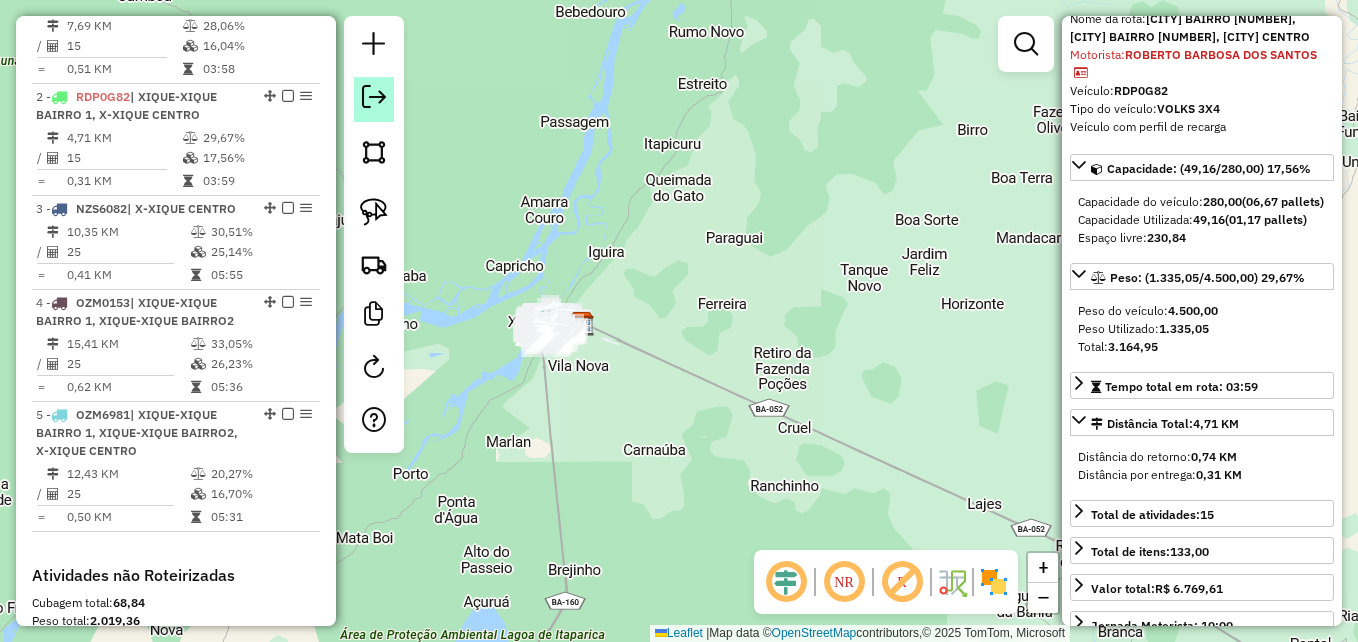 click 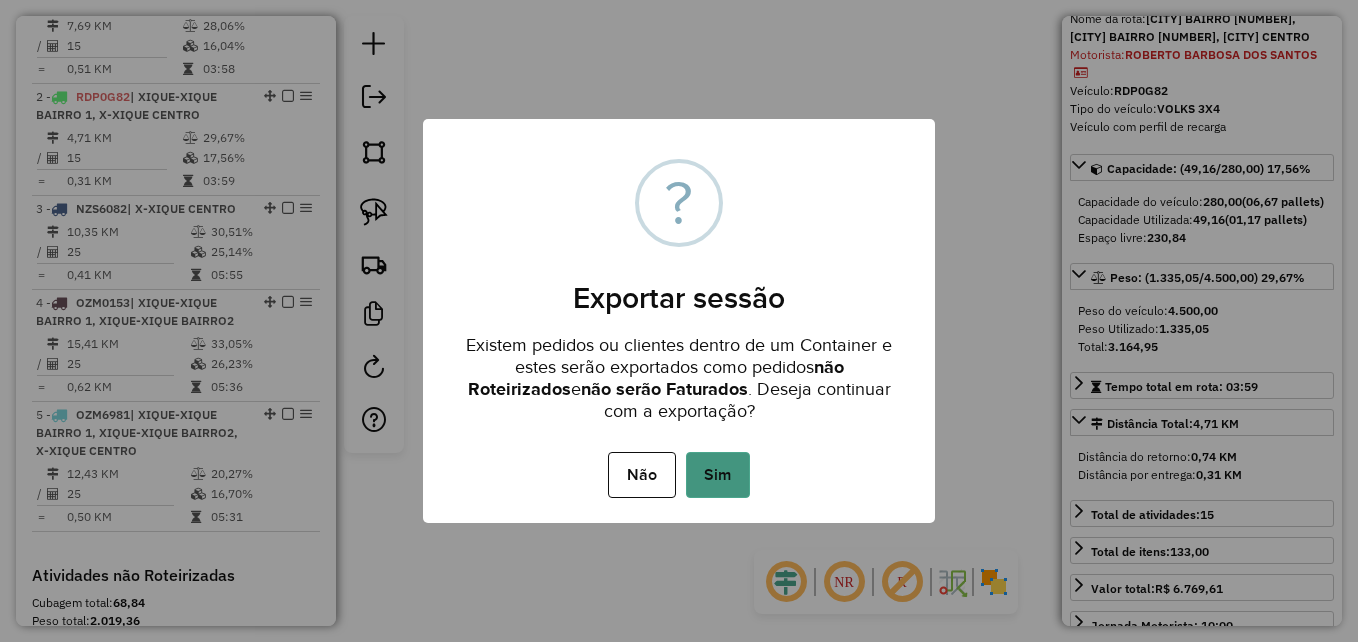 click on "Sim" at bounding box center (718, 475) 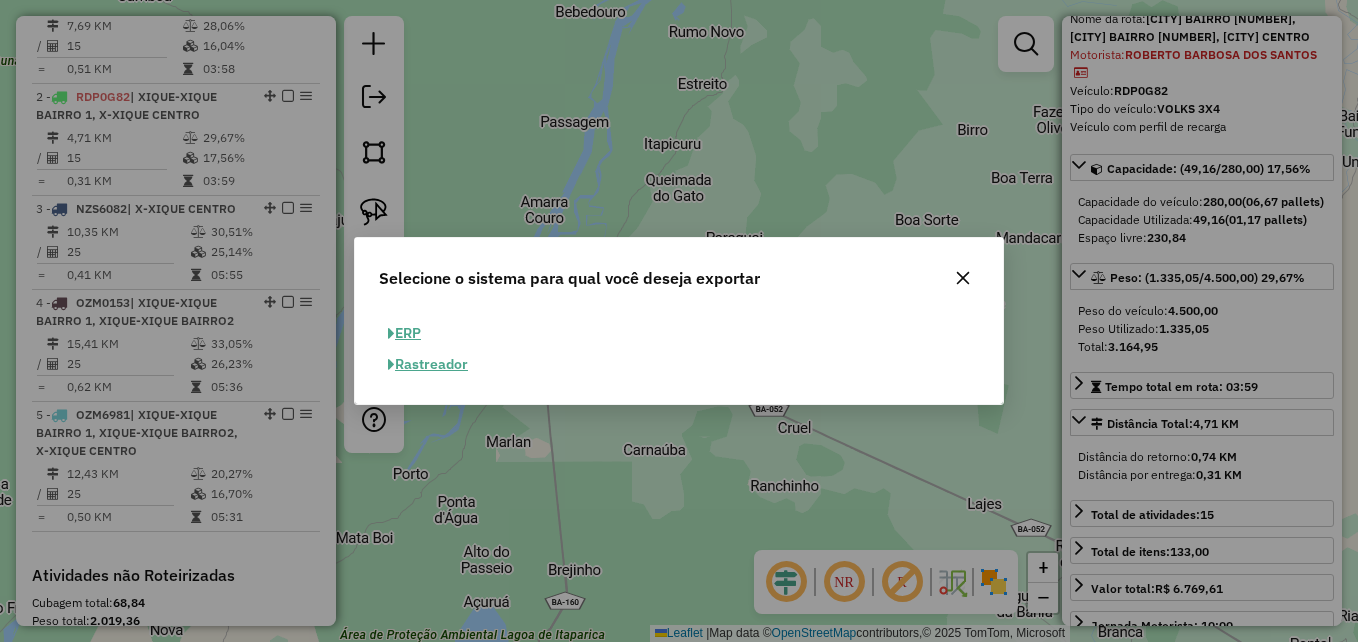 click on "ERP" 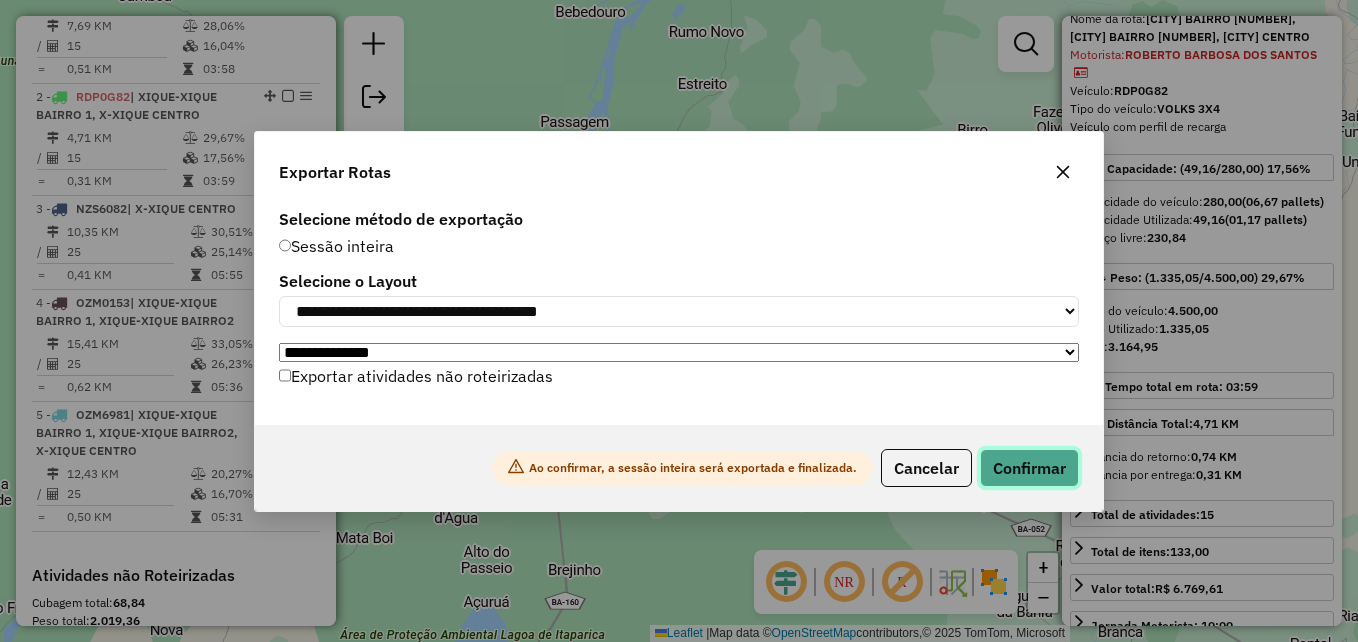 click on "Confirmar" 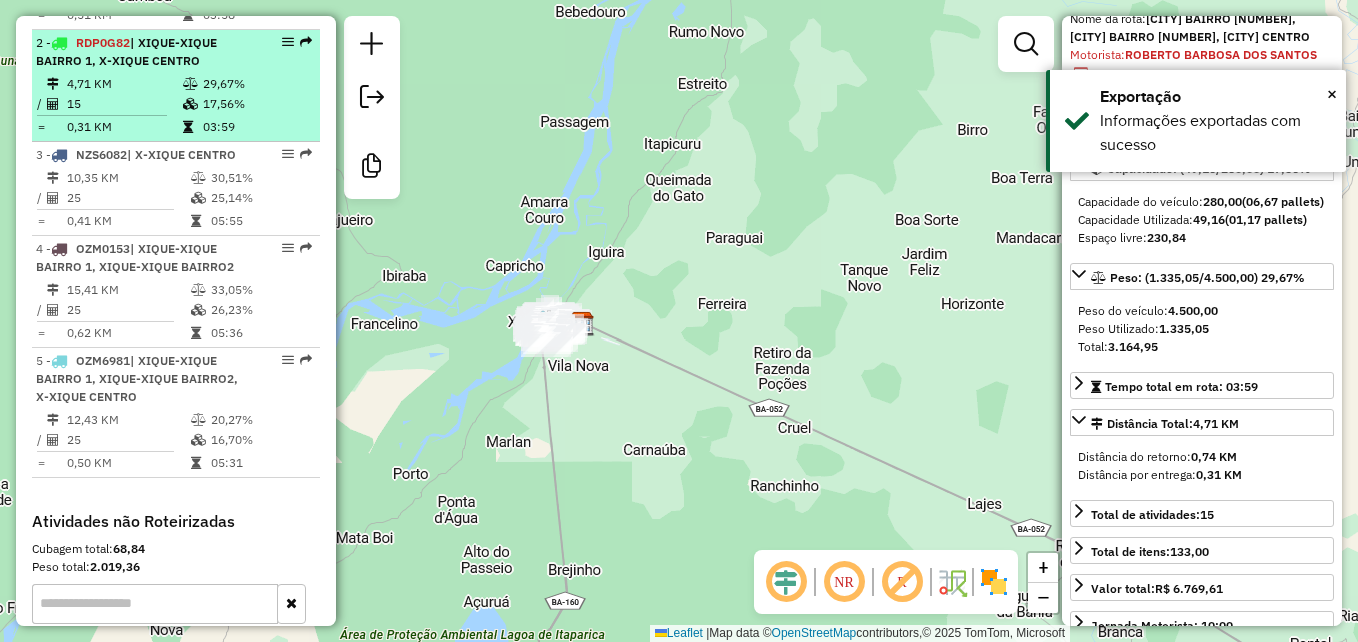 scroll, scrollTop: 882, scrollLeft: 0, axis: vertical 